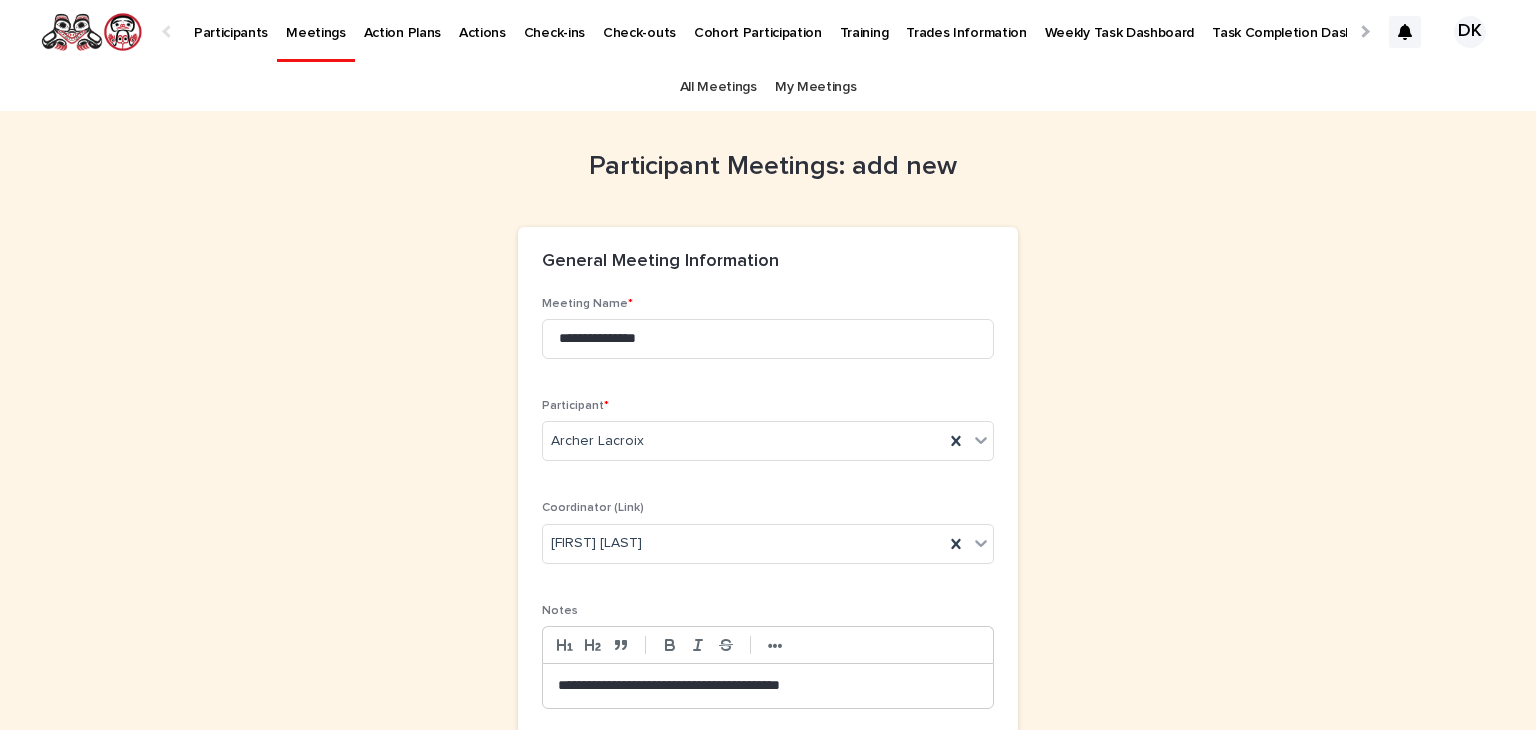 scroll, scrollTop: 0, scrollLeft: 0, axis: both 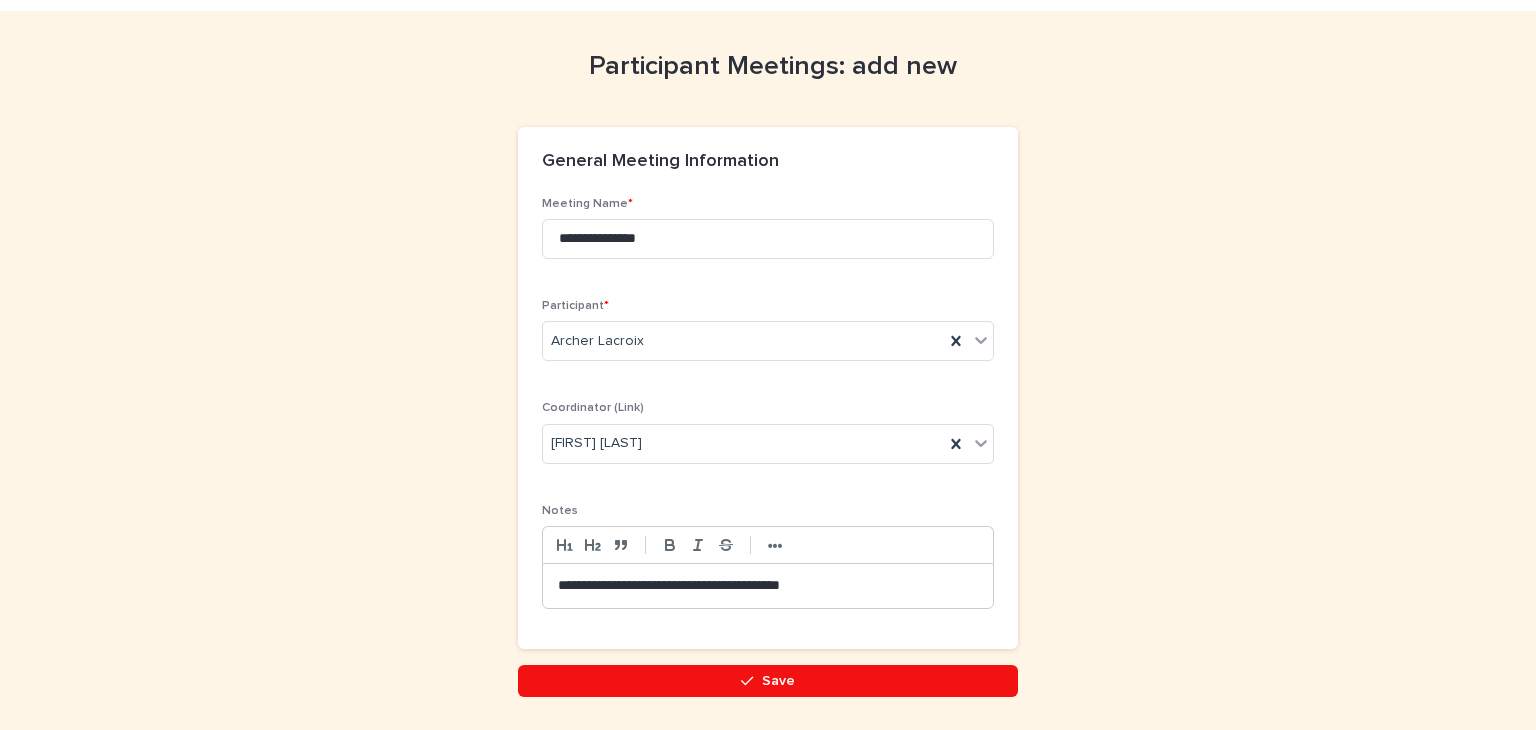 type 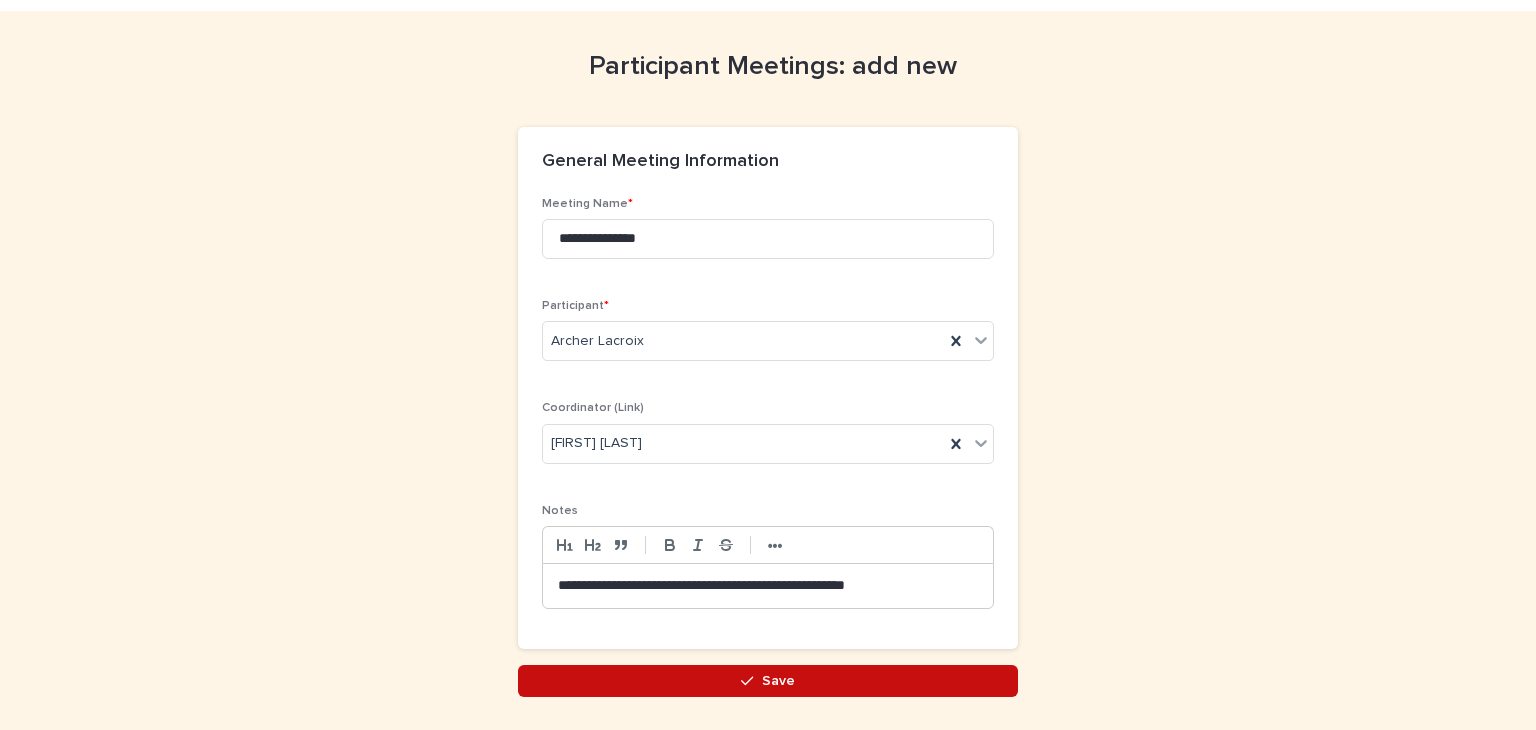 click on "Save" at bounding box center (778, 681) 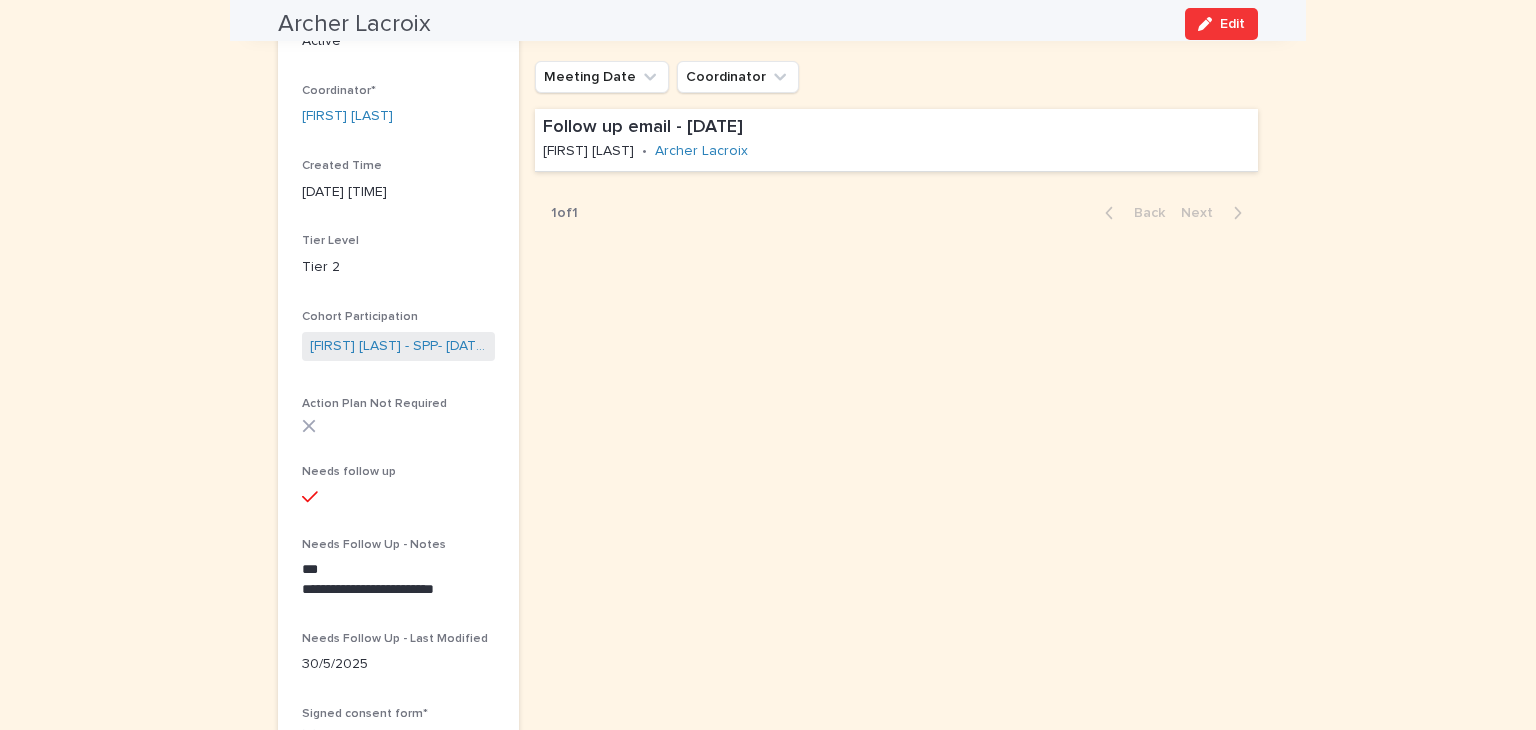 scroll, scrollTop: 300, scrollLeft: 0, axis: vertical 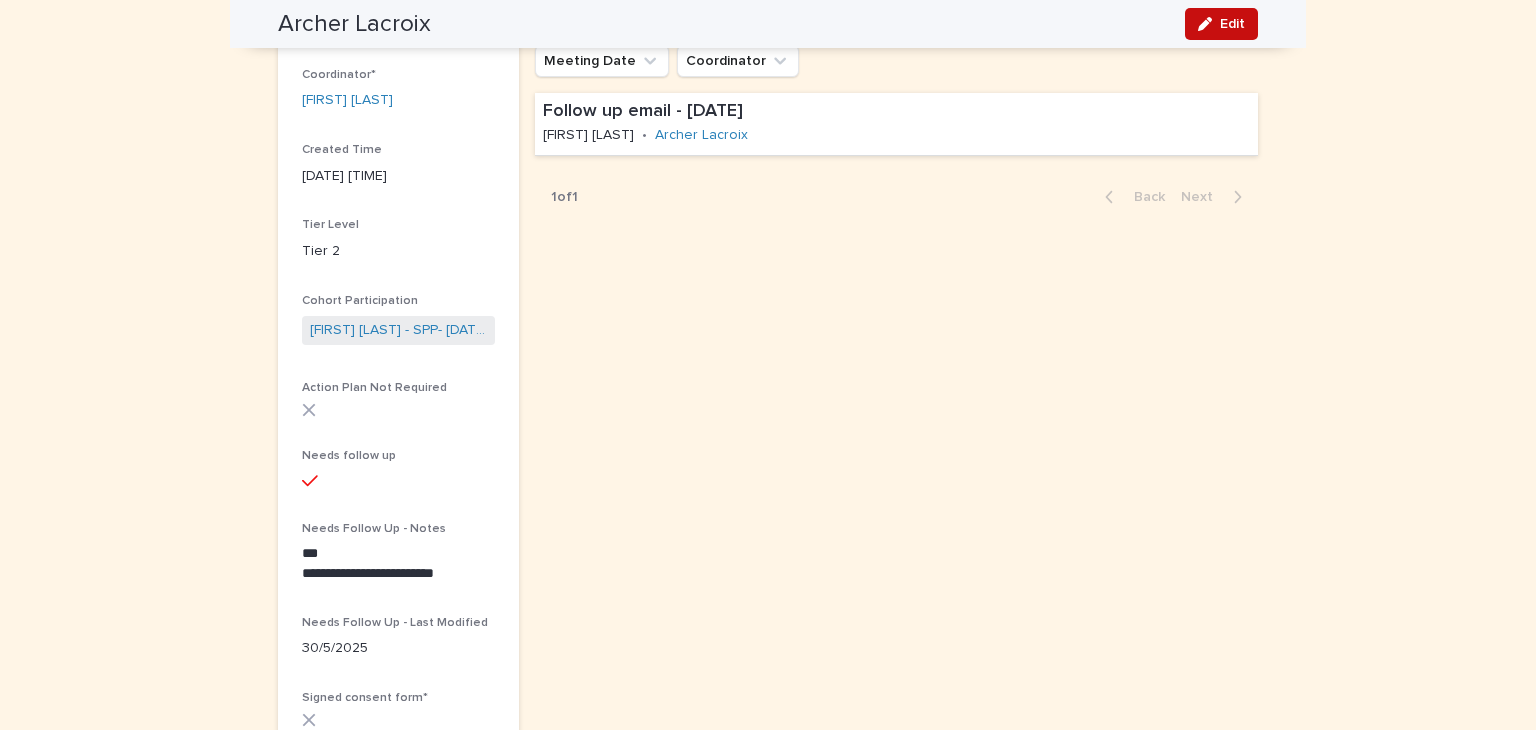 click on "Edit" at bounding box center (1232, 24) 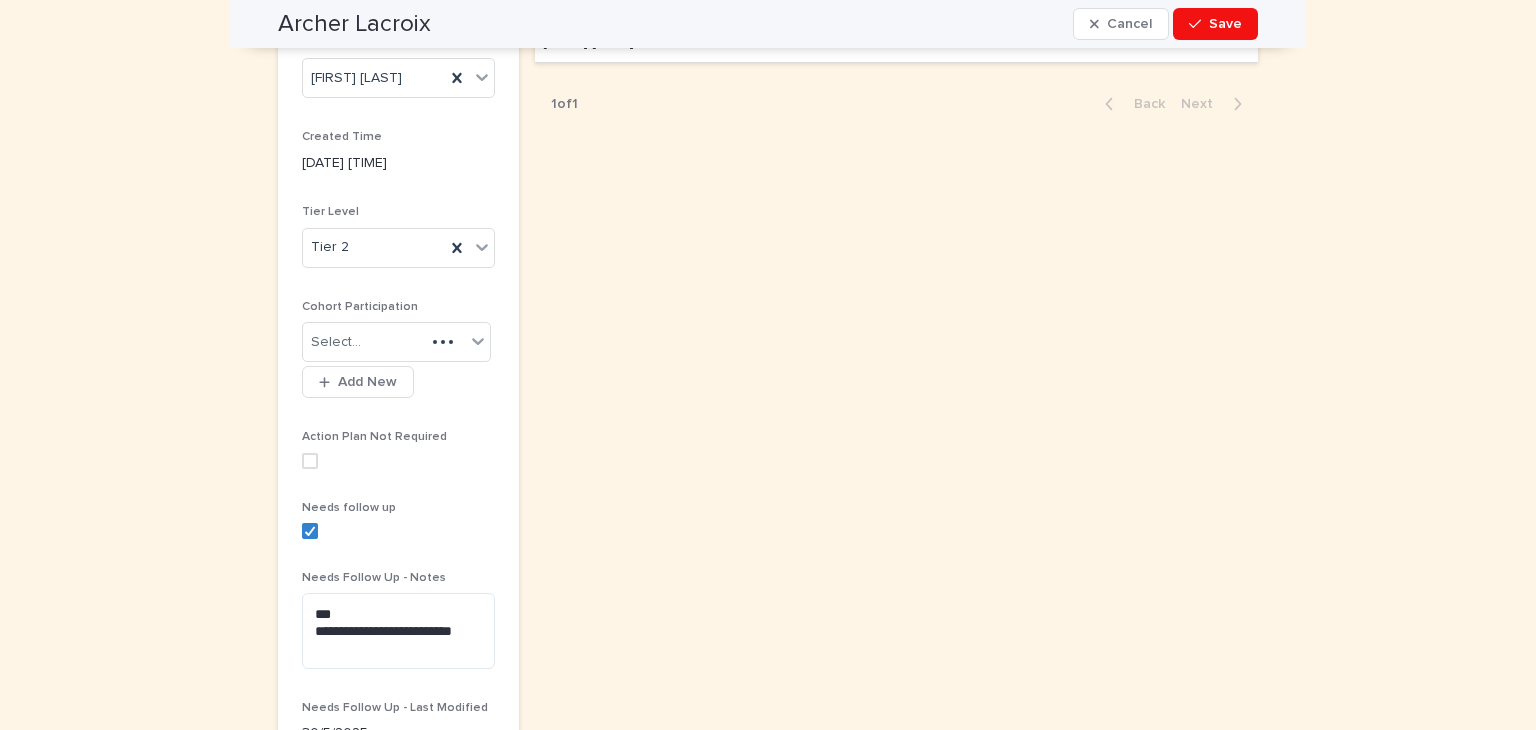 scroll, scrollTop: 406, scrollLeft: 0, axis: vertical 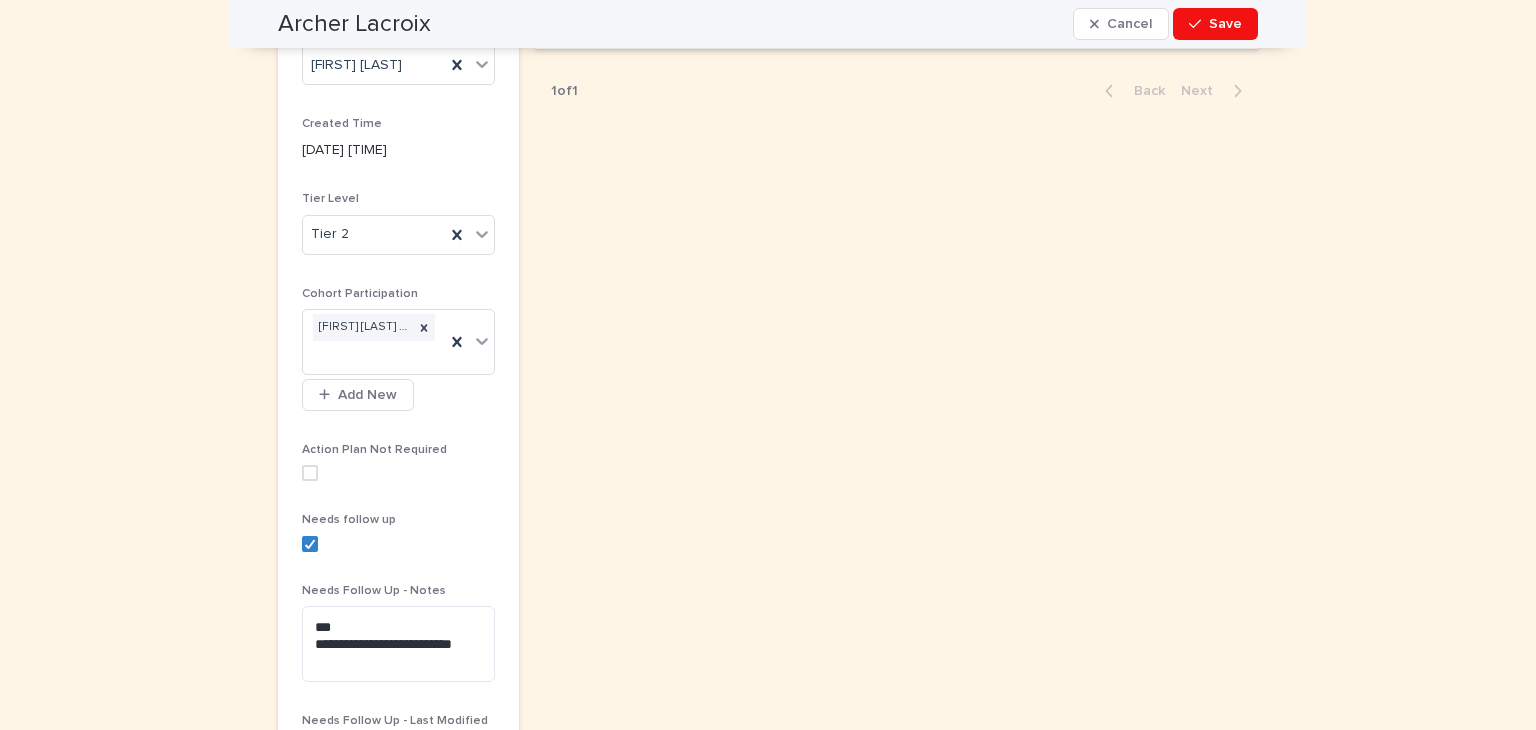 click on "Save" at bounding box center (1225, 24) 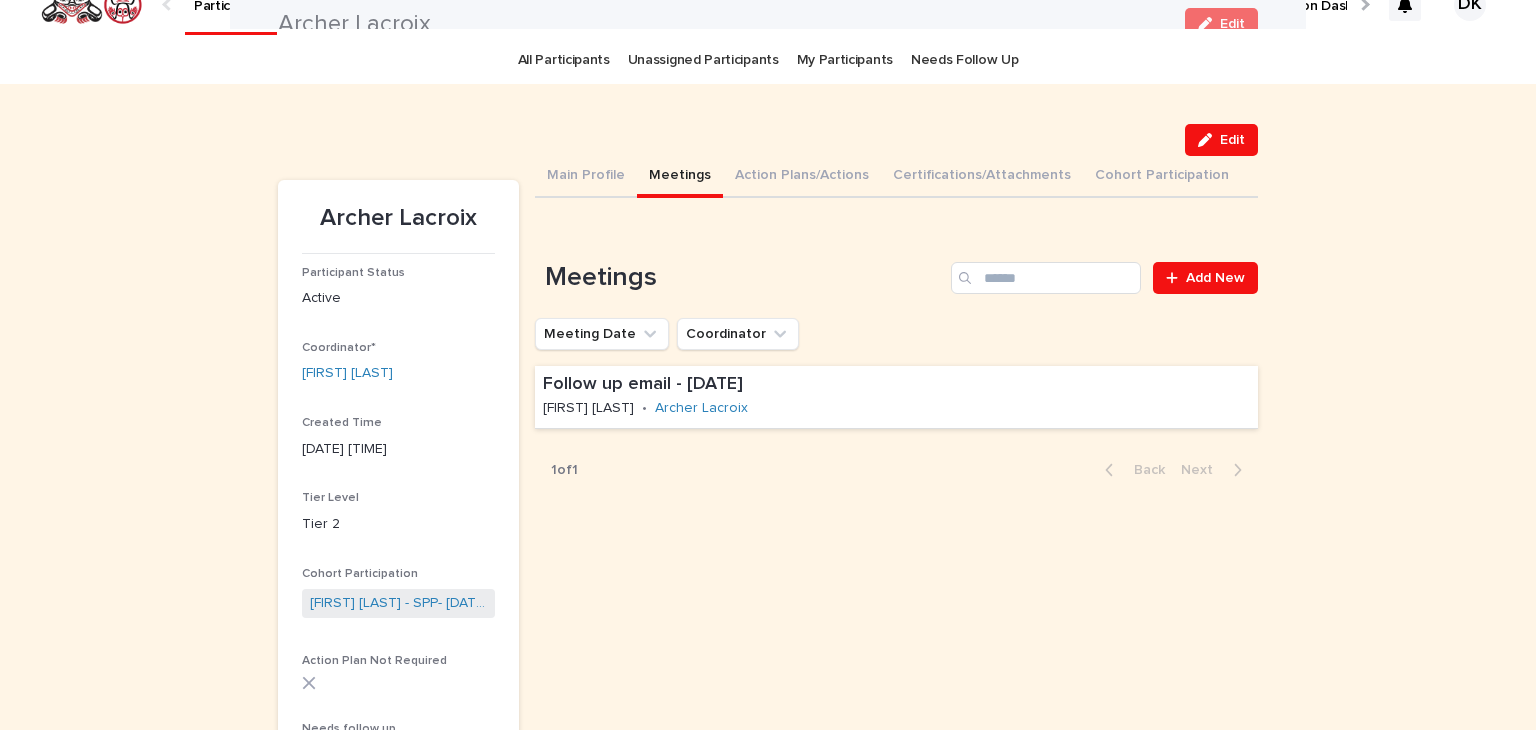 scroll, scrollTop: 0, scrollLeft: 0, axis: both 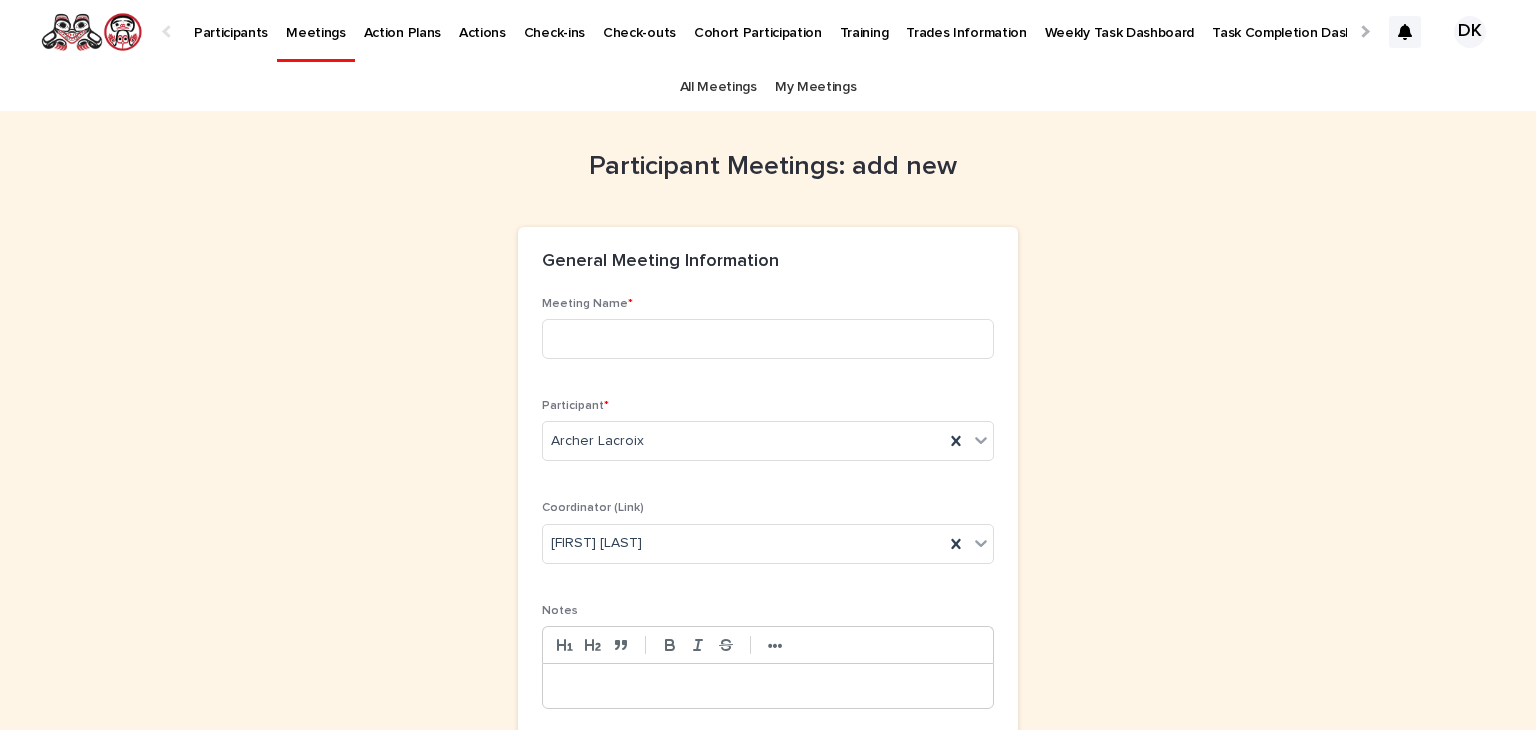 click on "Participants" at bounding box center [231, 21] 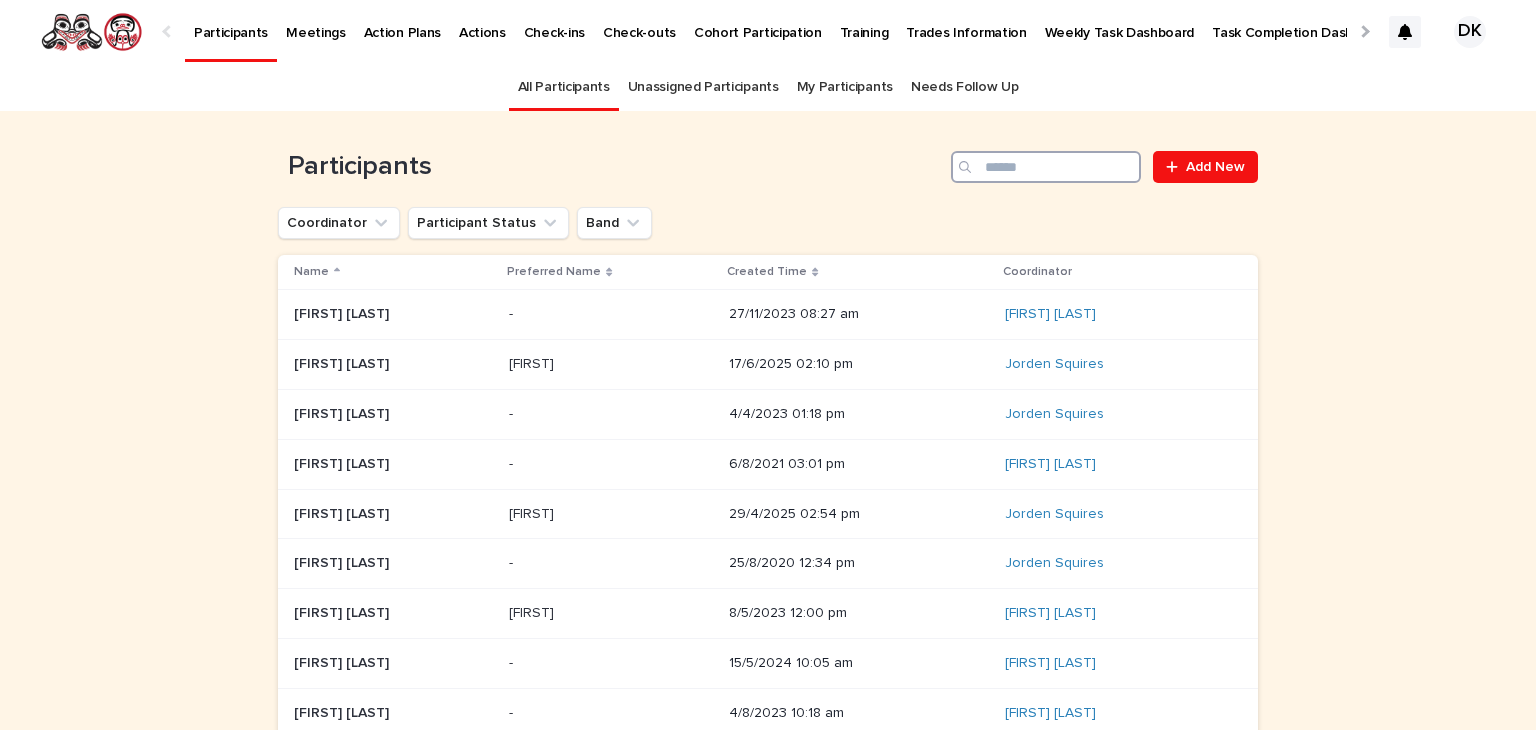 click at bounding box center (1046, 167) 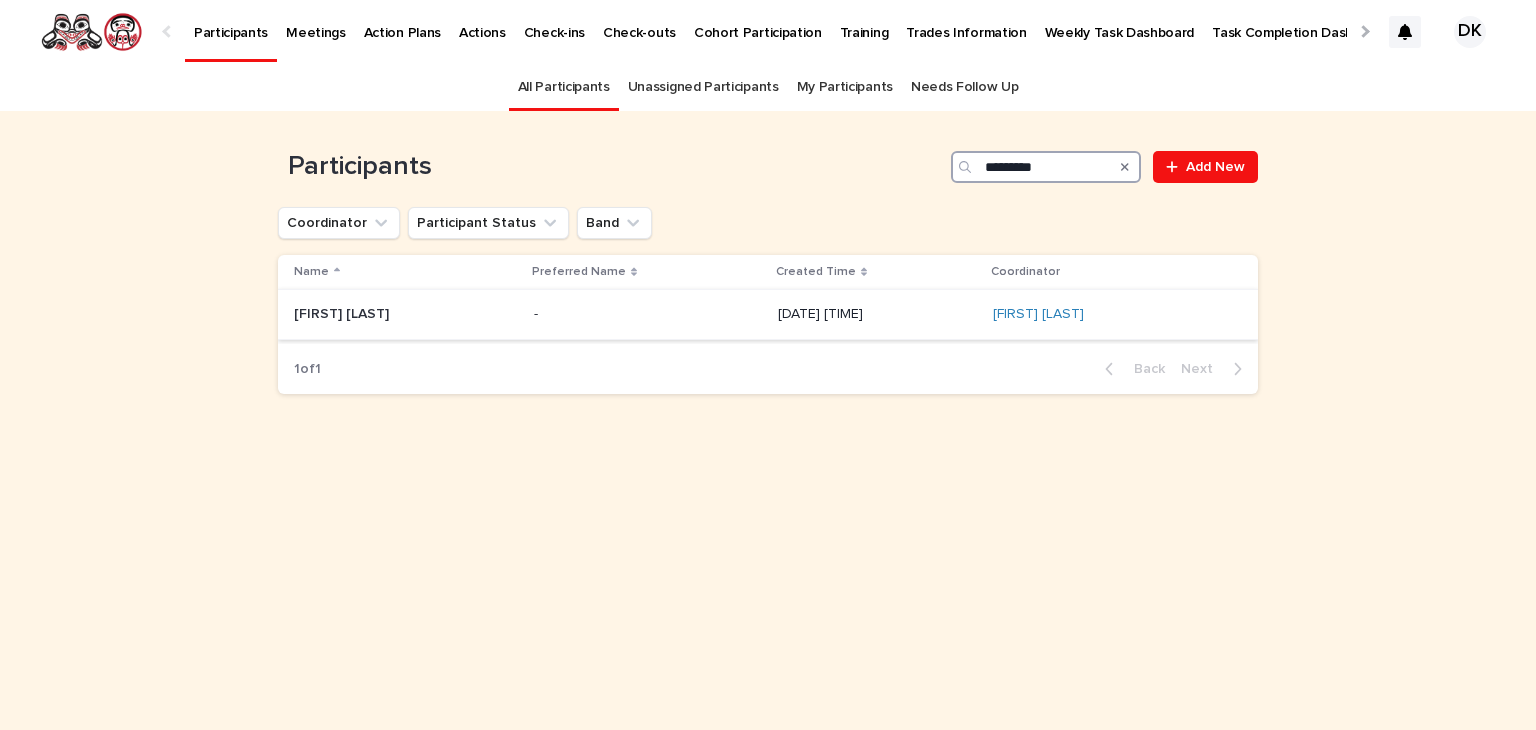 type on "*********" 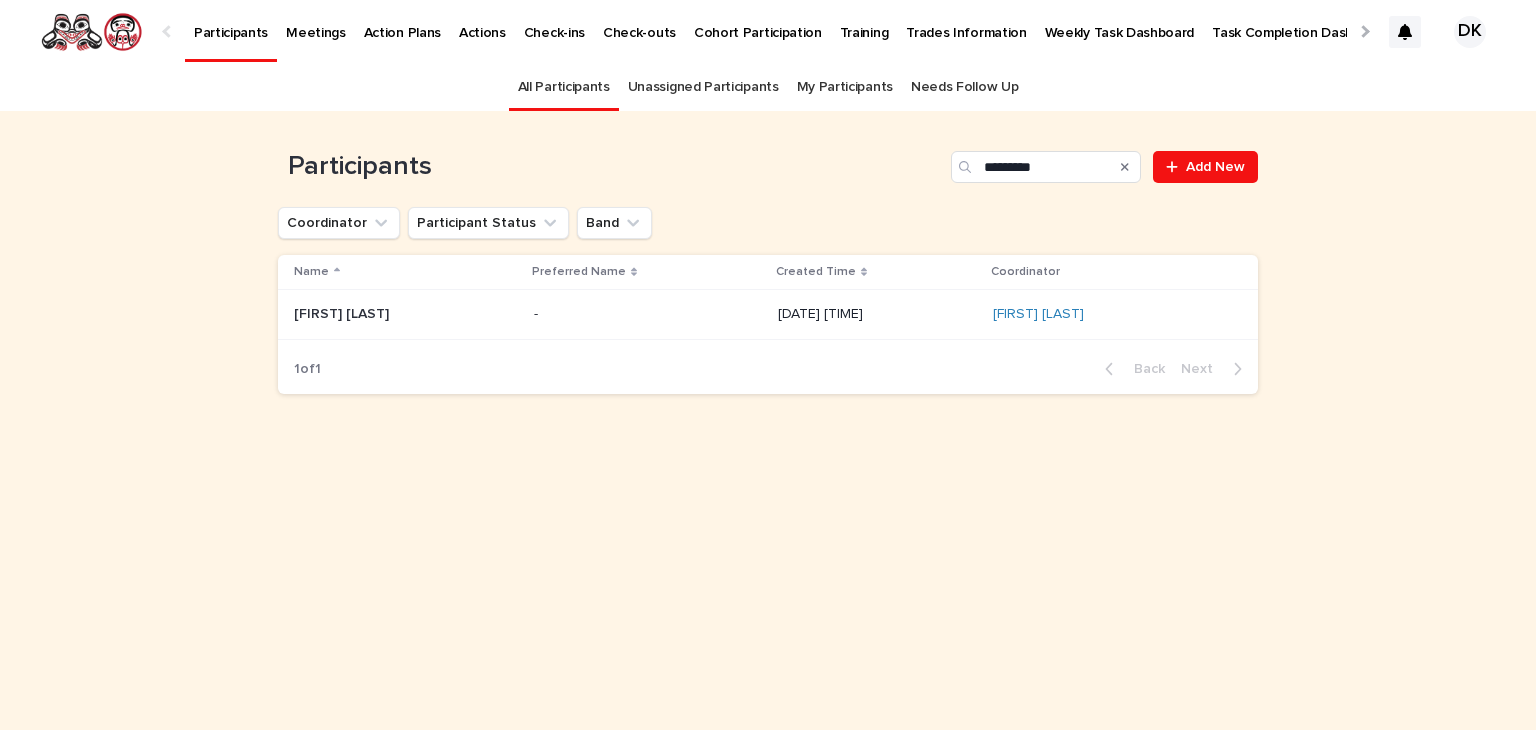 click on "Gabrielle Wright" at bounding box center (343, 312) 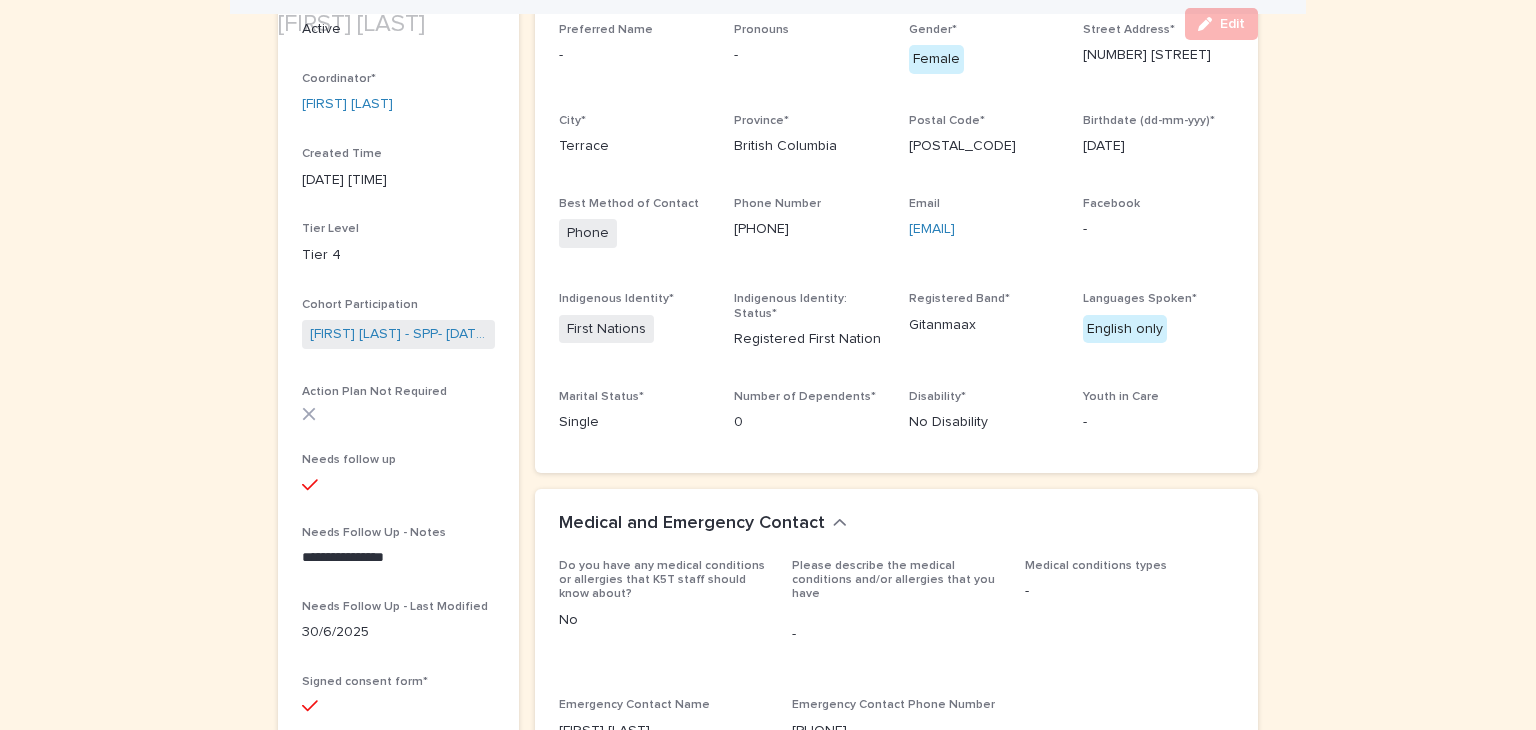 scroll, scrollTop: 300, scrollLeft: 0, axis: vertical 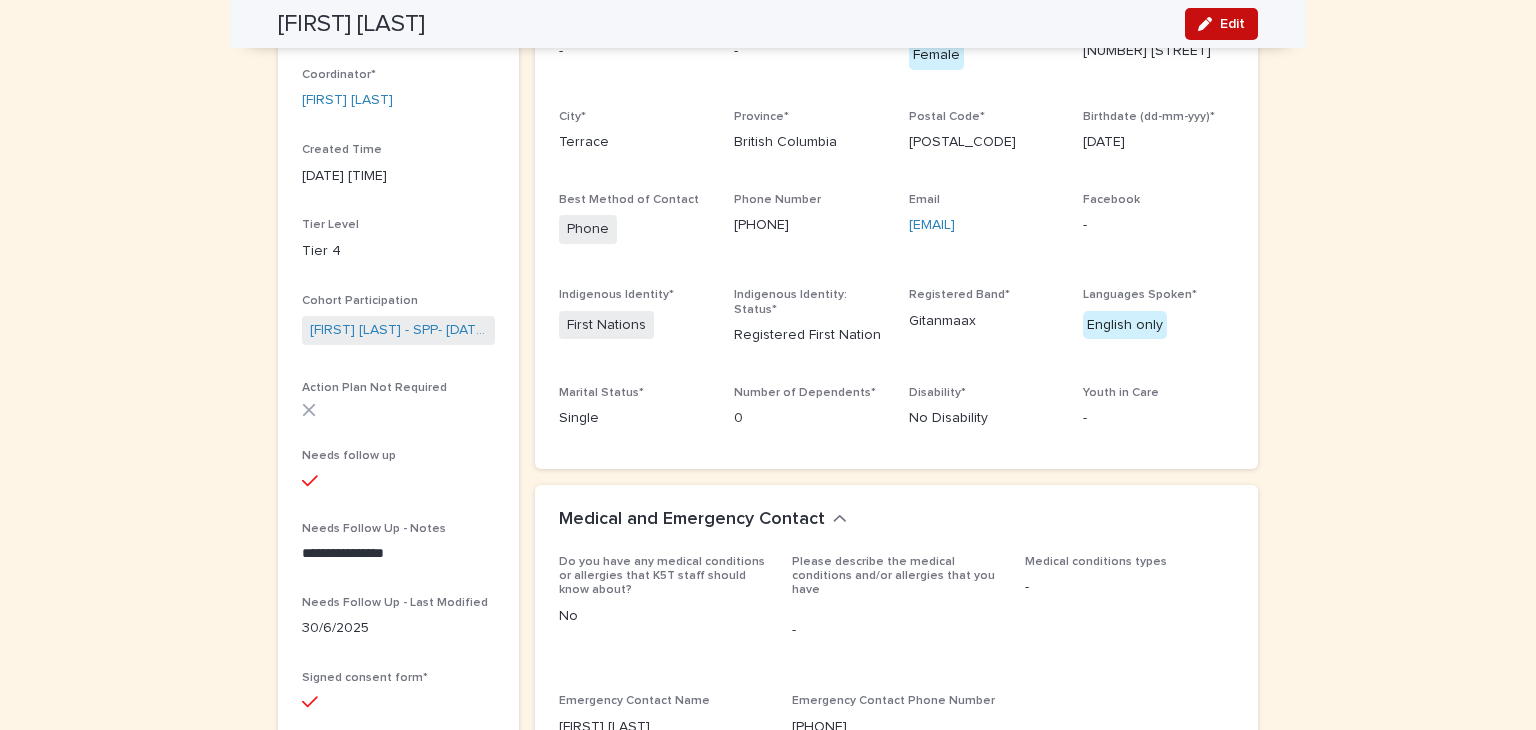 click on "Edit" at bounding box center (1232, 24) 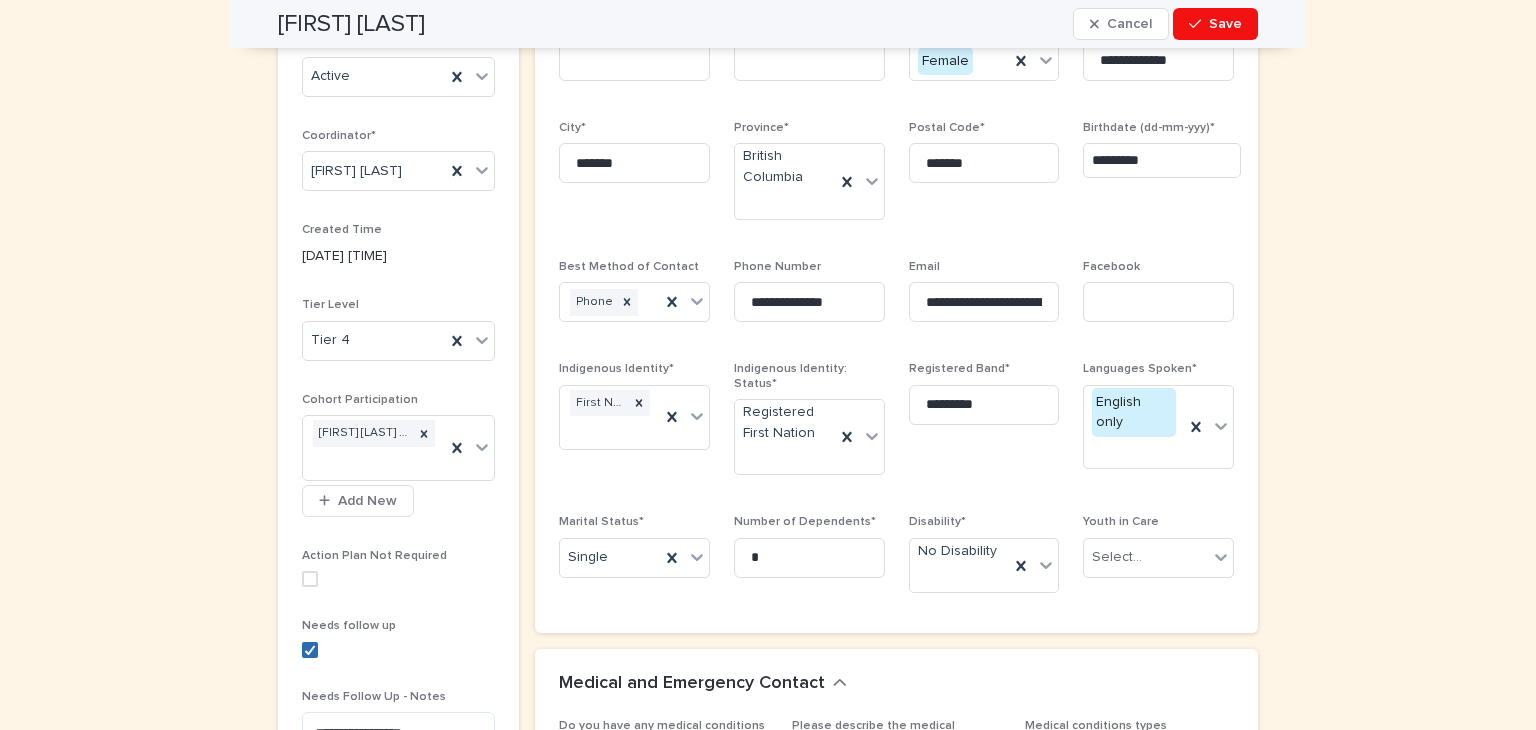 click 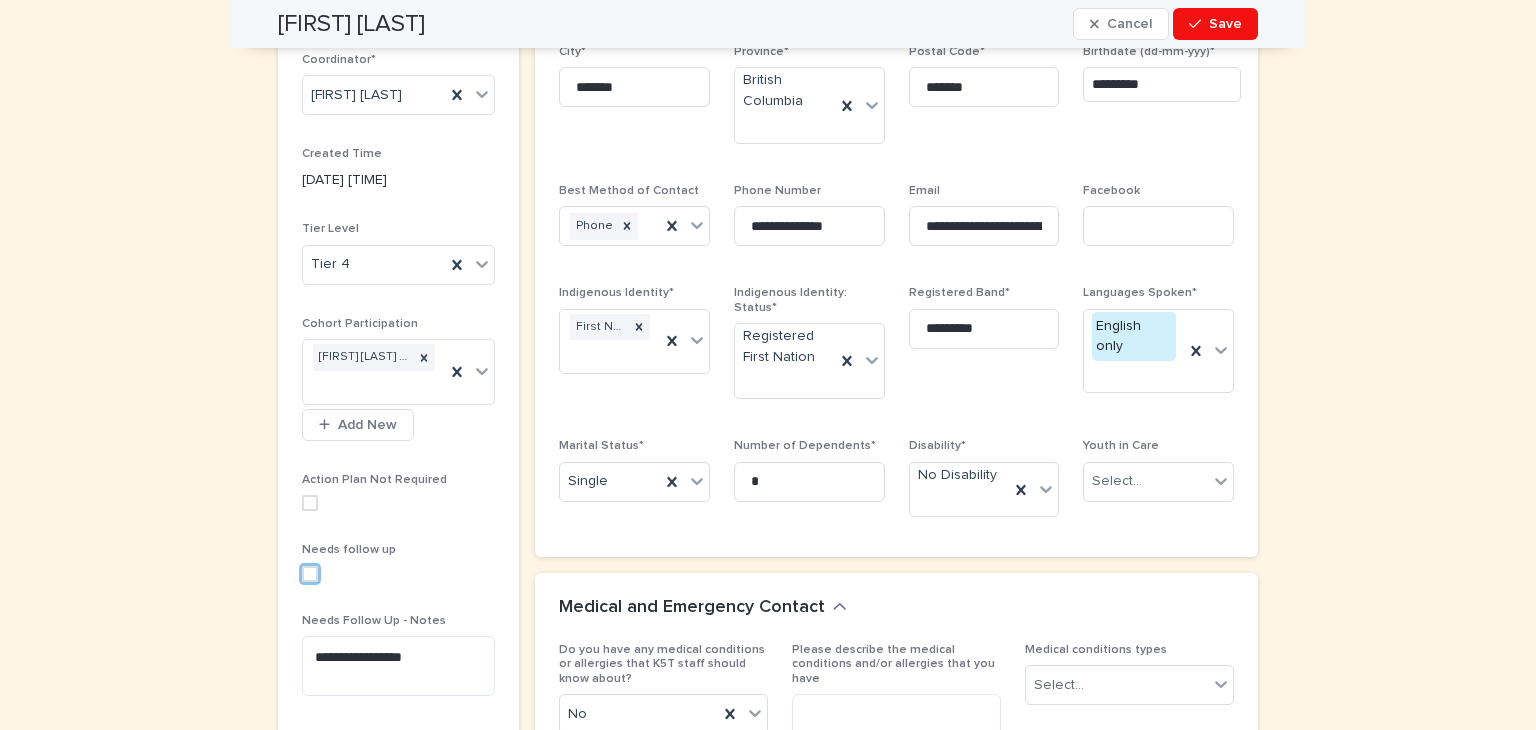 scroll, scrollTop: 400, scrollLeft: 0, axis: vertical 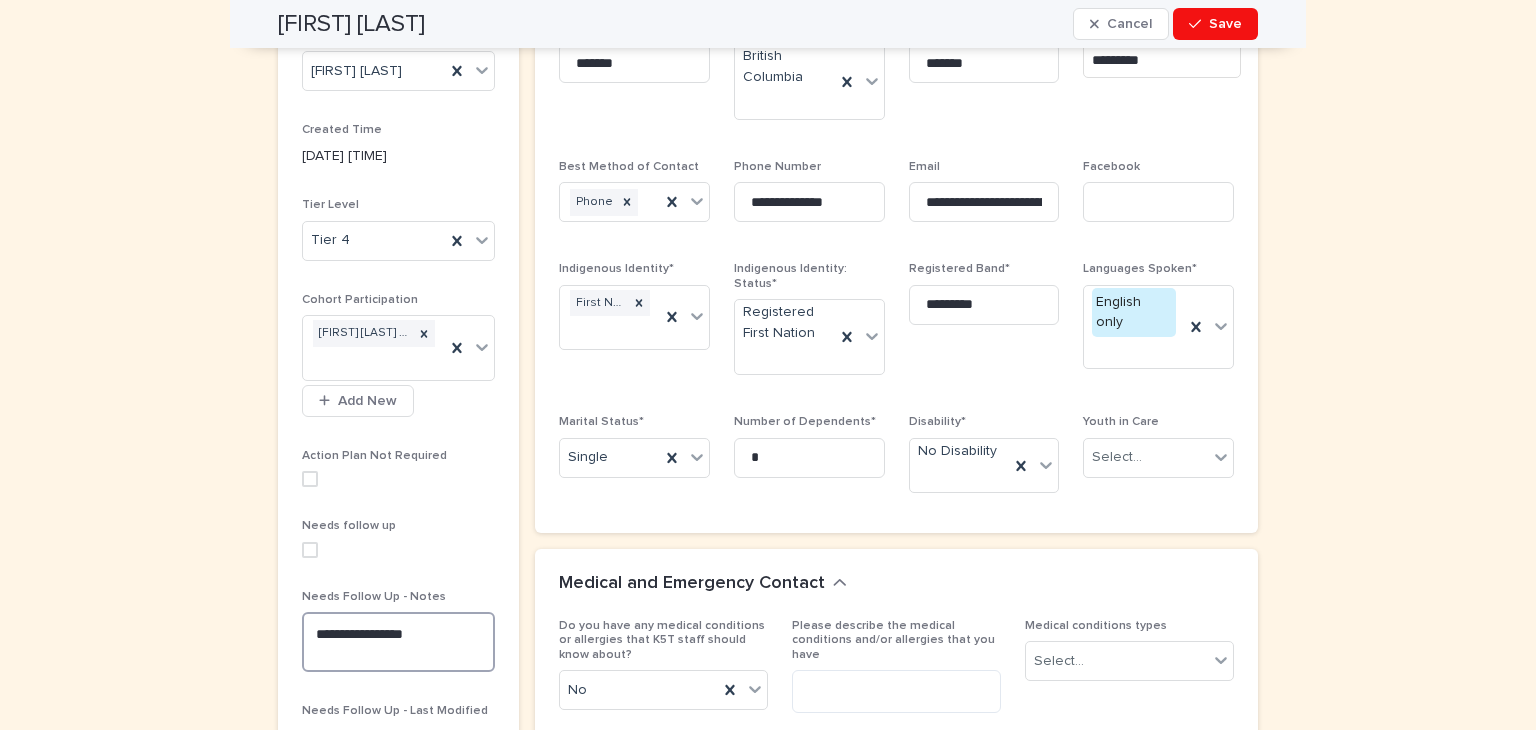 drag, startPoint x: 444, startPoint y: 622, endPoint x: 296, endPoint y: 631, distance: 148.27339 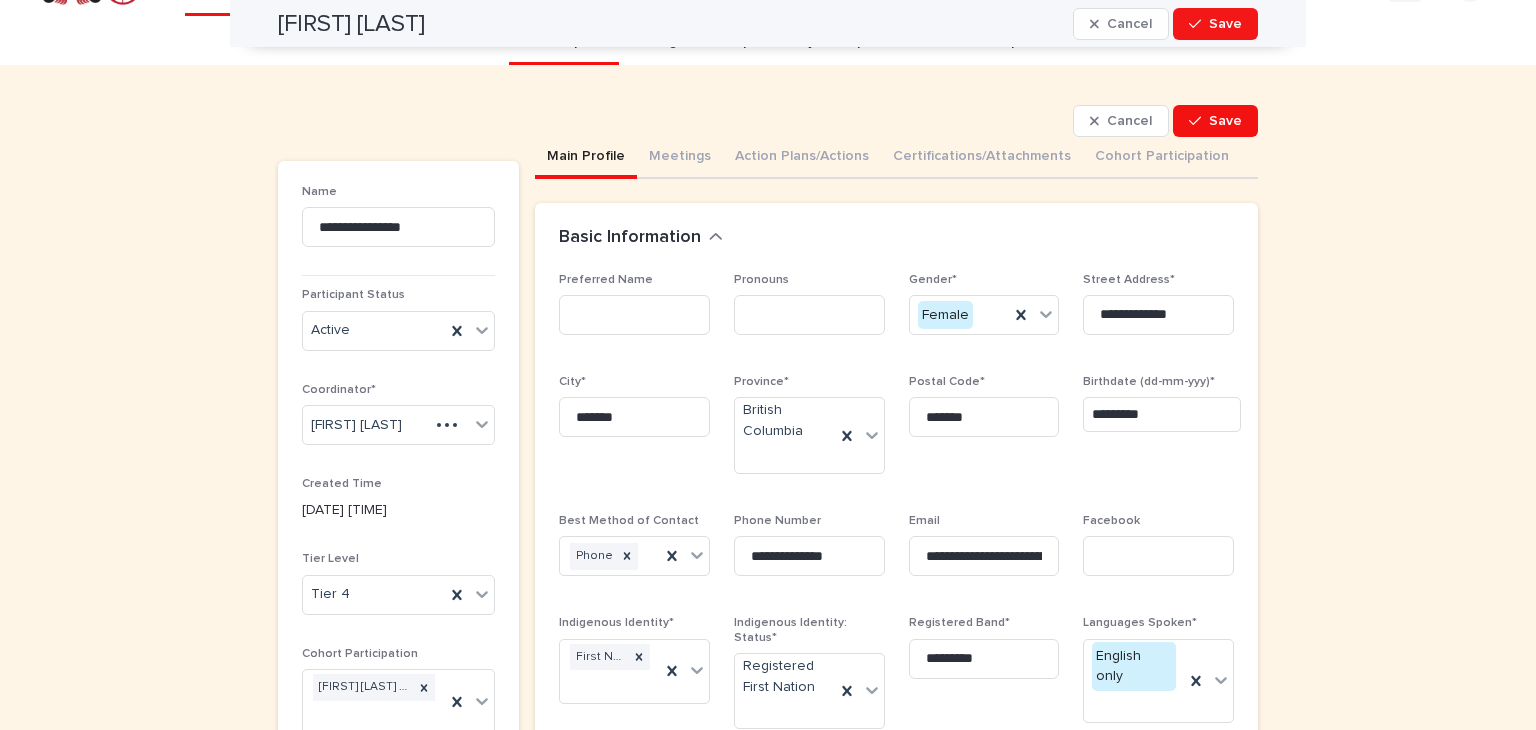 scroll, scrollTop: 0, scrollLeft: 0, axis: both 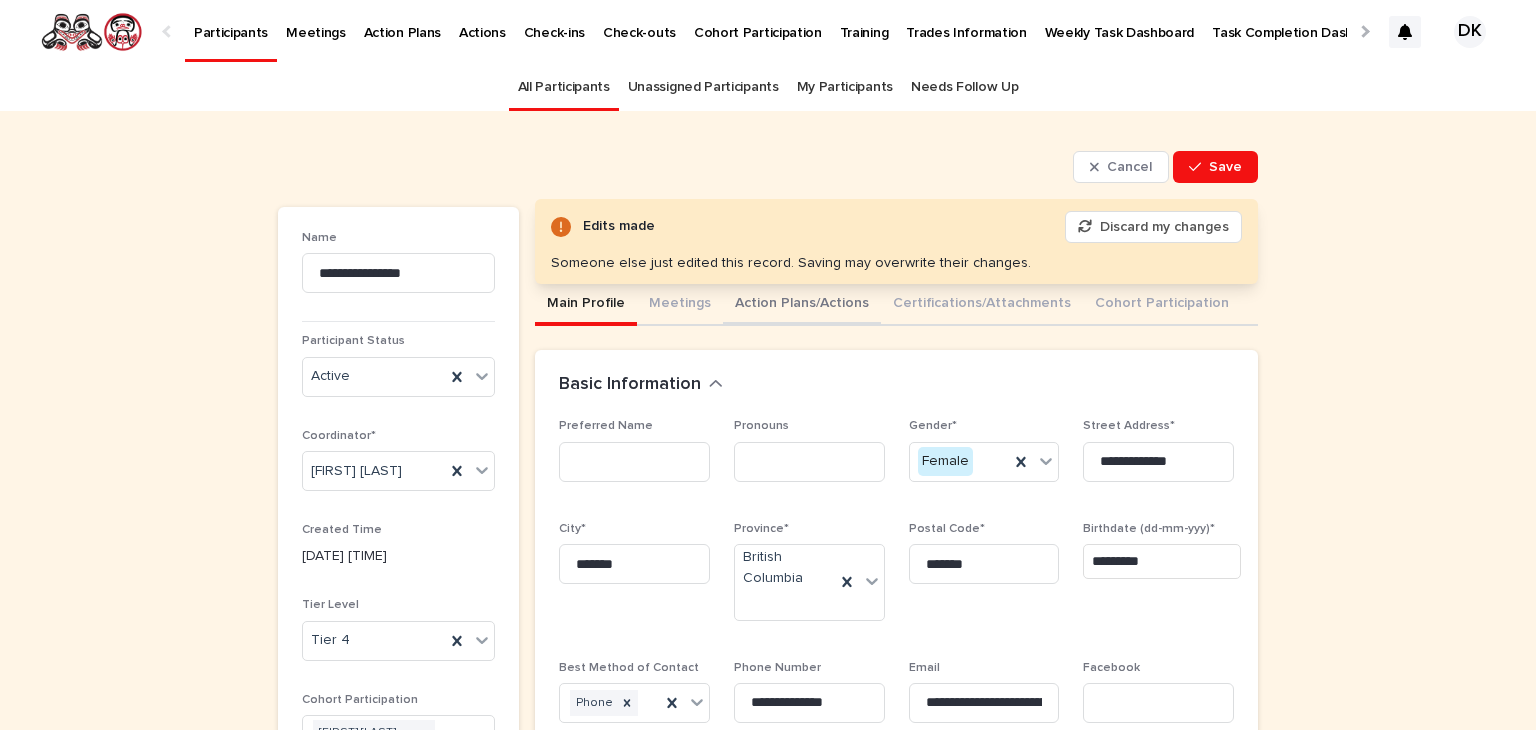 type 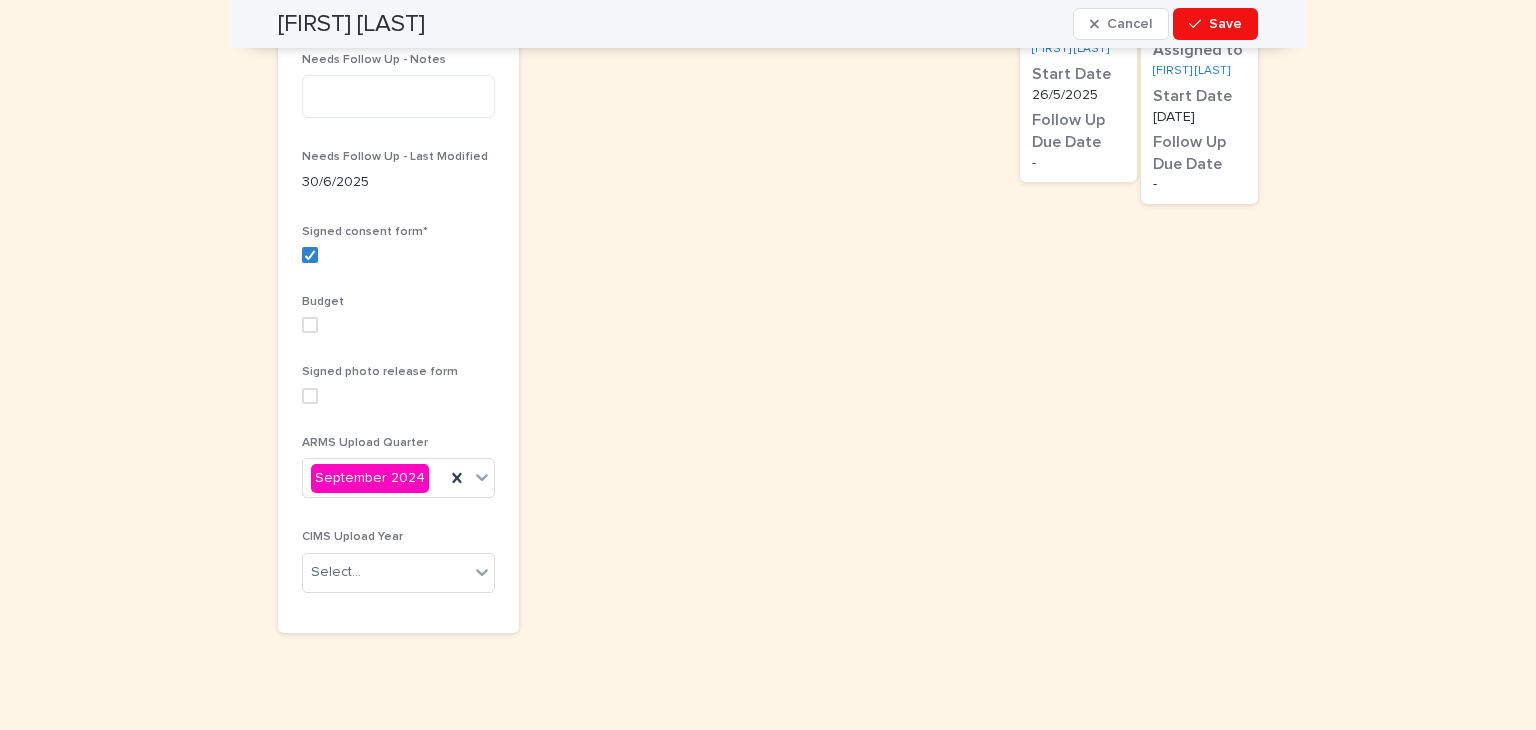 scroll, scrollTop: 37, scrollLeft: 0, axis: vertical 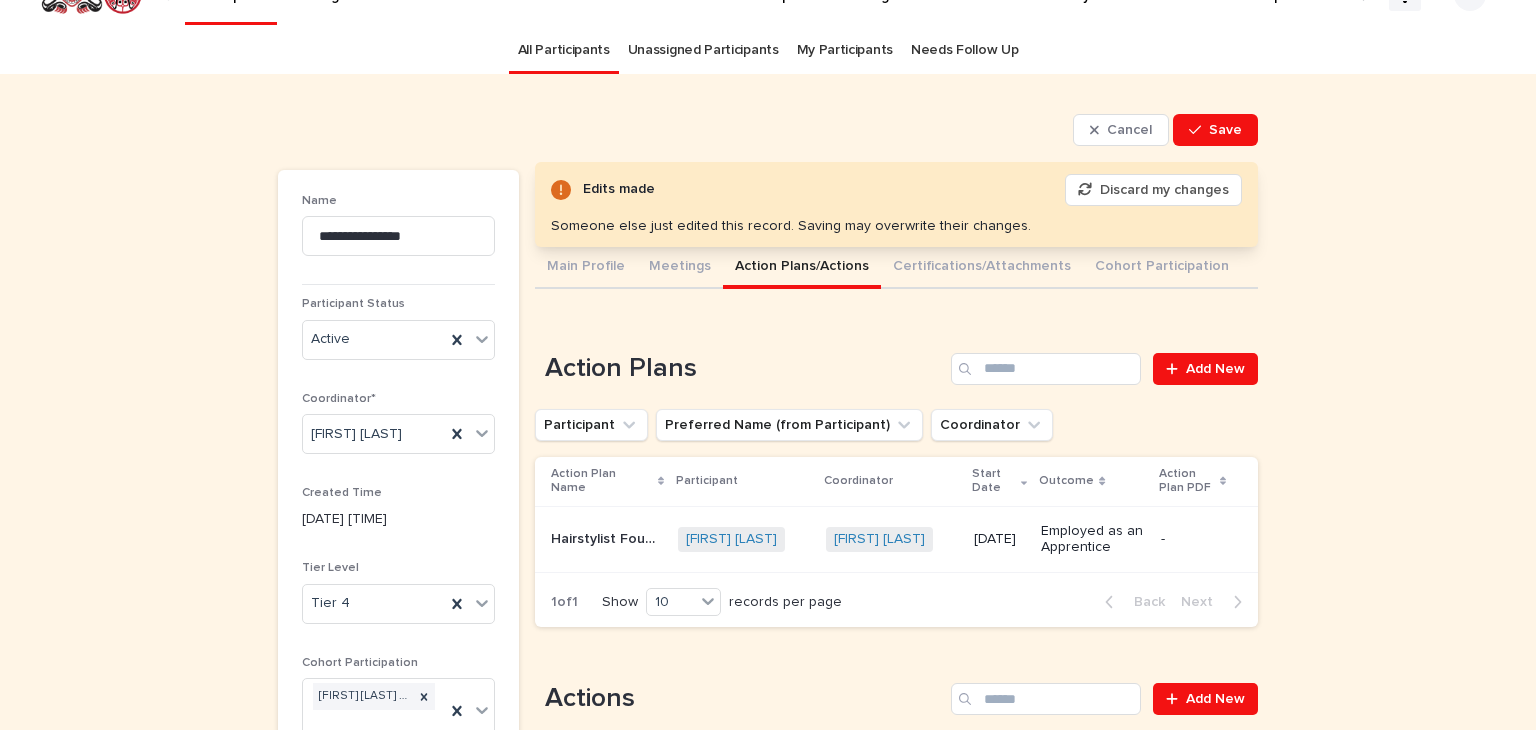 click on "Hairstylist Foundation Certification Training" at bounding box center [608, 537] 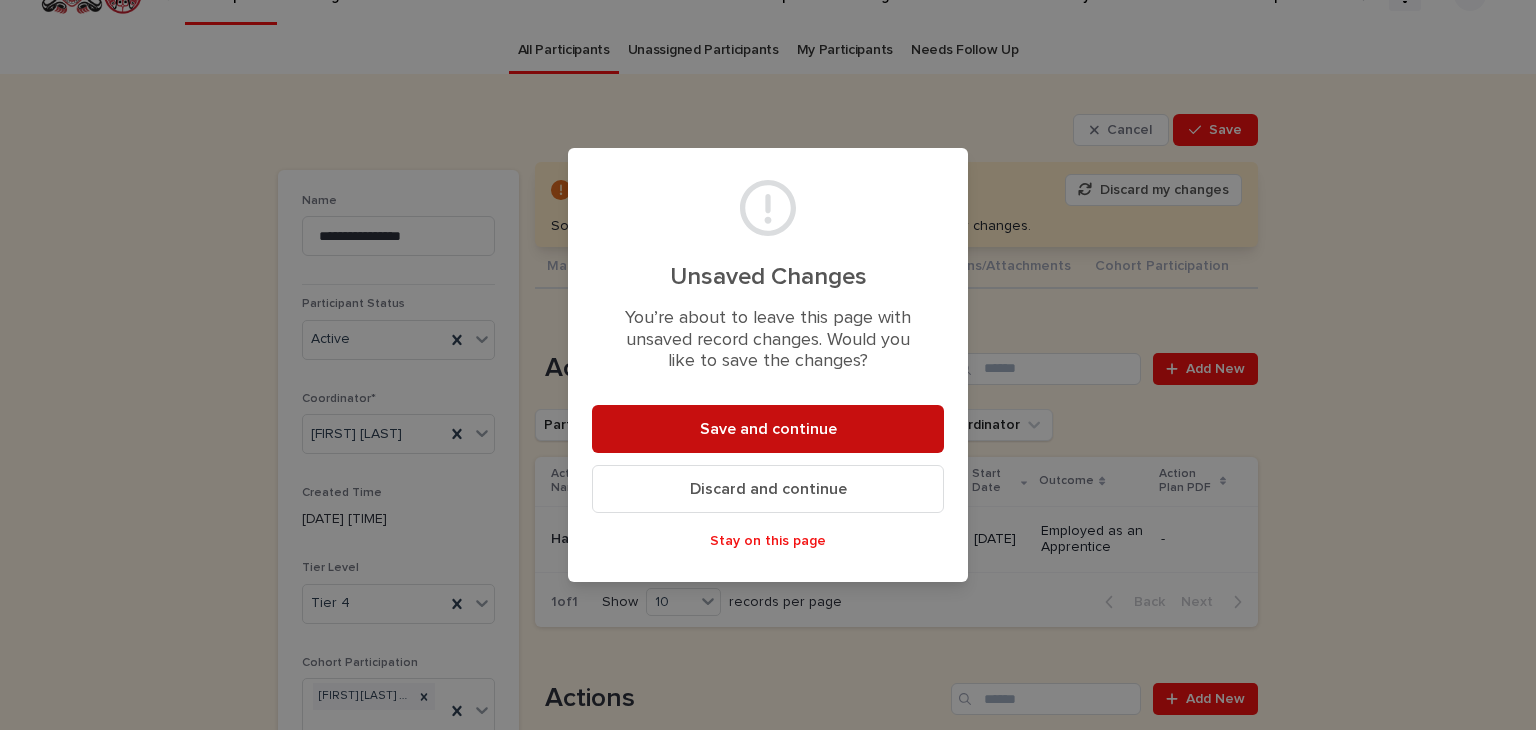click on "Save and continue" at bounding box center [768, 429] 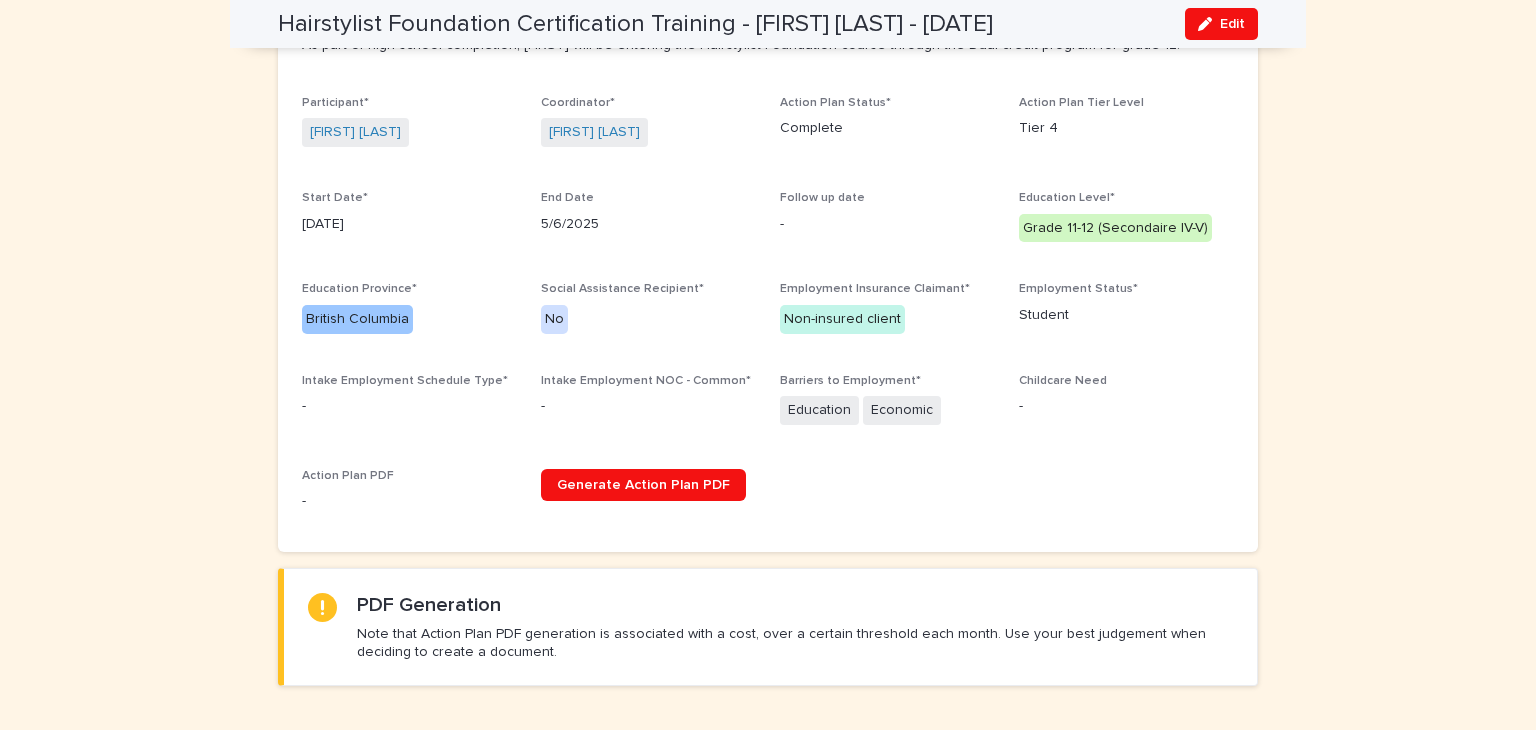 scroll, scrollTop: 0, scrollLeft: 0, axis: both 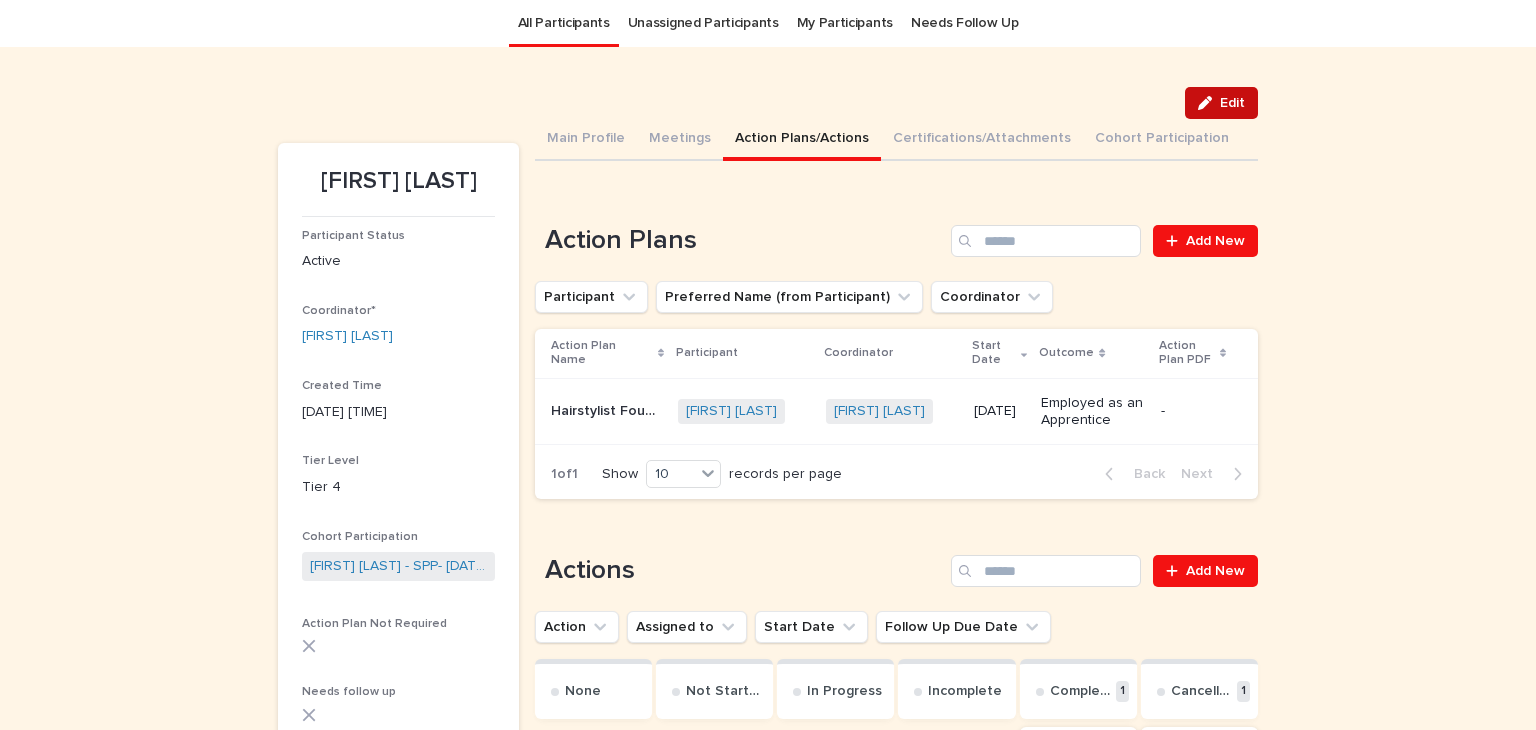 click on "Edit" at bounding box center (1232, 103) 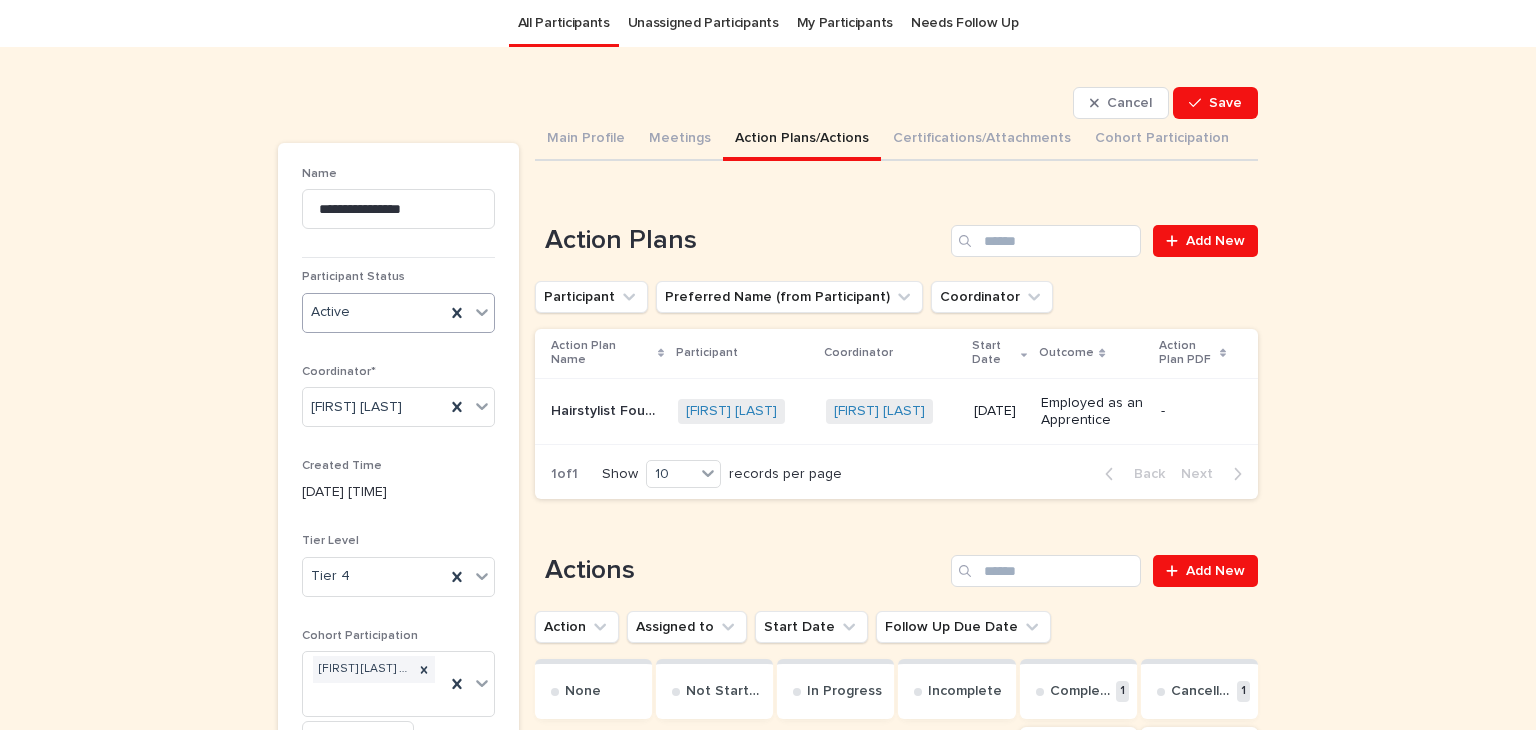 drag, startPoint x: 479, startPoint y: 309, endPoint x: 465, endPoint y: 313, distance: 14.56022 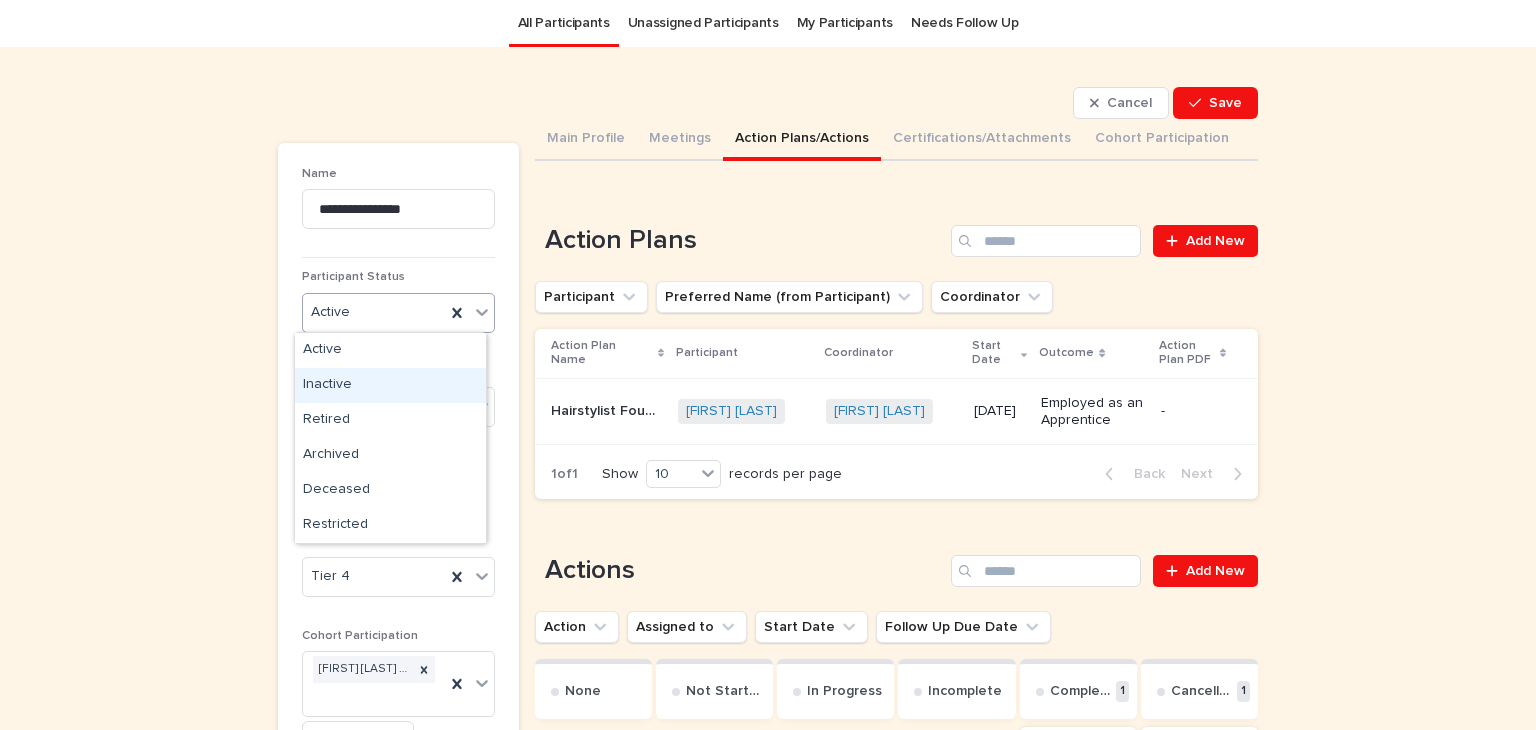 click on "Inactive" at bounding box center [390, 385] 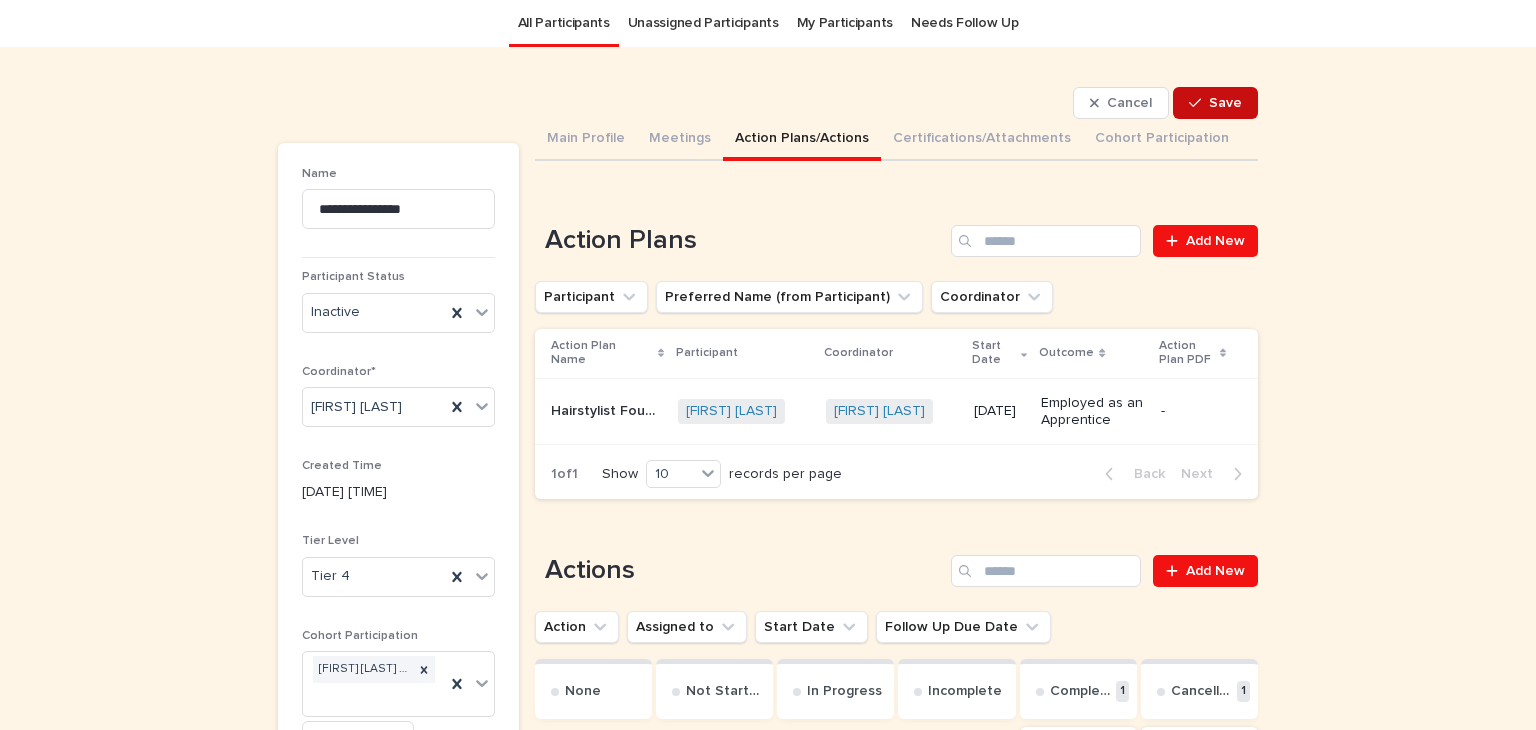 click on "Save" at bounding box center [1215, 103] 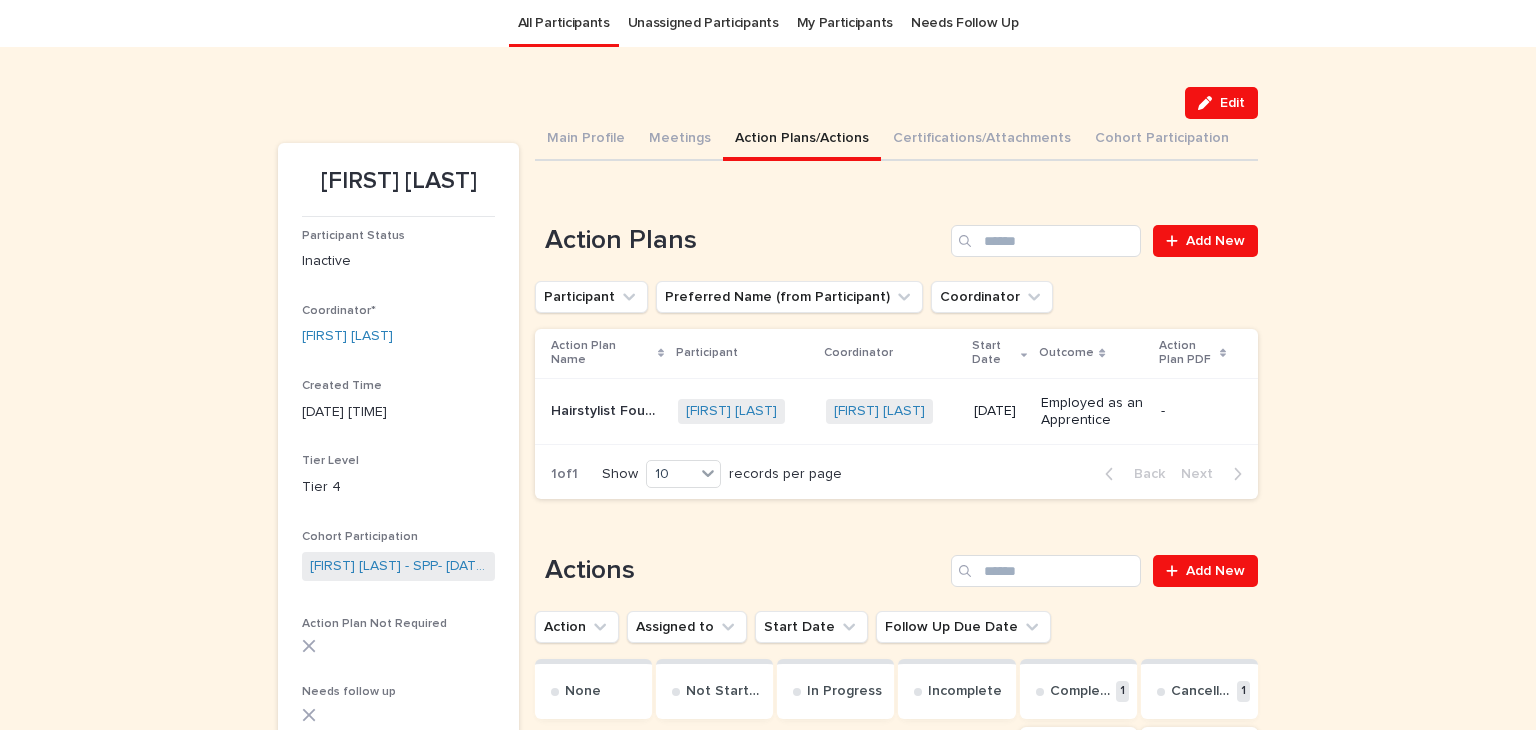 scroll, scrollTop: 0, scrollLeft: 0, axis: both 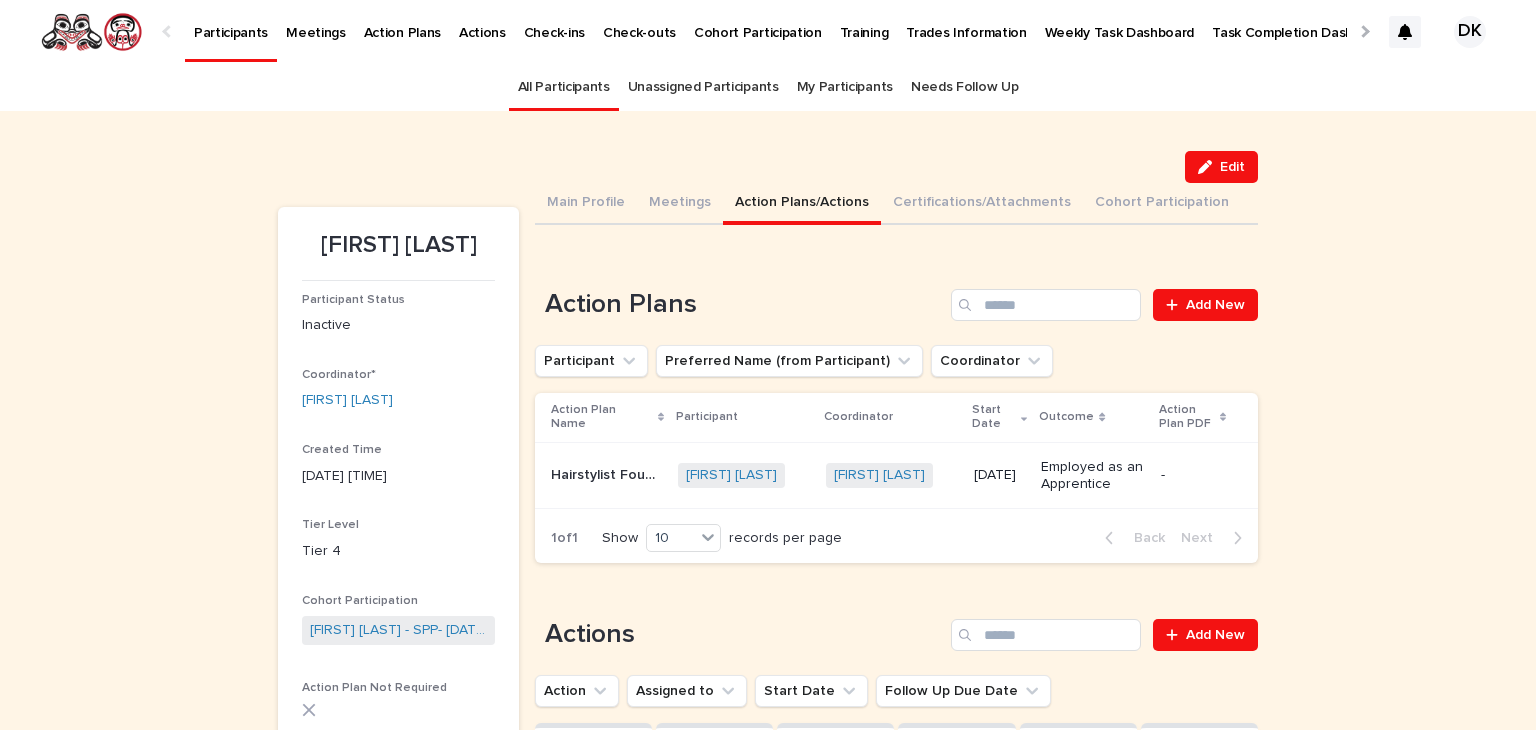 click on "Participants" at bounding box center (231, 21) 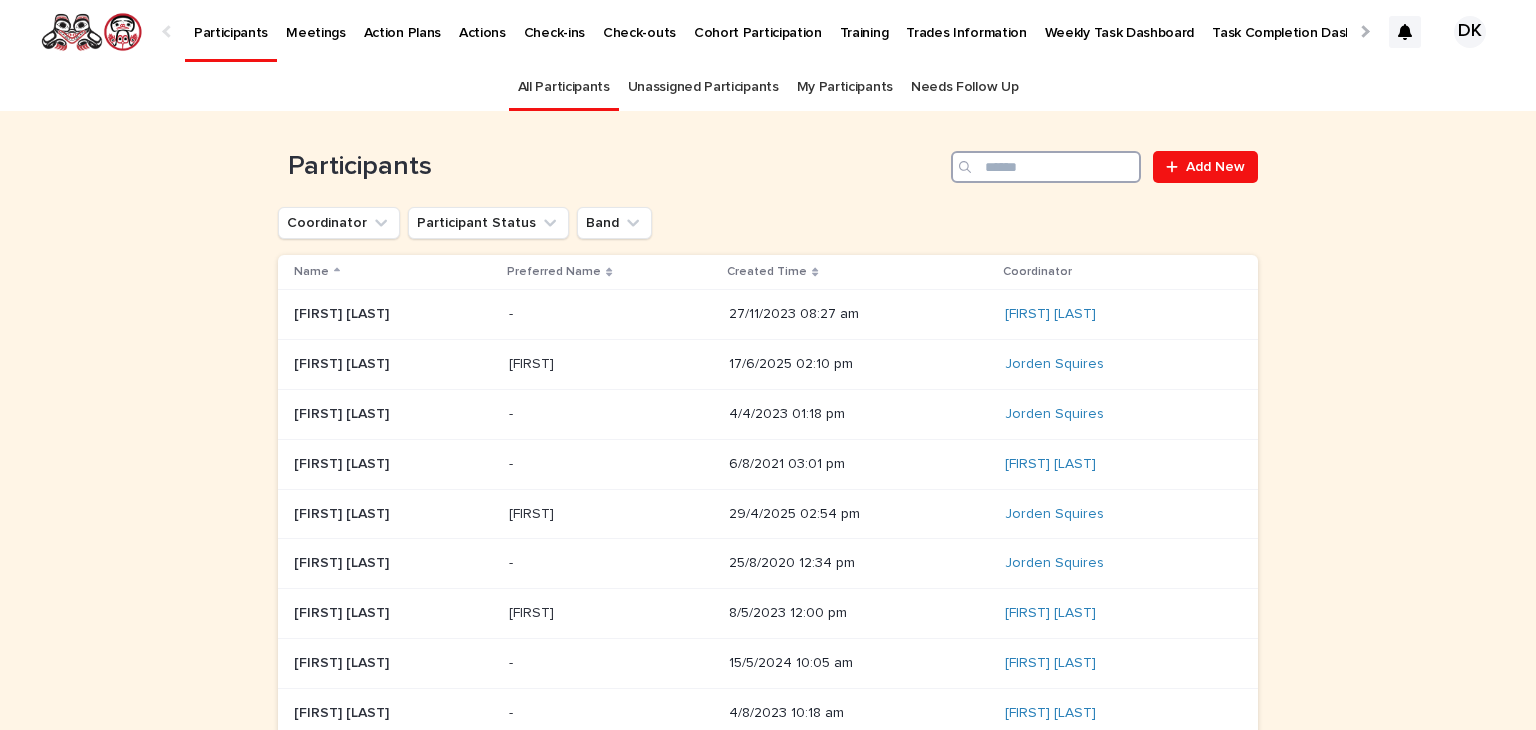 click at bounding box center [1046, 167] 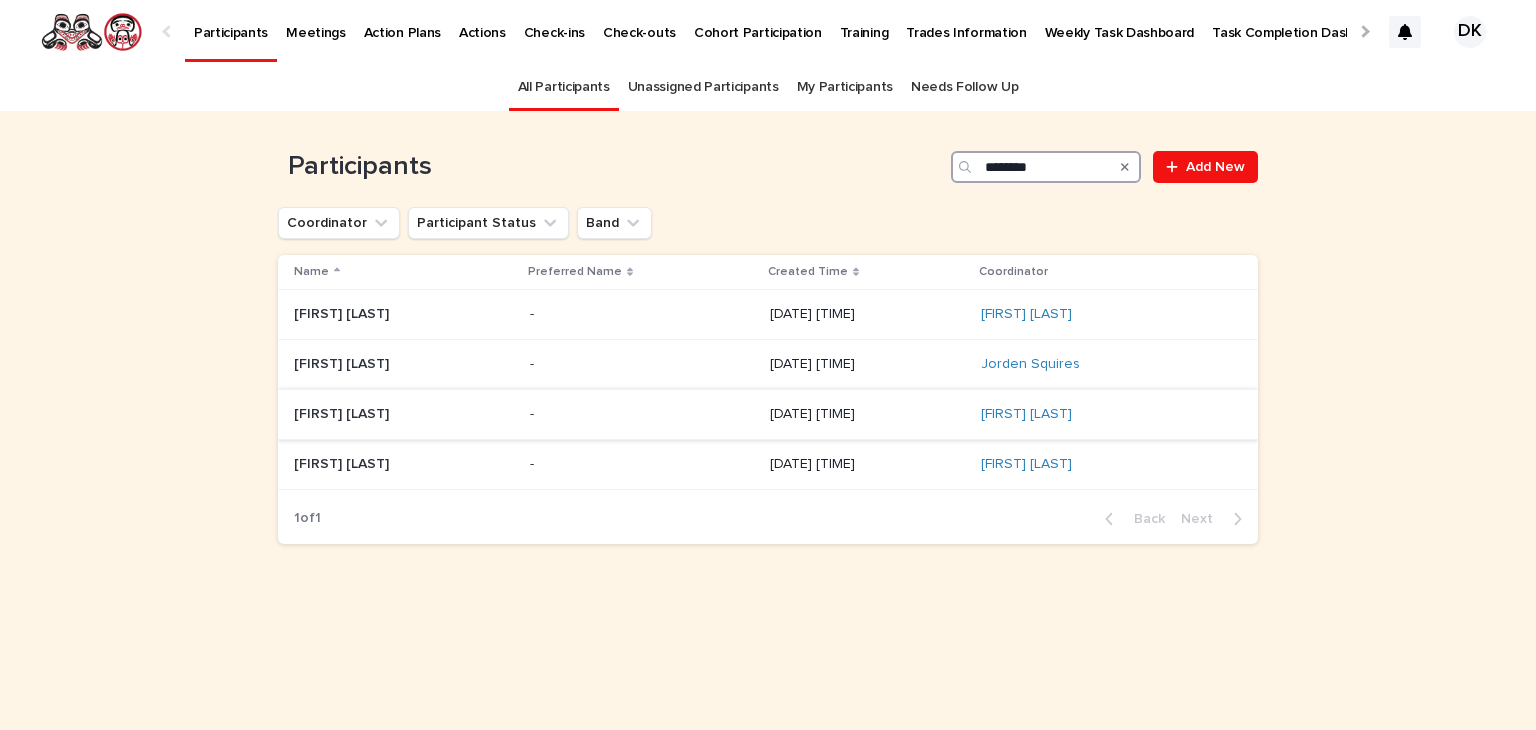 type on "********" 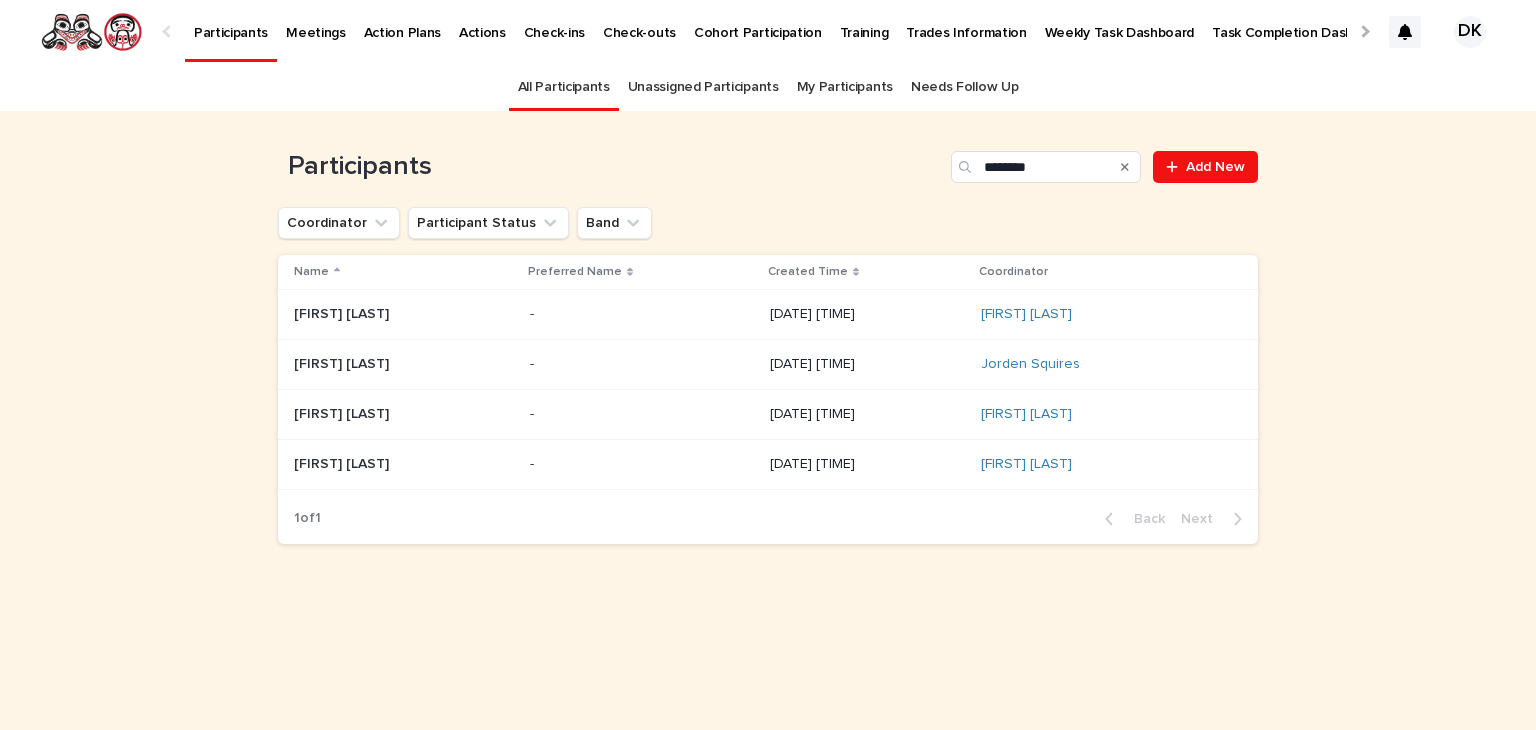 click on "Samantha Davis" at bounding box center [343, 412] 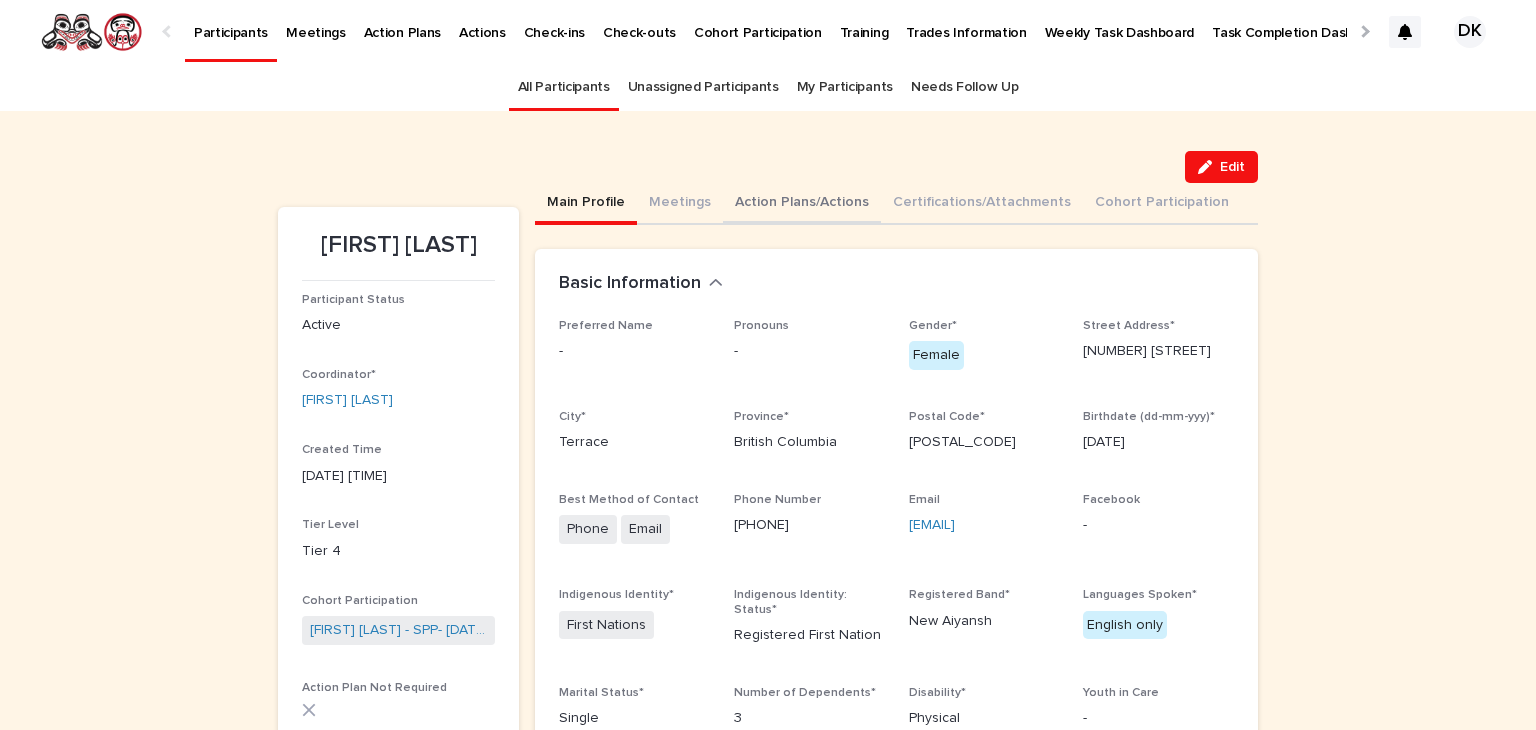 click on "Action Plans/Actions" at bounding box center (802, 204) 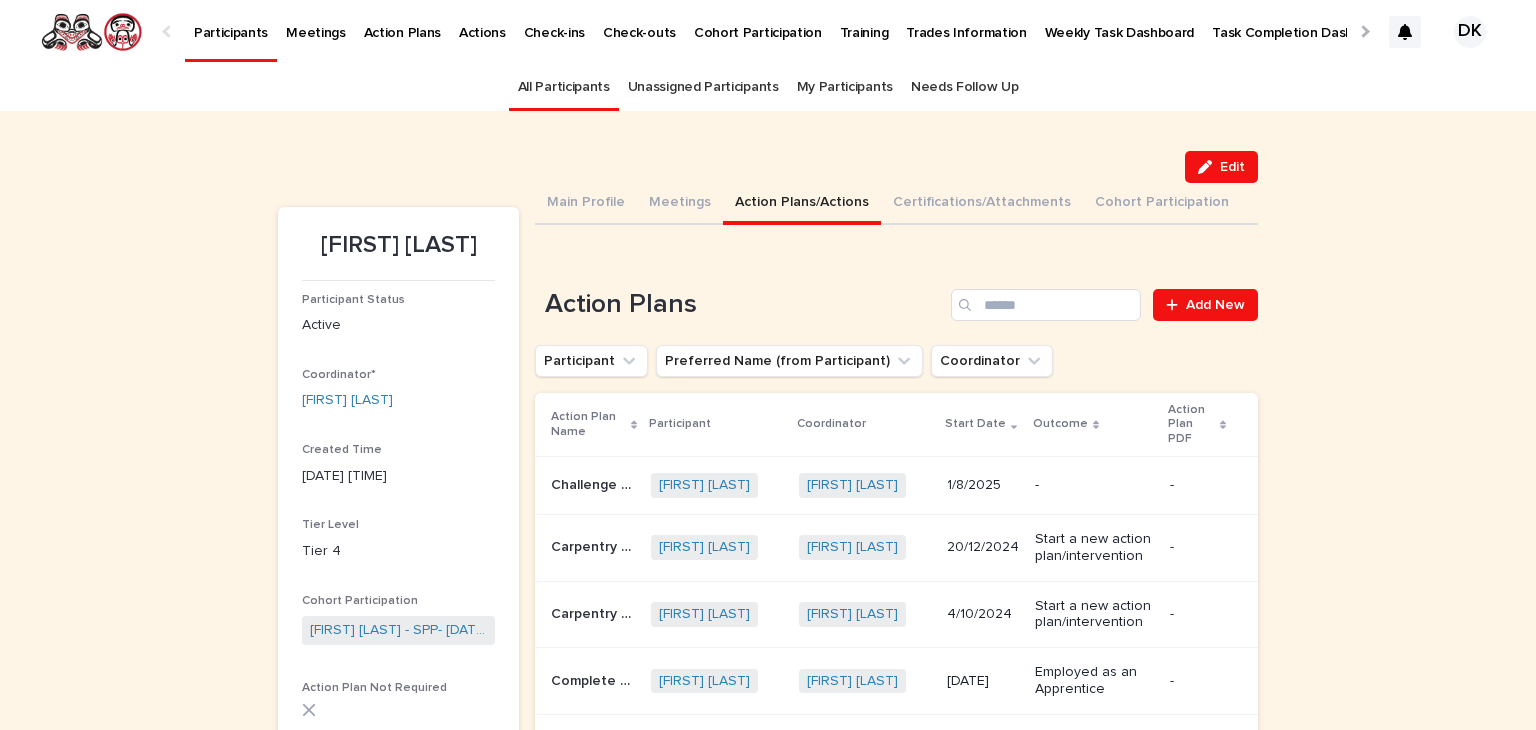 click on "Challenge Carpentry Red Seal Exam" at bounding box center [595, 483] 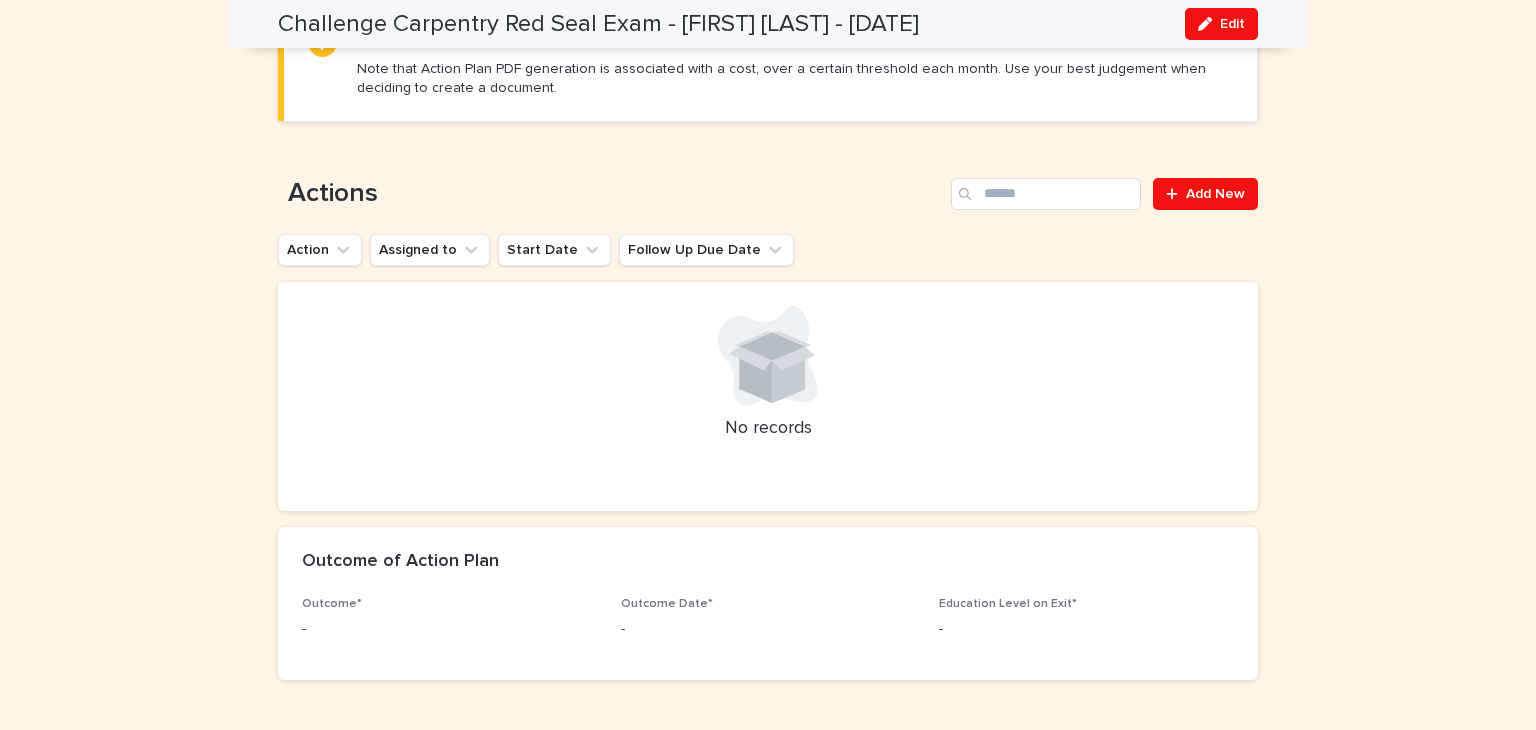 scroll, scrollTop: 1064, scrollLeft: 0, axis: vertical 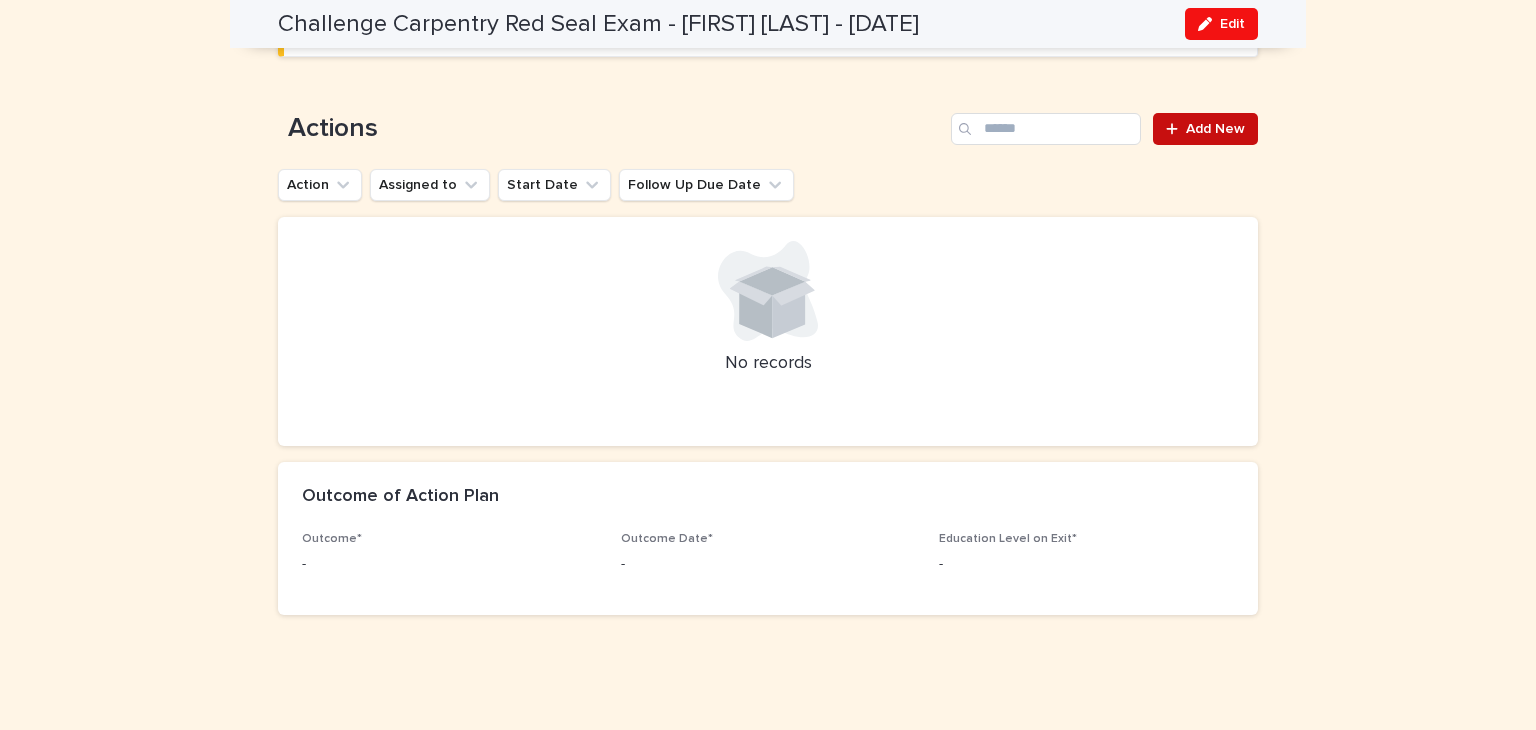 click on "Add New" at bounding box center [1215, 129] 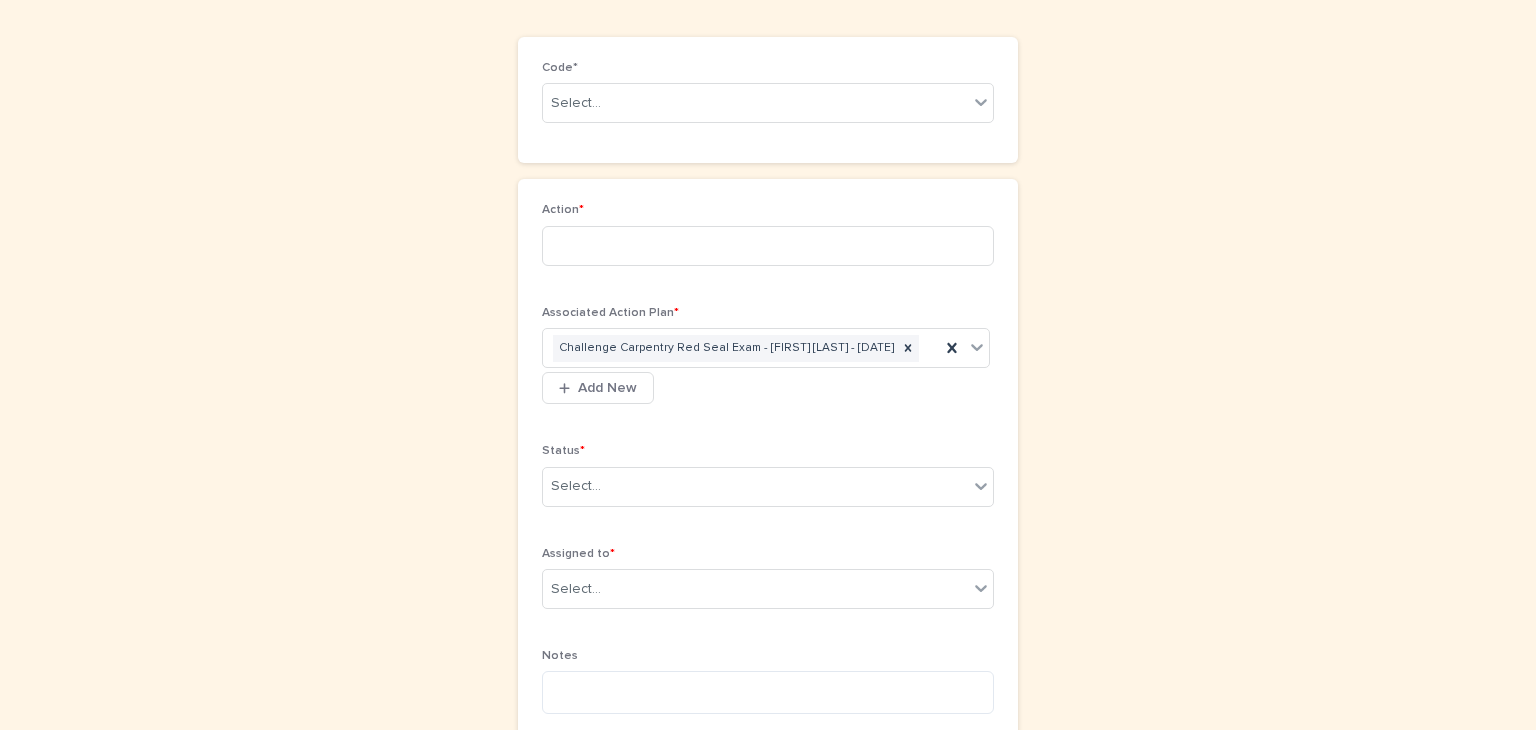 scroll, scrollTop: 0, scrollLeft: 0, axis: both 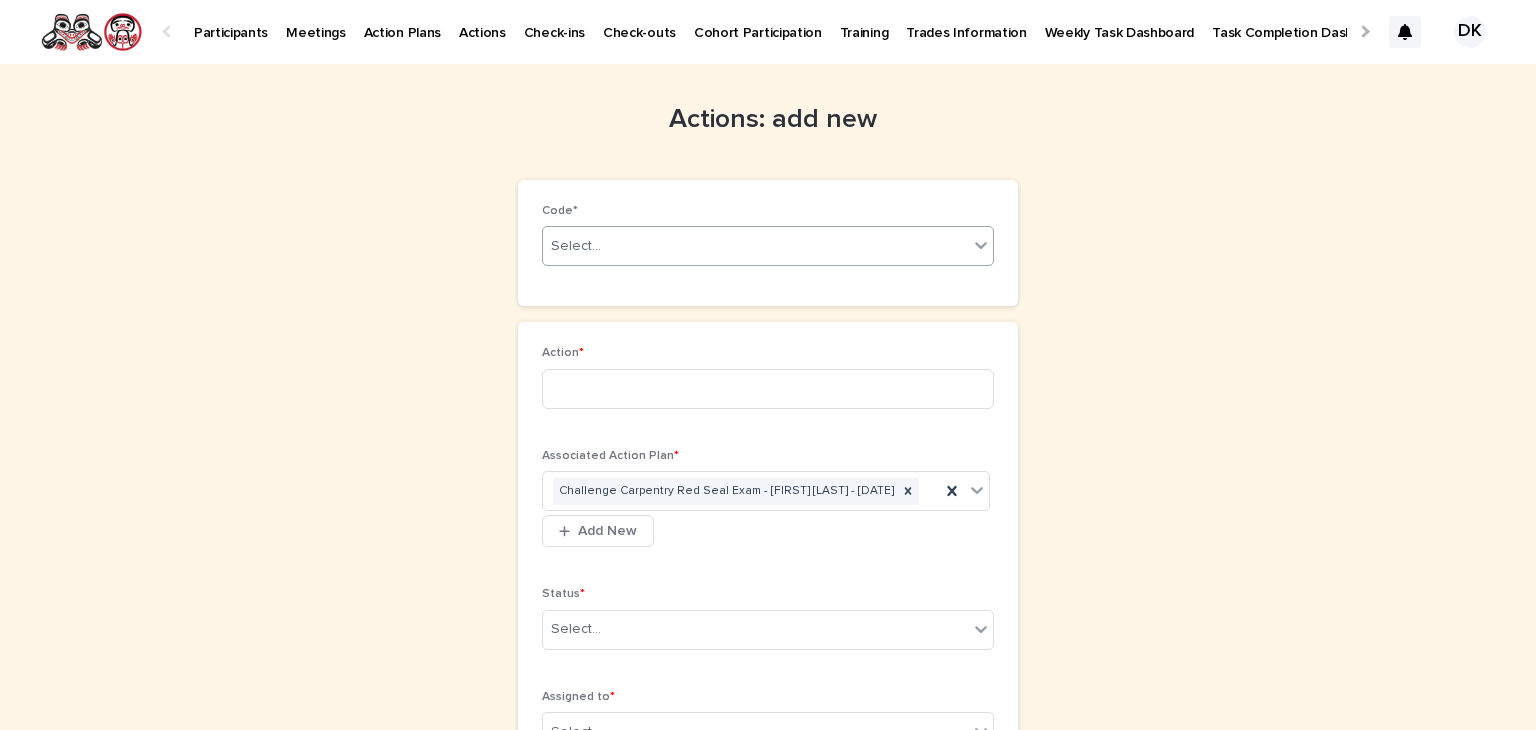 click 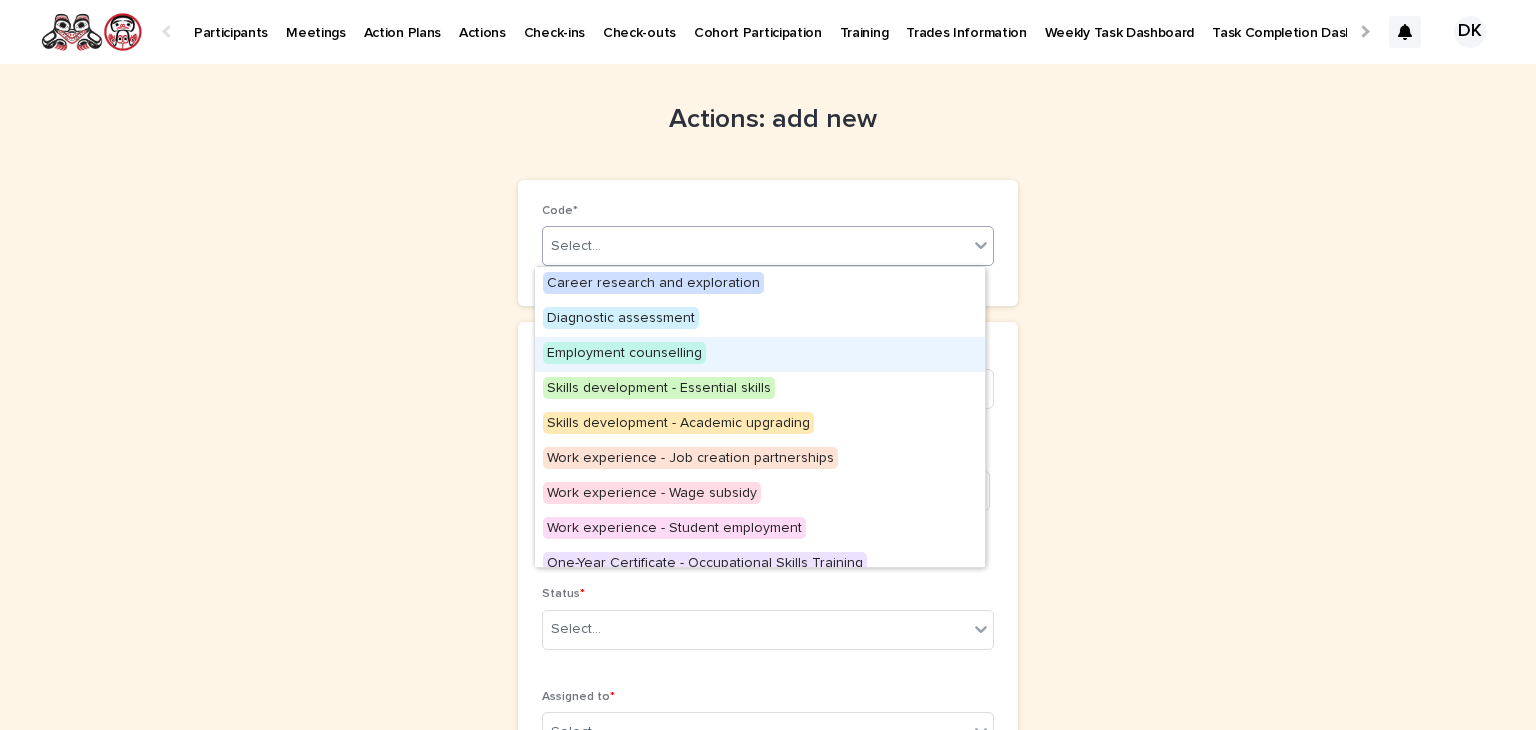 drag, startPoint x: 684, startPoint y: 345, endPoint x: 844, endPoint y: 261, distance: 180.70972 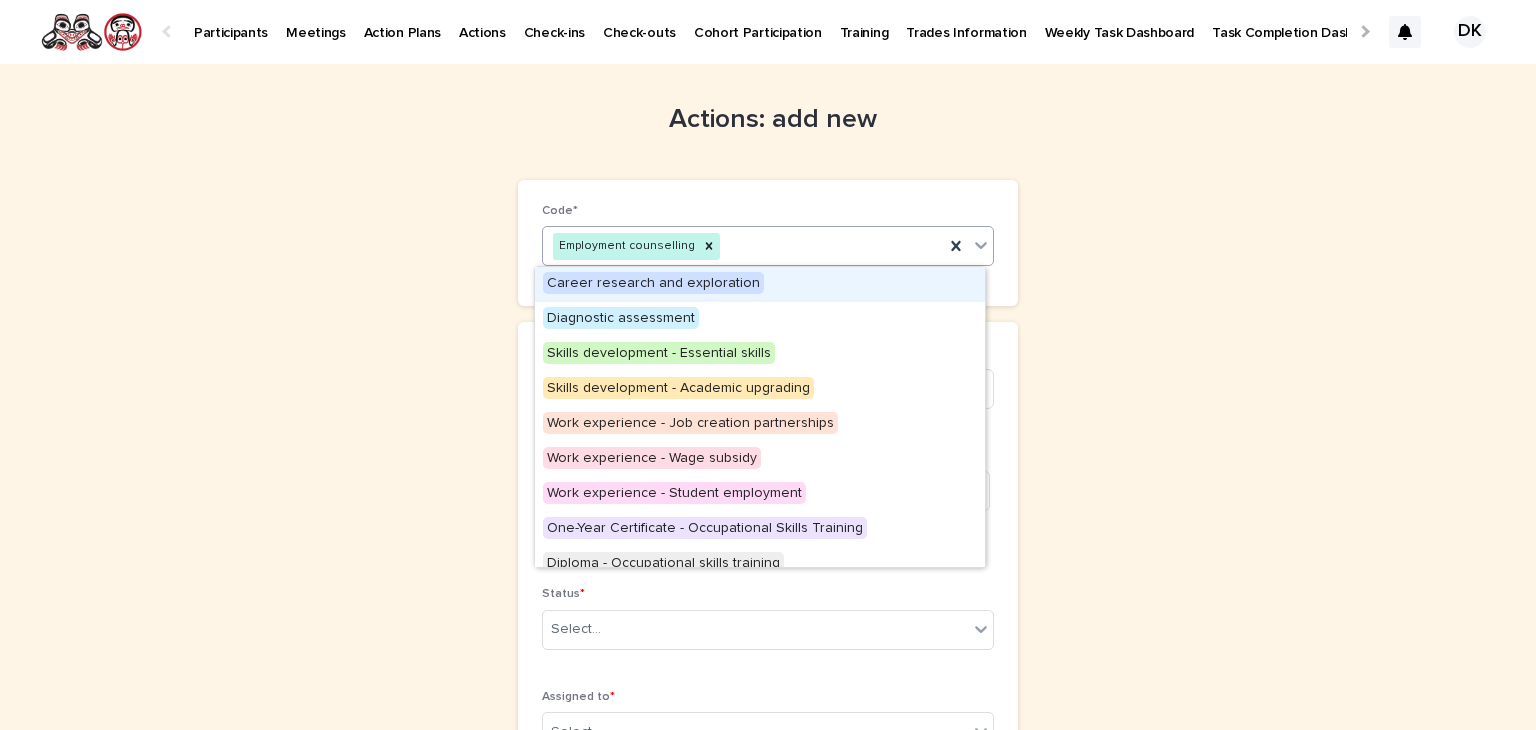 click 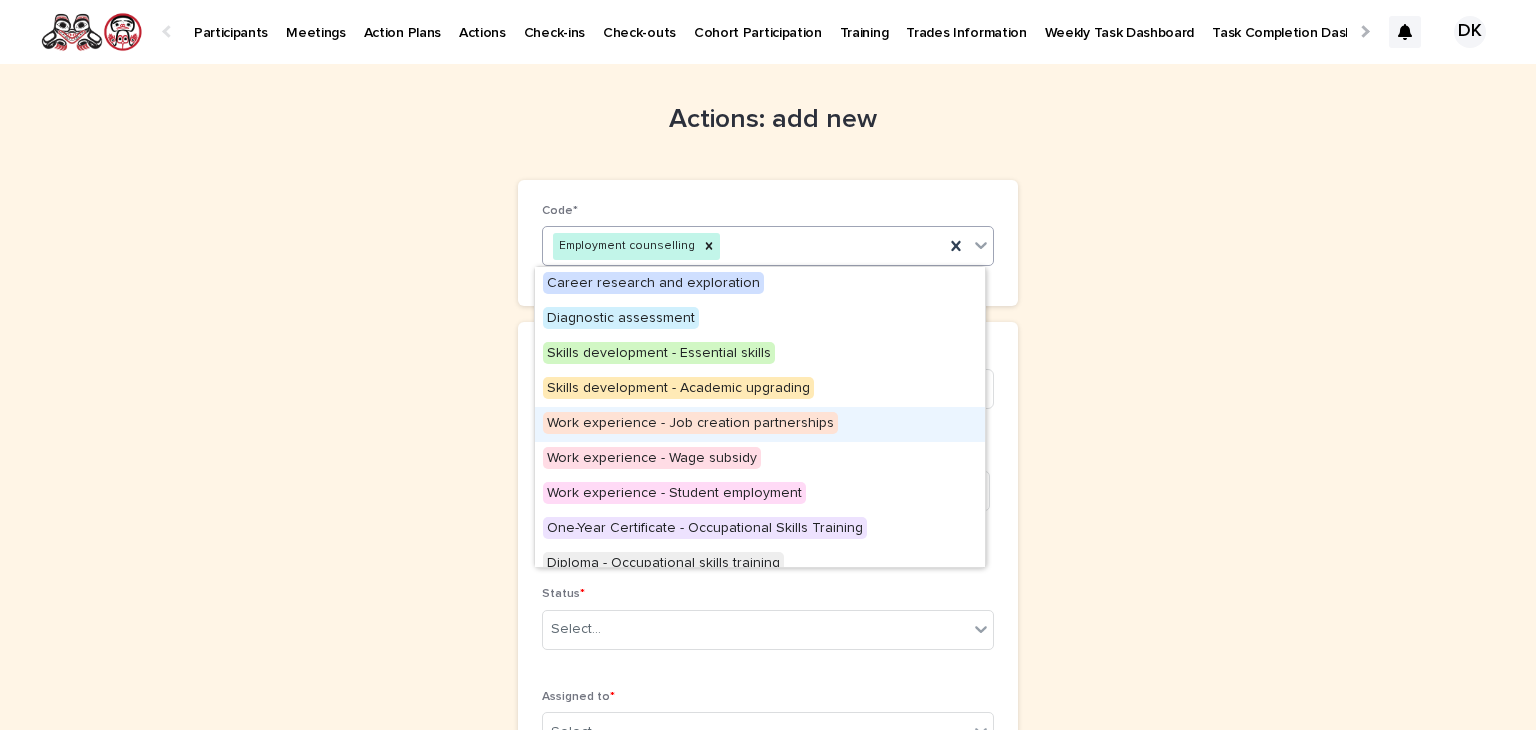 scroll, scrollTop: 364, scrollLeft: 0, axis: vertical 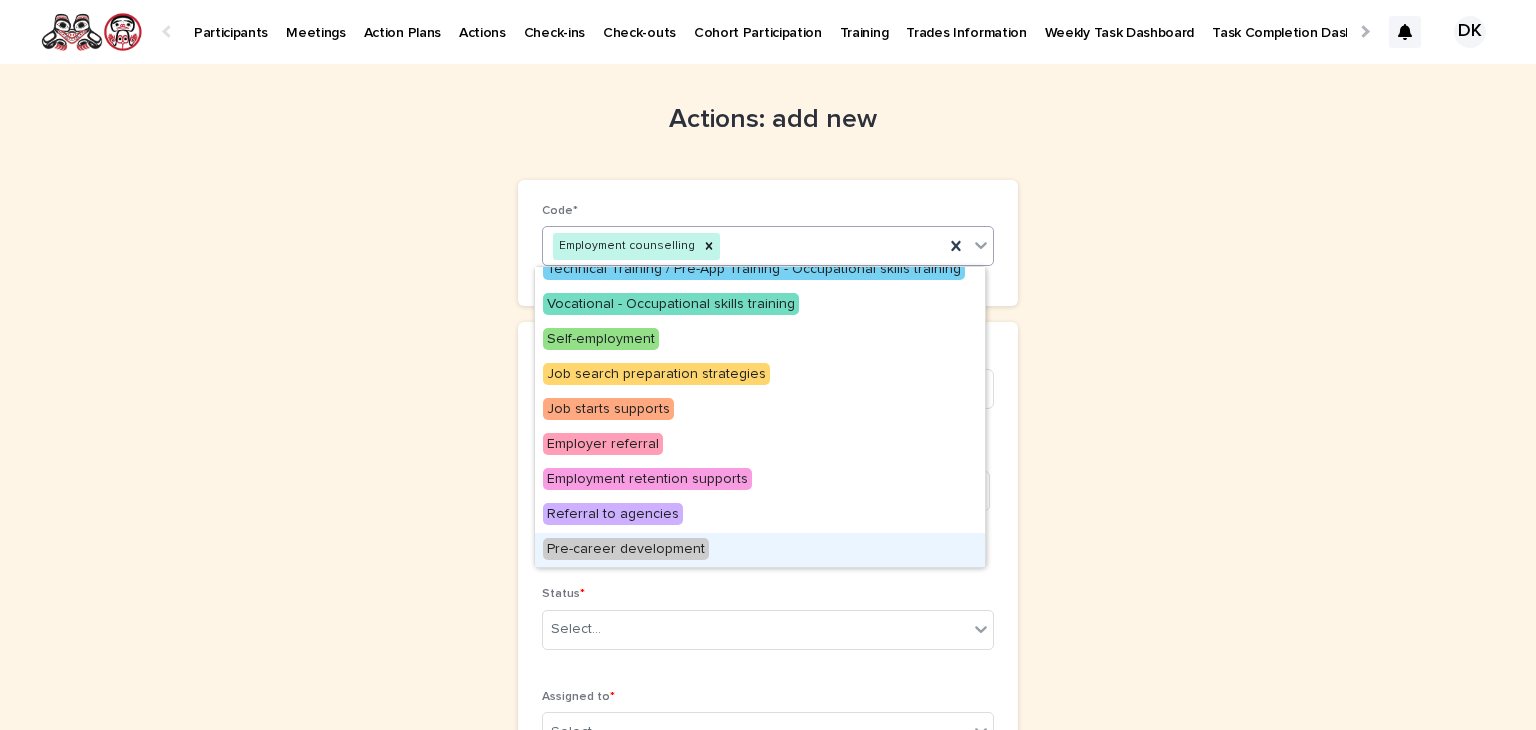 click on "Pre-career development" at bounding box center [626, 549] 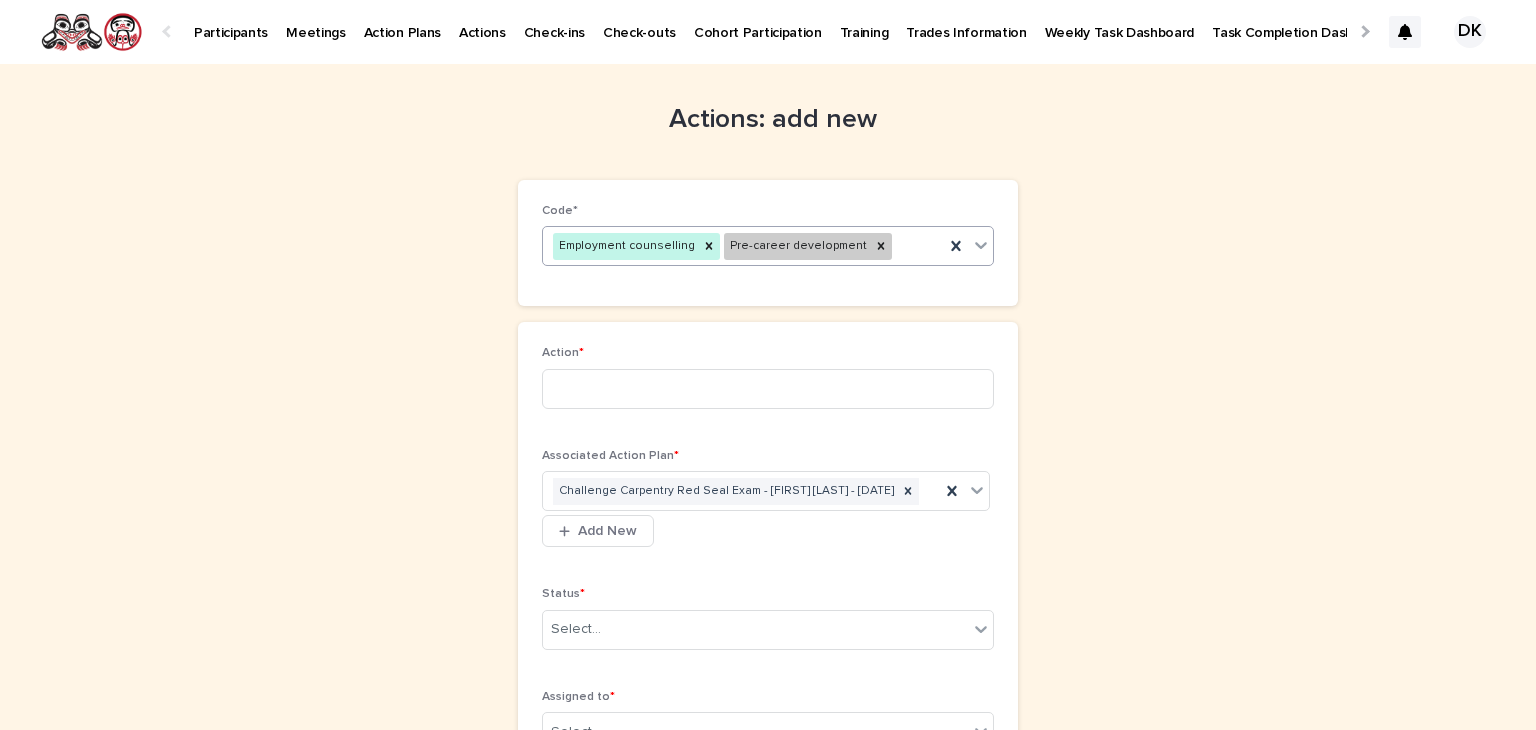 click 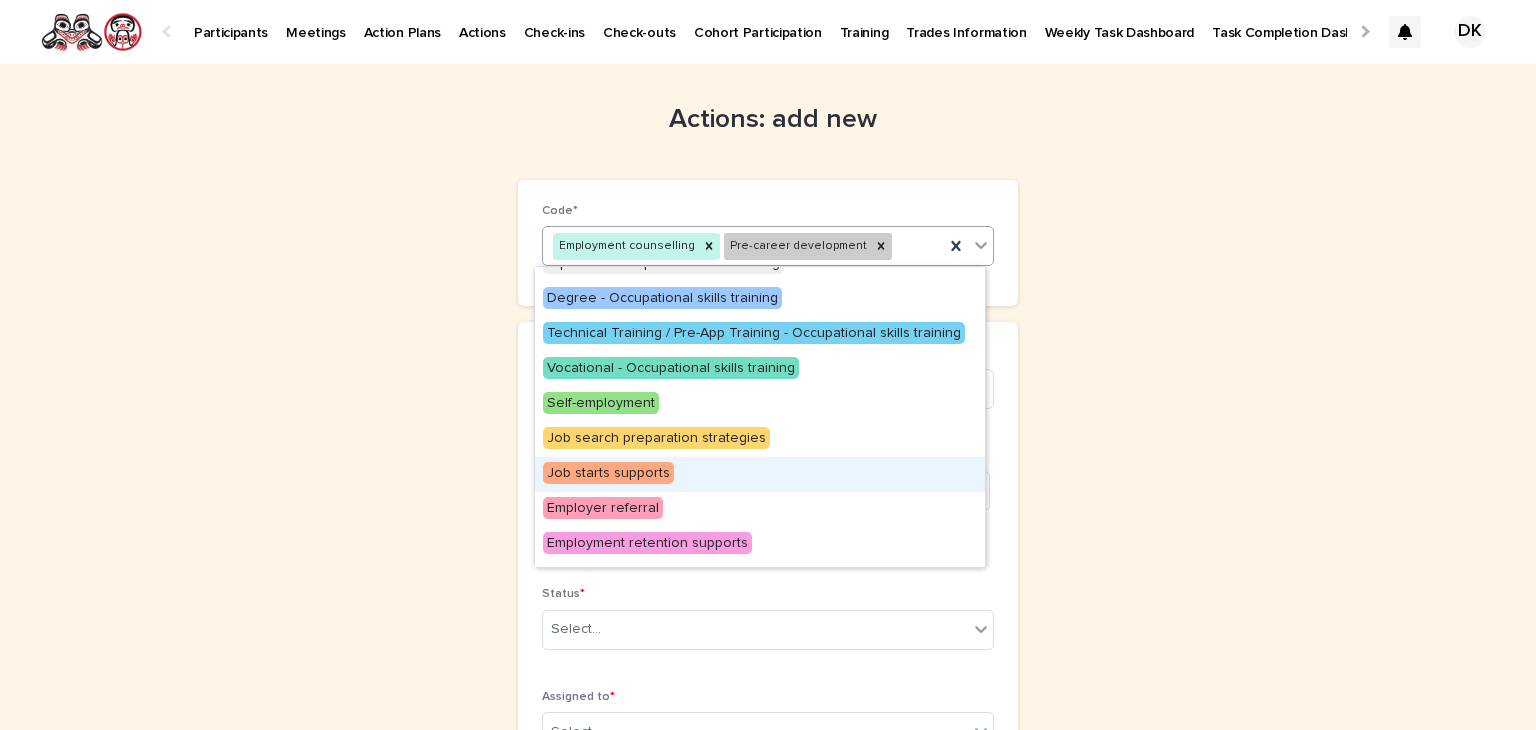 scroll, scrollTop: 330, scrollLeft: 0, axis: vertical 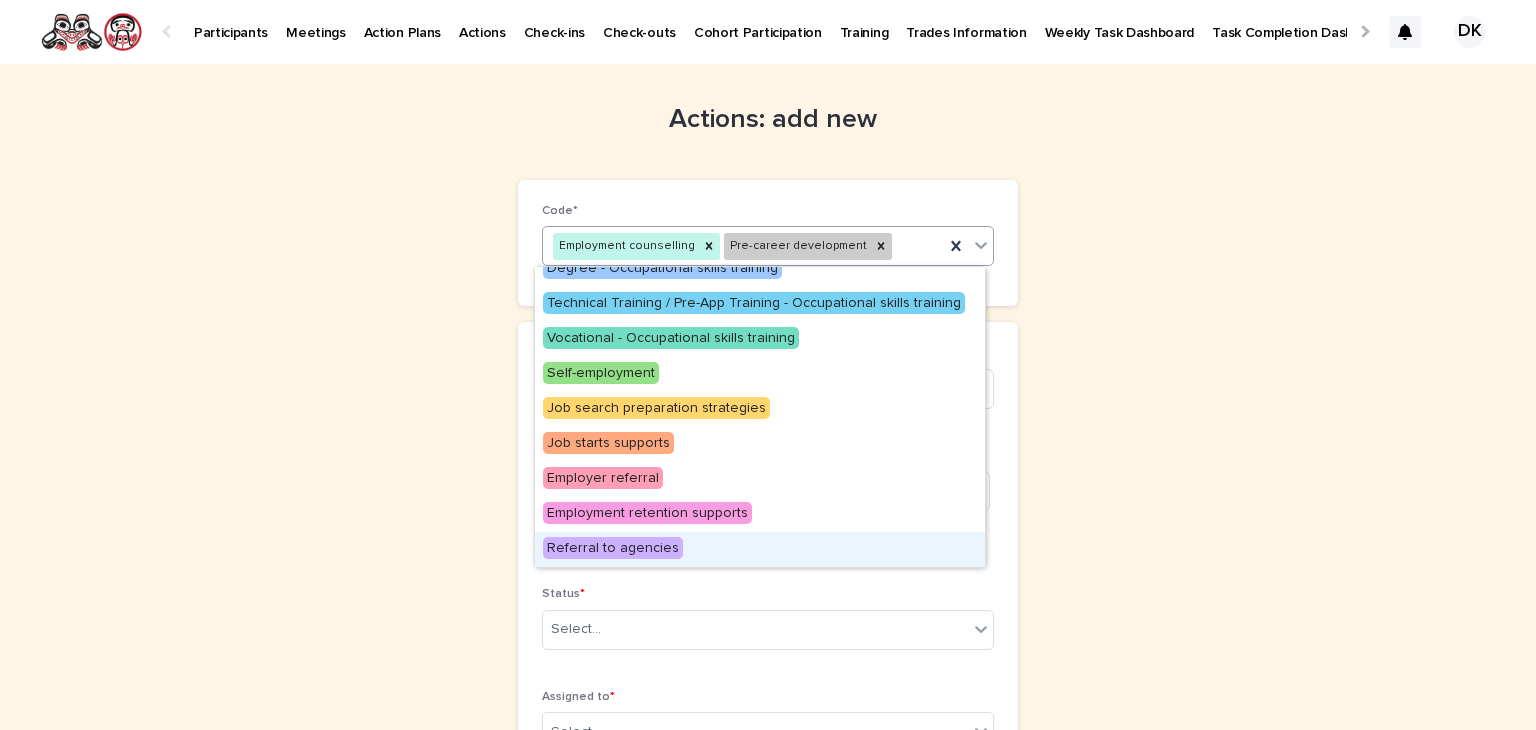 click on "Referral to agencies" at bounding box center (613, 548) 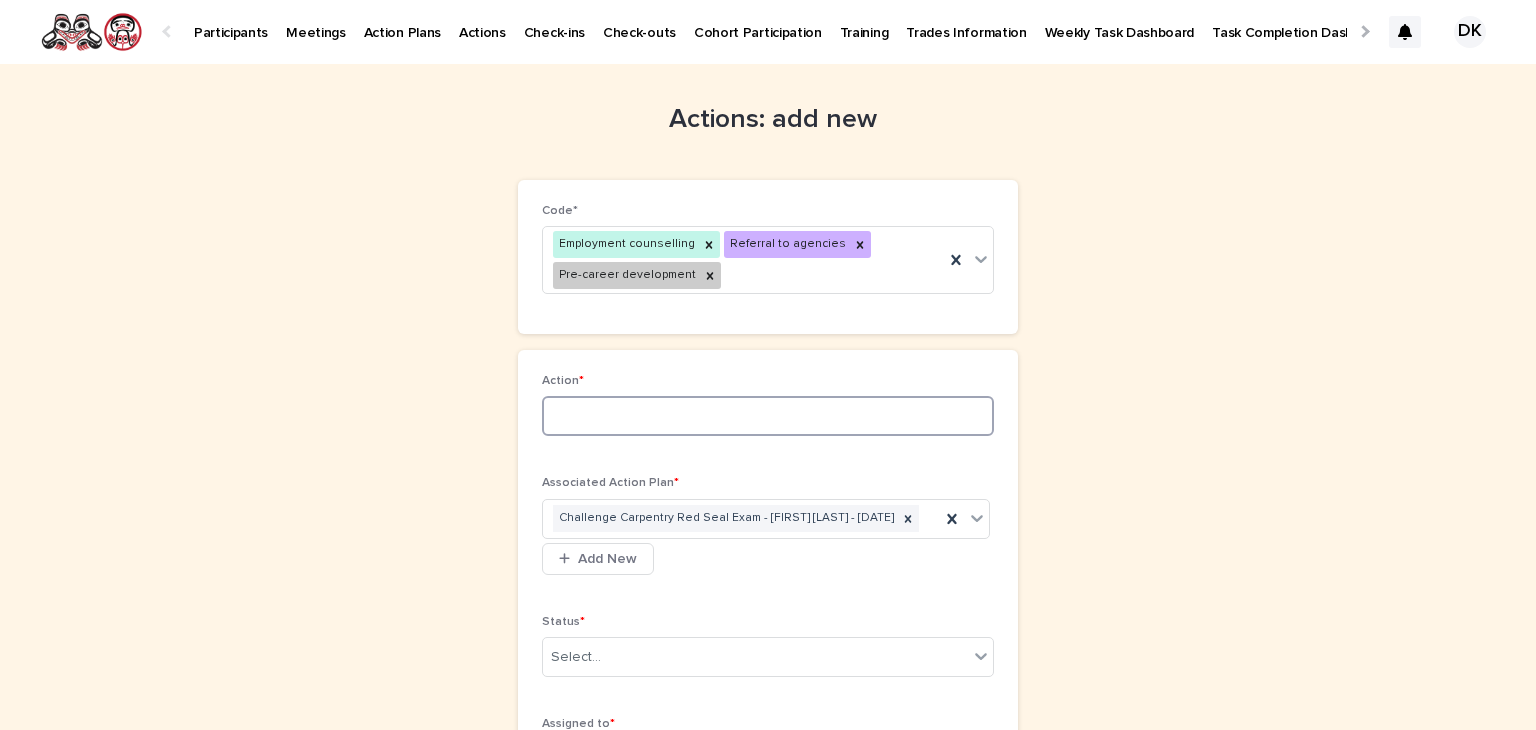 click at bounding box center (768, 416) 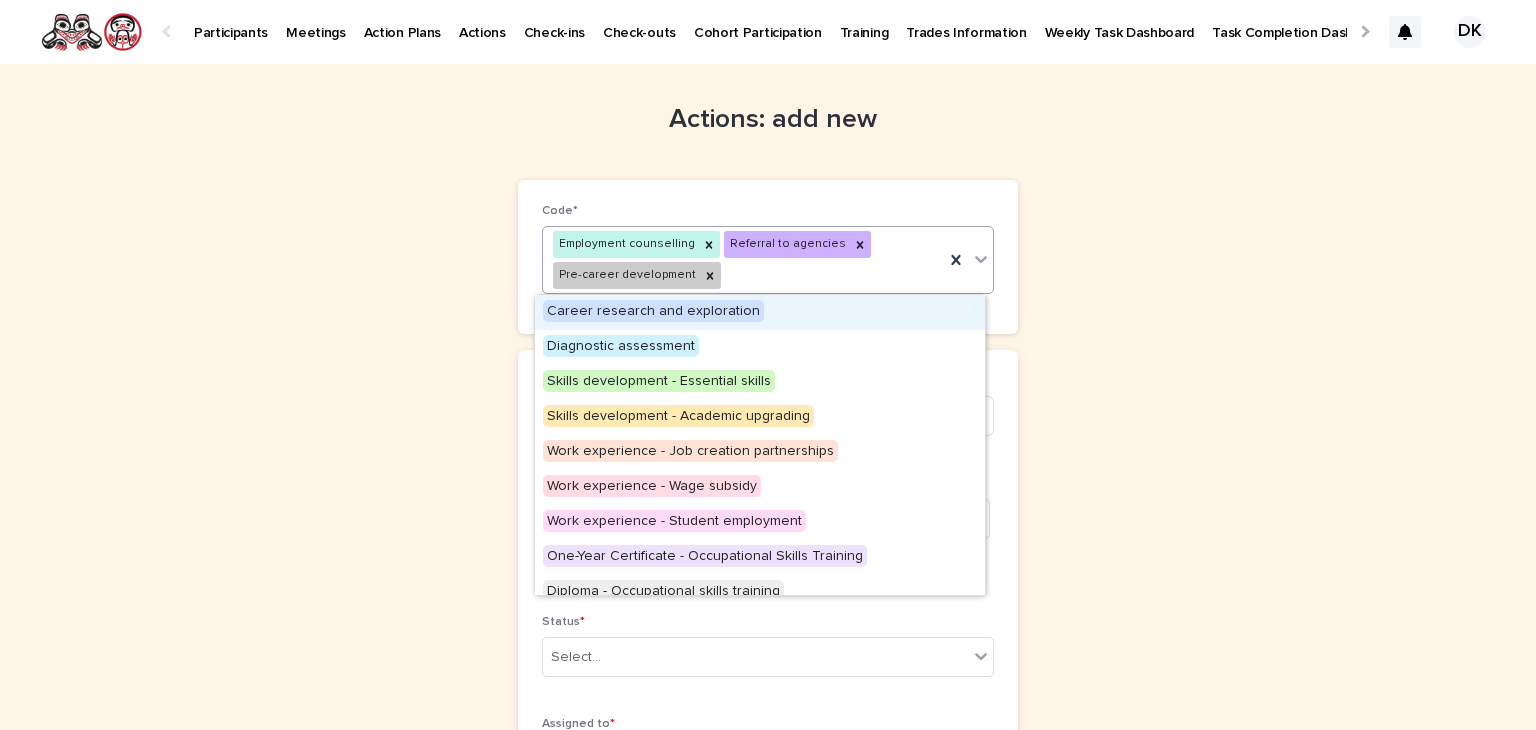 click 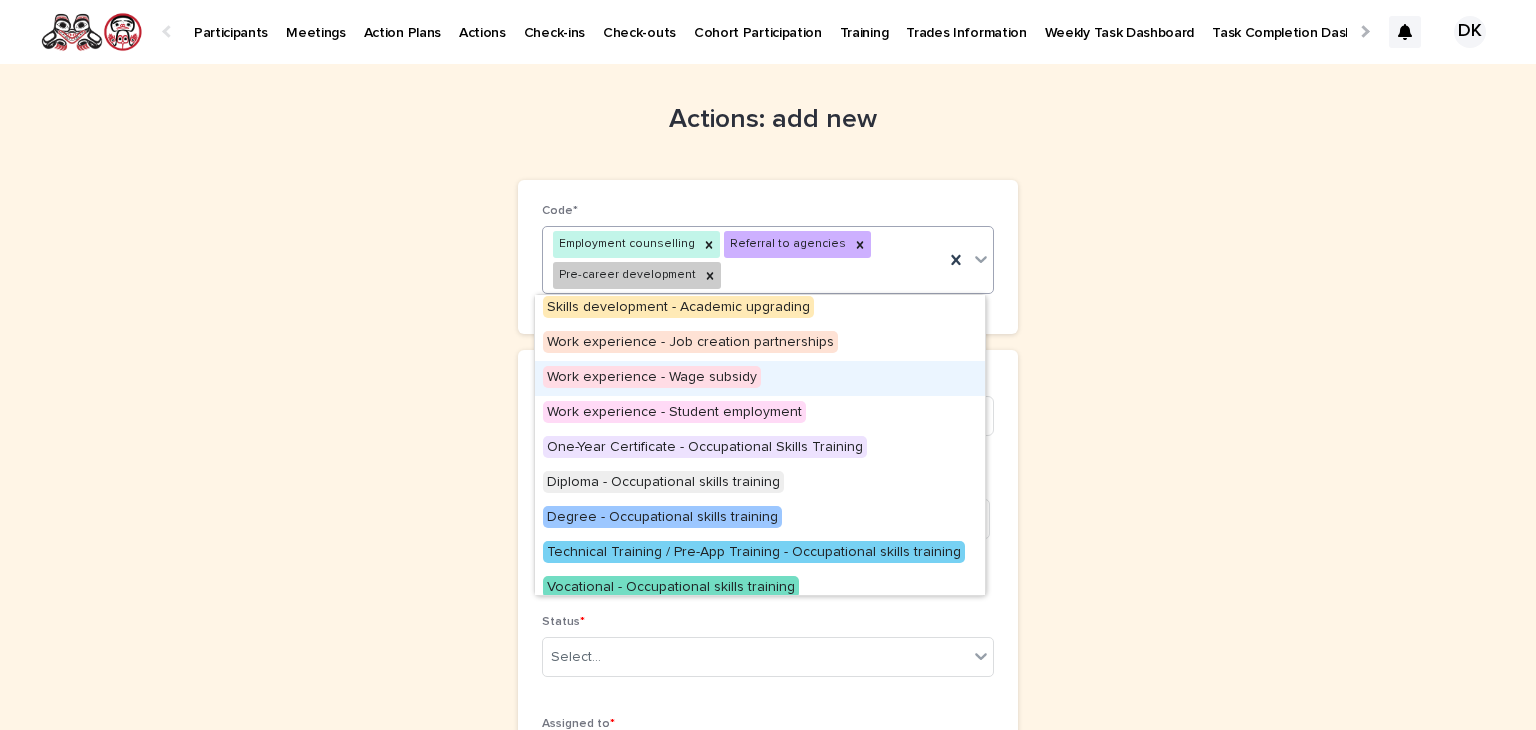 scroll, scrollTop: 200, scrollLeft: 0, axis: vertical 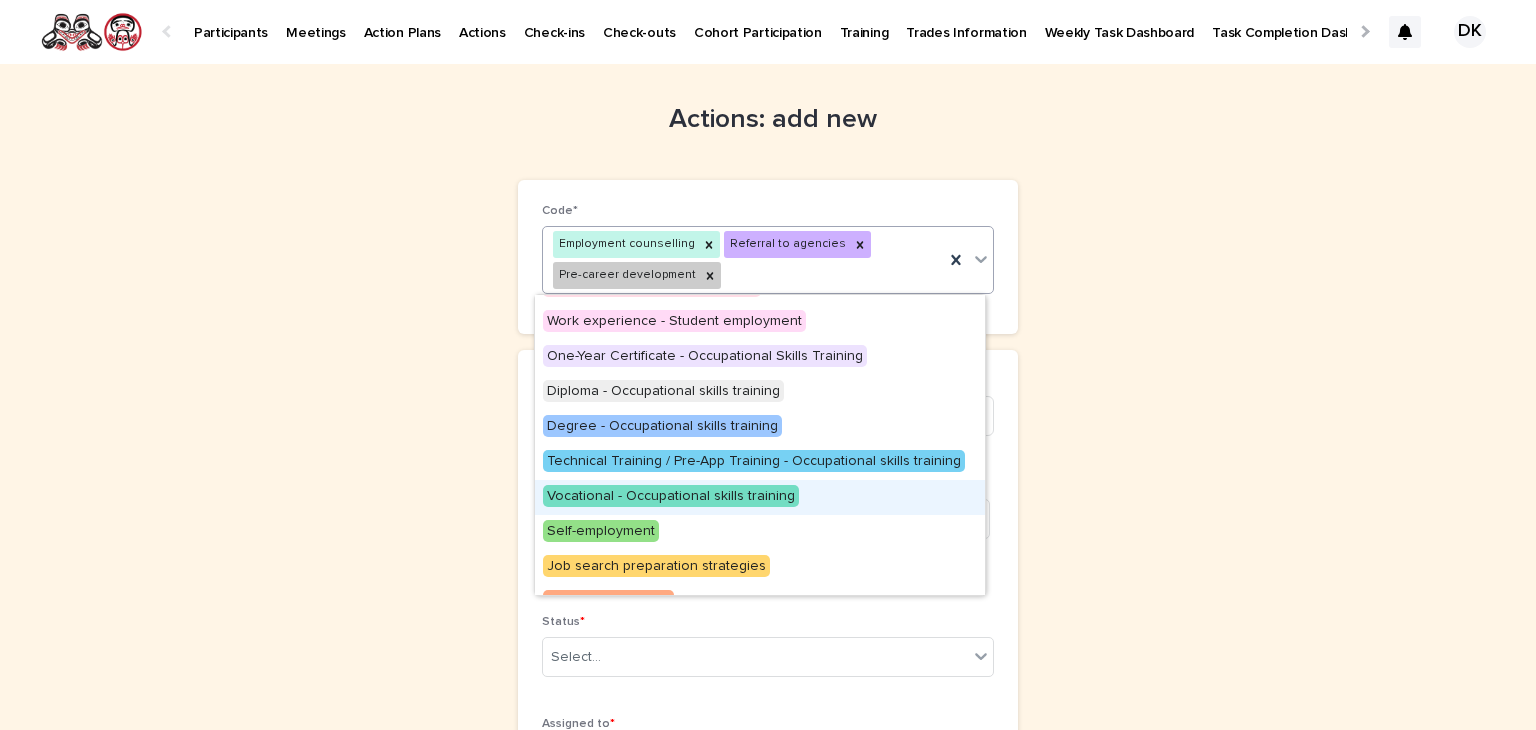 click on "Vocational - Occupational skills training" at bounding box center (671, 496) 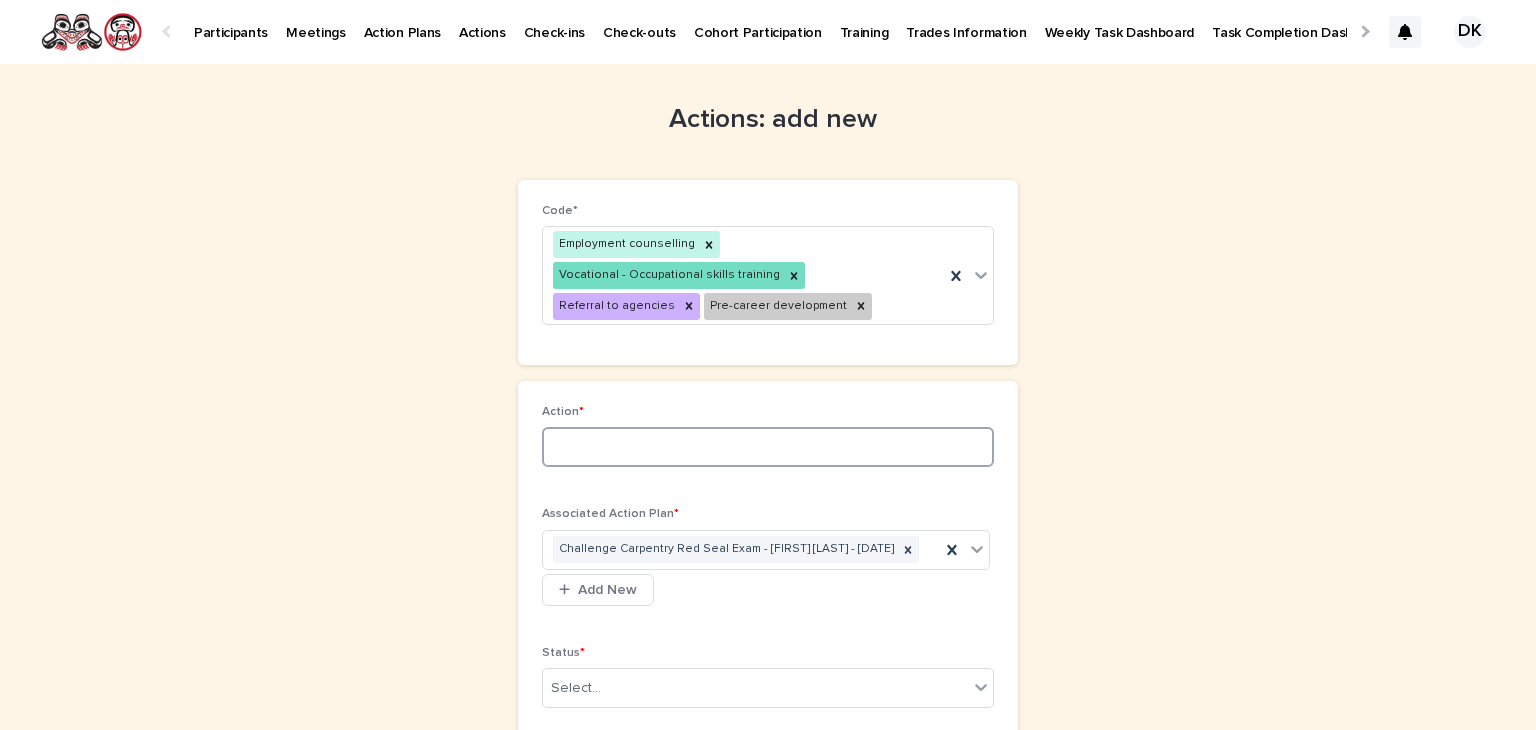 click at bounding box center (768, 447) 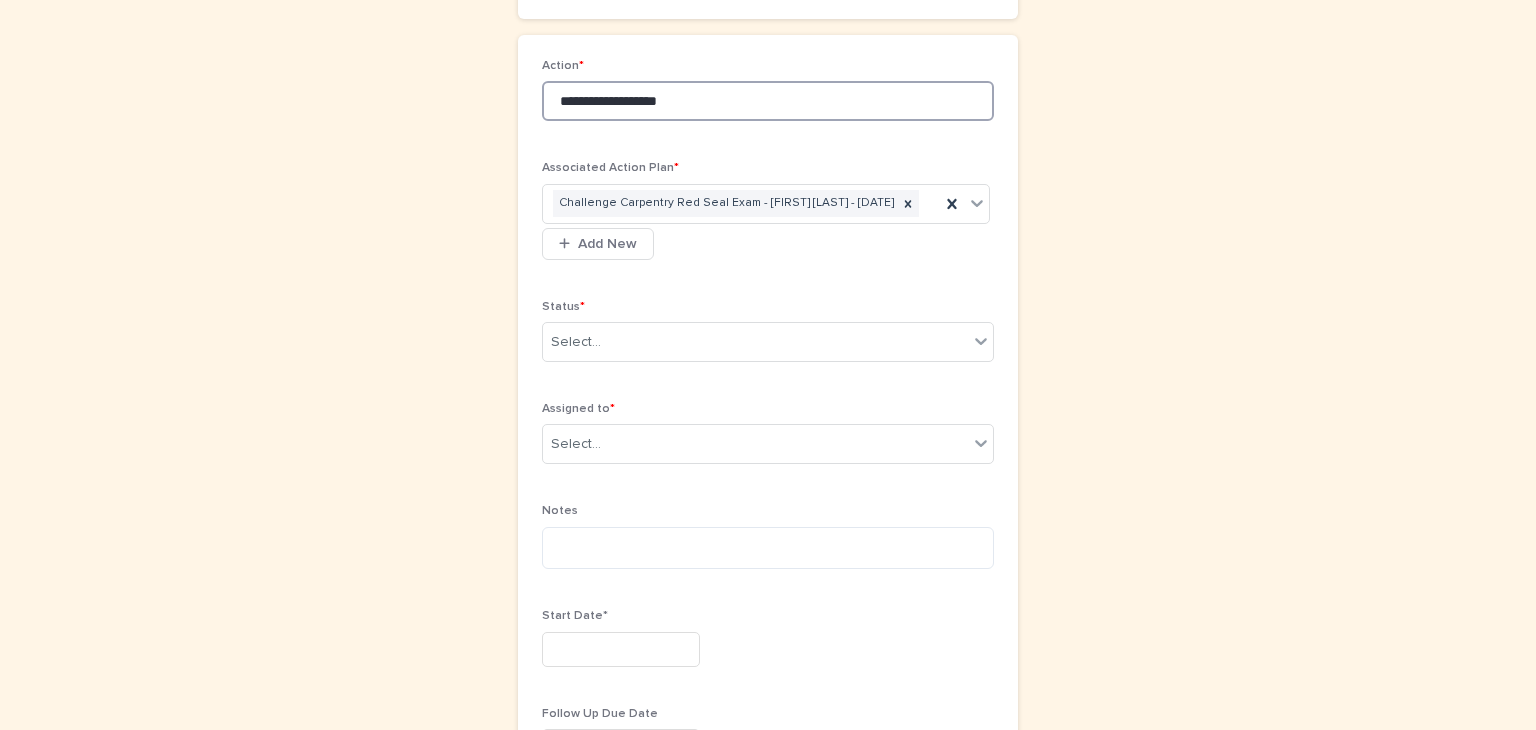 scroll, scrollTop: 400, scrollLeft: 0, axis: vertical 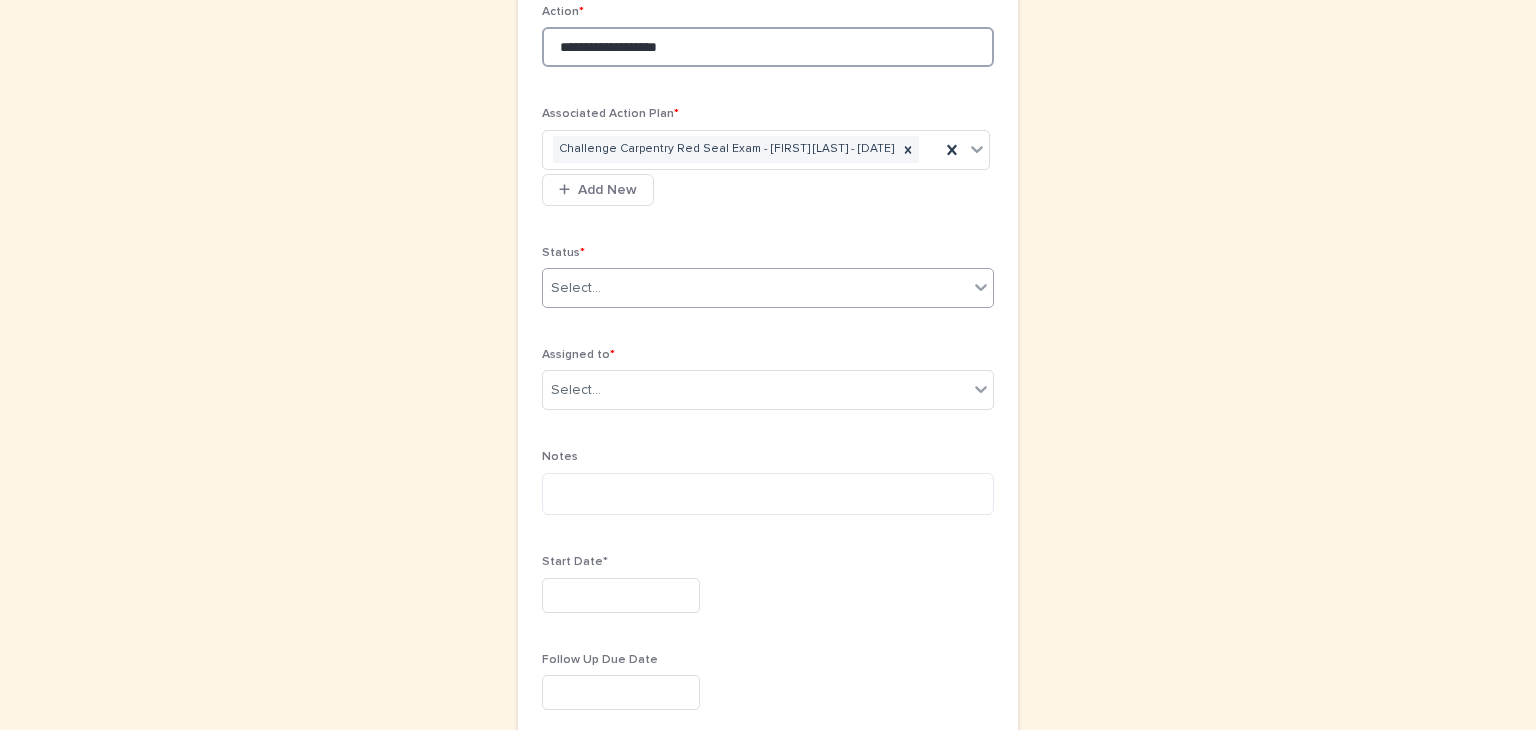 type on "**********" 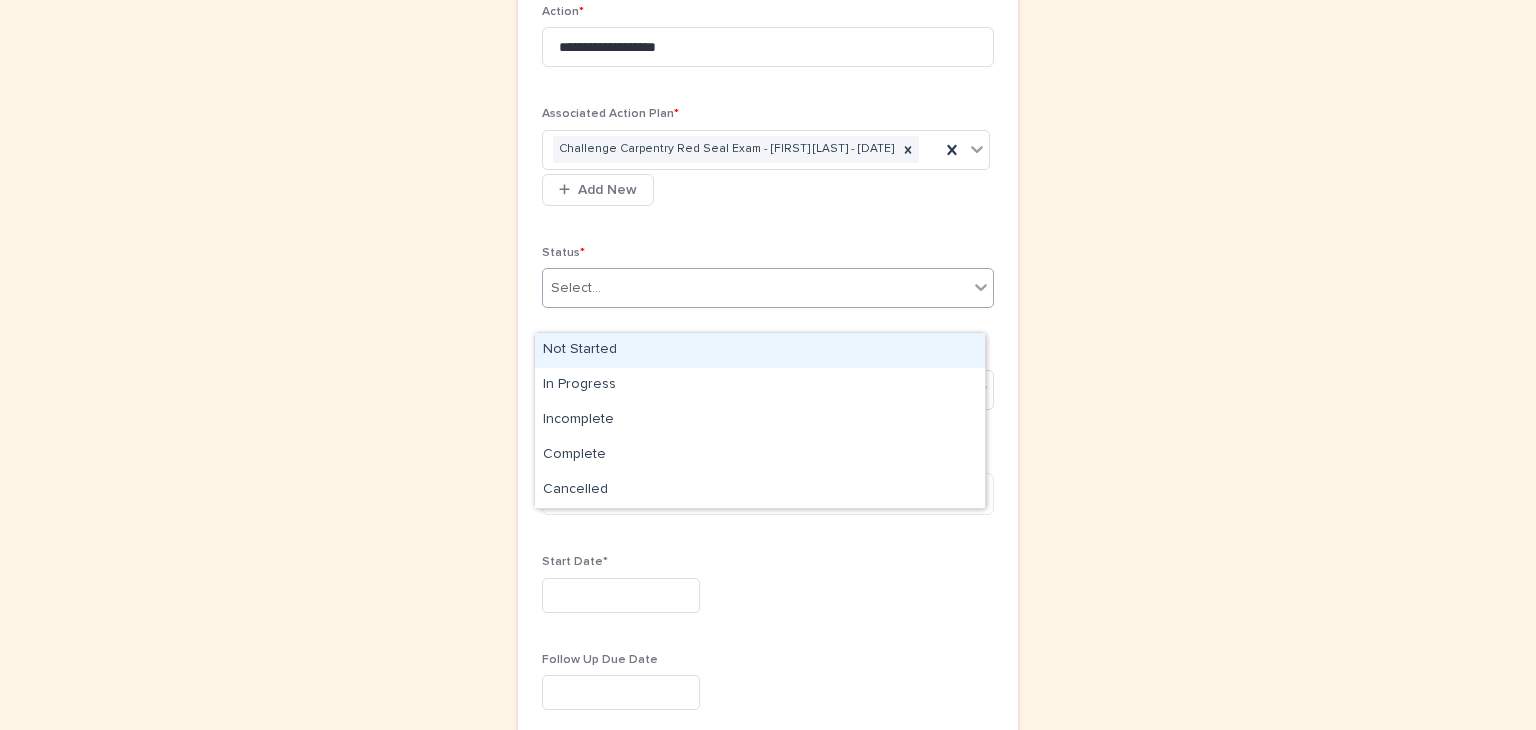 drag, startPoint x: 974, startPoint y: 301, endPoint x: 808, endPoint y: 304, distance: 166.0271 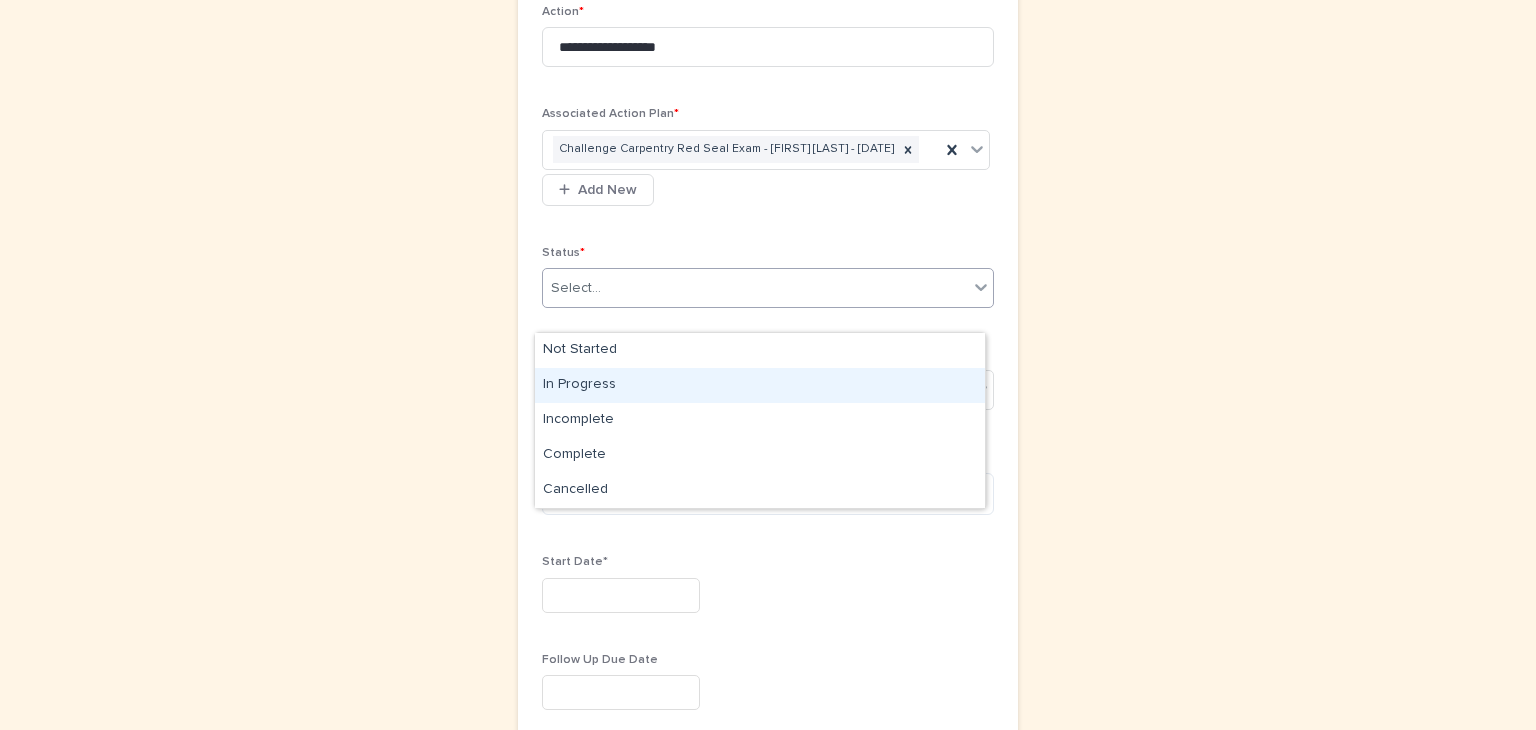 click on "In Progress" at bounding box center (760, 385) 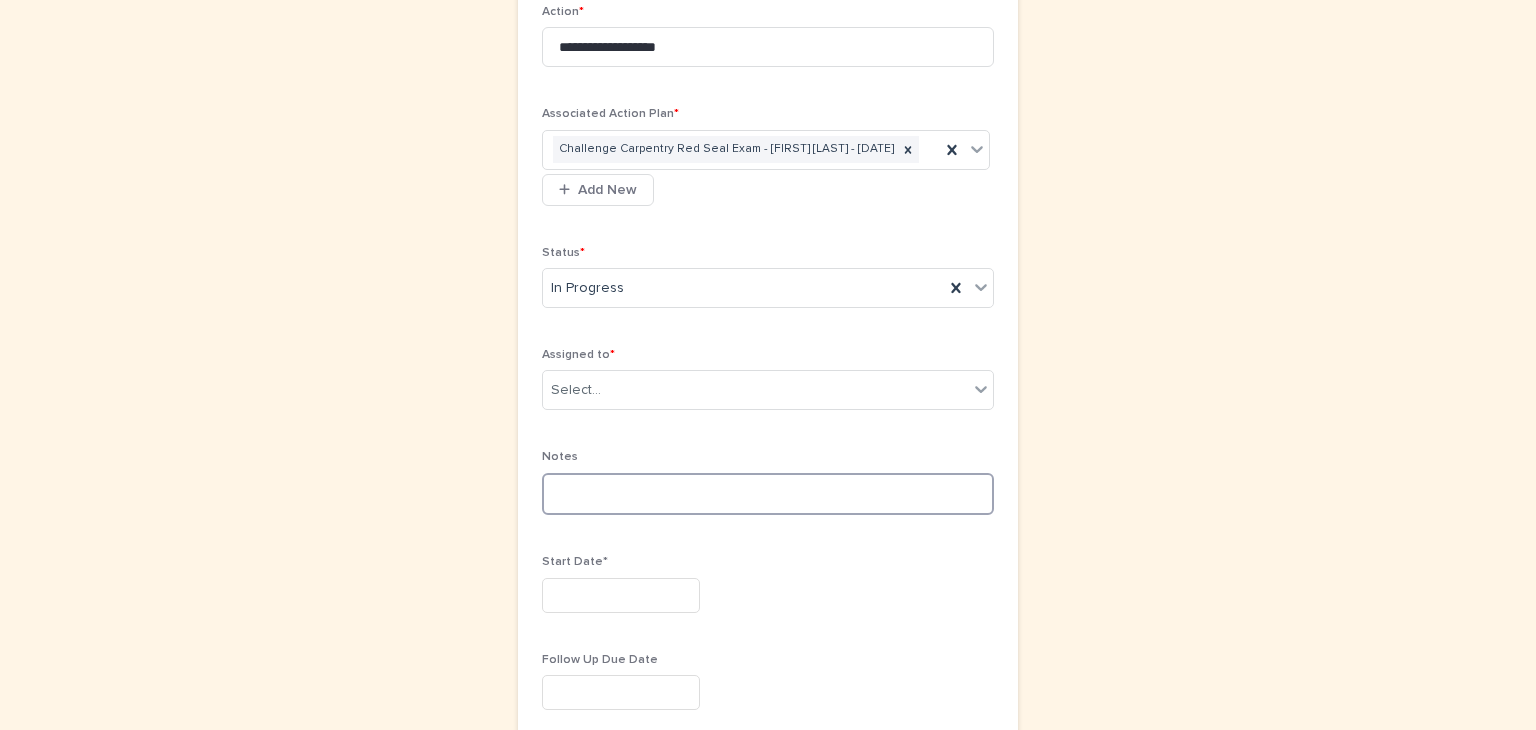 click at bounding box center (768, 494) 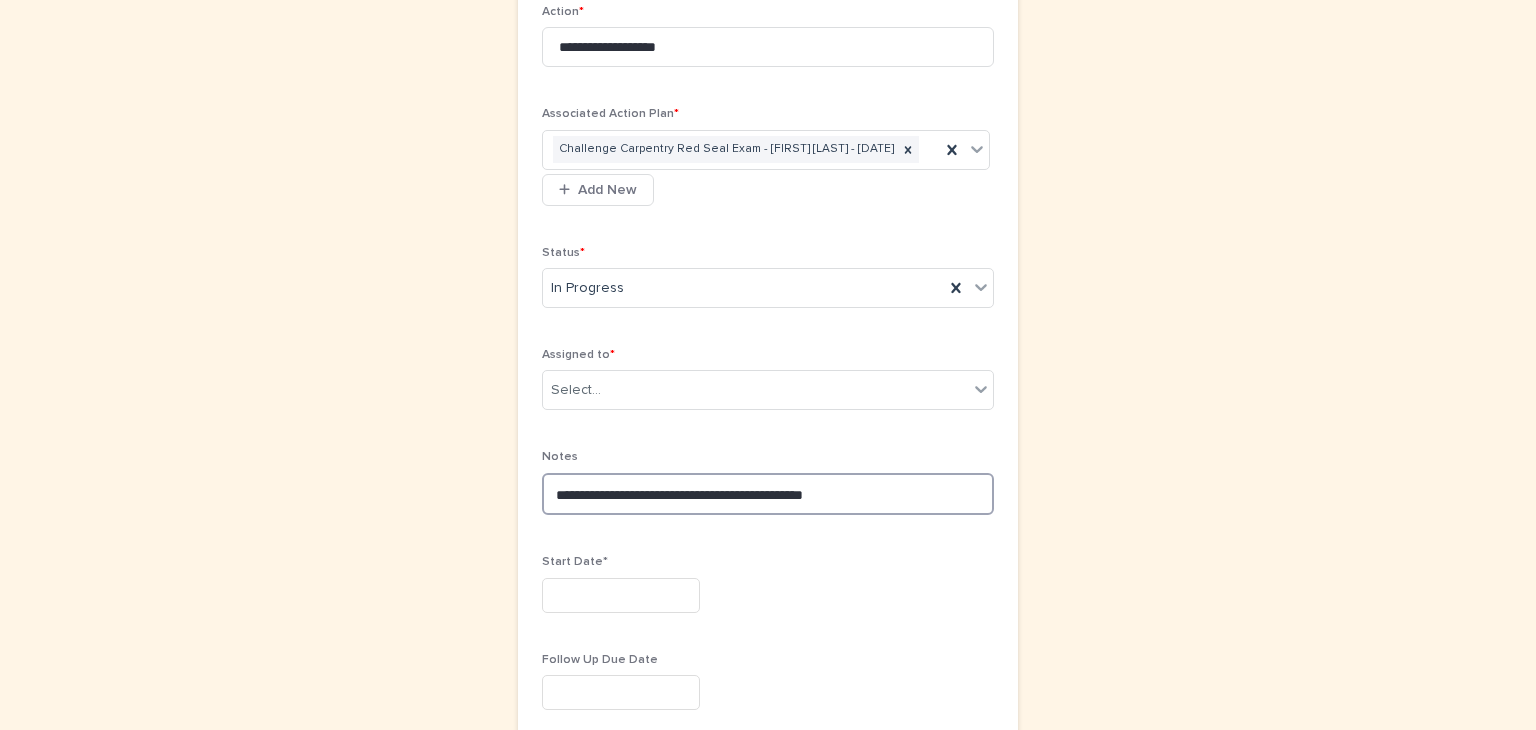 type on "**********" 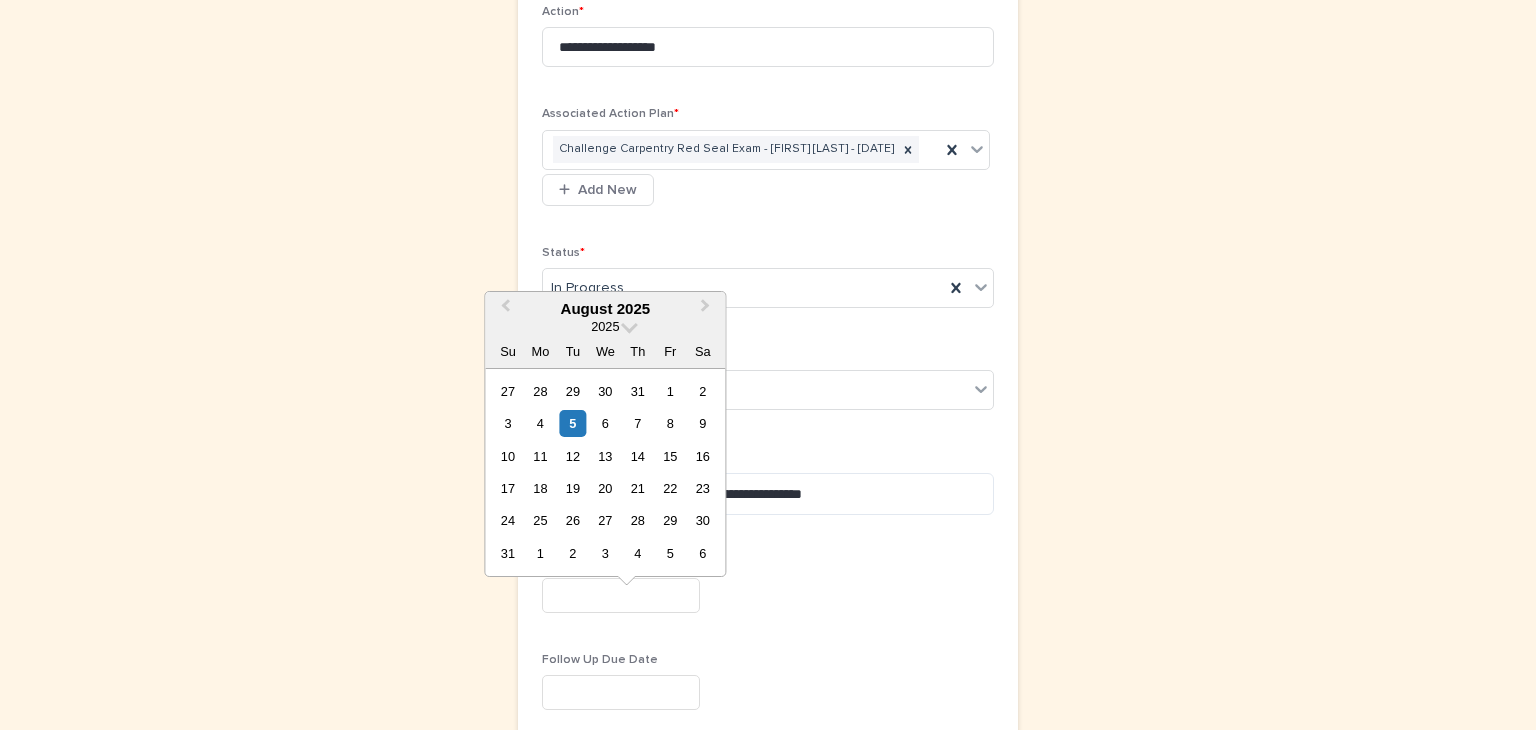 drag, startPoint x: 546, startPoint y: 617, endPoint x: 629, endPoint y: 618, distance: 83.00603 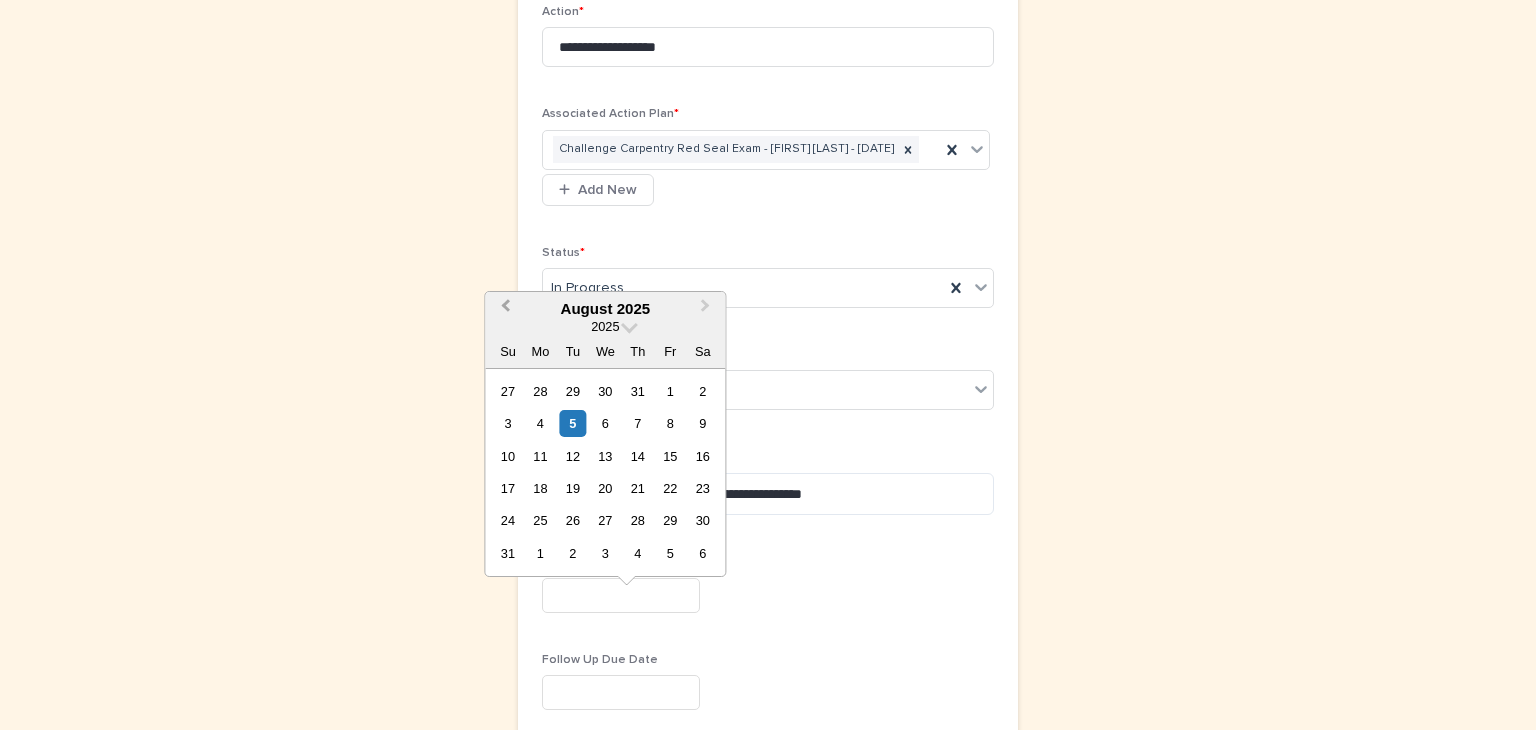 click on "Previous Month" at bounding box center (503, 310) 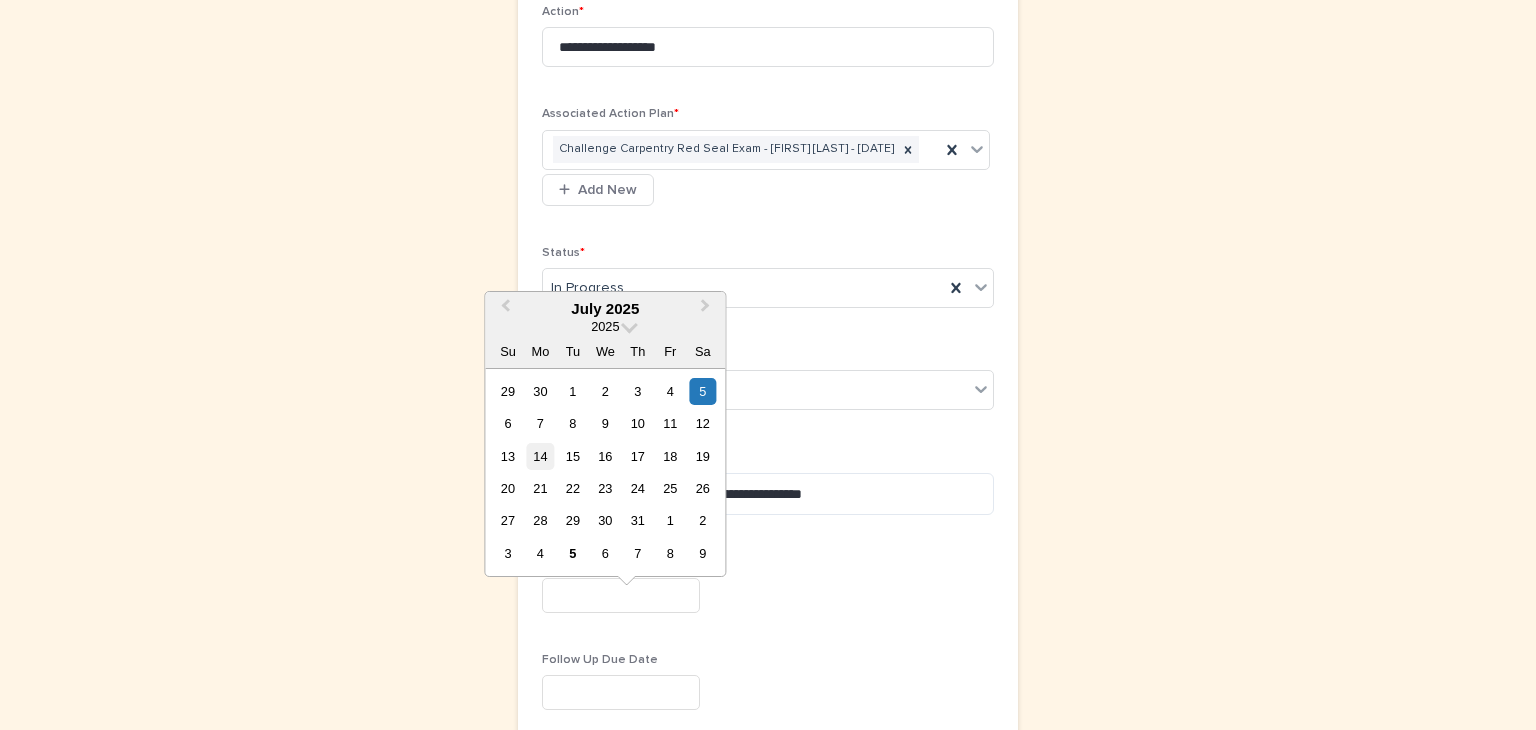 click on "14" at bounding box center (540, 456) 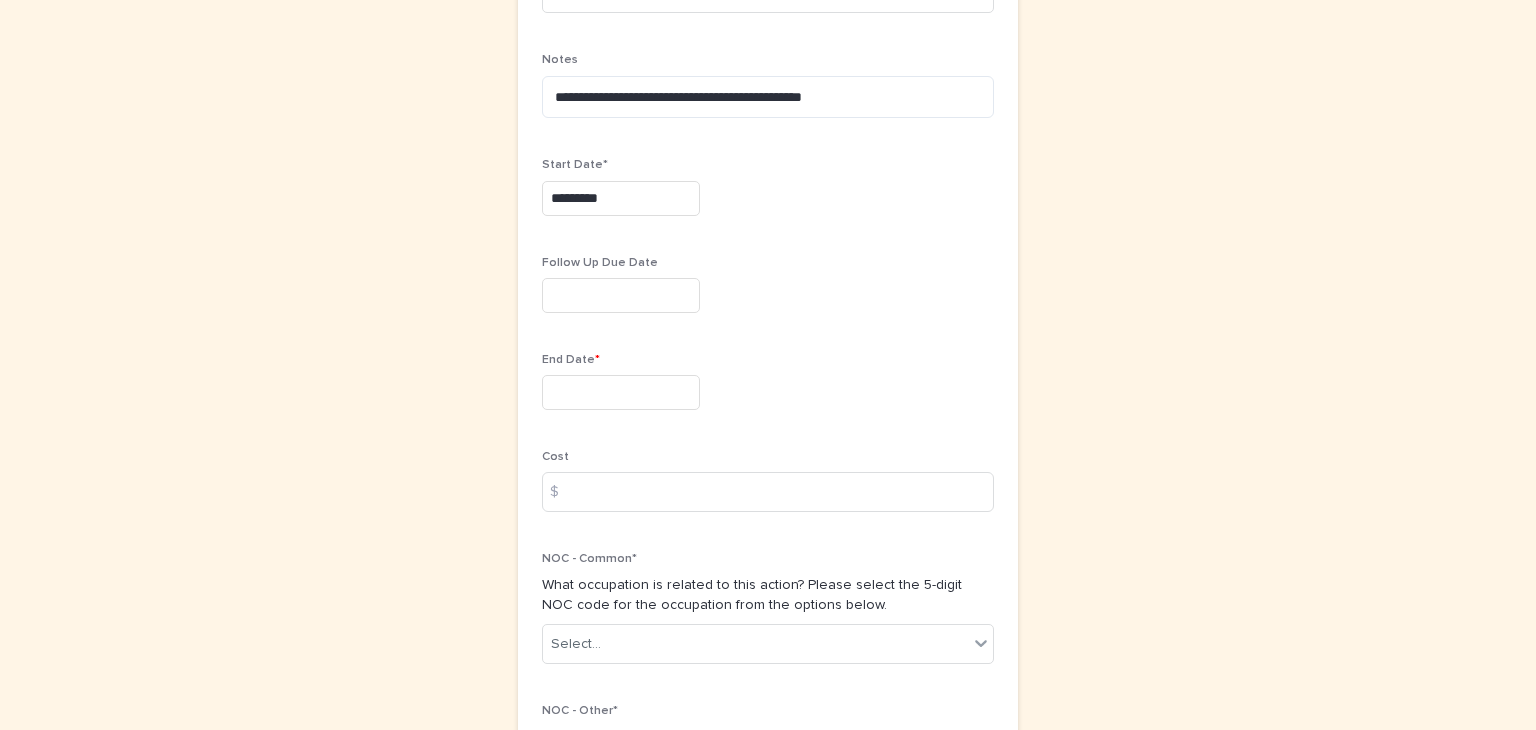 scroll, scrollTop: 800, scrollLeft: 0, axis: vertical 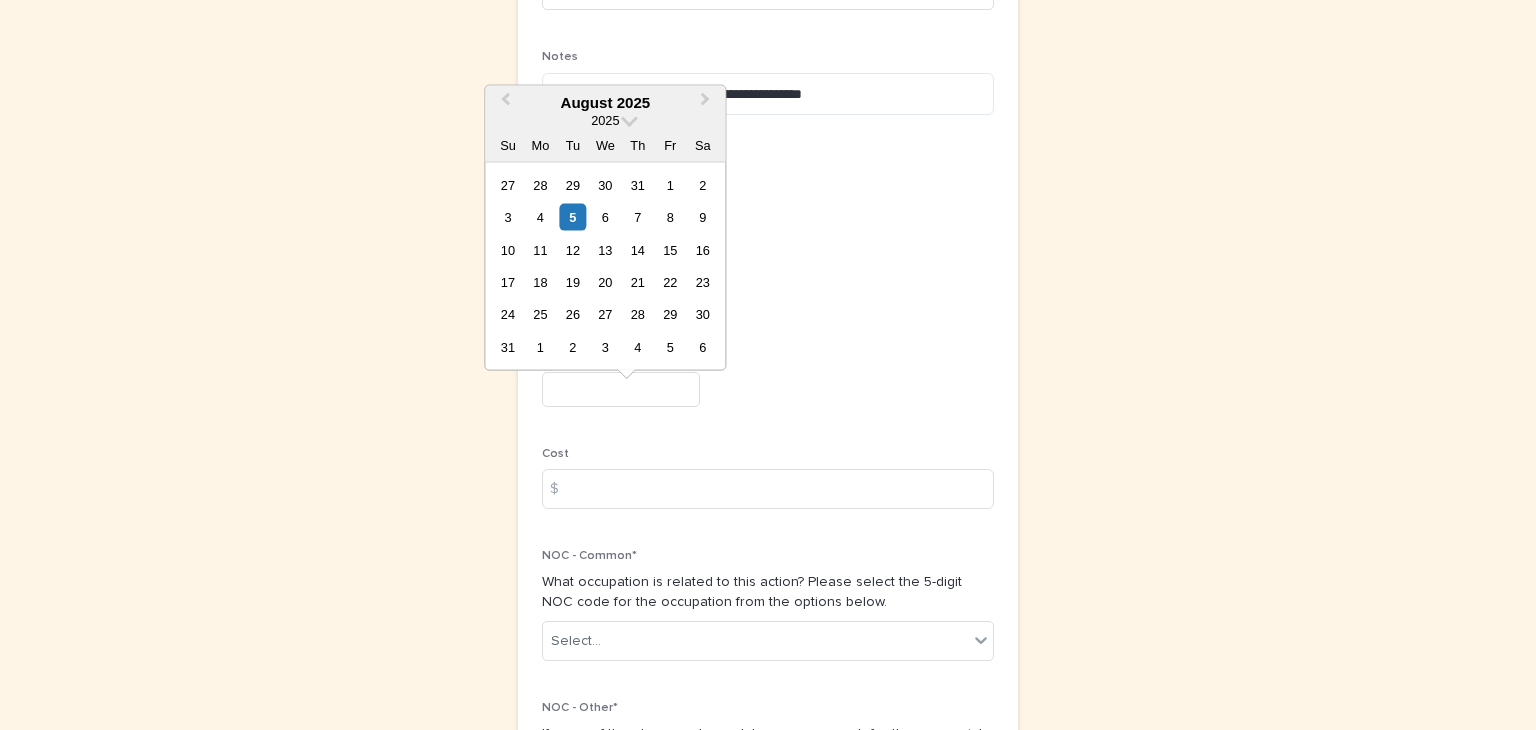 click at bounding box center (621, 389) 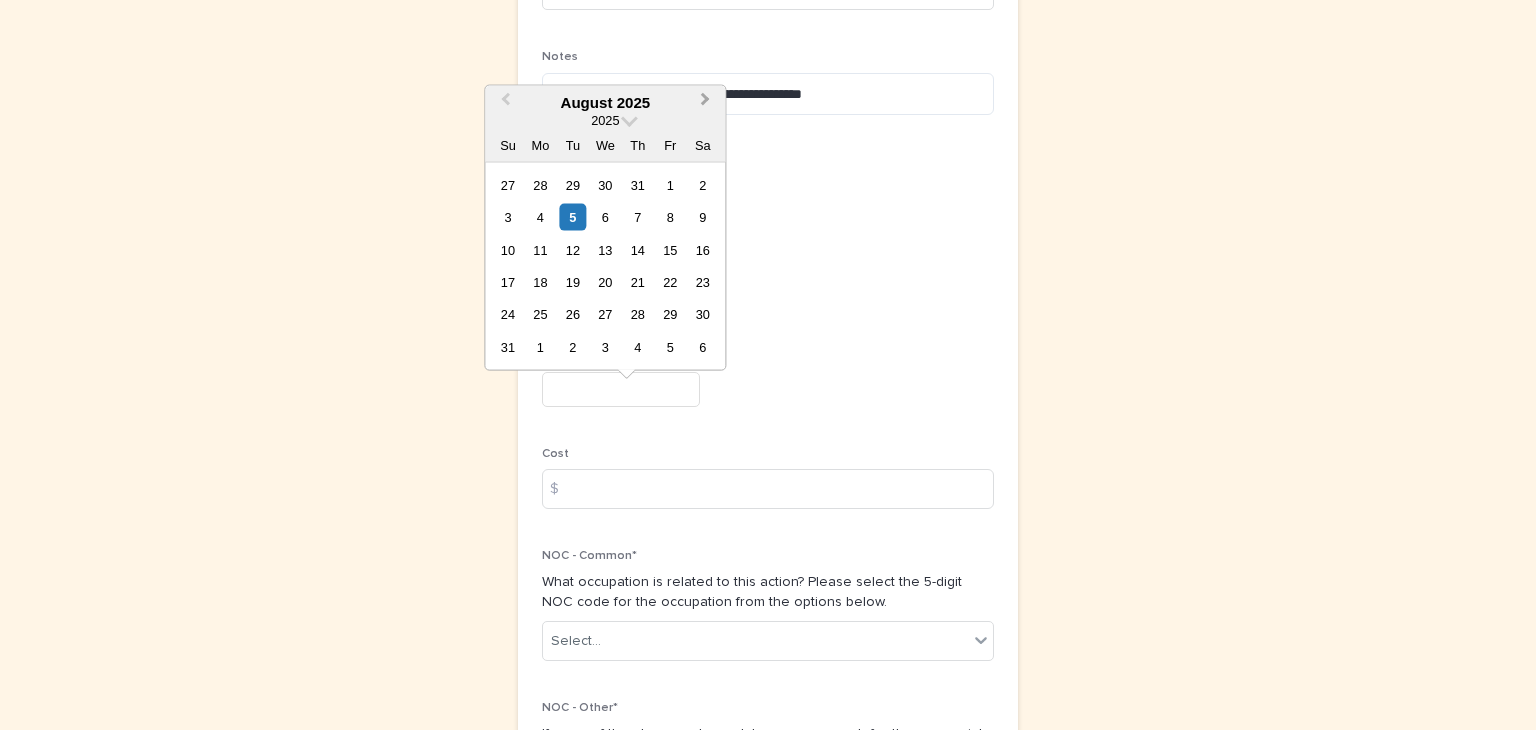 click on "Next Month" at bounding box center (705, 102) 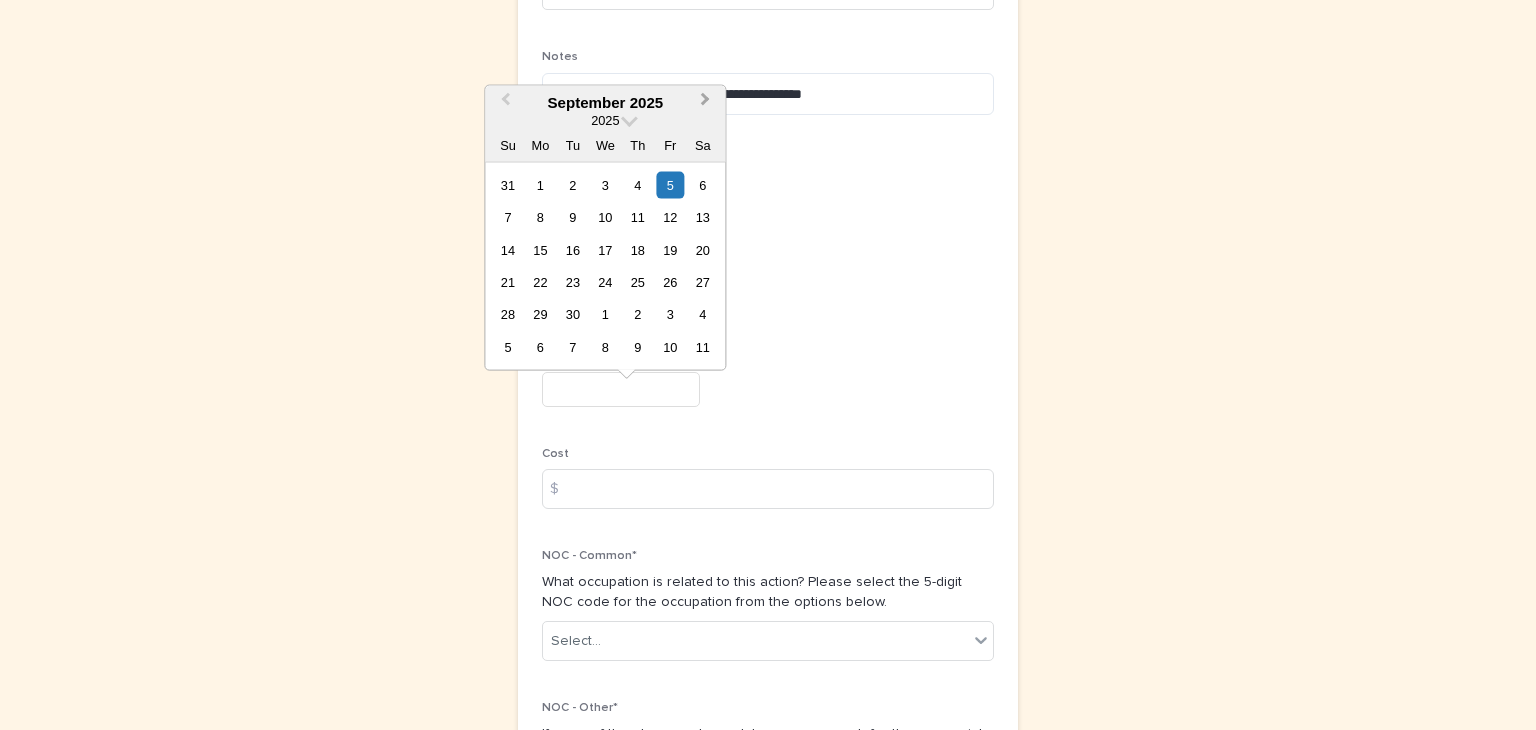 click on "Next Month" at bounding box center [707, 103] 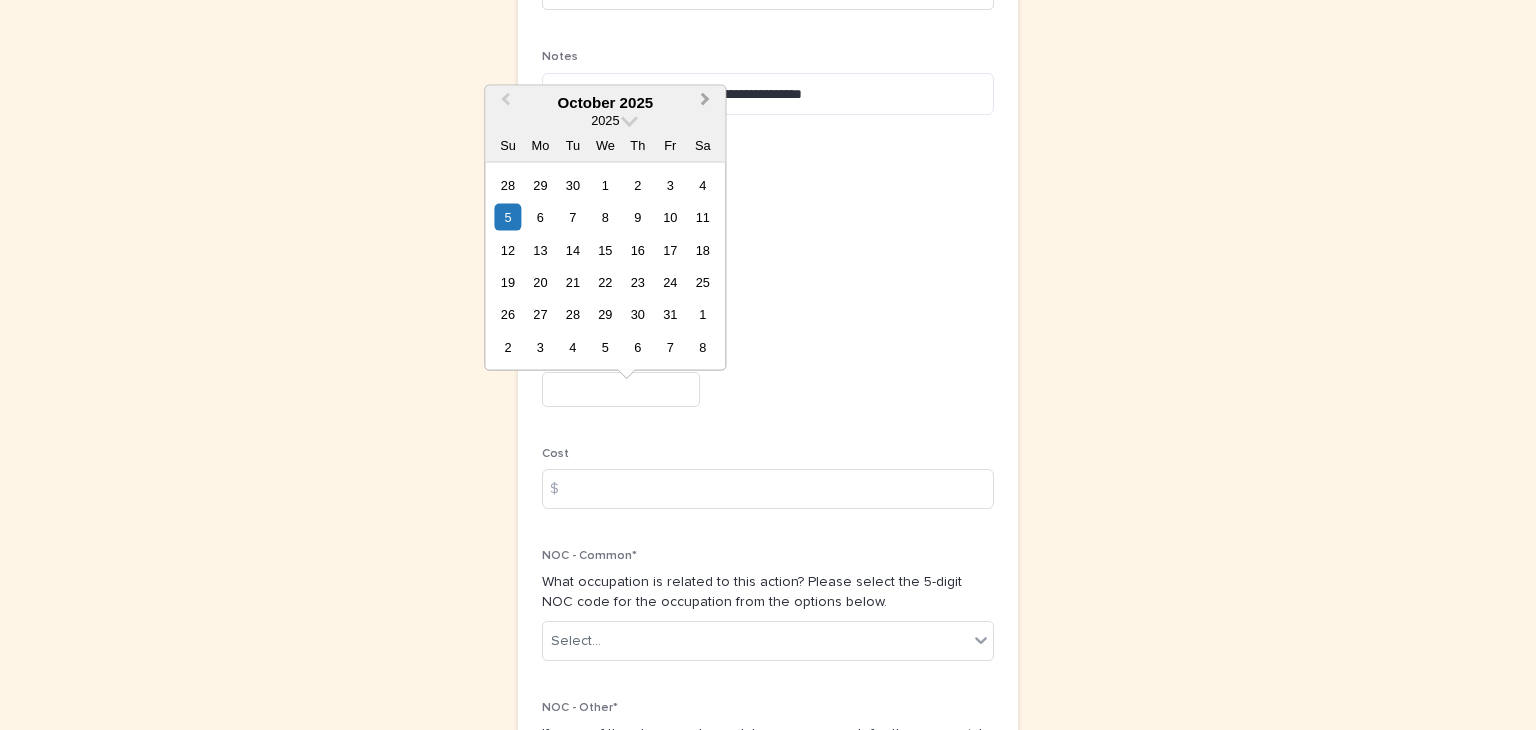 click on "Next Month" at bounding box center (707, 103) 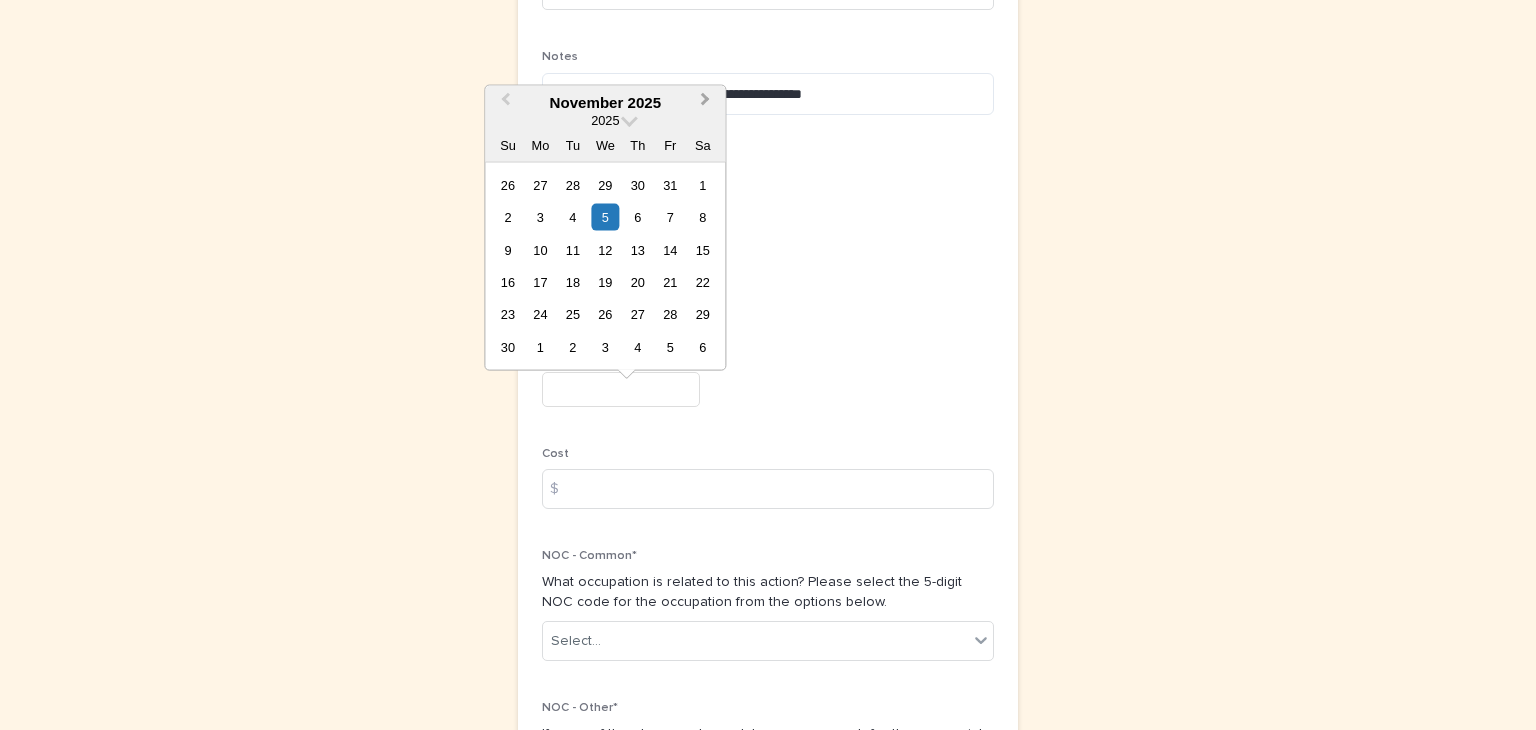 click on "Next Month" at bounding box center [707, 103] 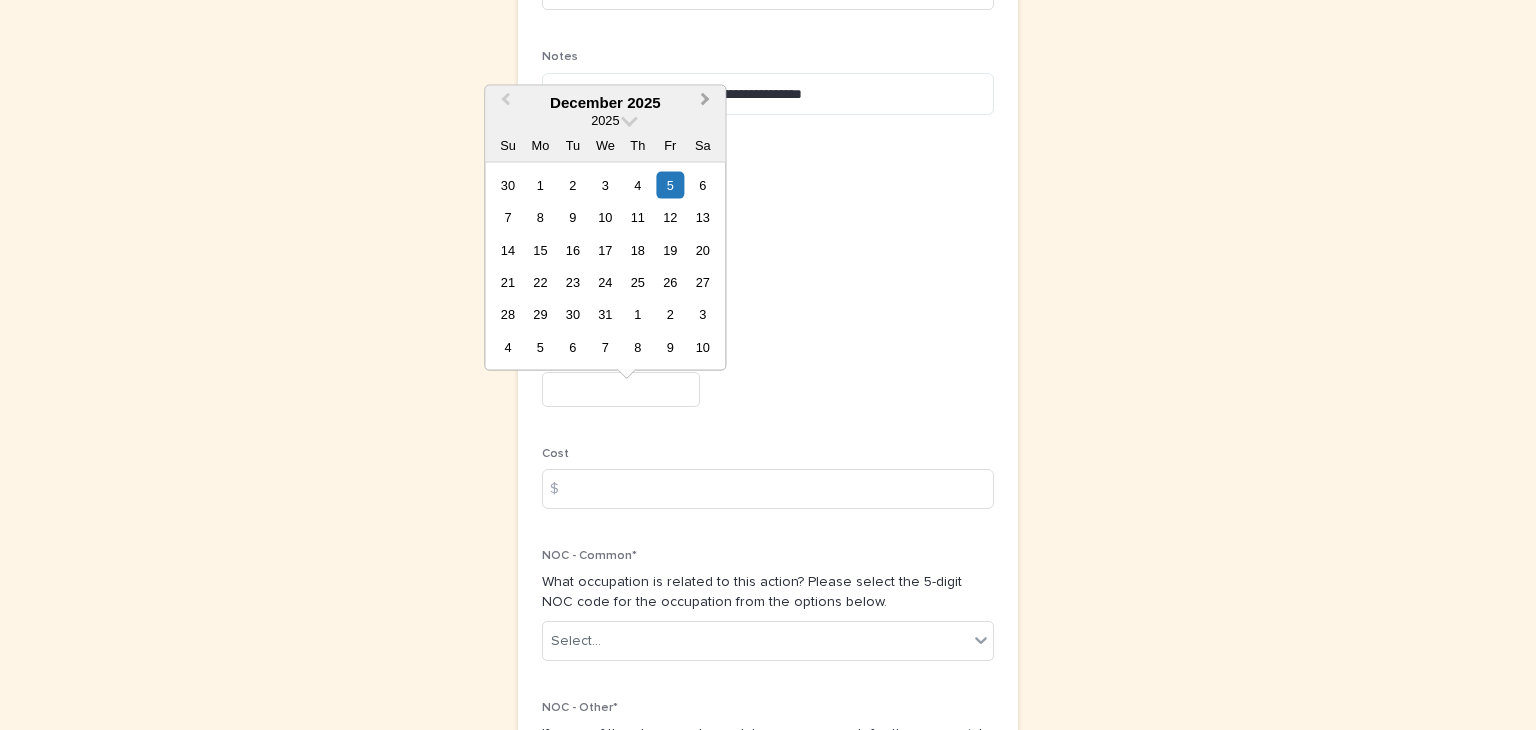 click on "Next Month" at bounding box center (707, 103) 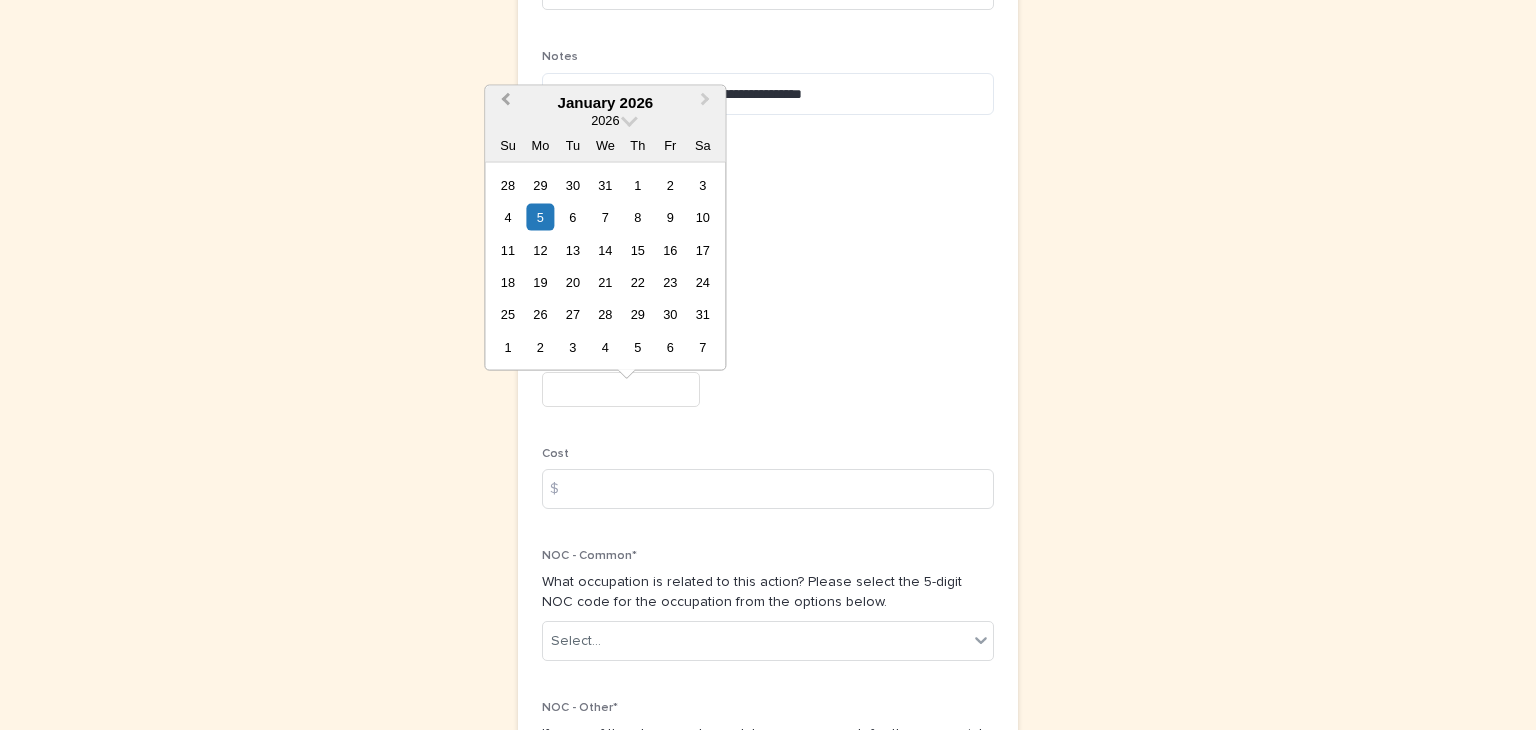 click on "Previous Month" at bounding box center (503, 103) 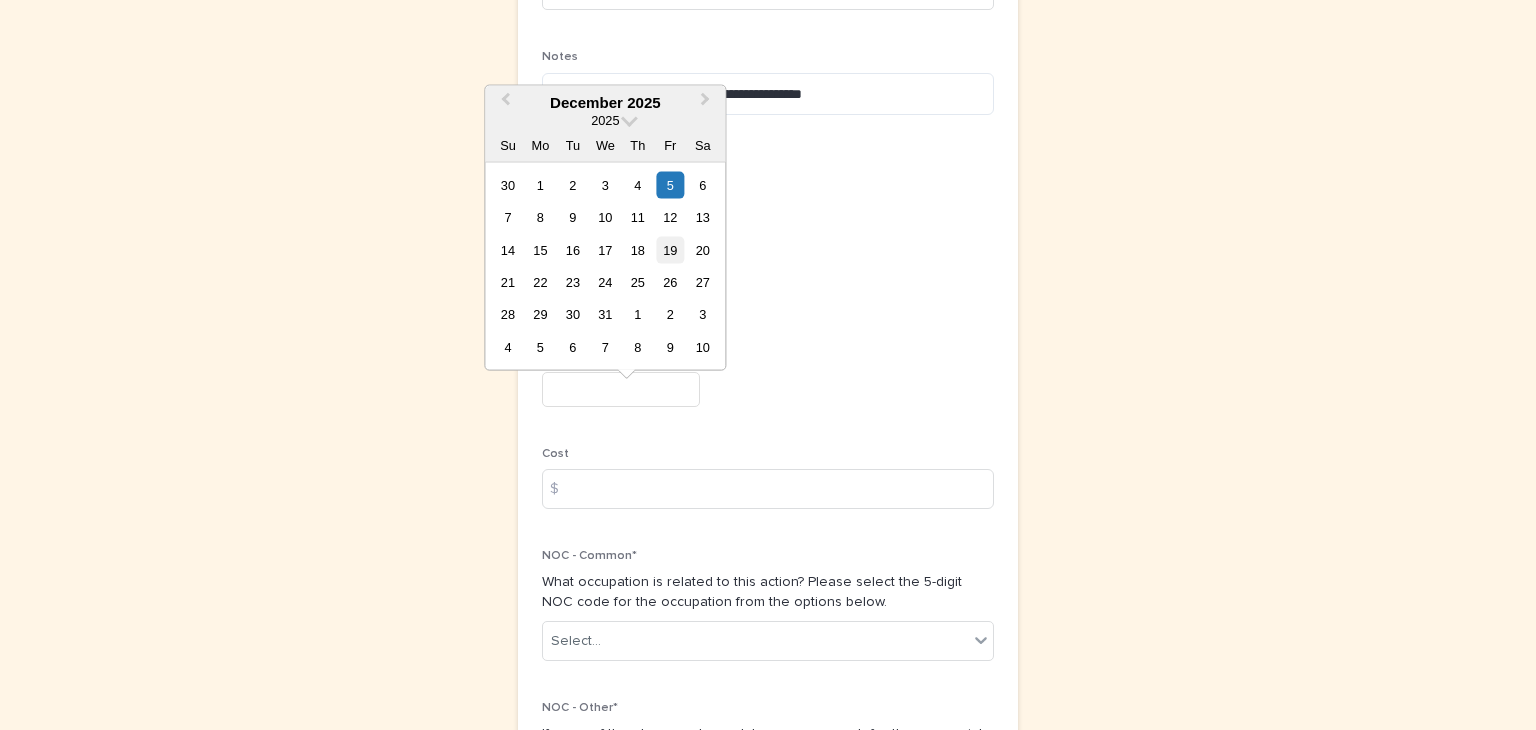 click on "19" at bounding box center (670, 249) 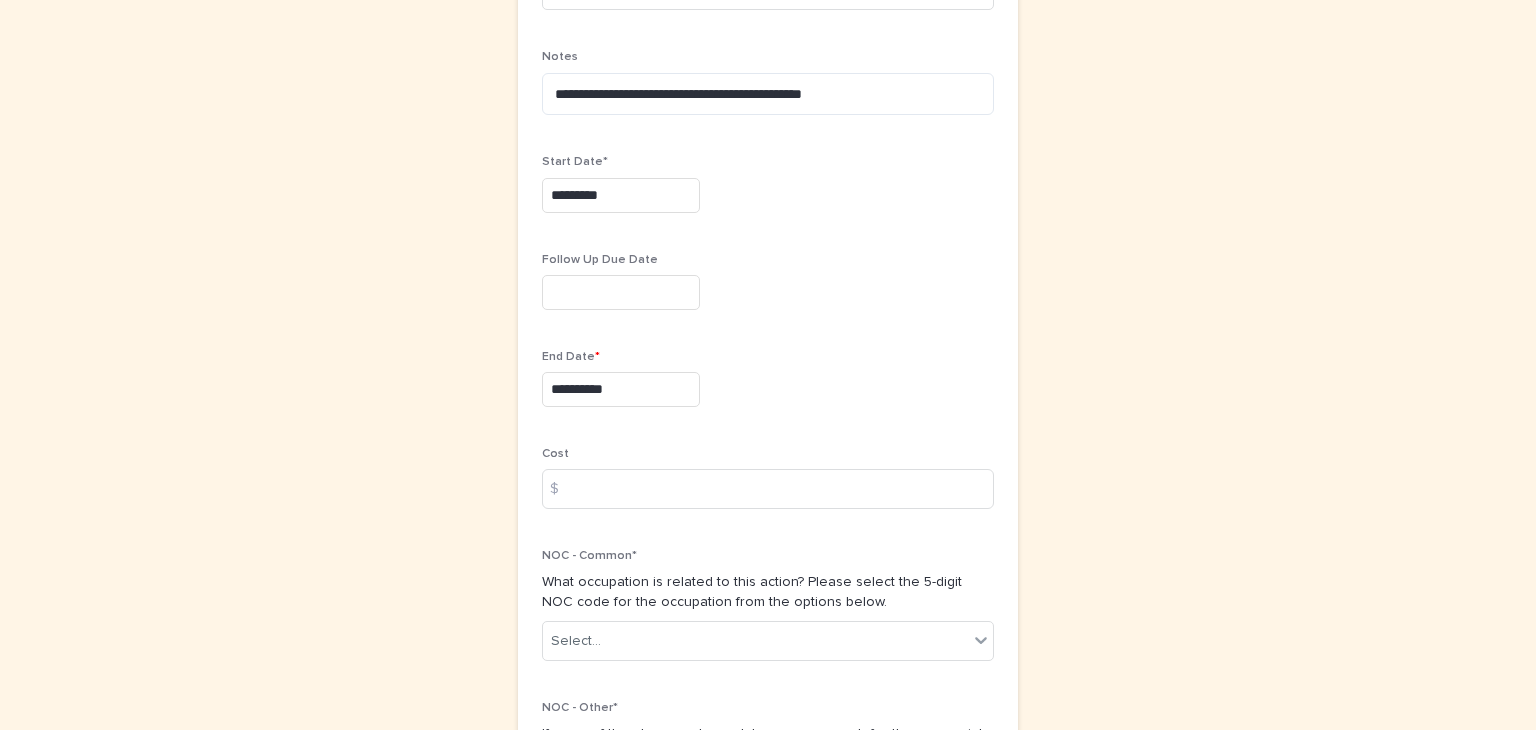 scroll, scrollTop: 1094, scrollLeft: 0, axis: vertical 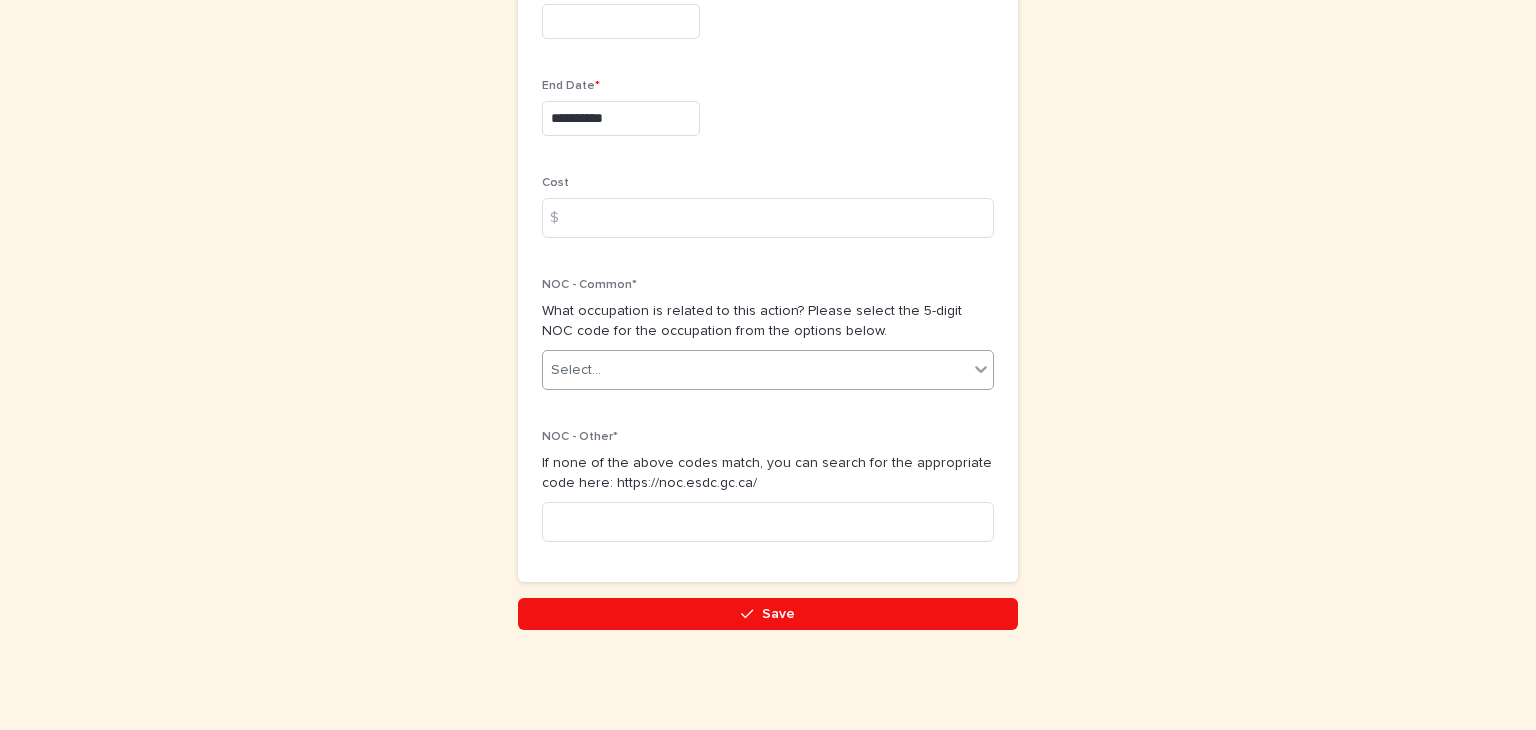 click 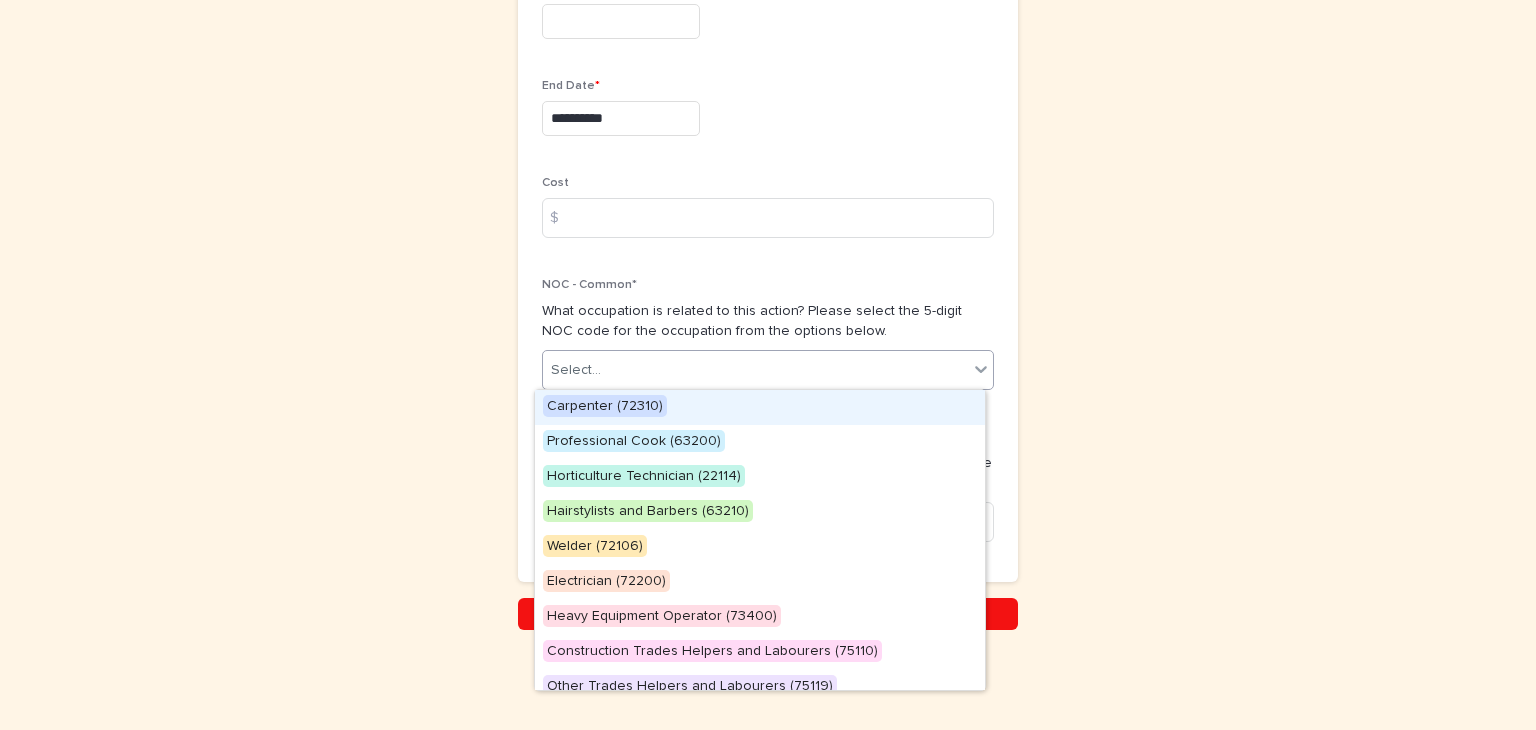 click on "Carpenter (72310)" at bounding box center (605, 406) 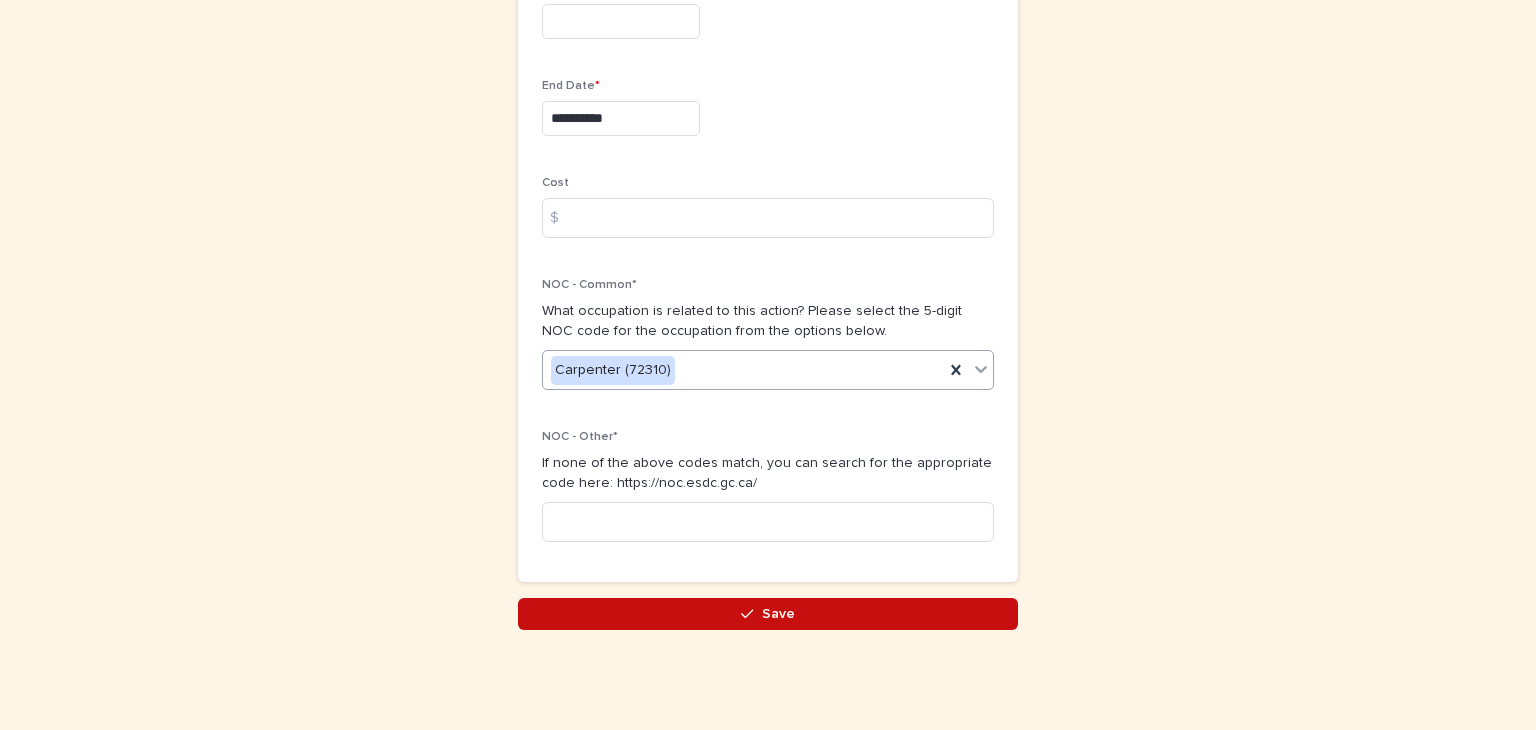 click on "Save" at bounding box center [778, 614] 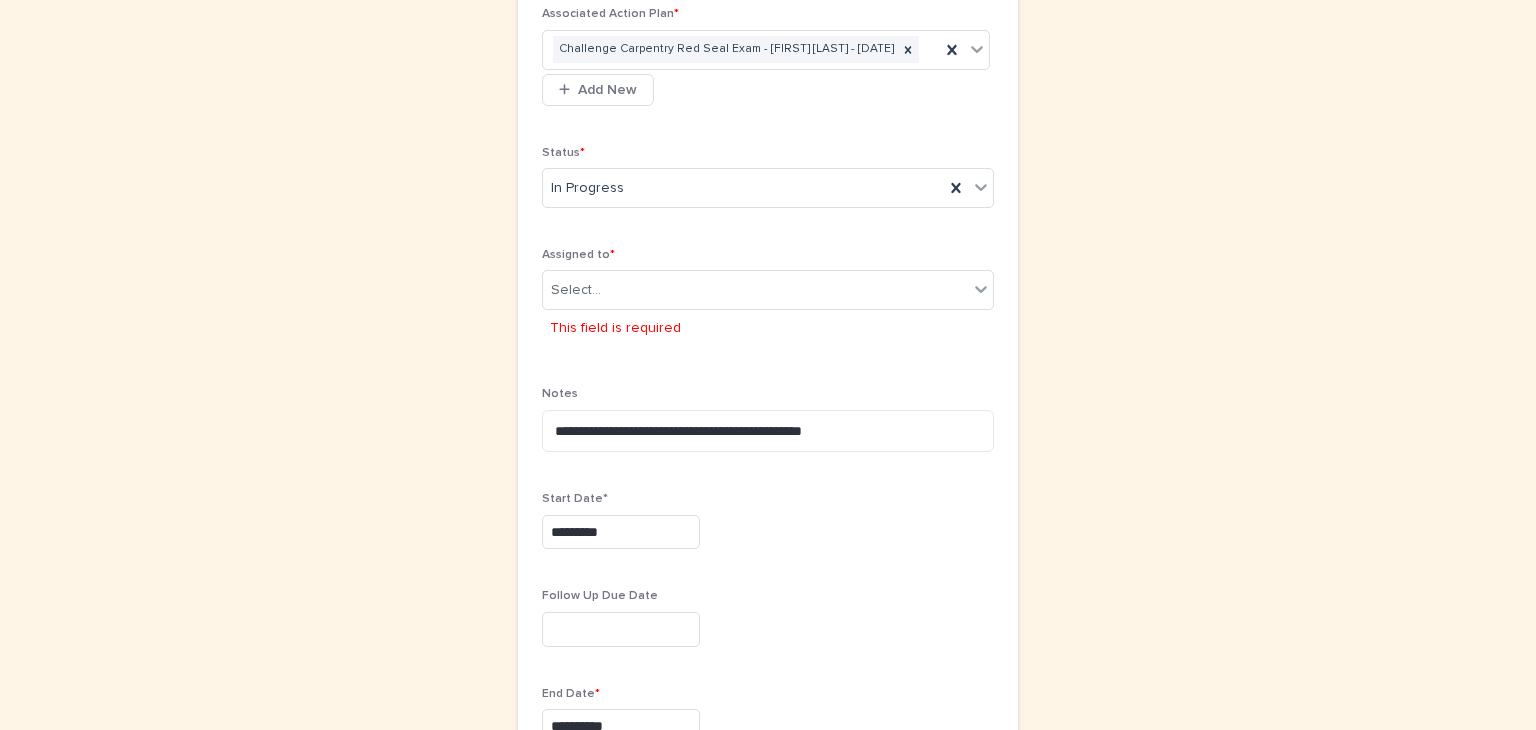 scroll, scrollTop: 486, scrollLeft: 0, axis: vertical 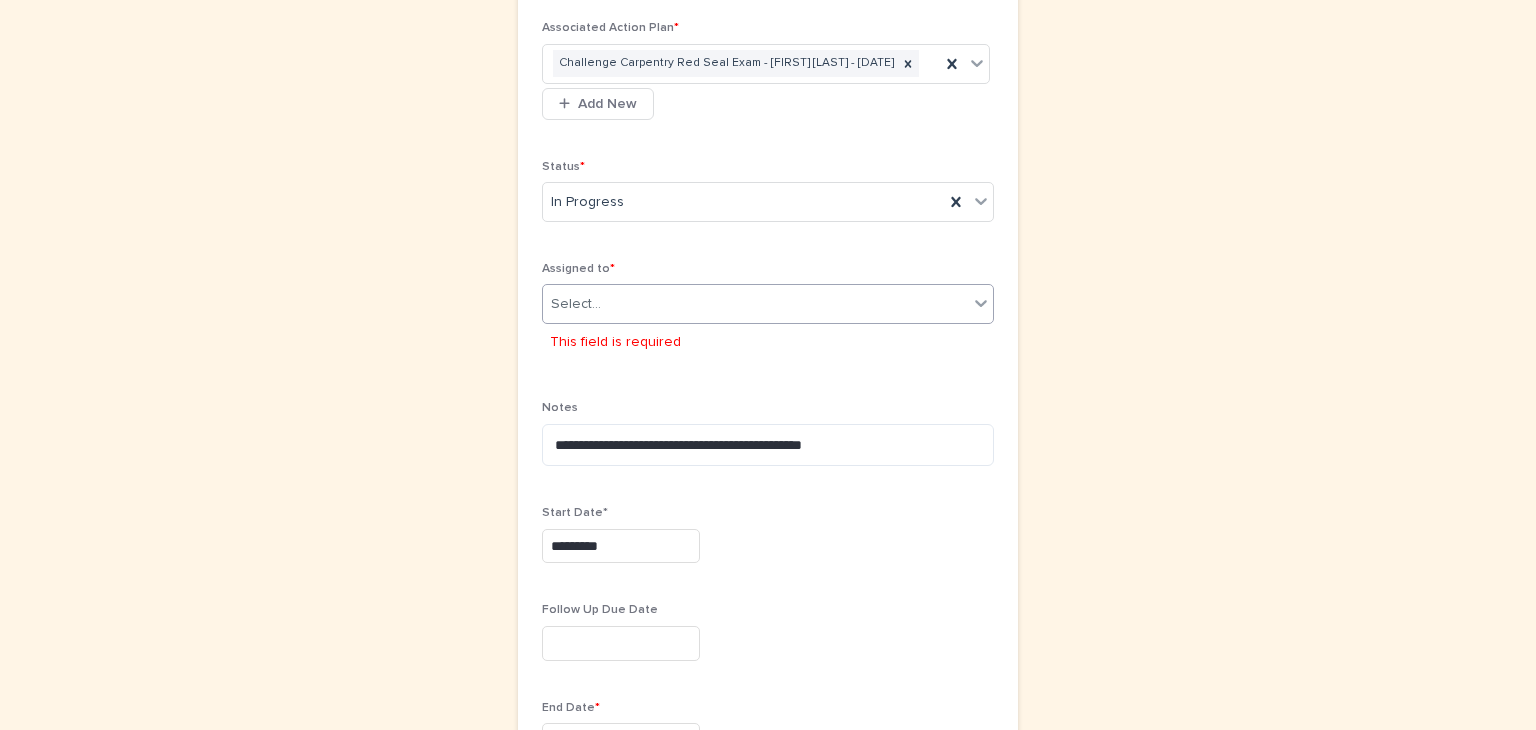click 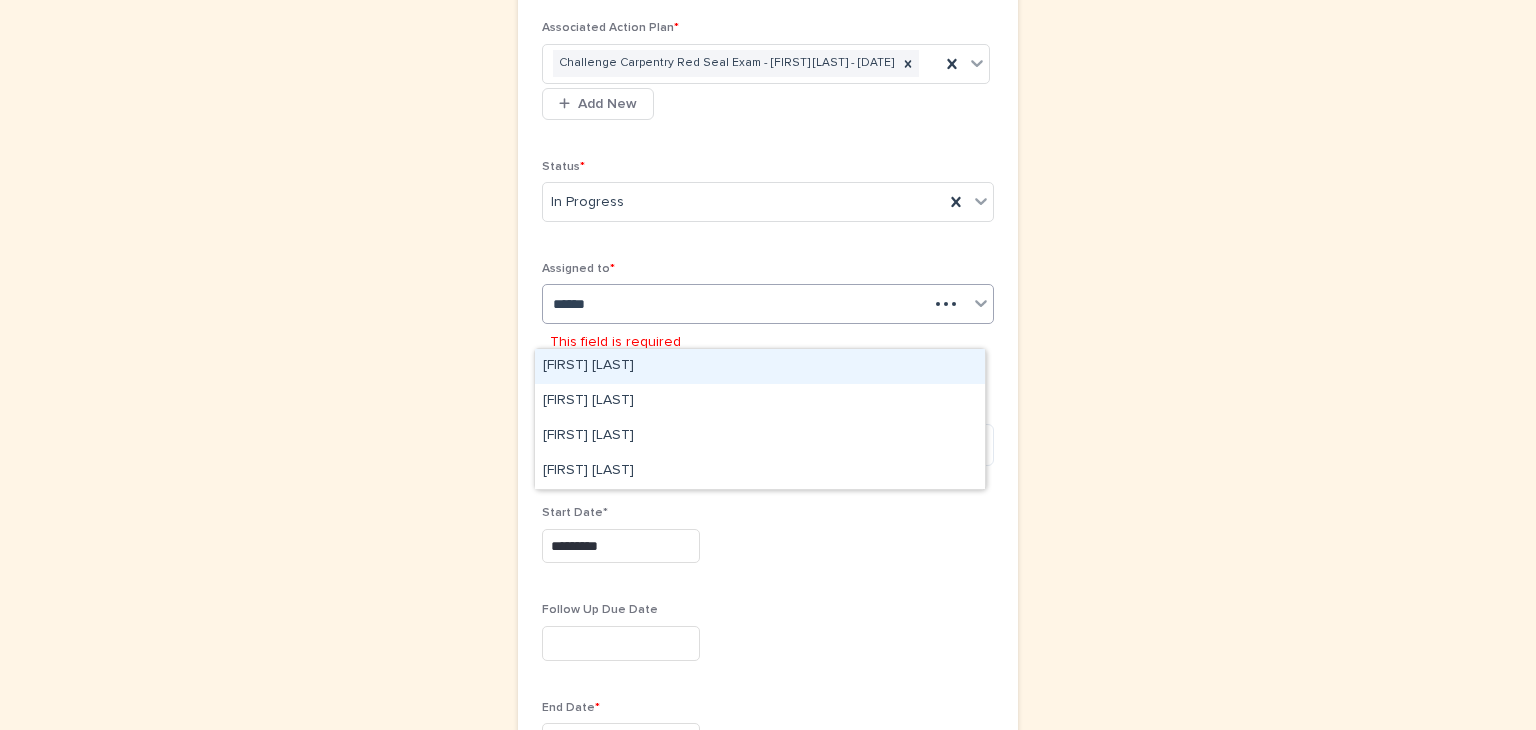 type on "*******" 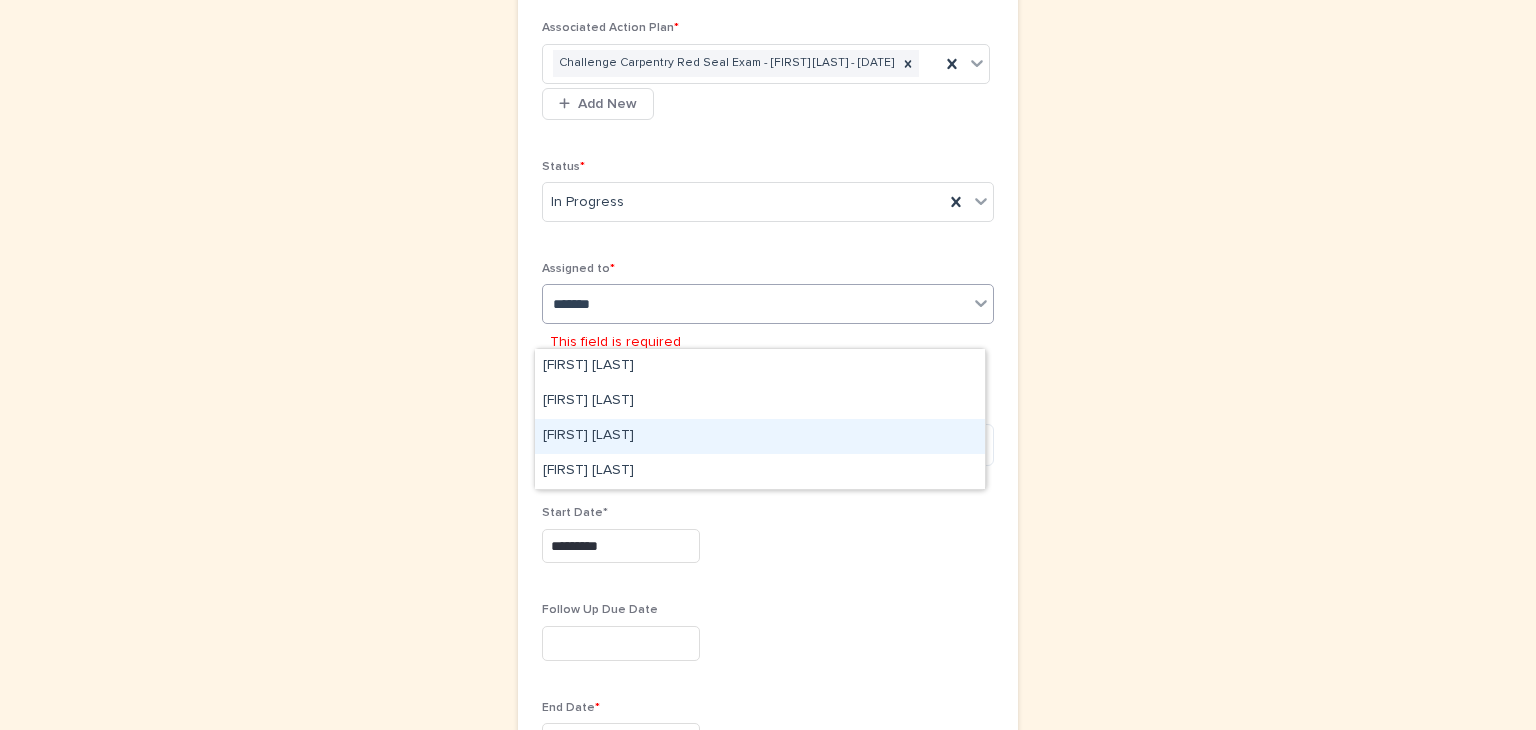click on "Samantha Davis" at bounding box center (760, 436) 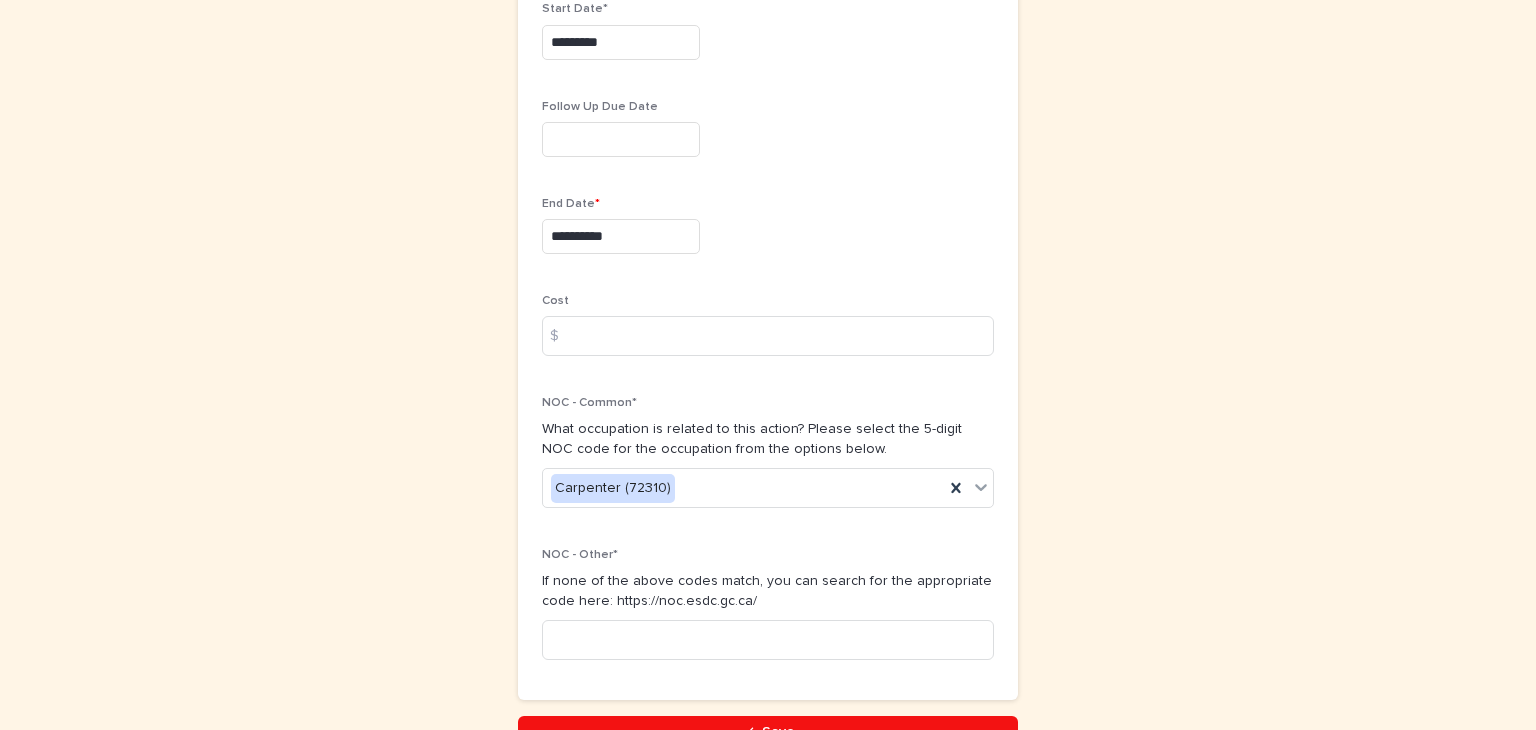 scroll, scrollTop: 1094, scrollLeft: 0, axis: vertical 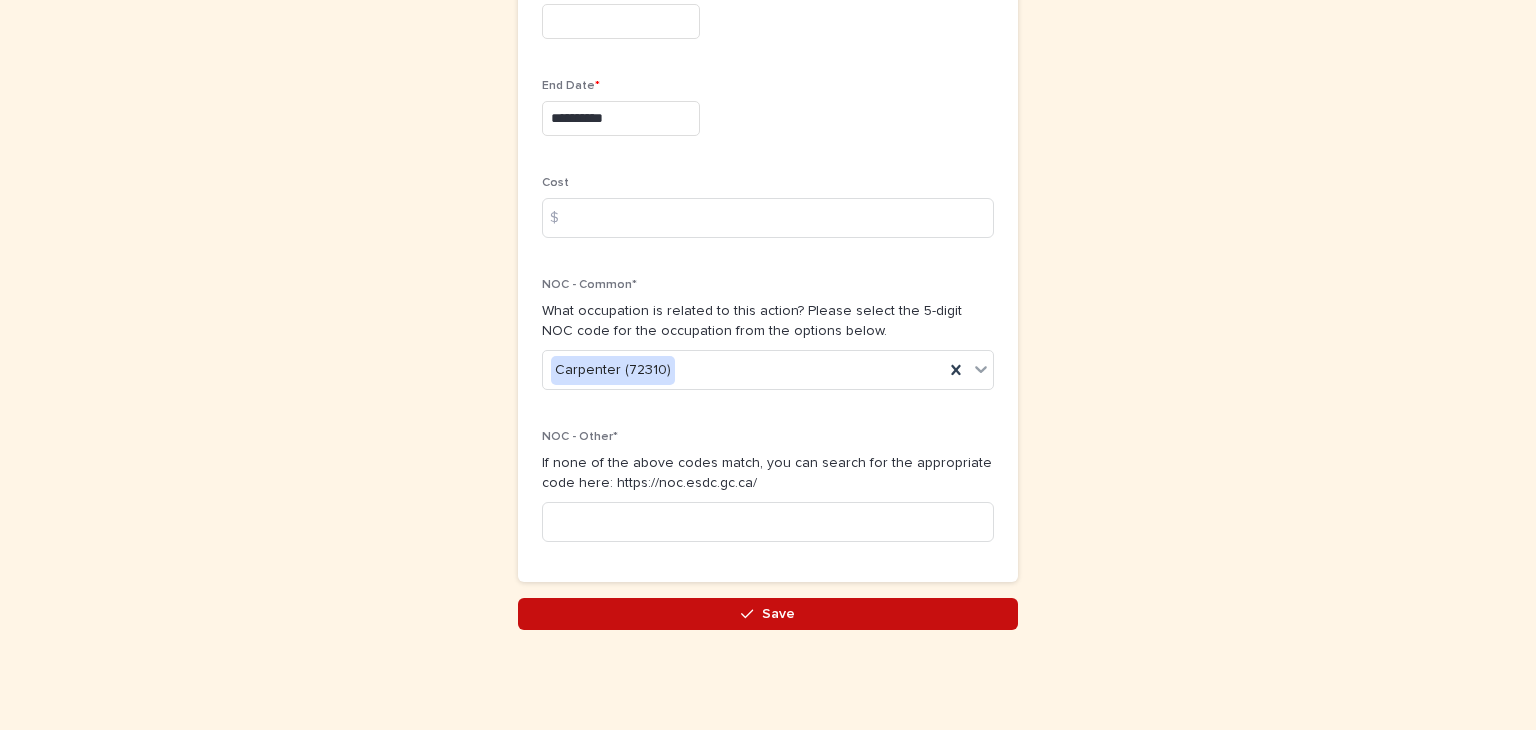 click on "Save" at bounding box center [768, 614] 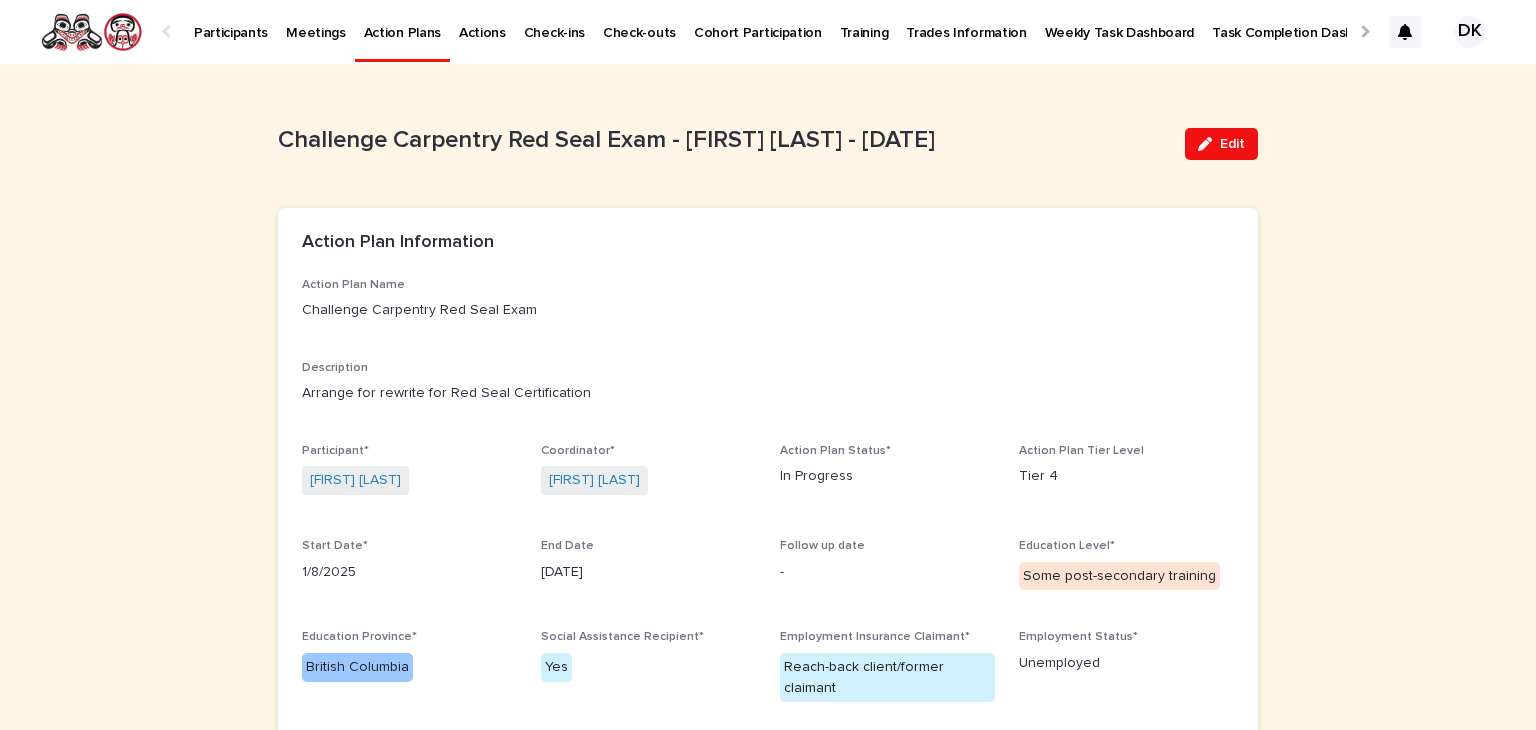 scroll, scrollTop: 700, scrollLeft: 0, axis: vertical 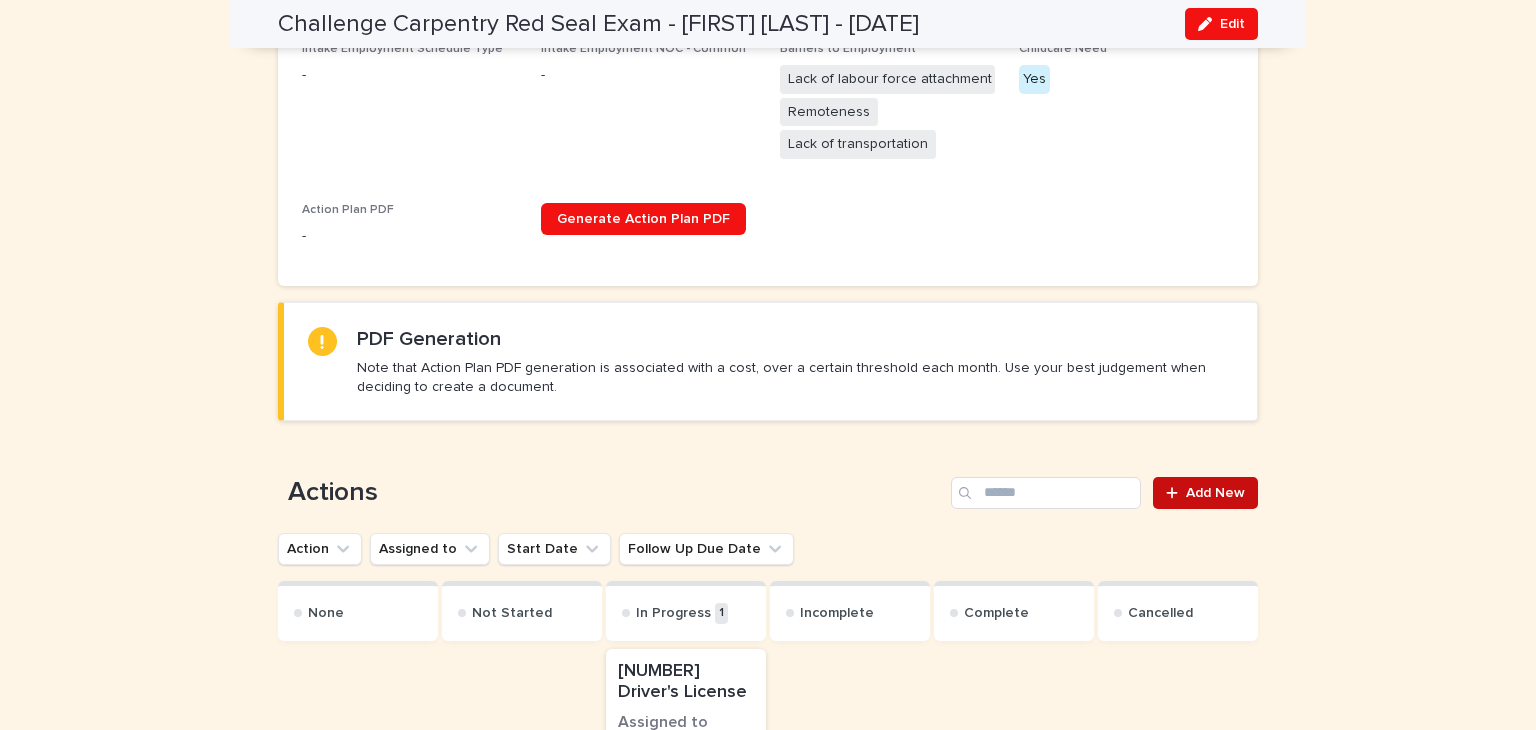 click on "Add New" at bounding box center [1215, 493] 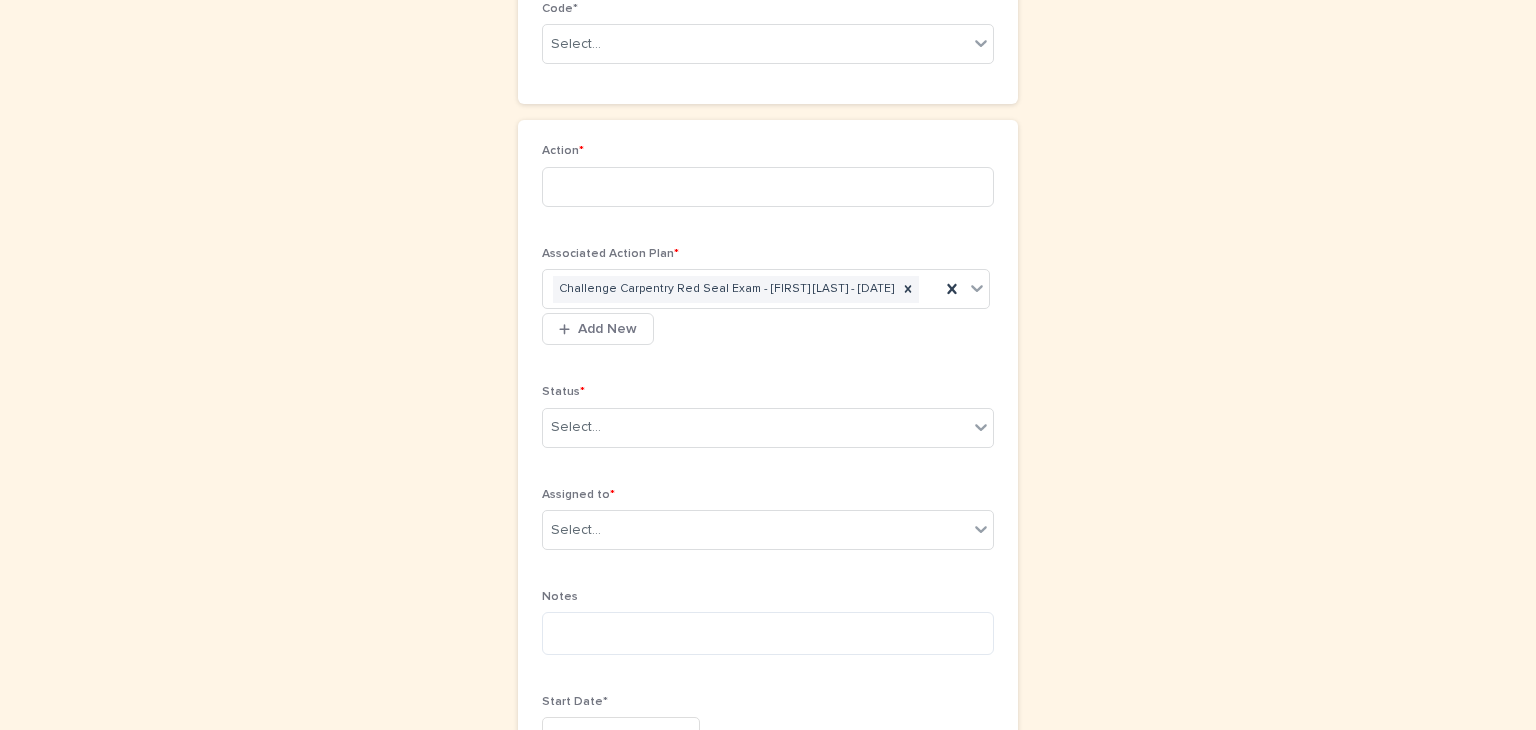 scroll, scrollTop: 28, scrollLeft: 0, axis: vertical 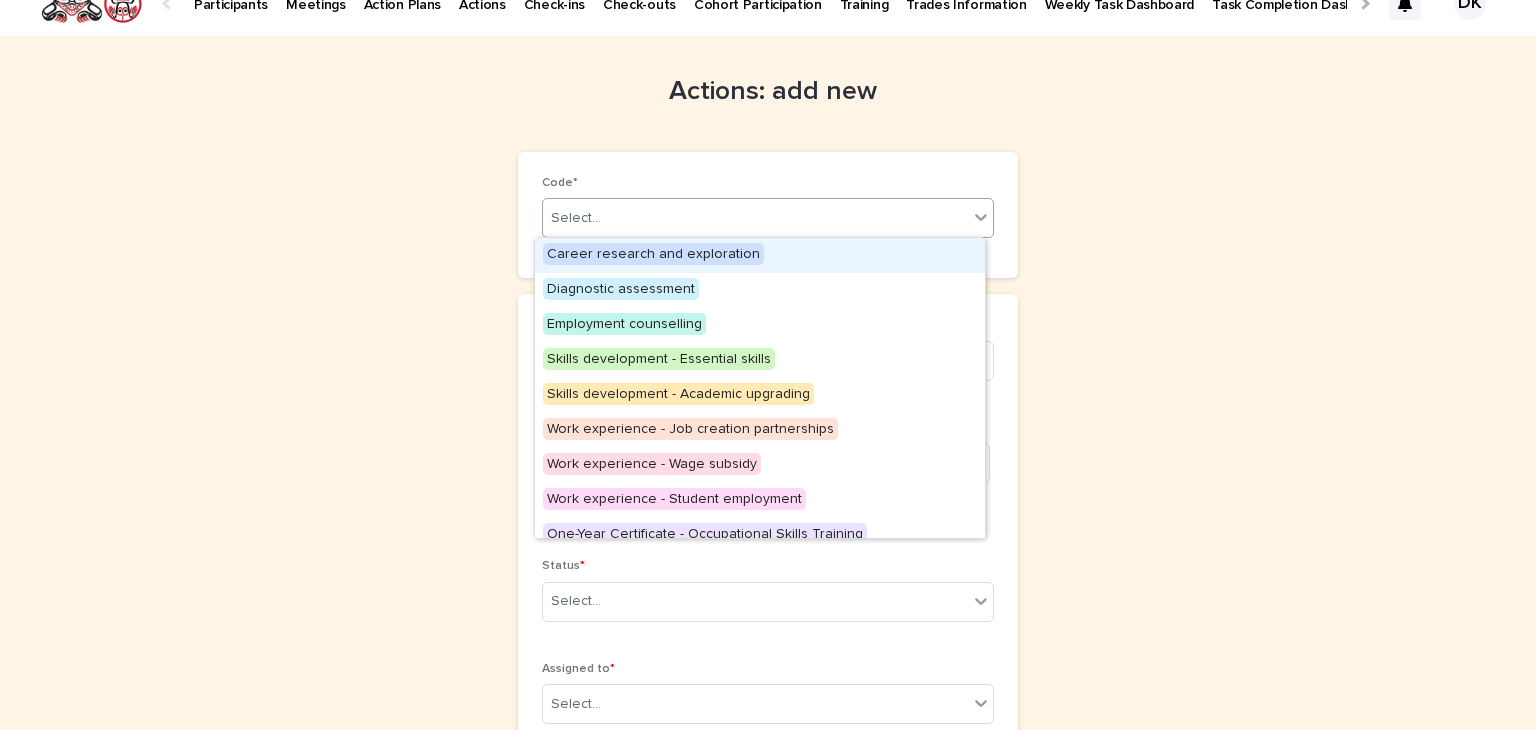 click 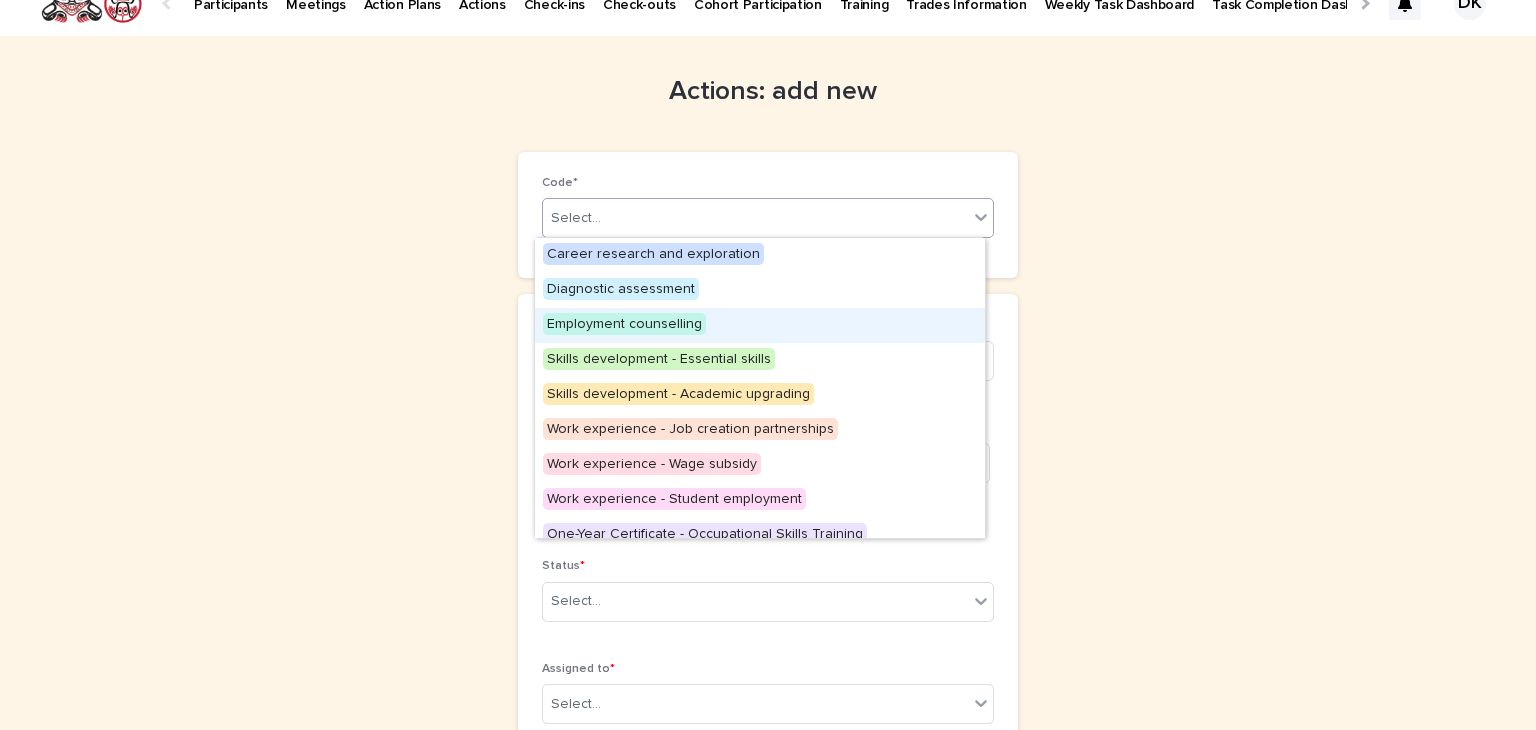 click on "Employment counselling" at bounding box center [624, 324] 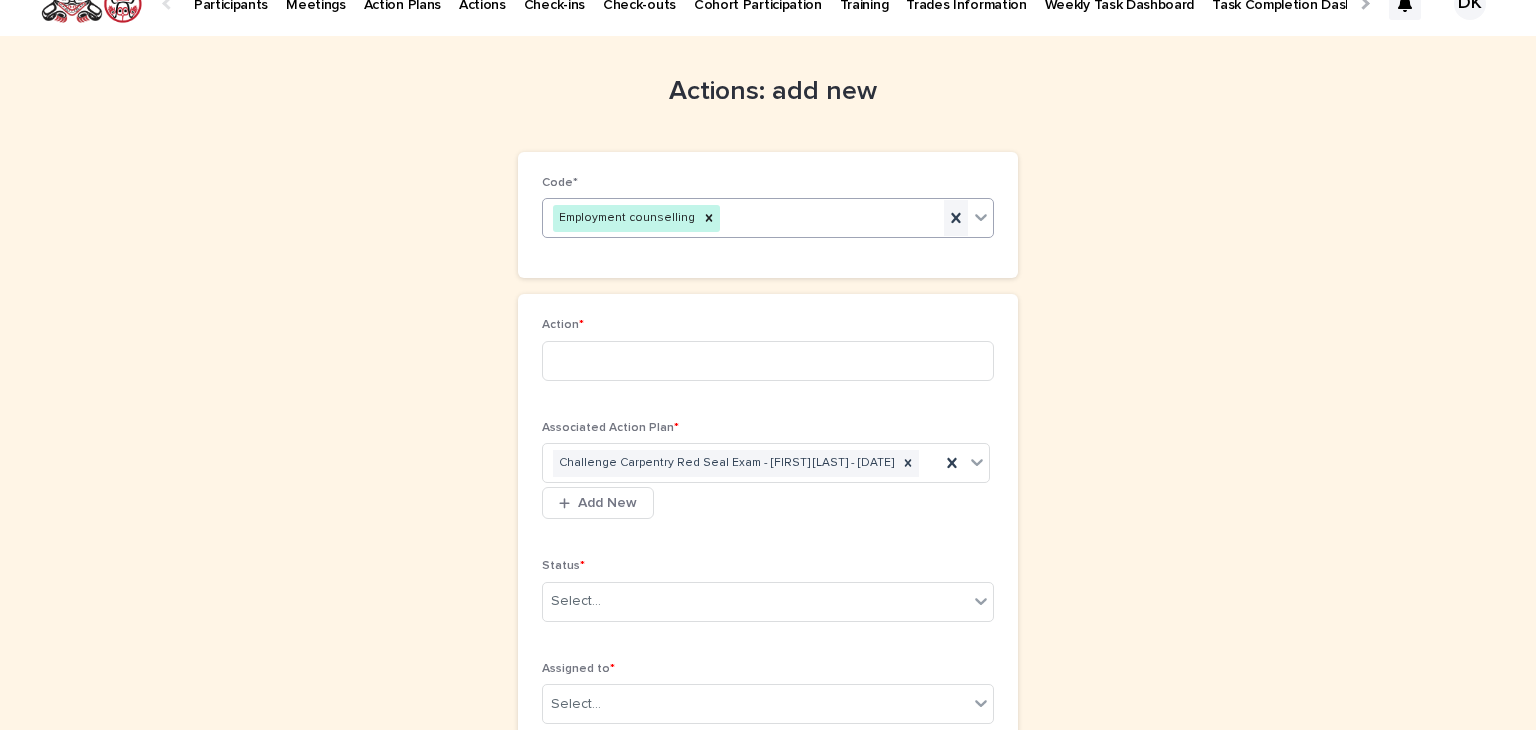 drag, startPoint x: 968, startPoint y: 216, endPoint x: 954, endPoint y: 225, distance: 16.643316 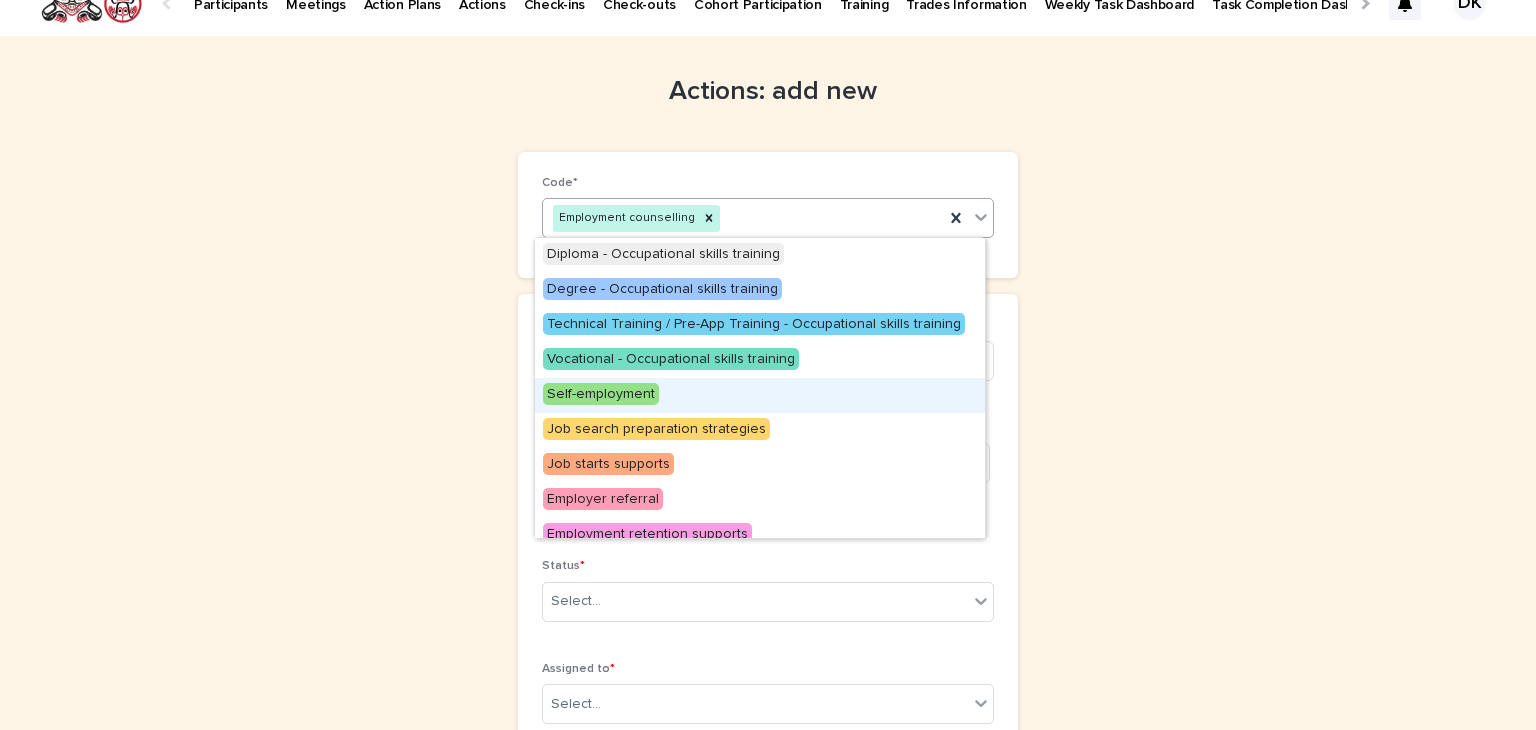 scroll, scrollTop: 300, scrollLeft: 0, axis: vertical 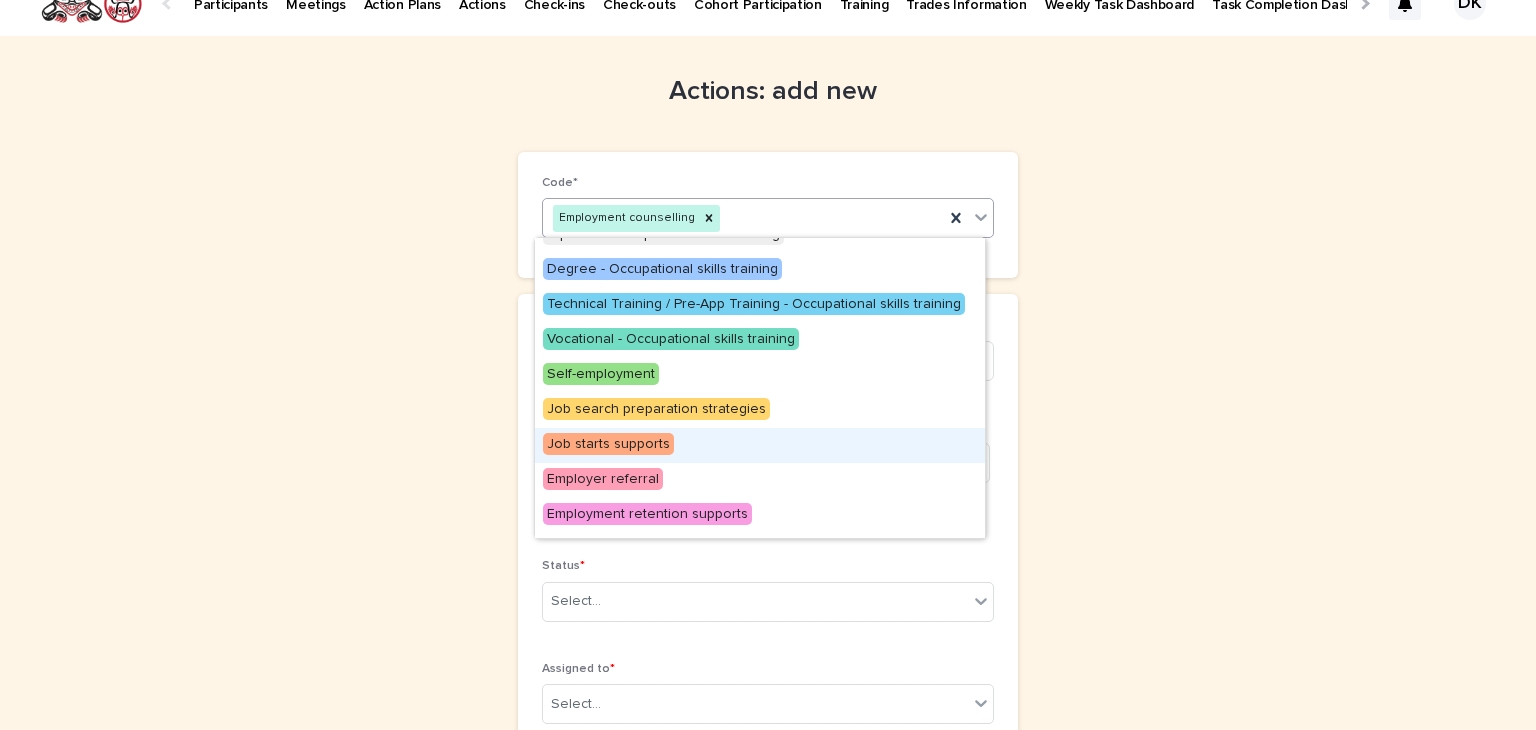 click on "Job starts supports" at bounding box center [608, 444] 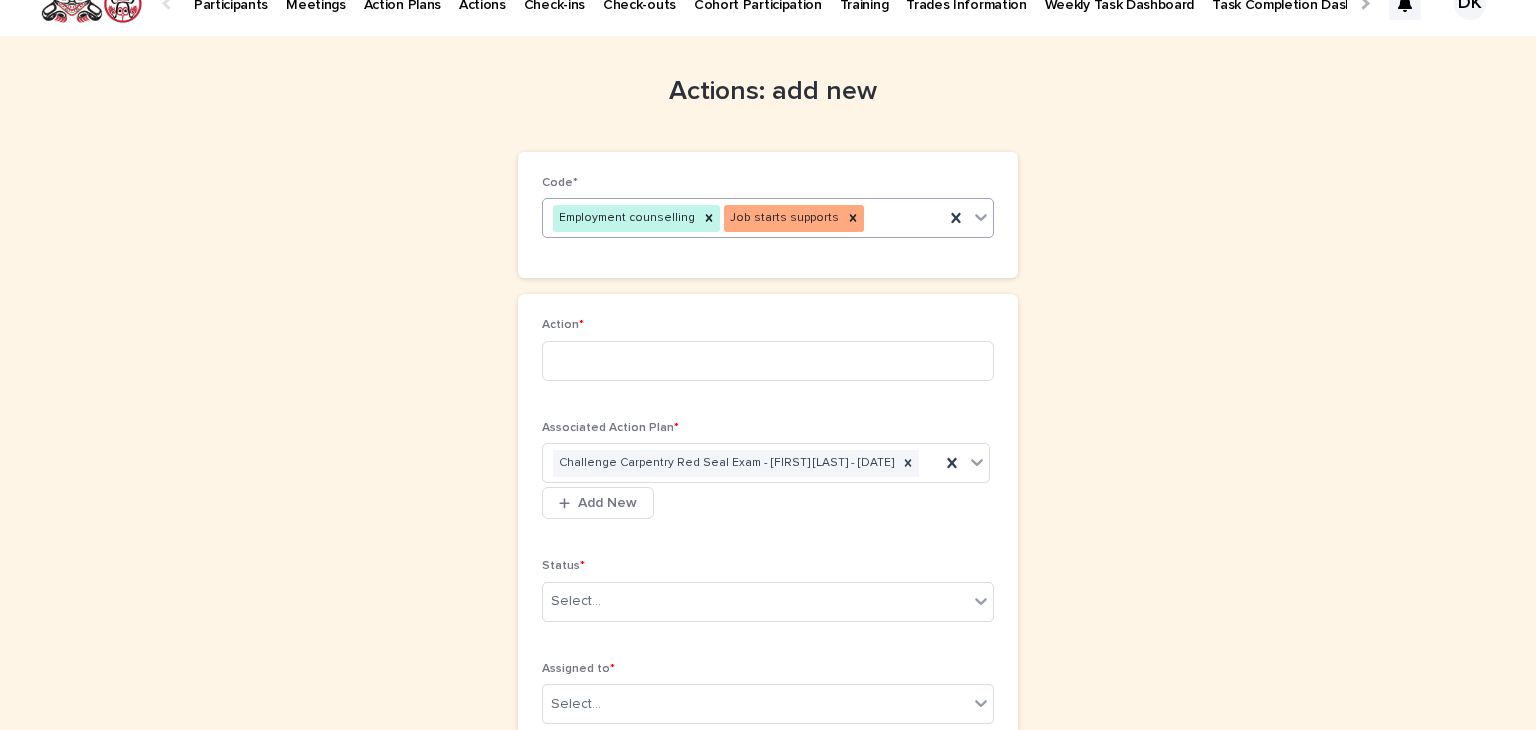 click 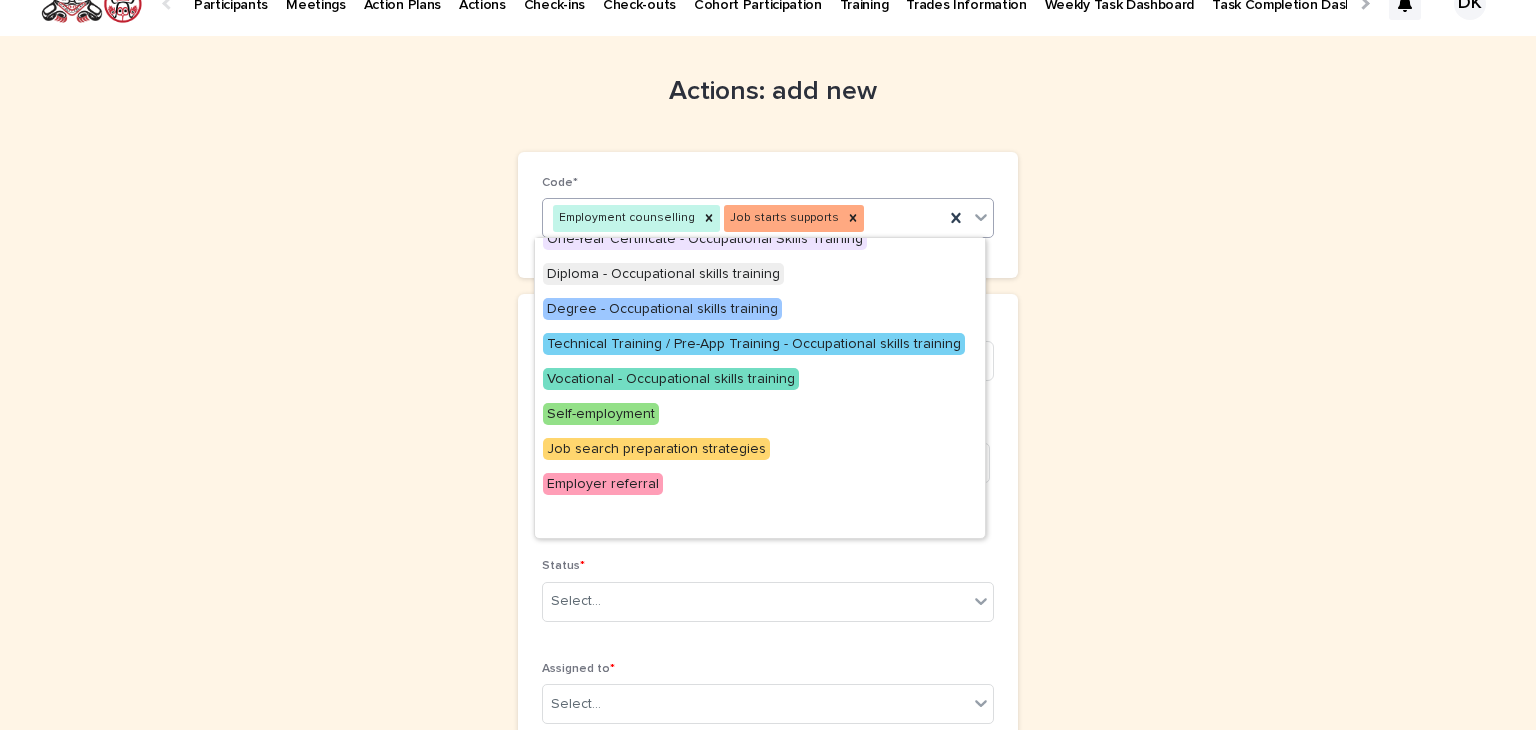 scroll, scrollTop: 300, scrollLeft: 0, axis: vertical 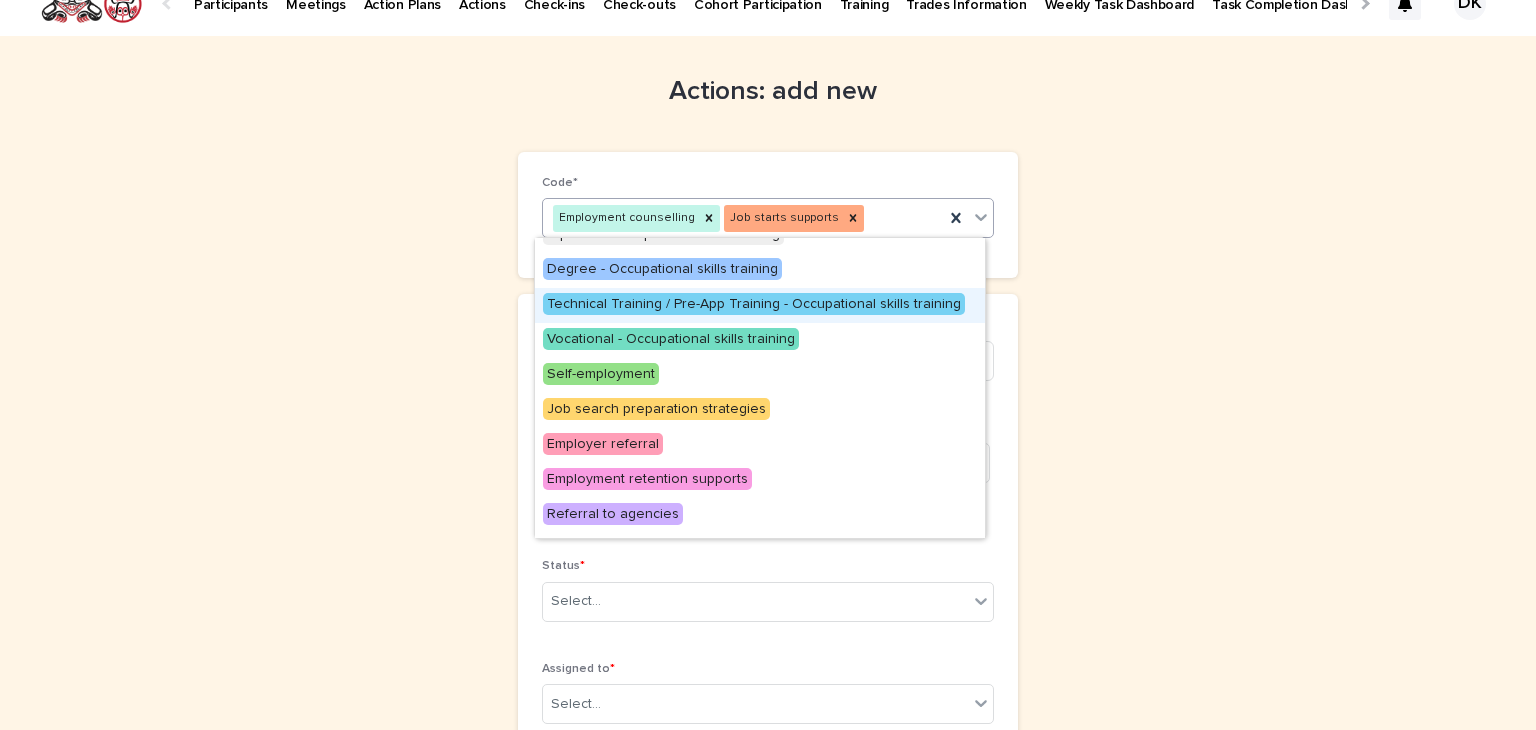 click on "Technical Training / Pre-App Training - Occupational skills training" at bounding box center (754, 304) 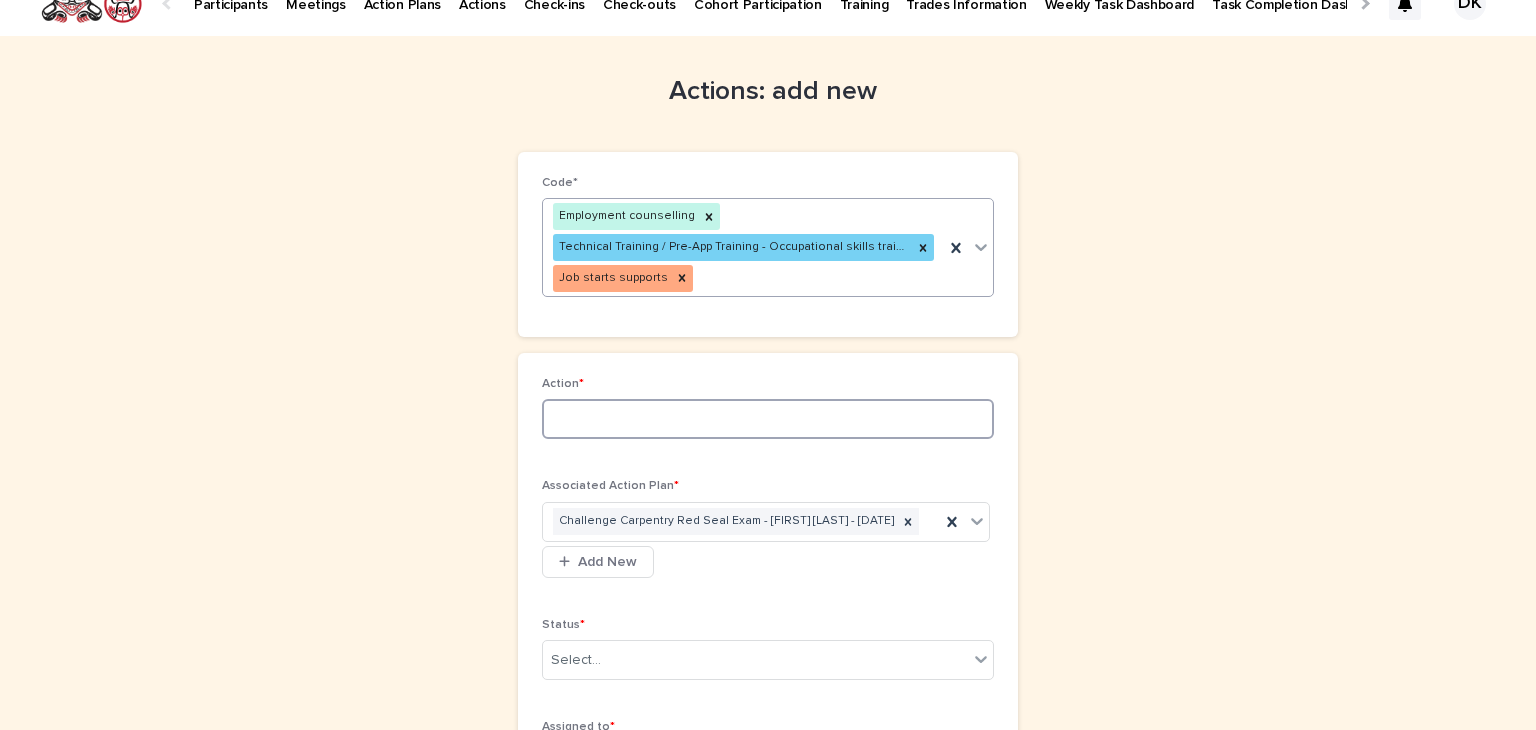 click at bounding box center (768, 419) 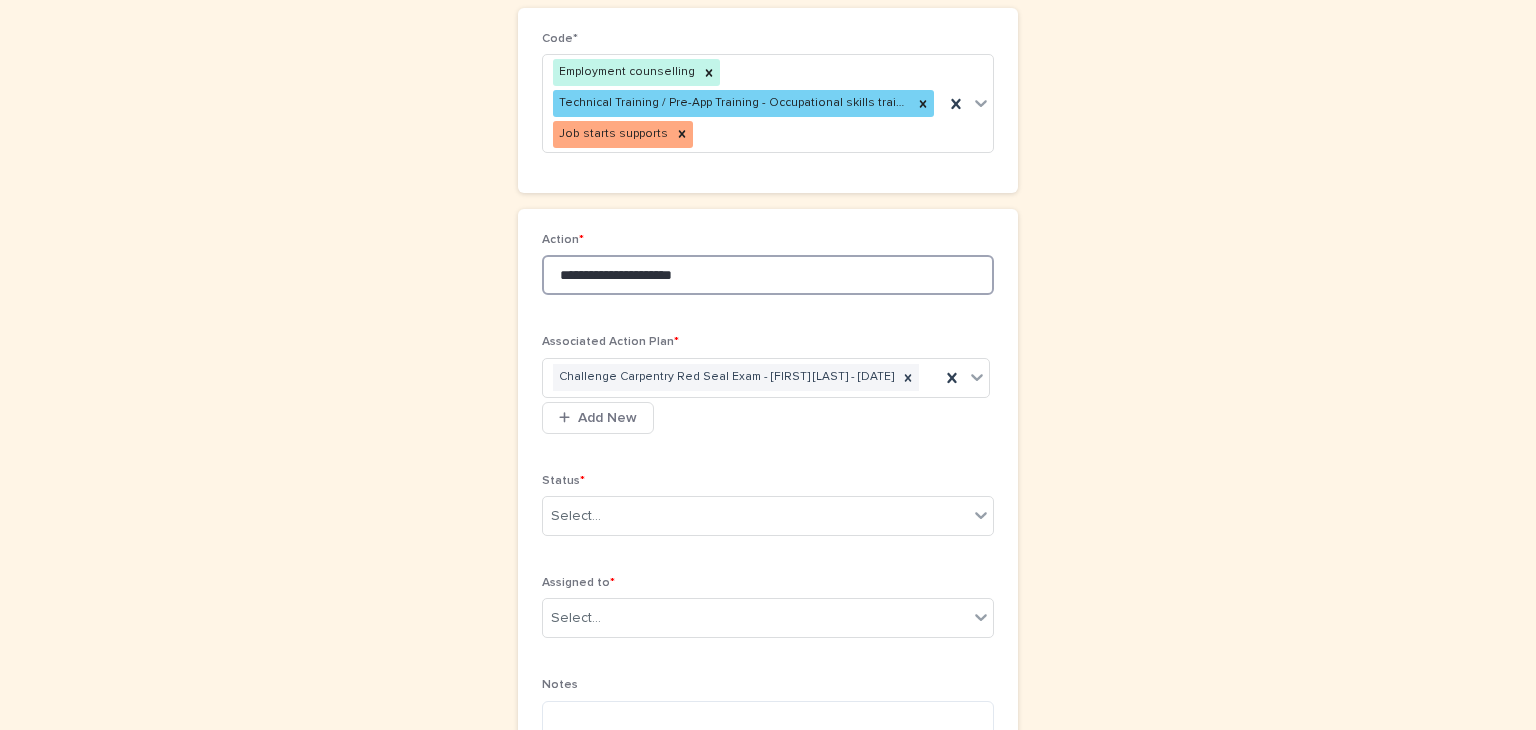 scroll, scrollTop: 328, scrollLeft: 0, axis: vertical 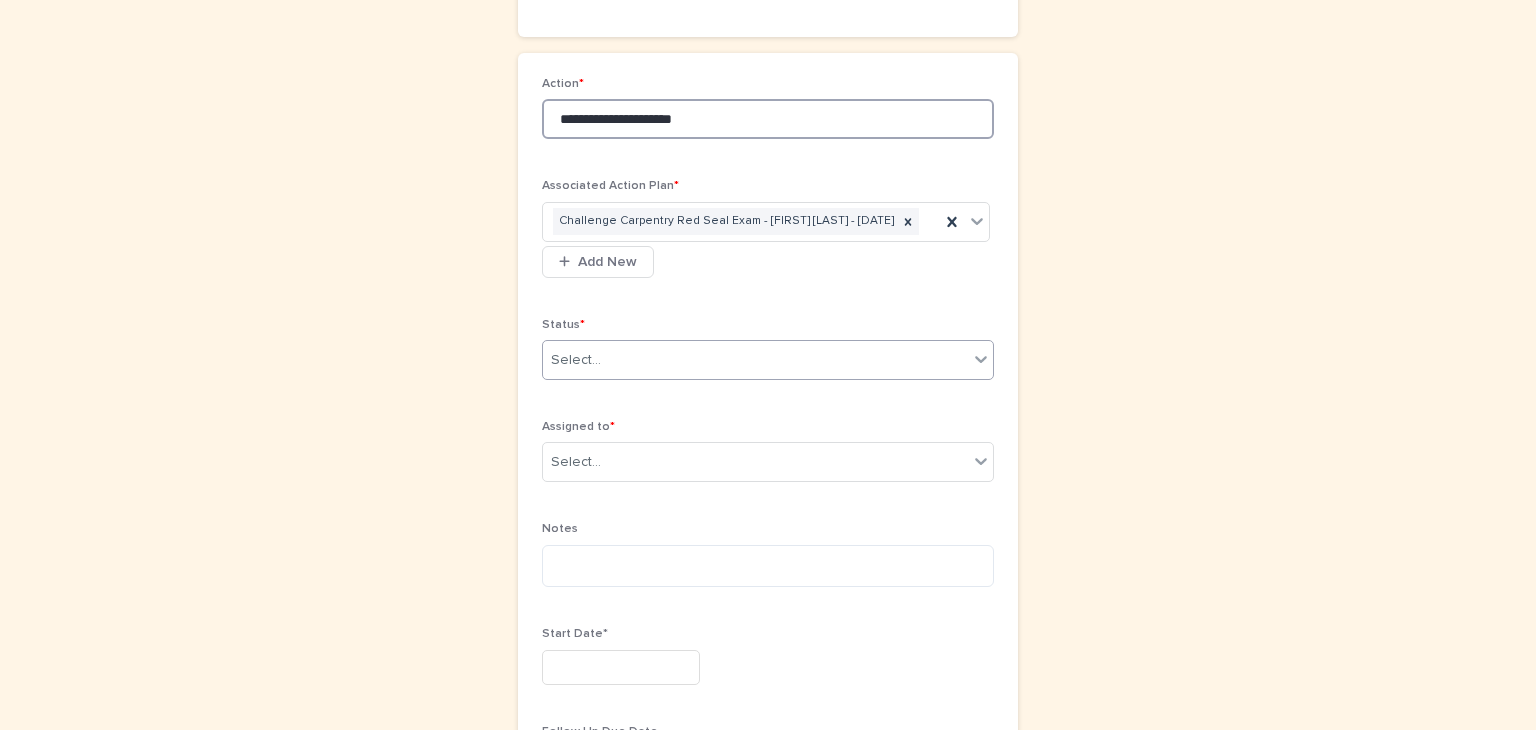 type on "**********" 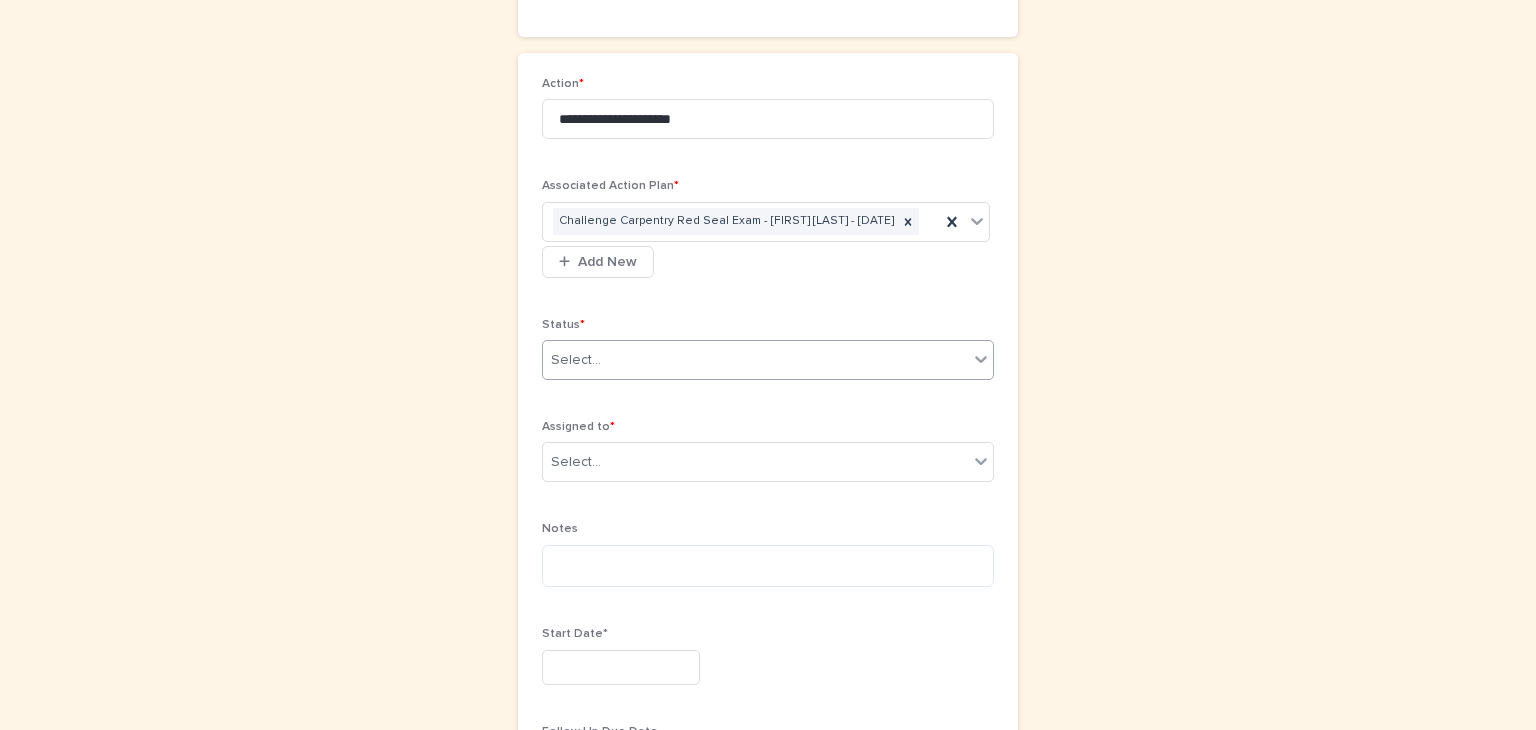 drag, startPoint x: 980, startPoint y: 375, endPoint x: 930, endPoint y: 381, distance: 50.358715 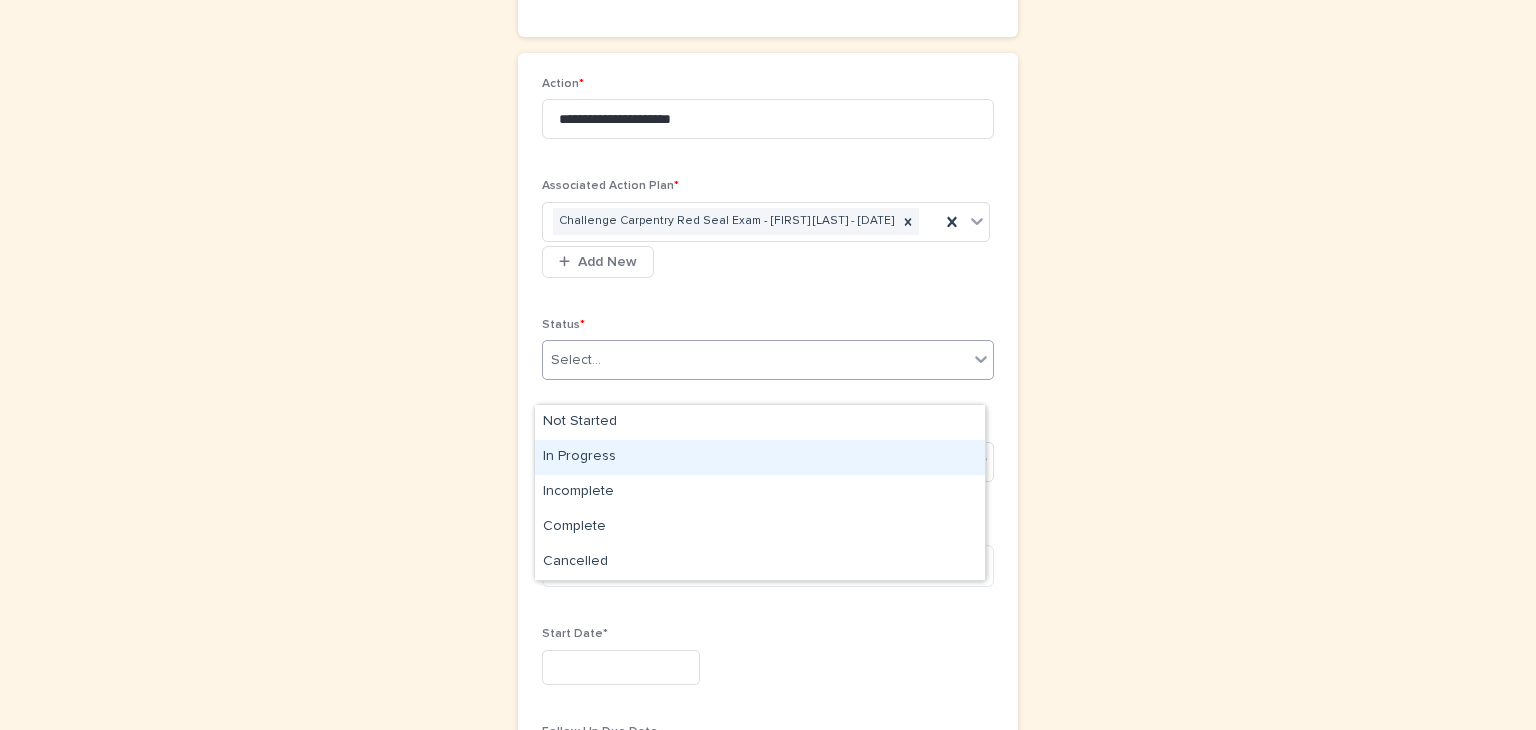 click on "In Progress" at bounding box center (760, 457) 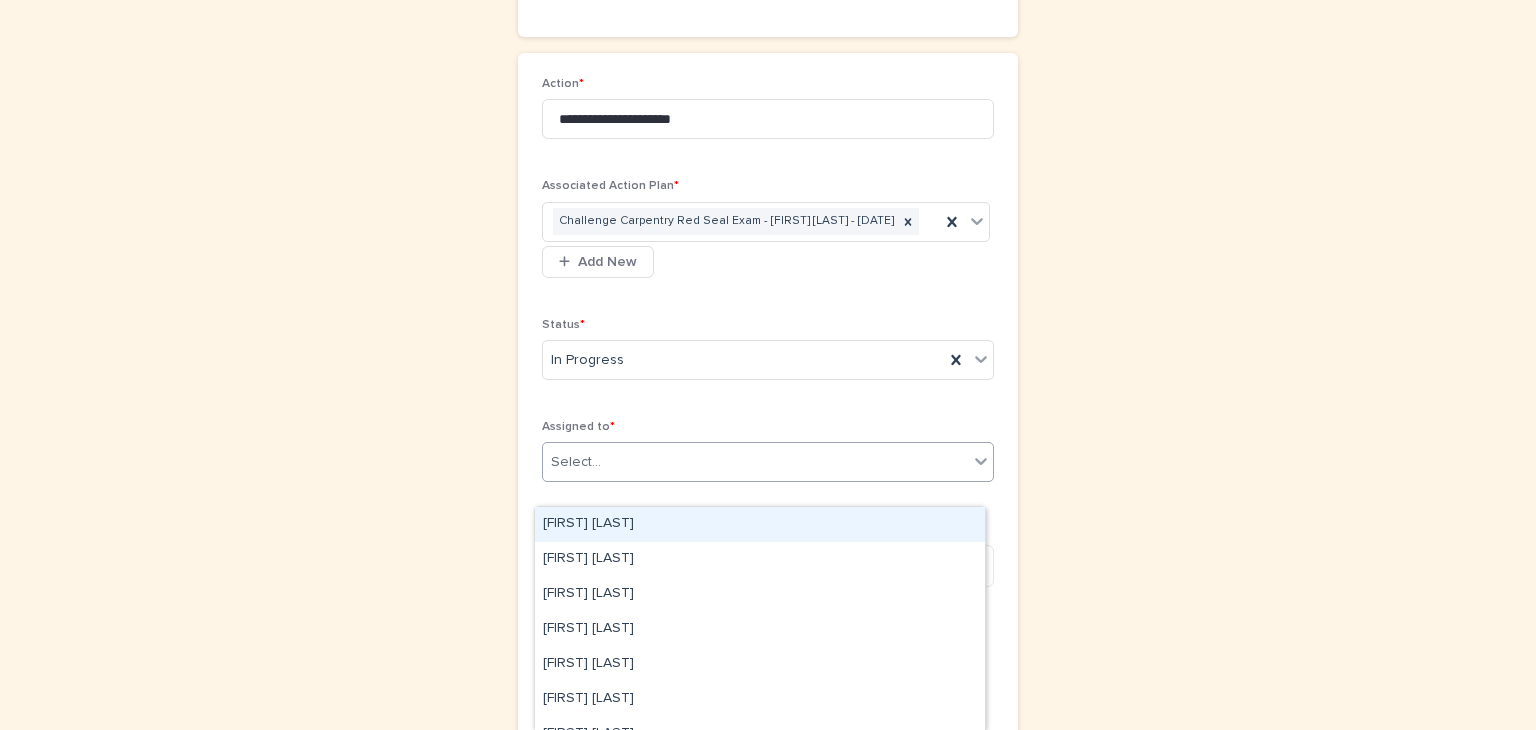 drag, startPoint x: 978, startPoint y: 484, endPoint x: 964, endPoint y: 486, distance: 14.142136 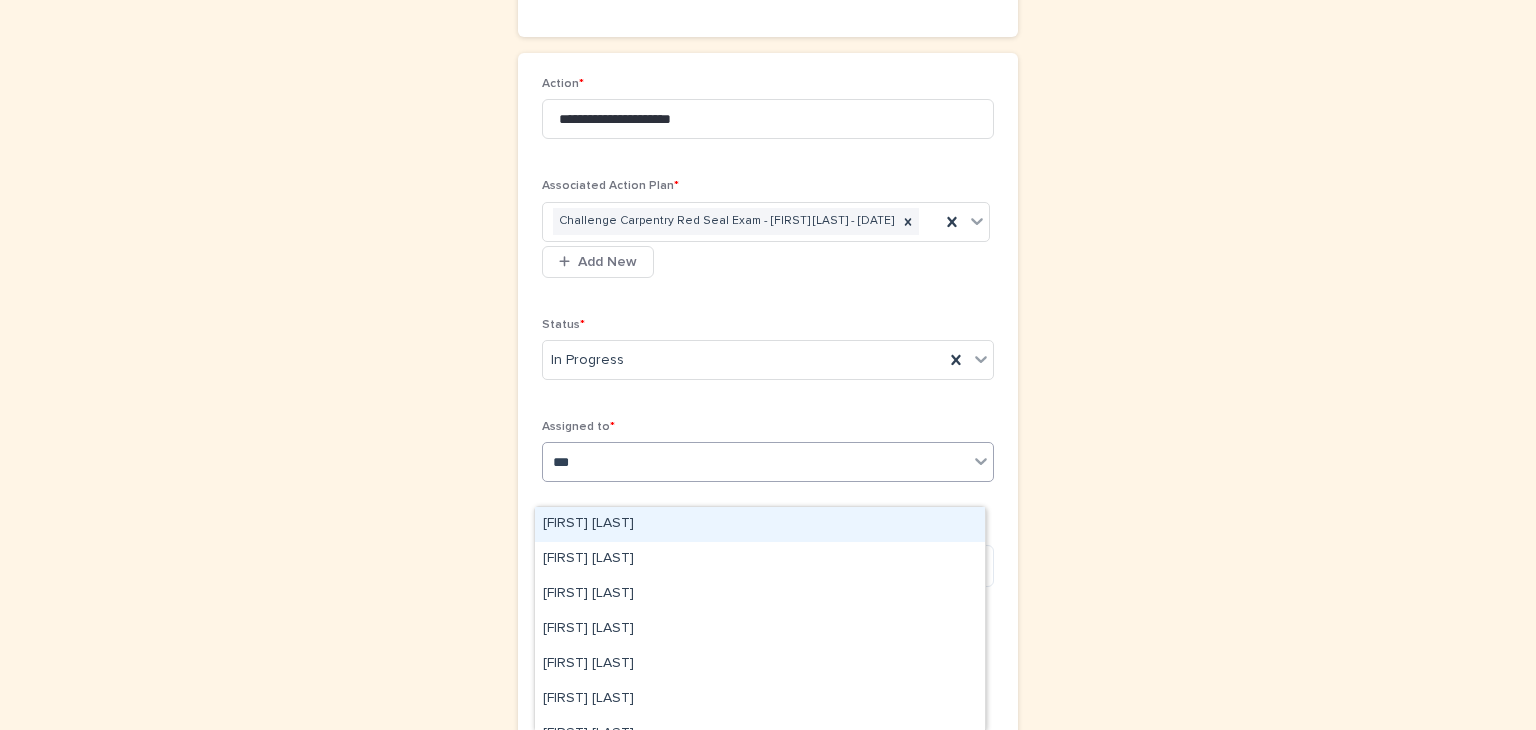 type on "****" 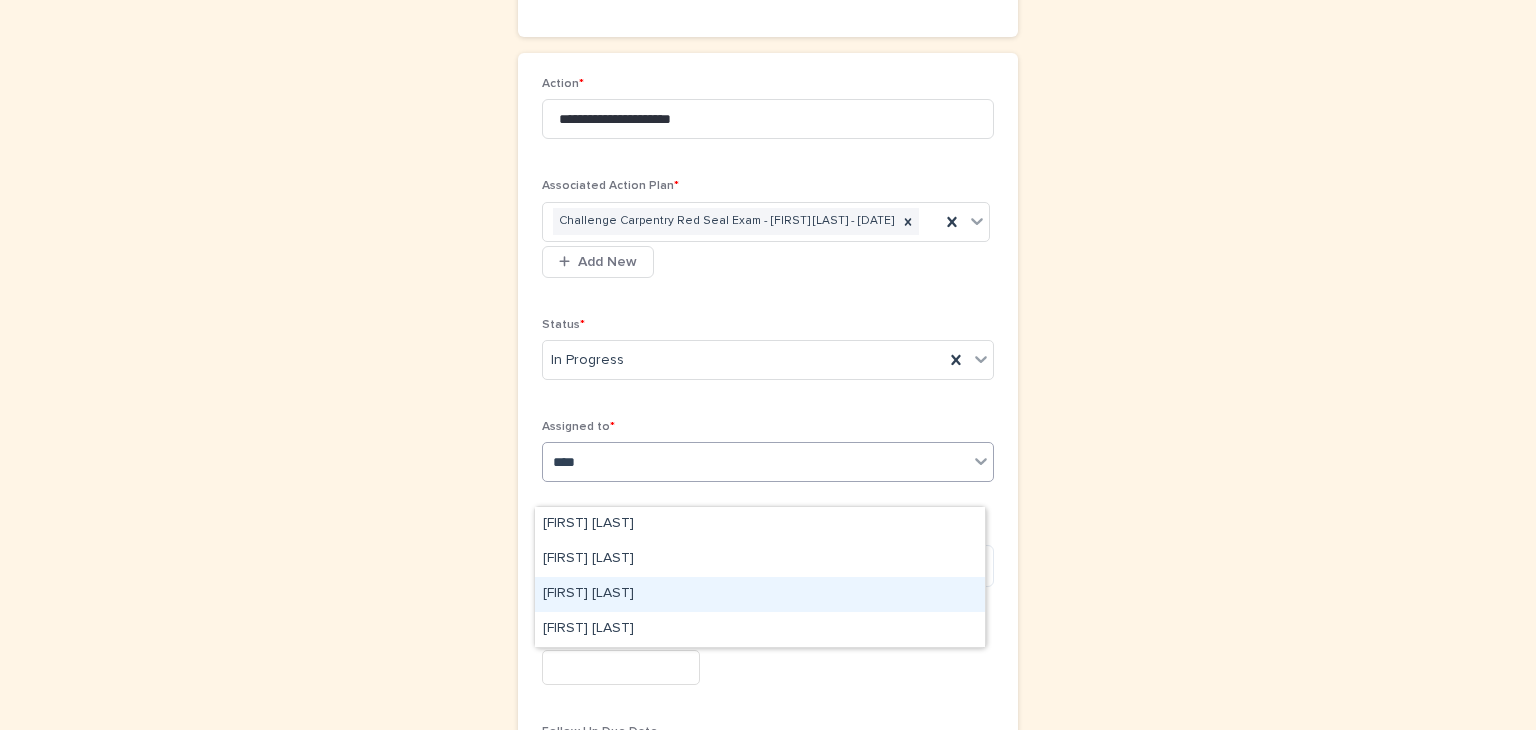 click on "Samantha Davis" at bounding box center [760, 594] 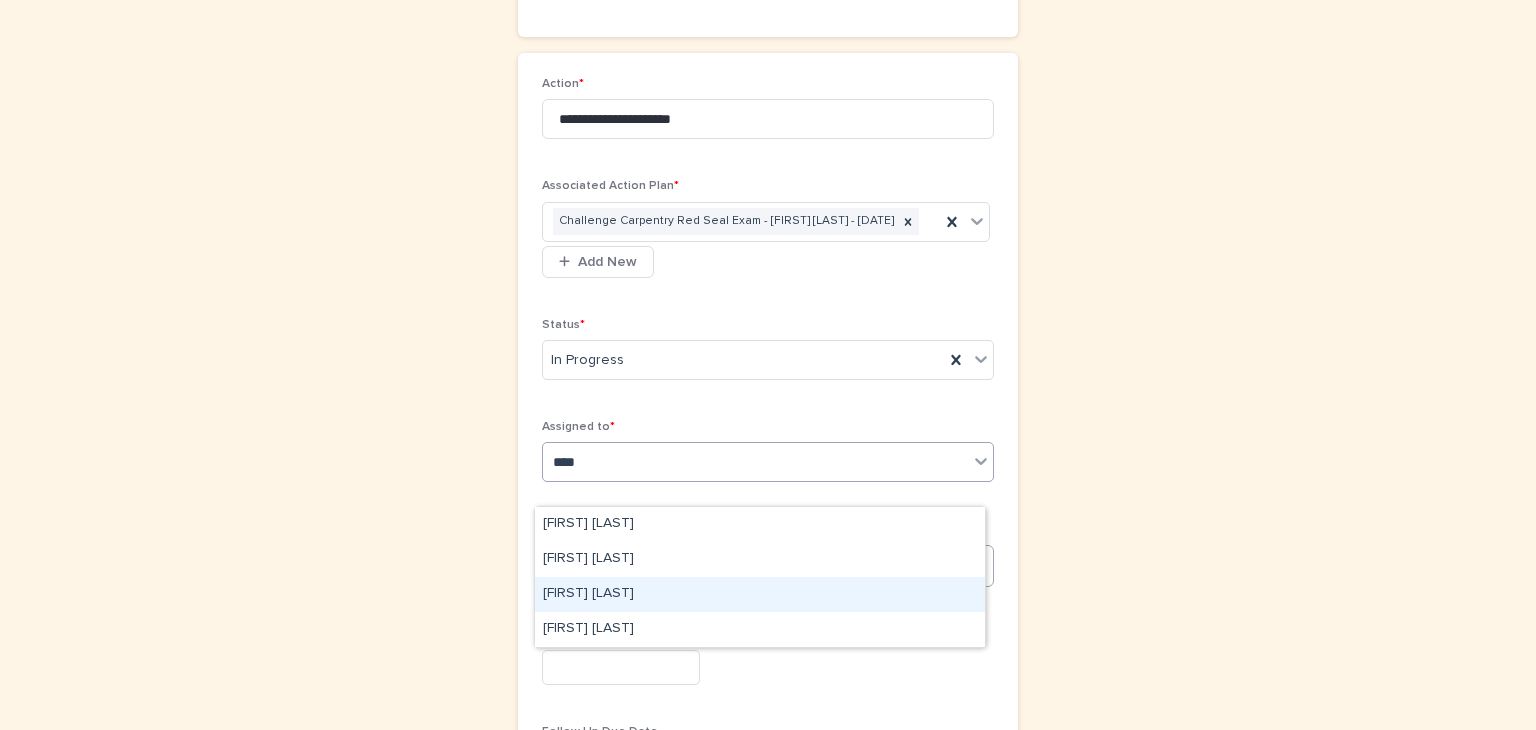 type 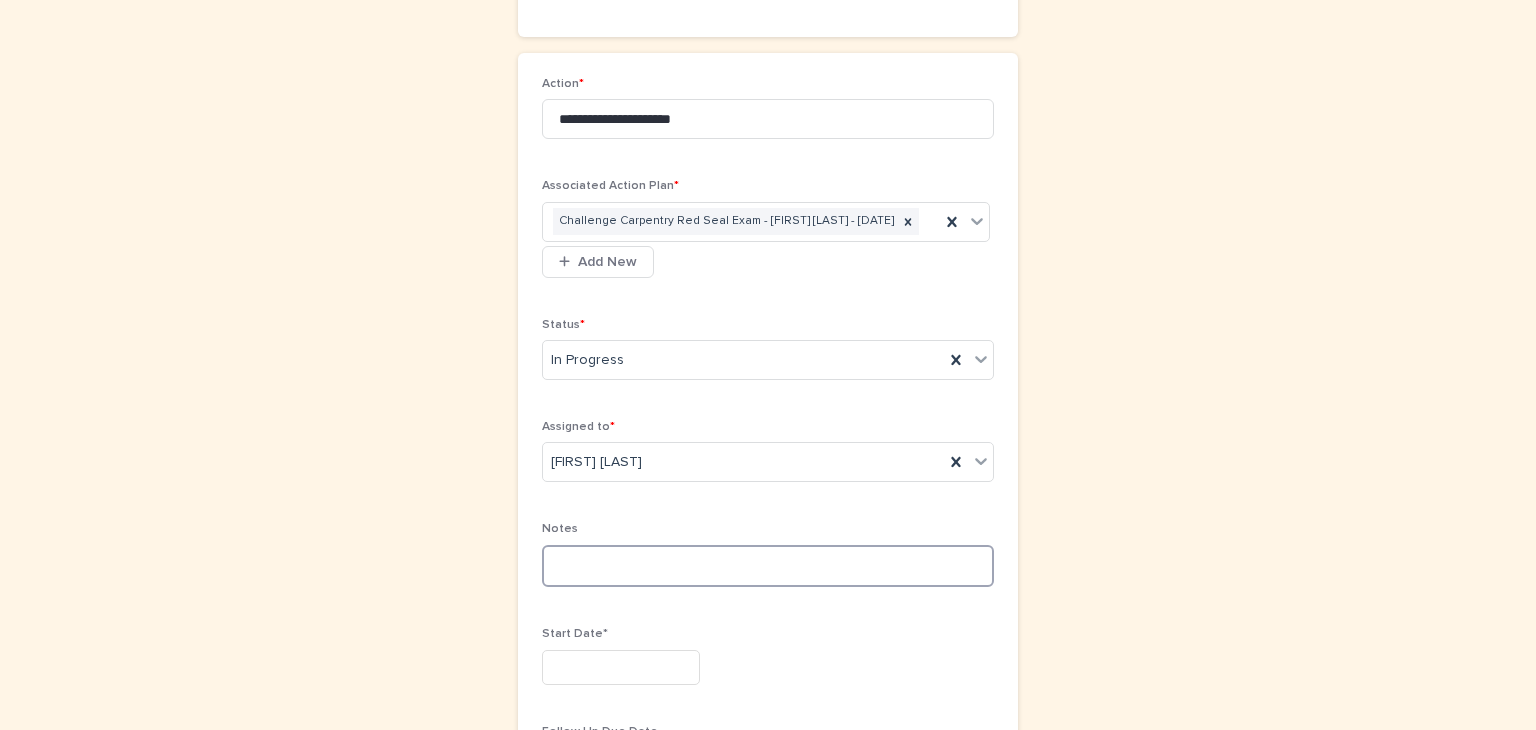 click at bounding box center [768, 566] 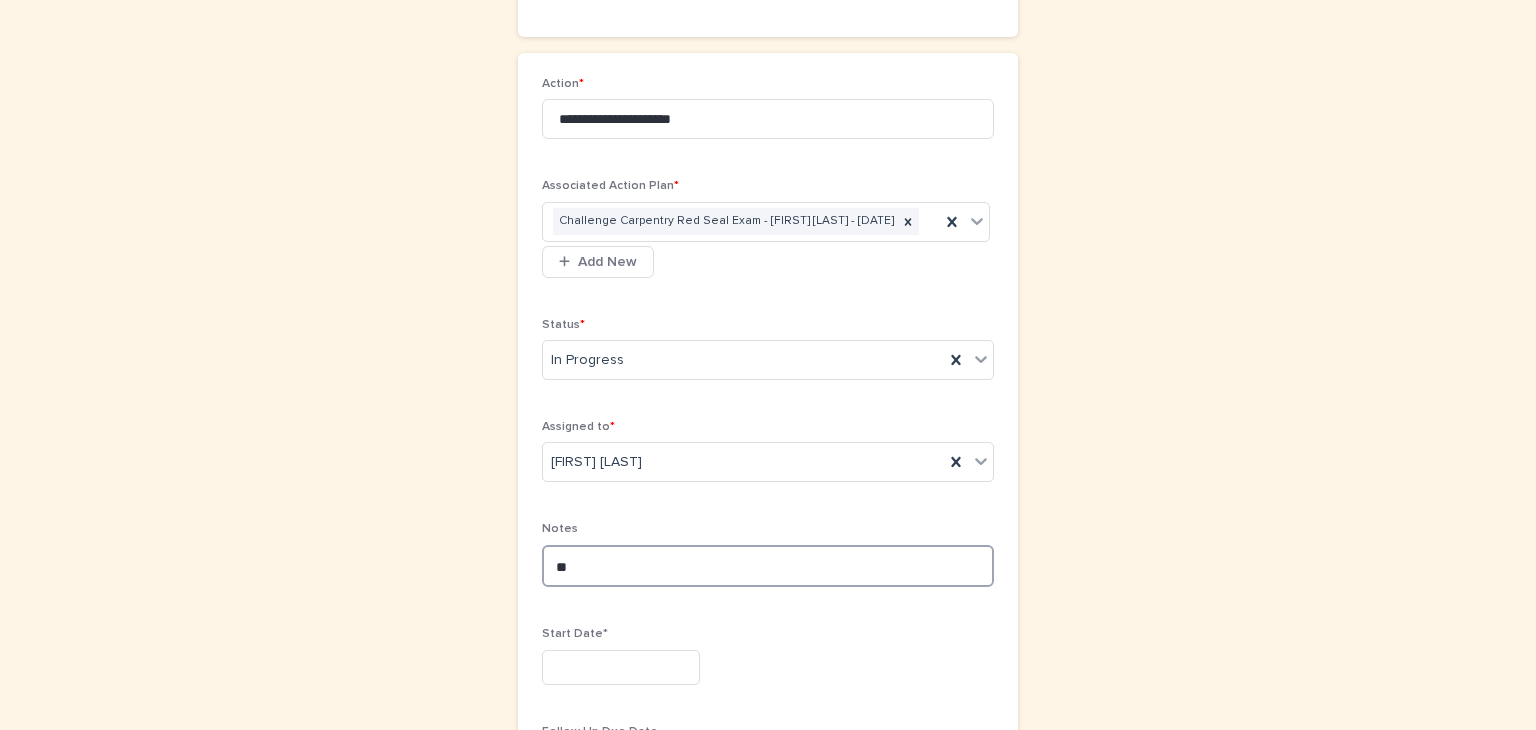 type on "*" 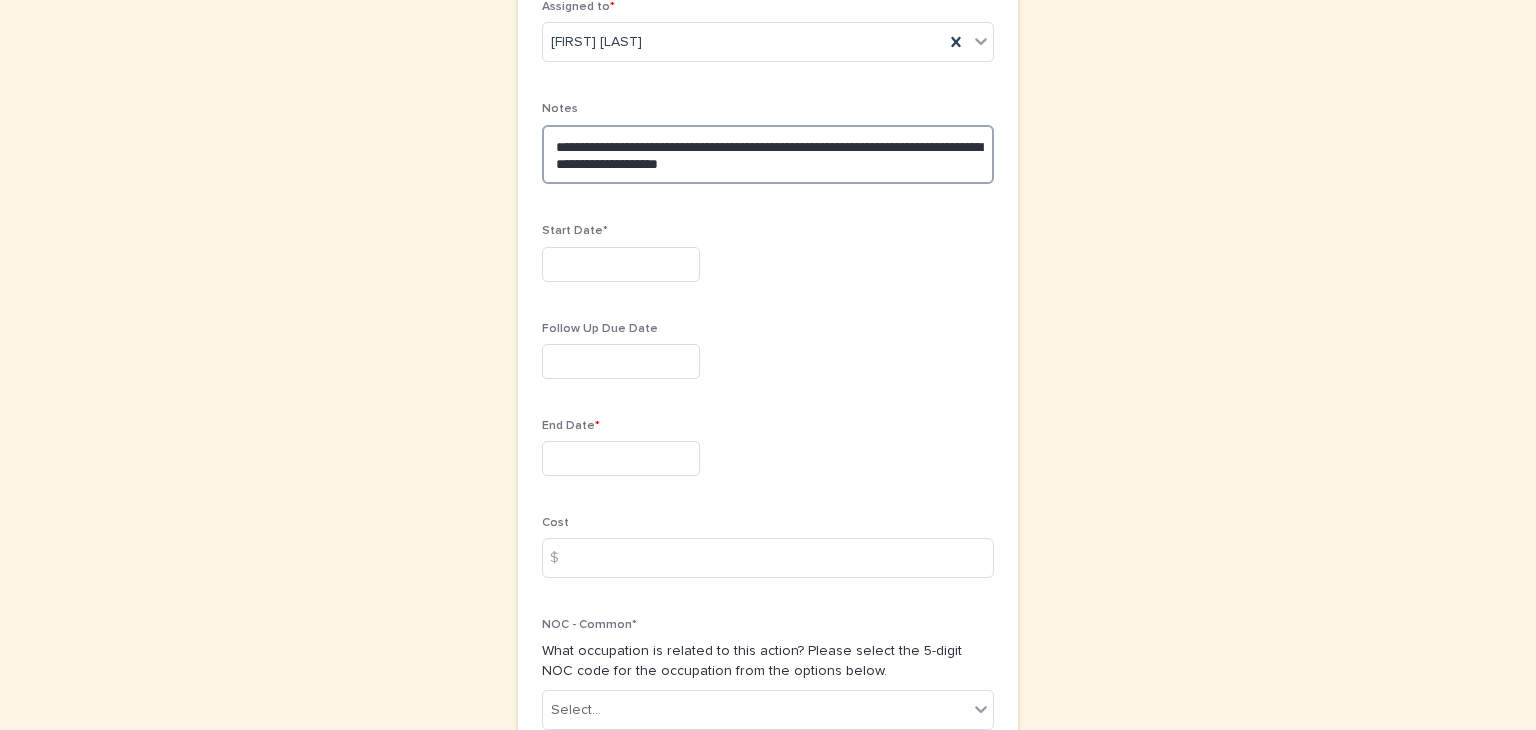 scroll, scrollTop: 828, scrollLeft: 0, axis: vertical 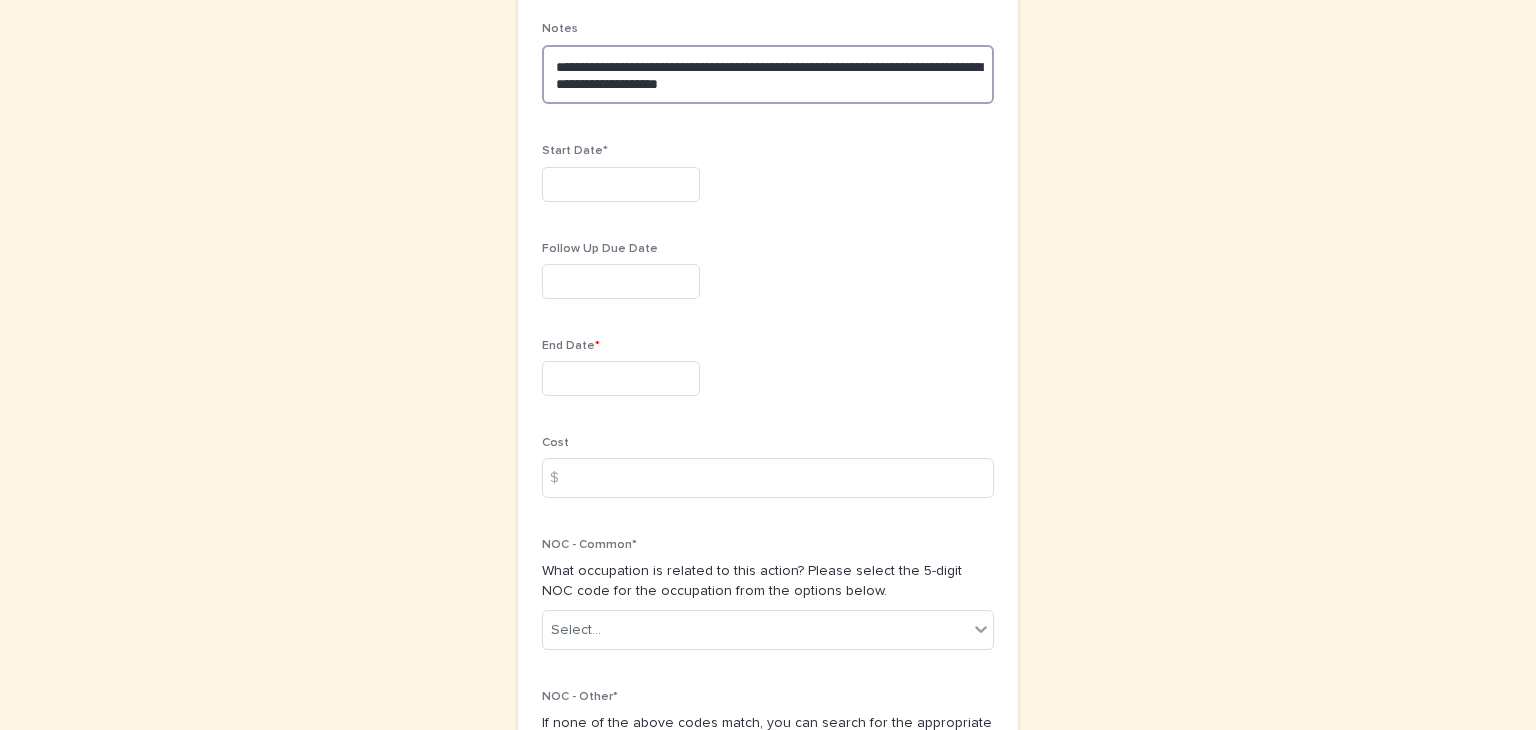 type on "**********" 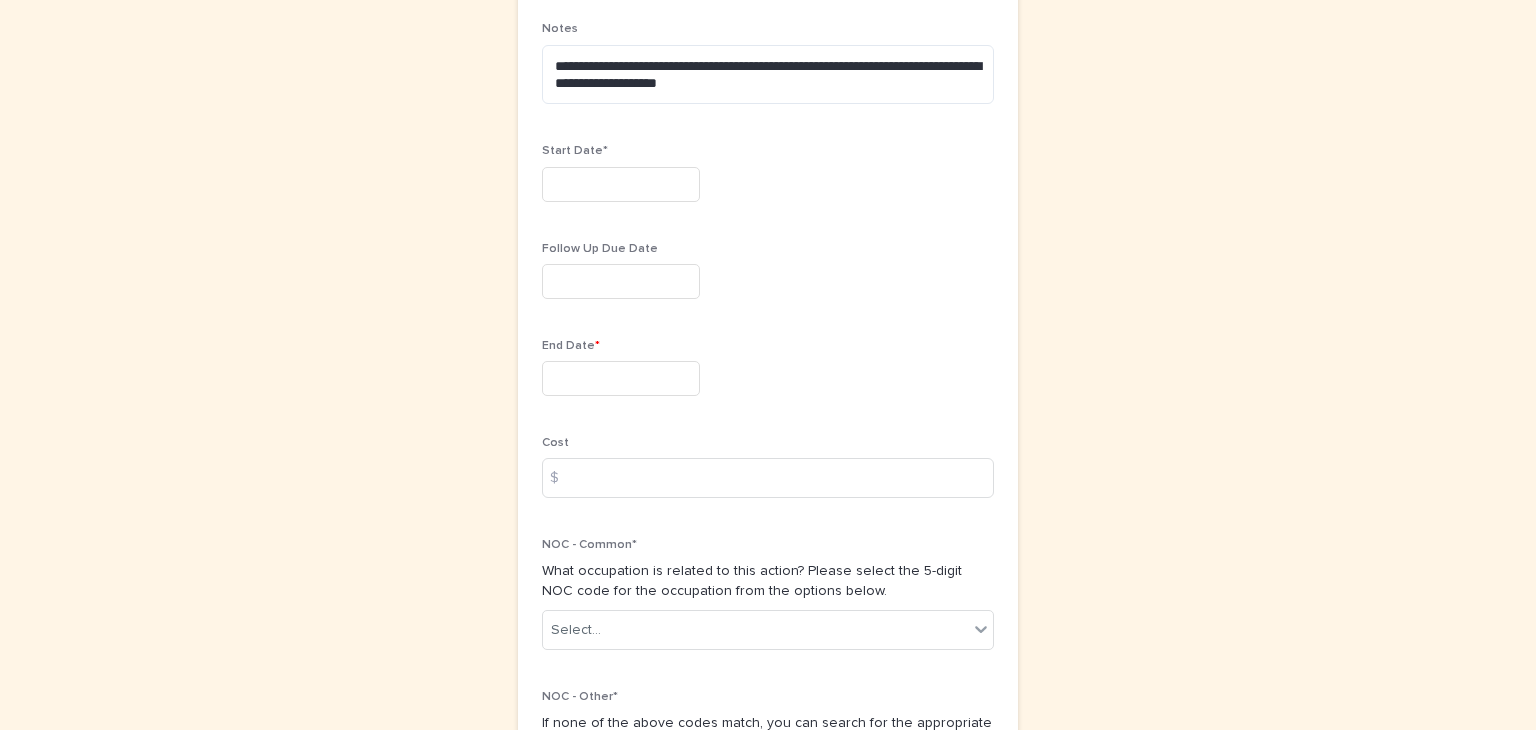 click at bounding box center [621, 184] 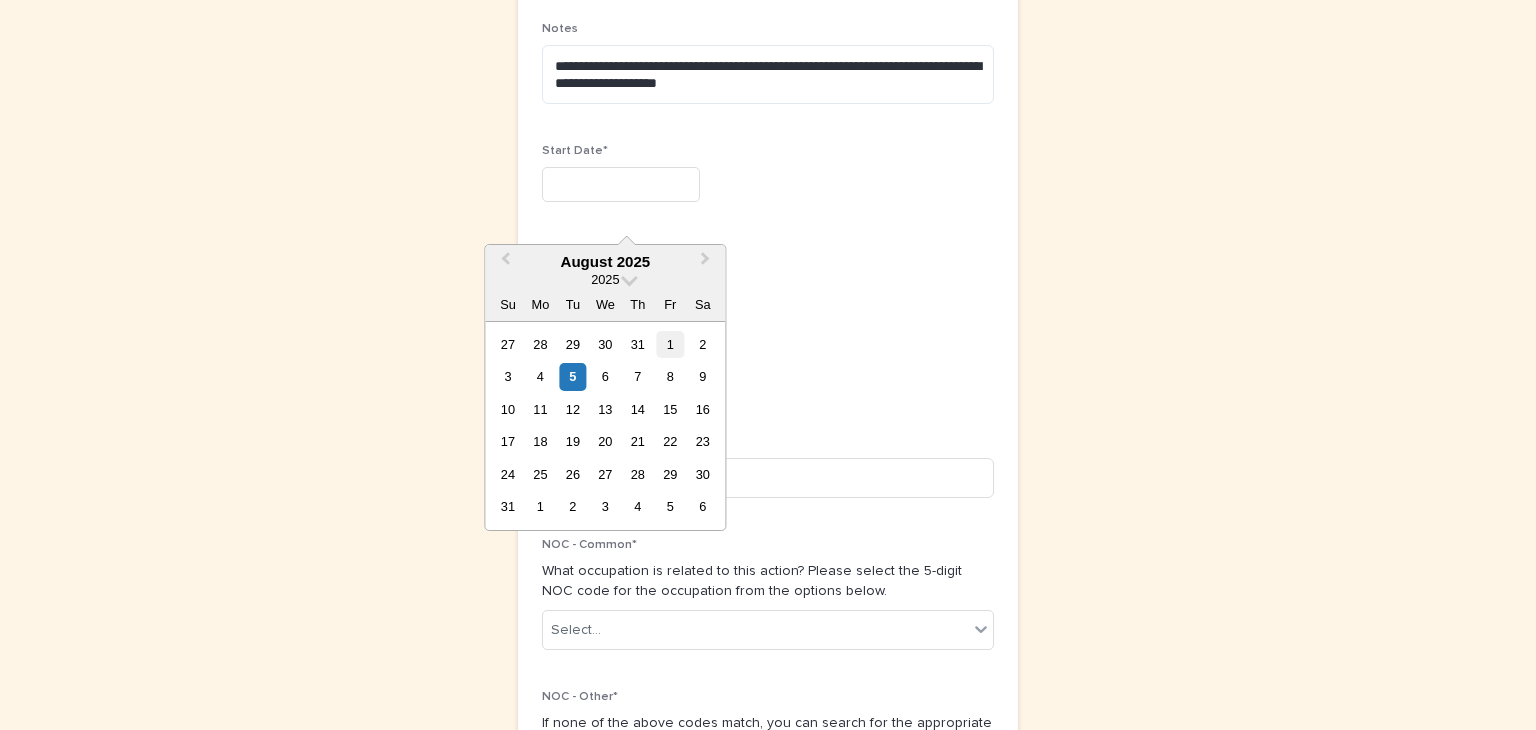 click on "1" at bounding box center (670, 344) 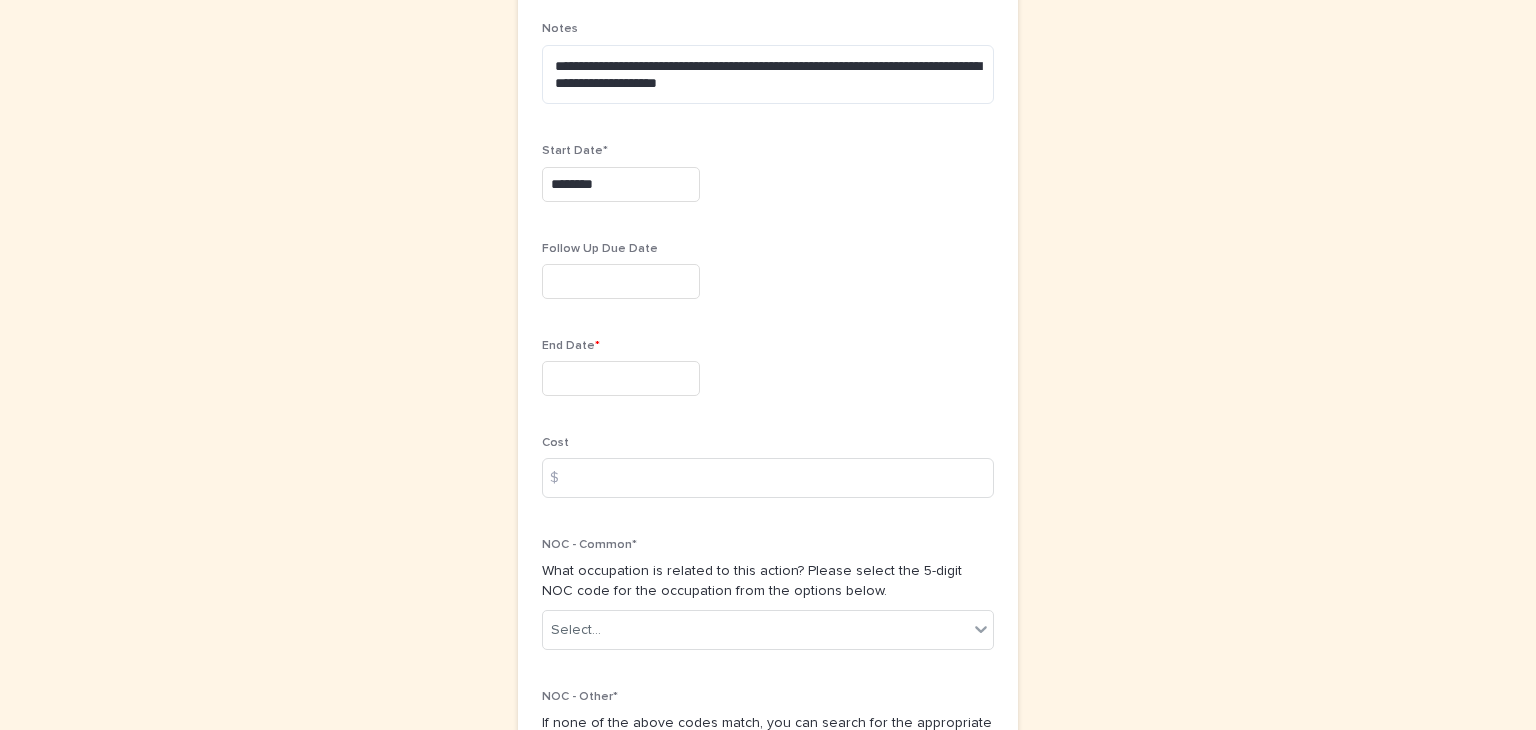 click at bounding box center [621, 378] 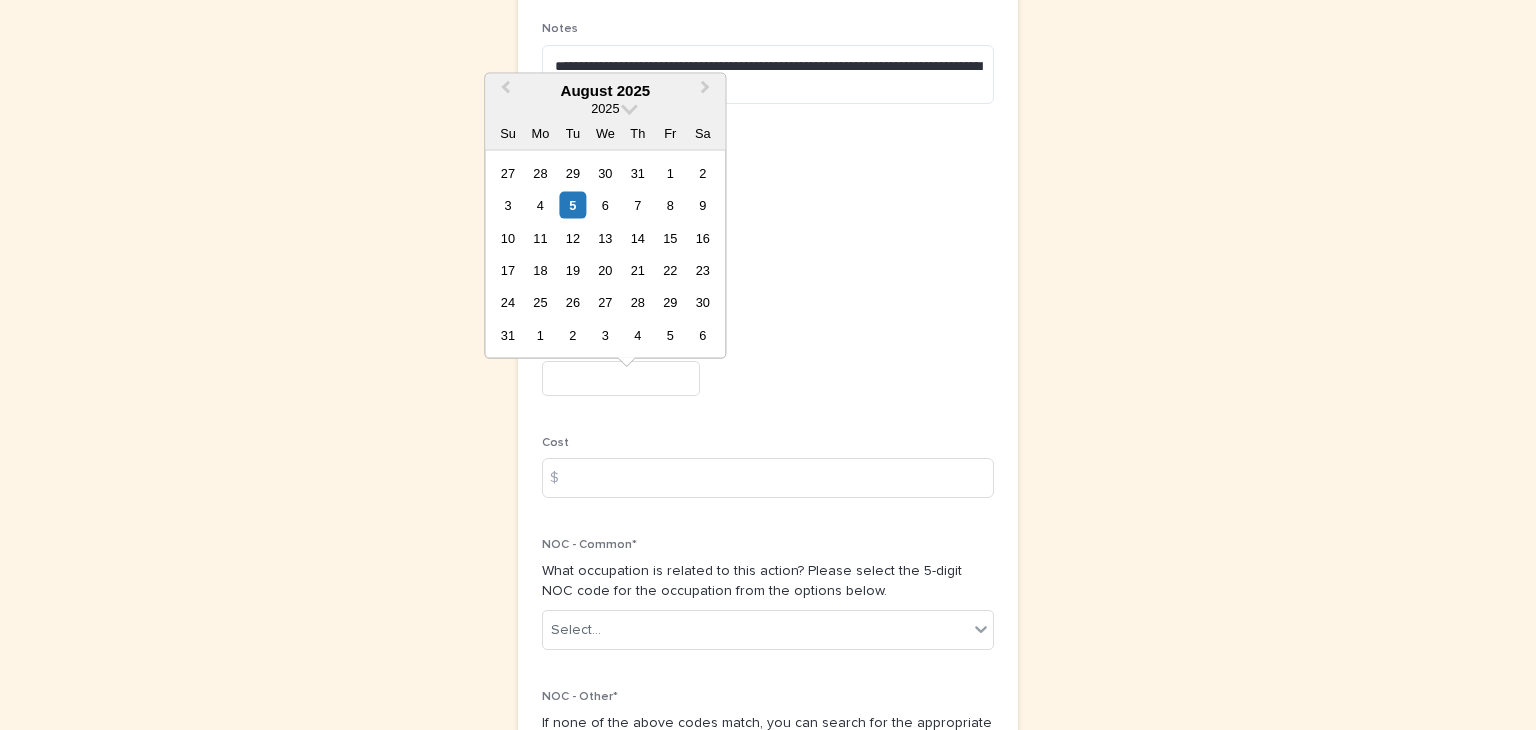 drag, startPoint x: 668, startPoint y: 172, endPoint x: 692, endPoint y: 133, distance: 45.79301 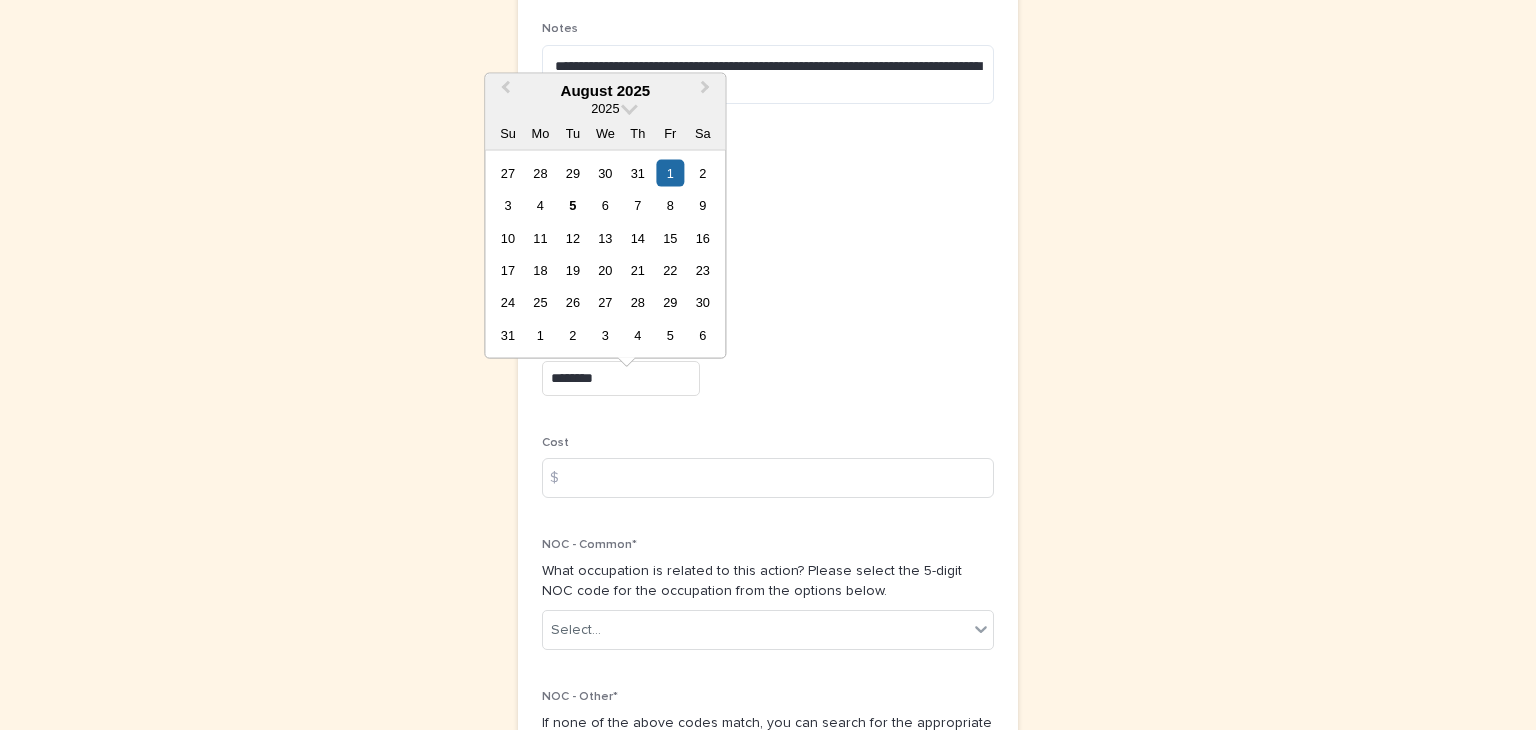 click on "********" at bounding box center [621, 378] 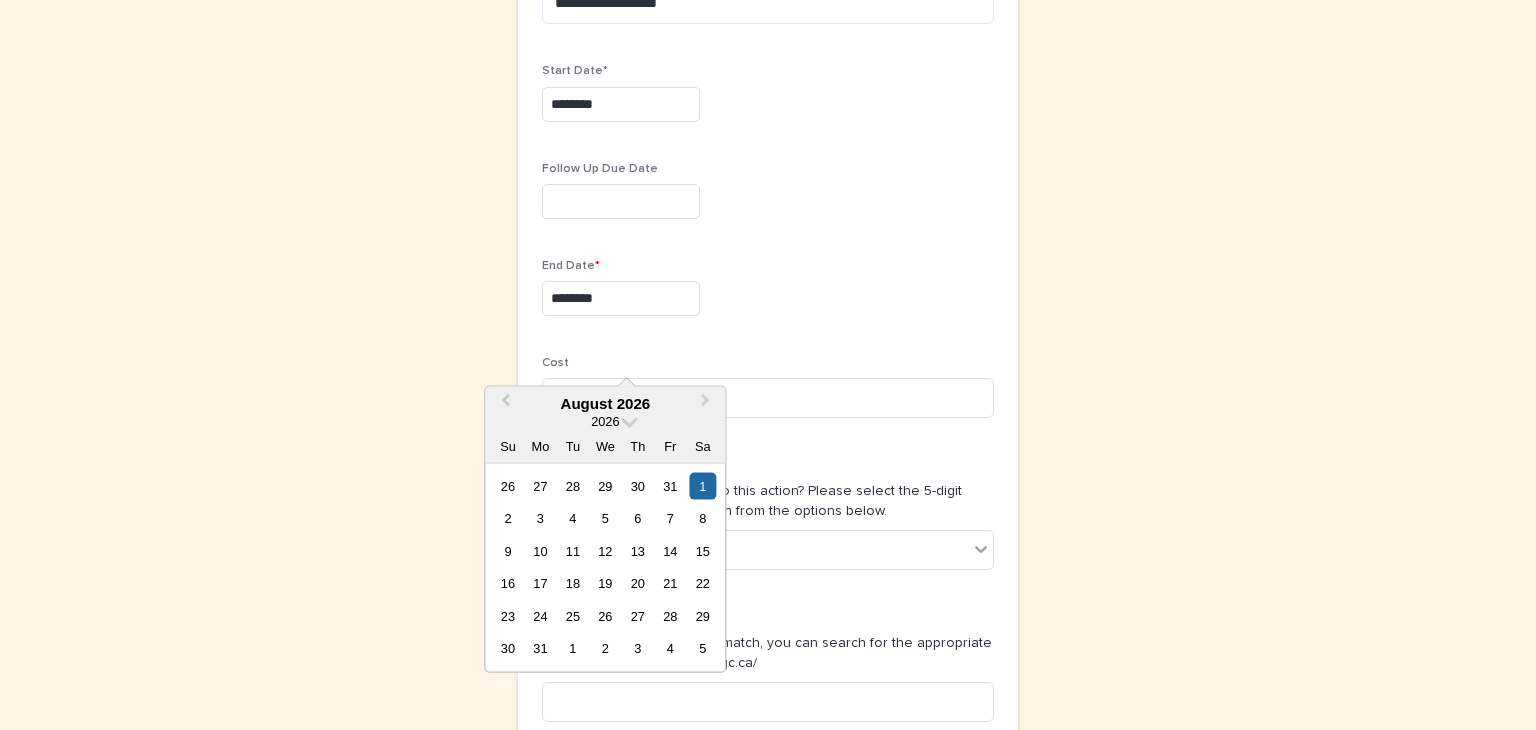 scroll, scrollTop: 928, scrollLeft: 0, axis: vertical 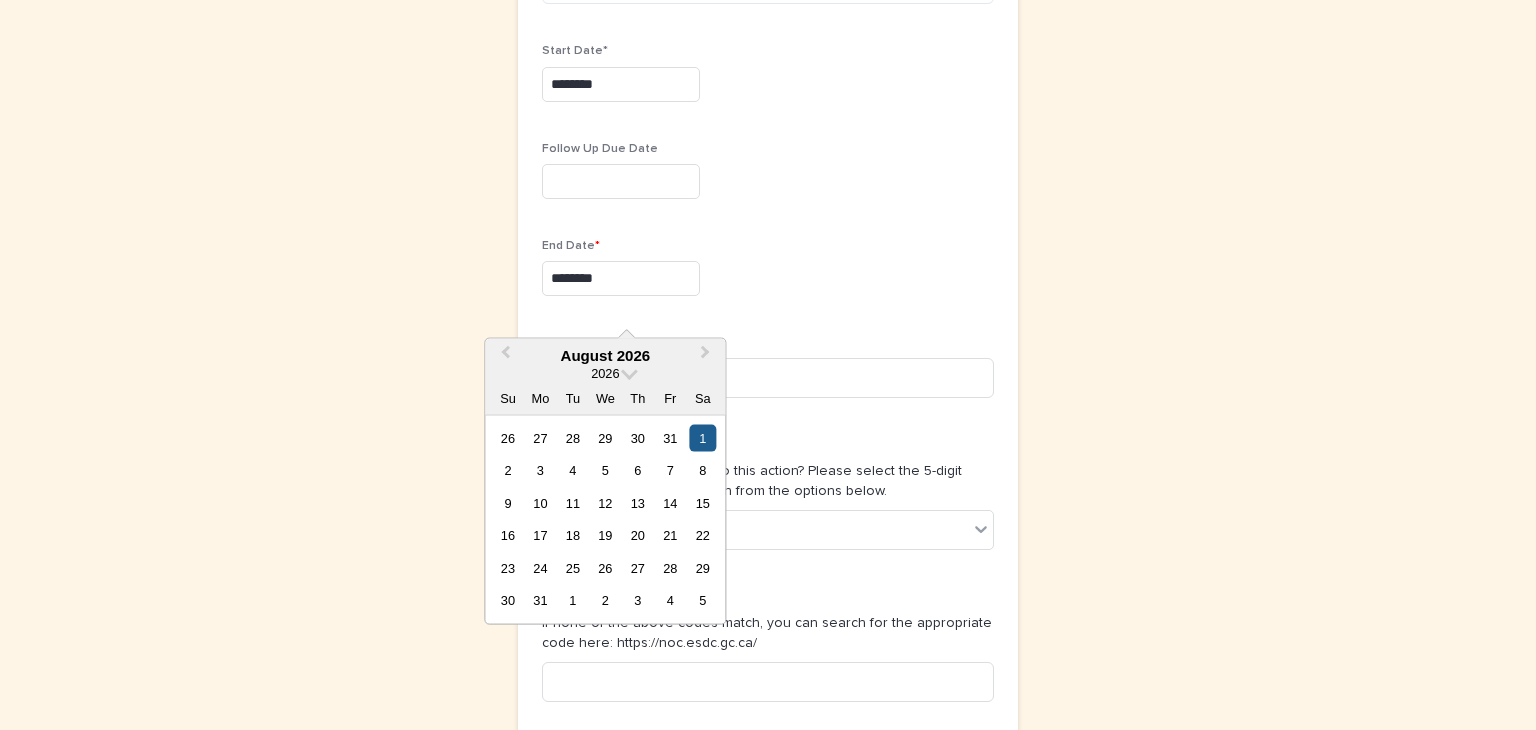 type on "********" 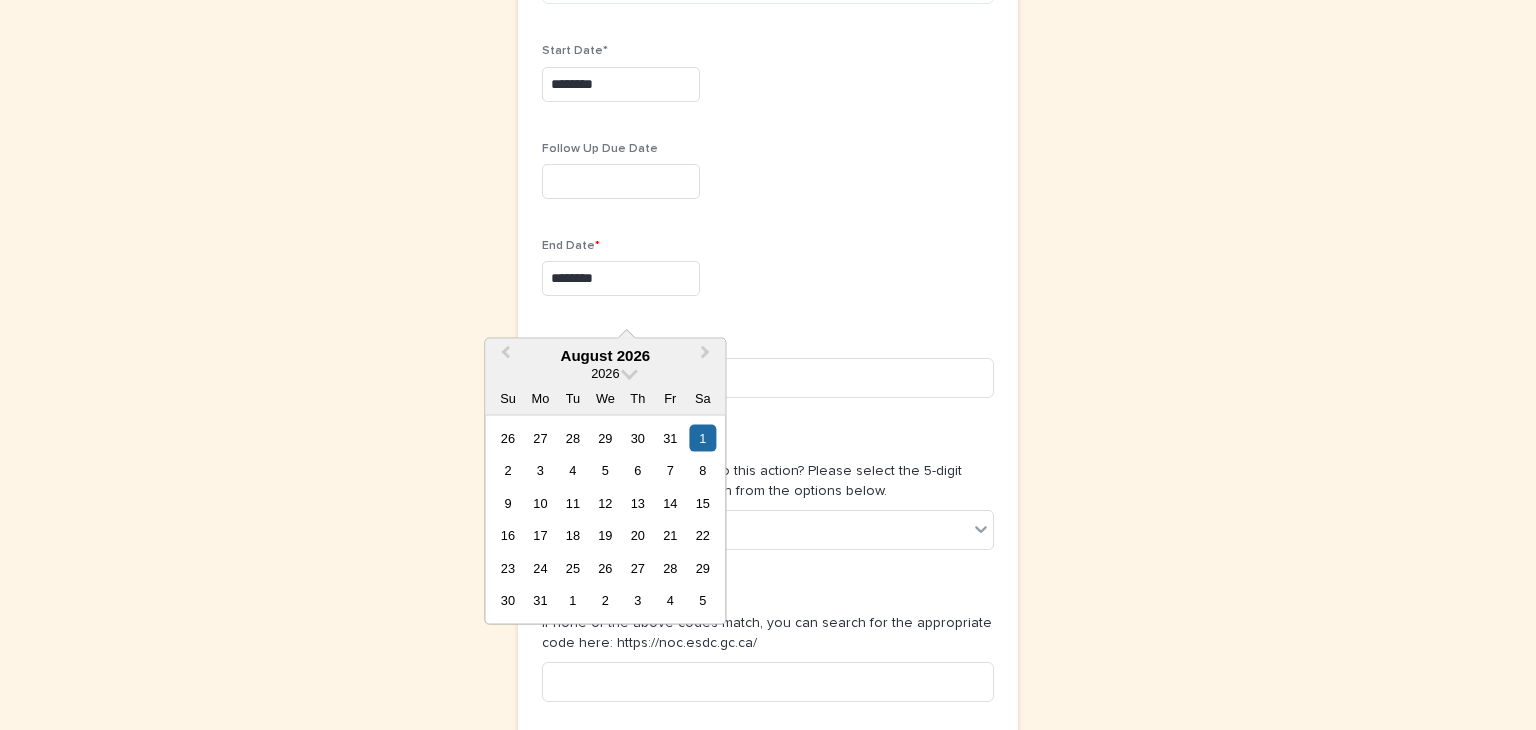 click on "1" at bounding box center (702, 438) 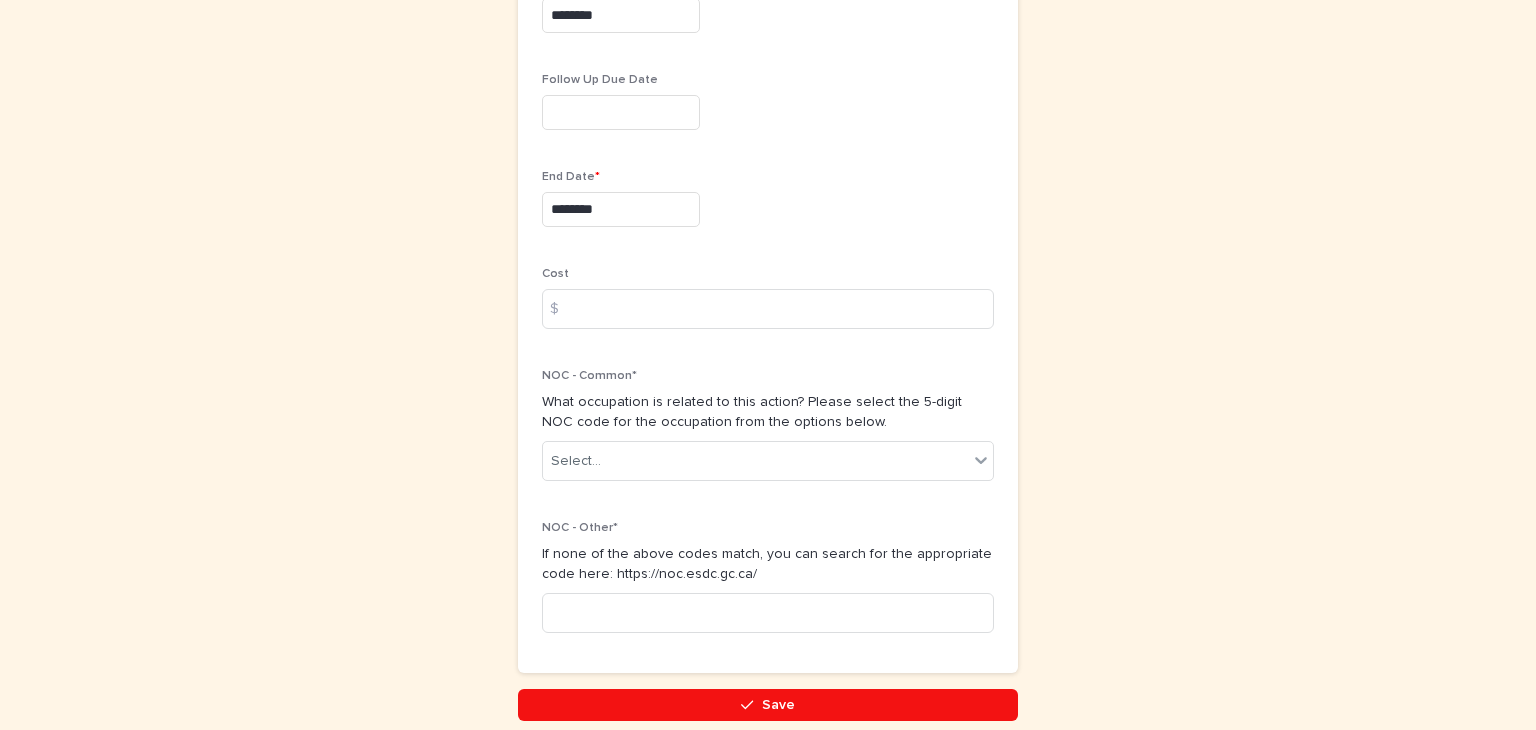 scroll, scrollTop: 1028, scrollLeft: 0, axis: vertical 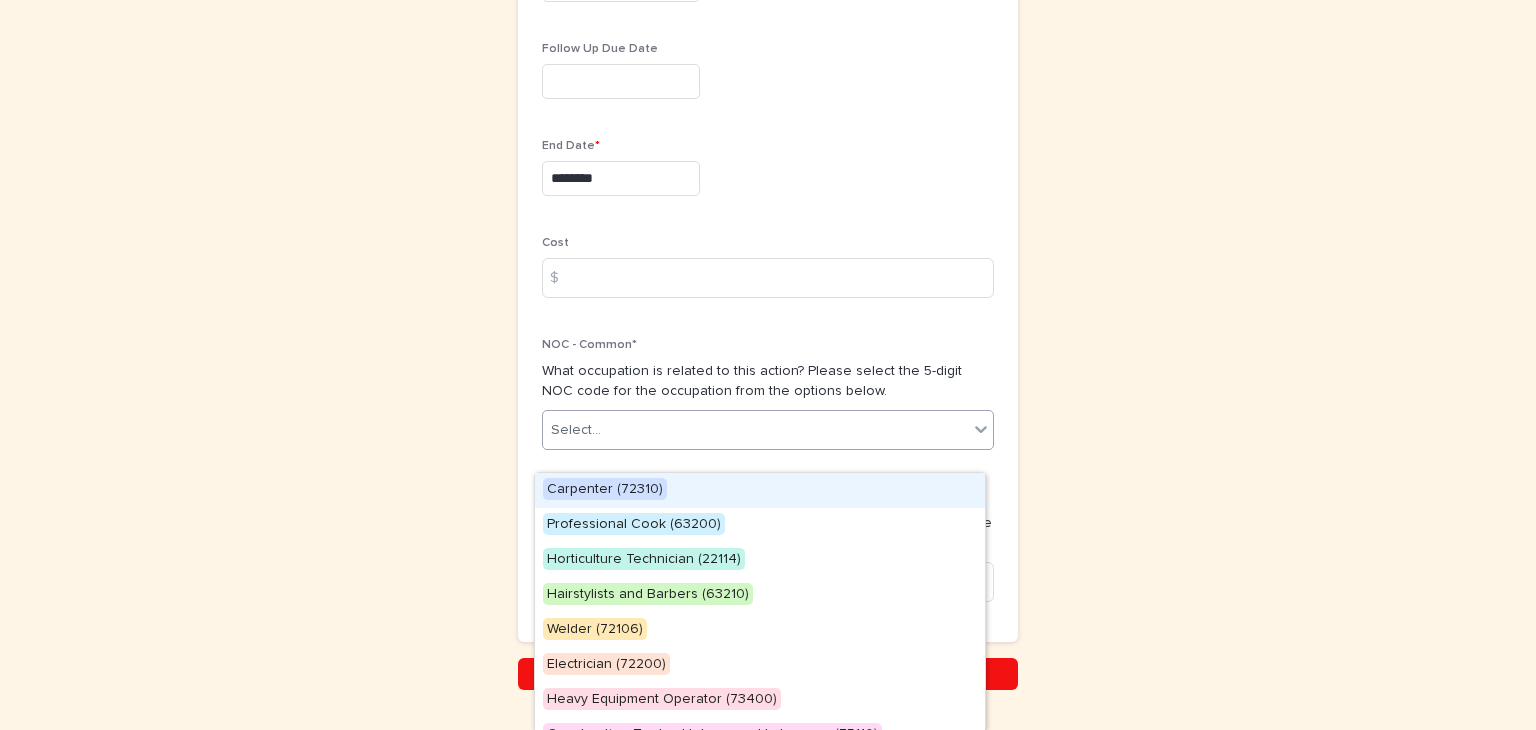 click 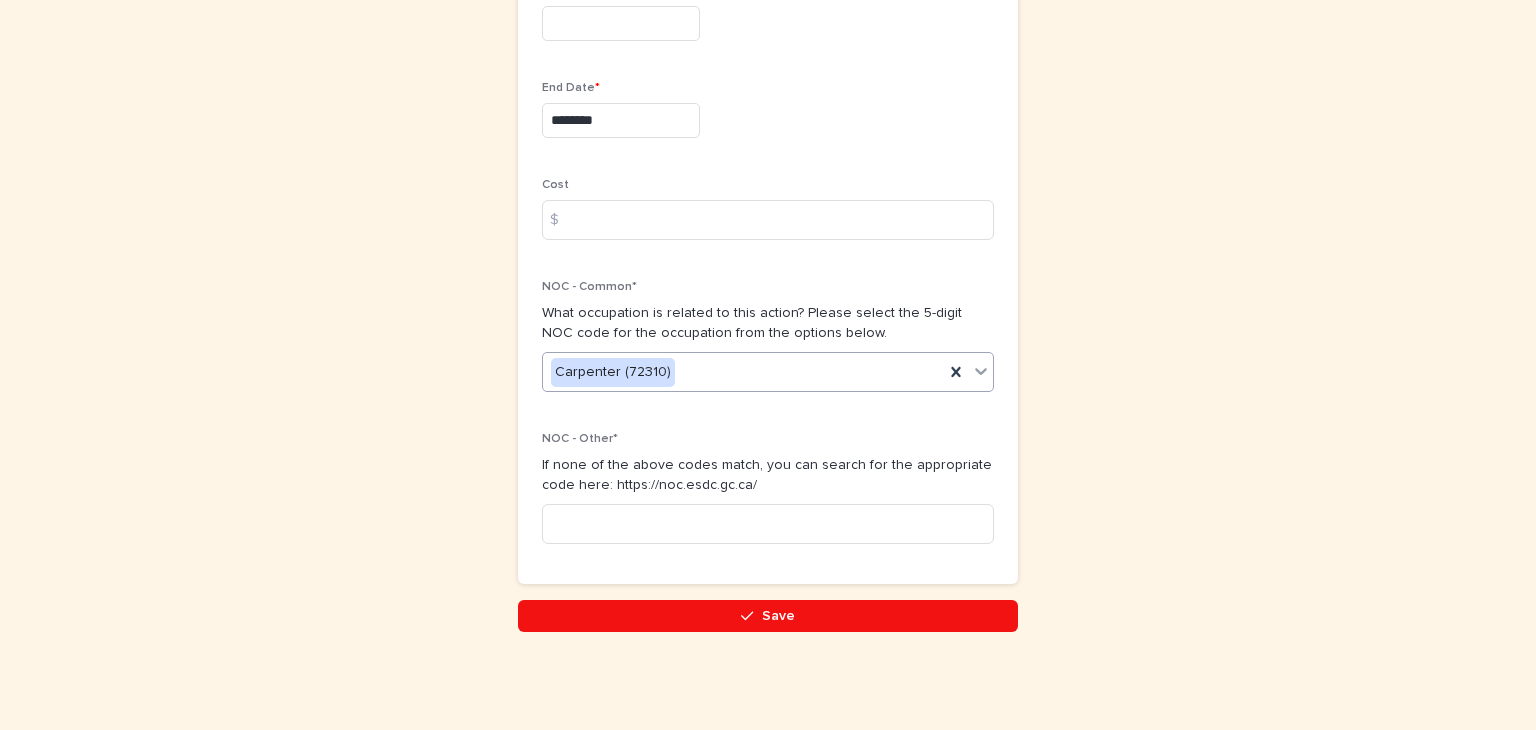 scroll, scrollTop: 1111, scrollLeft: 0, axis: vertical 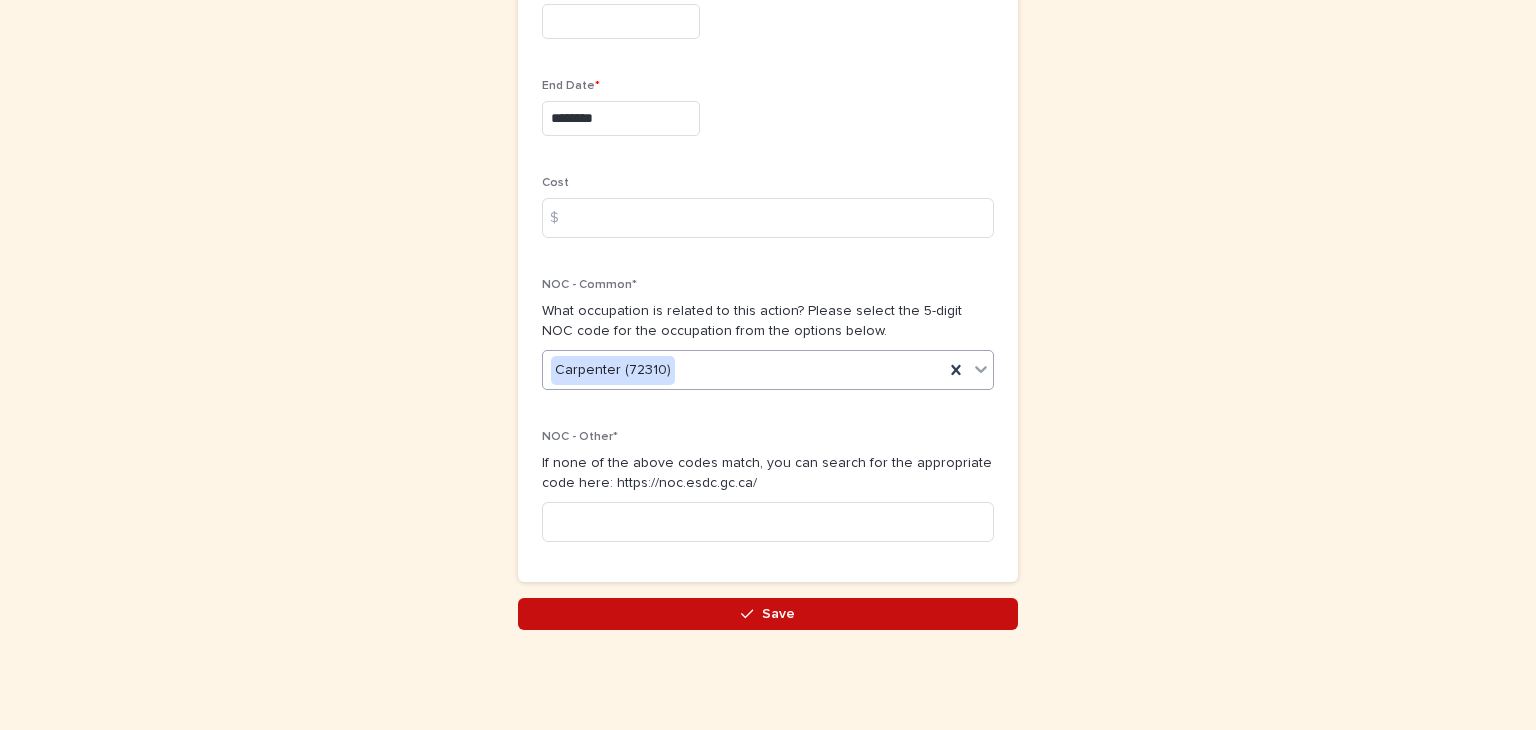 click on "Save" at bounding box center (768, 614) 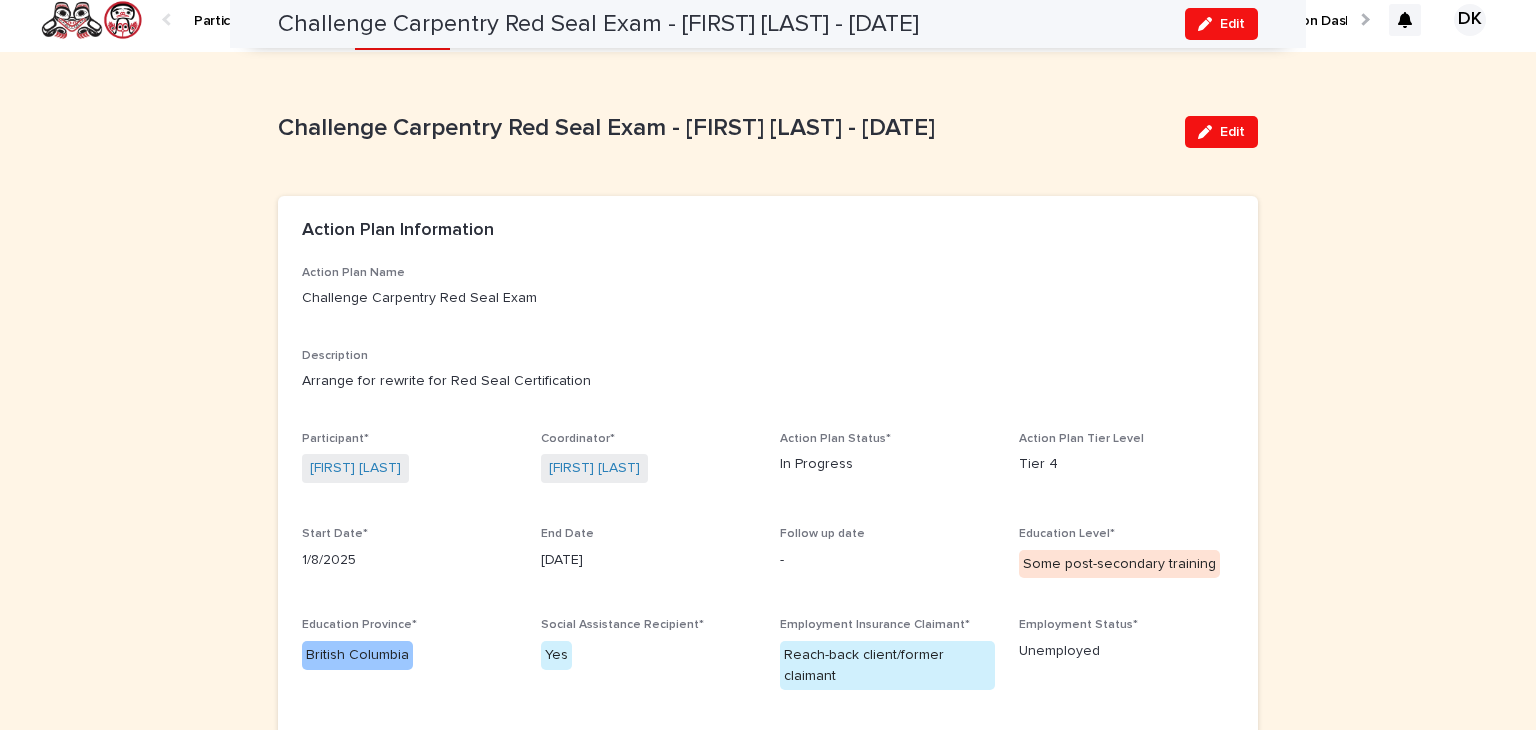 scroll, scrollTop: 0, scrollLeft: 0, axis: both 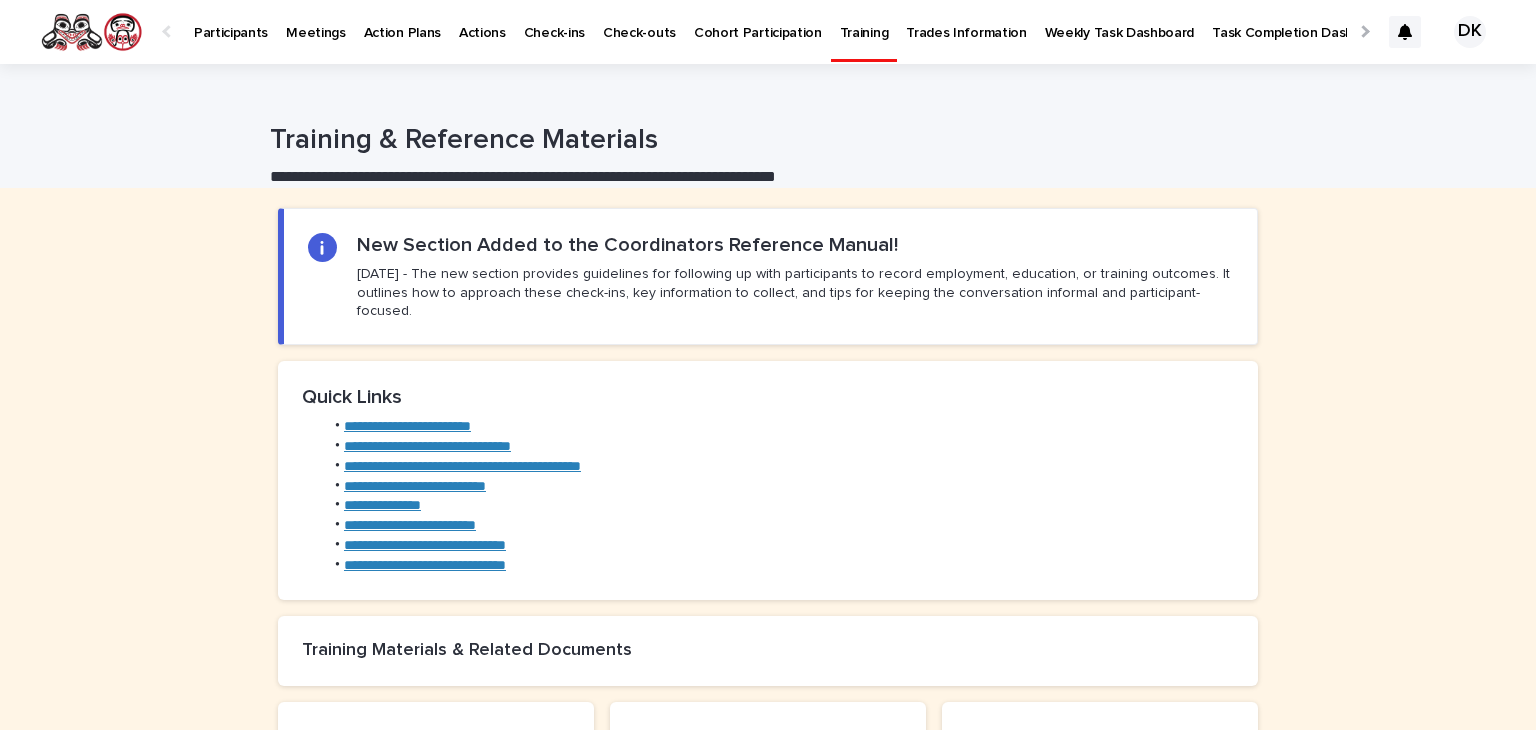 click on "Weekly Task Dashboard" at bounding box center [1120, 21] 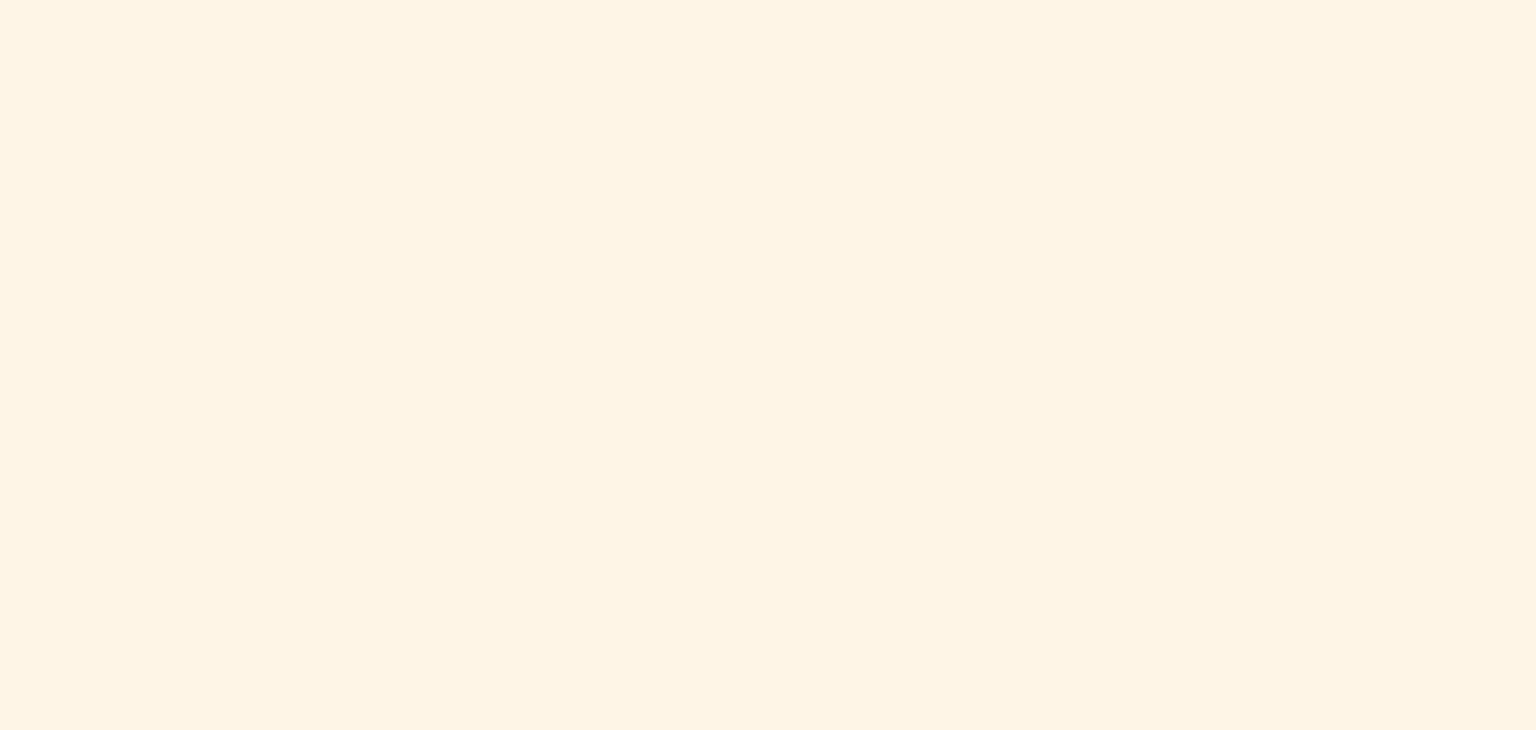 scroll, scrollTop: 1211, scrollLeft: 0, axis: vertical 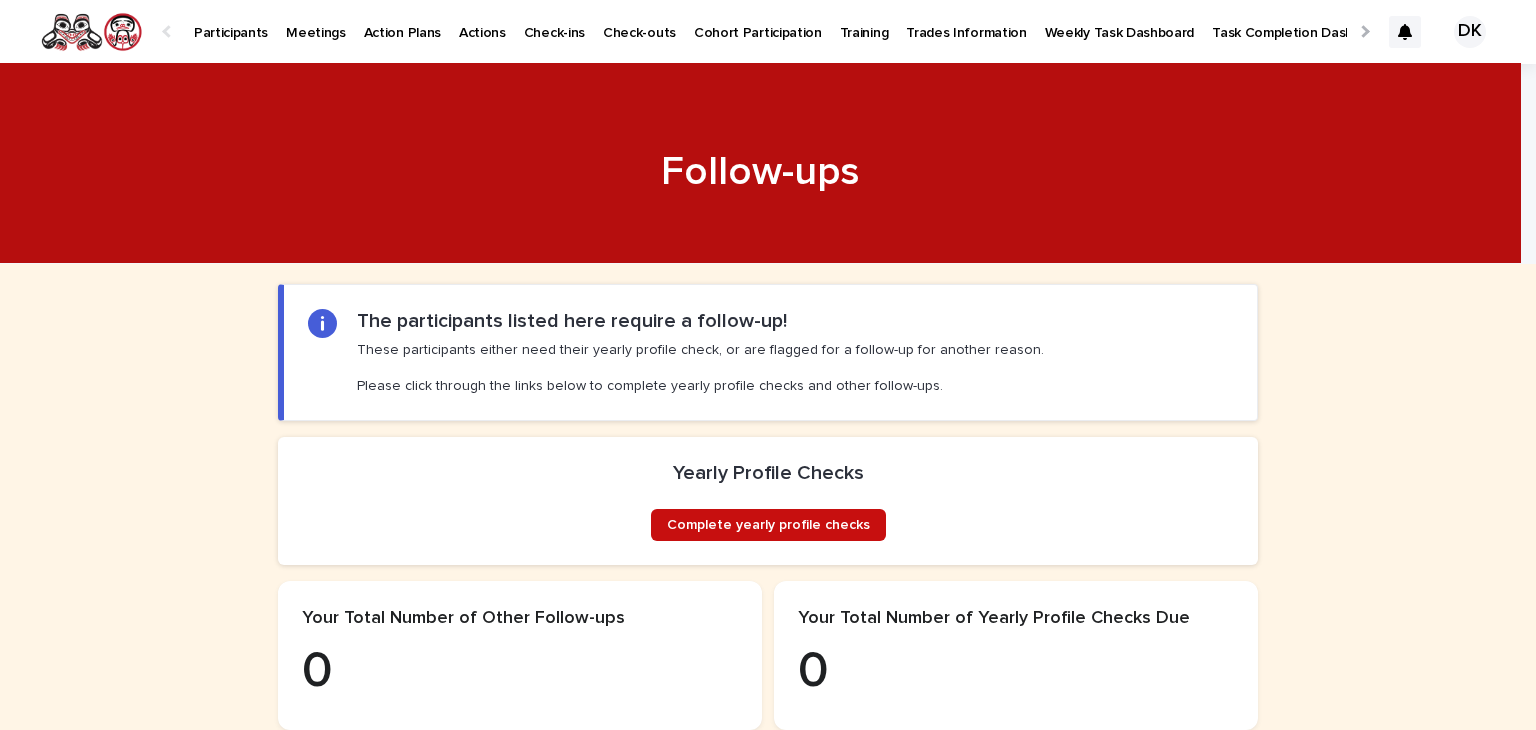 click on "Complete yearly profile checks" at bounding box center (768, 525) 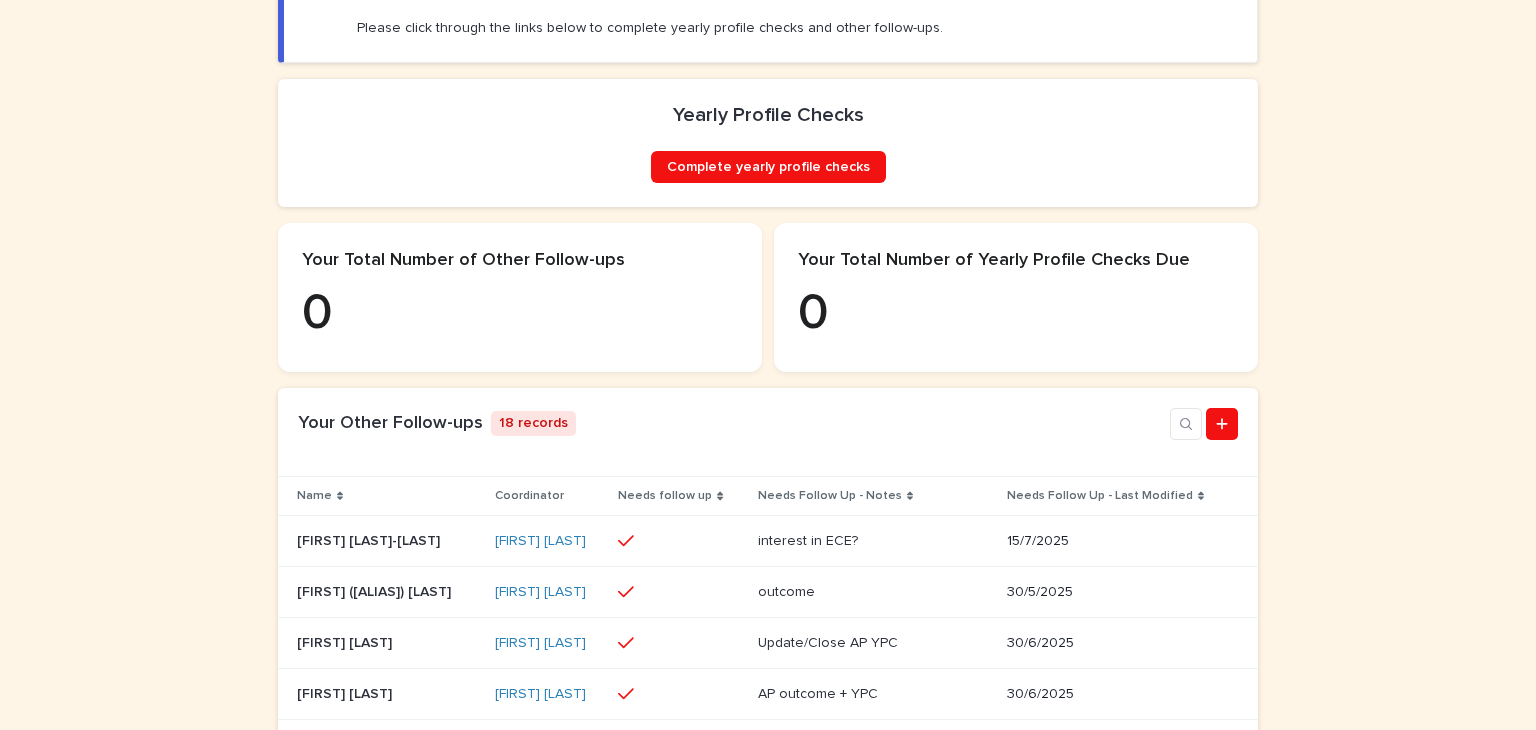 scroll, scrollTop: 0, scrollLeft: 0, axis: both 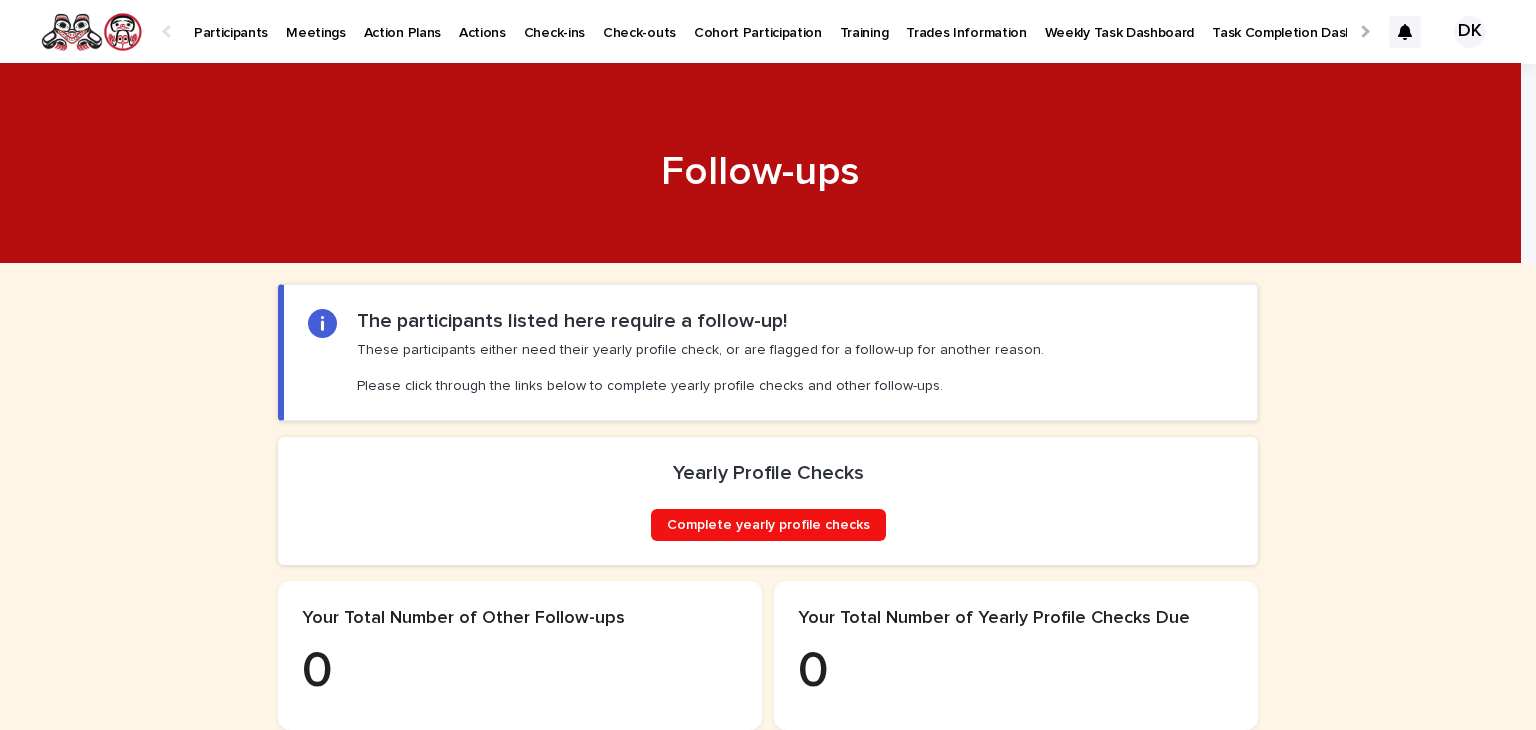 click on "Weekly Task Dashboard" at bounding box center [1120, 21] 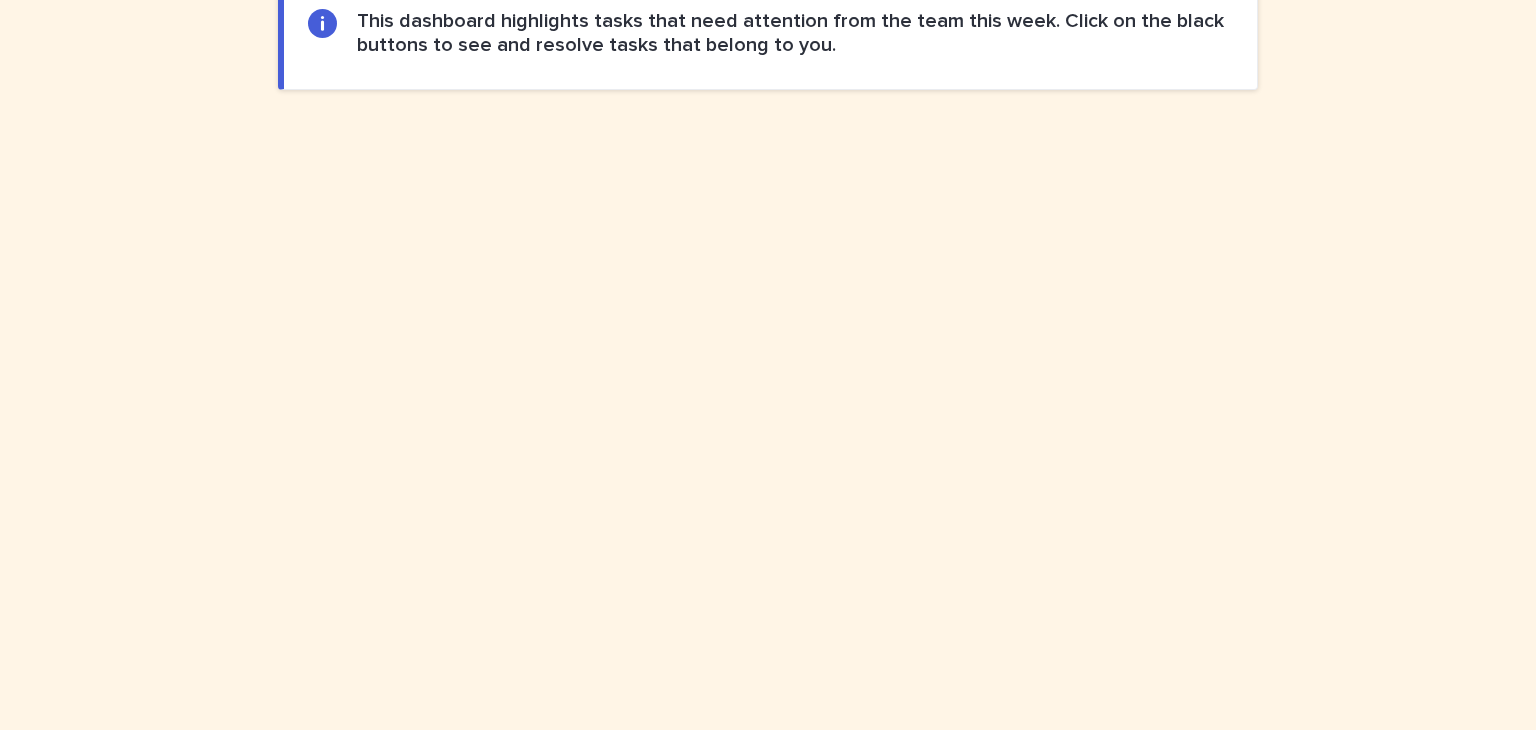 scroll, scrollTop: 975, scrollLeft: 0, axis: vertical 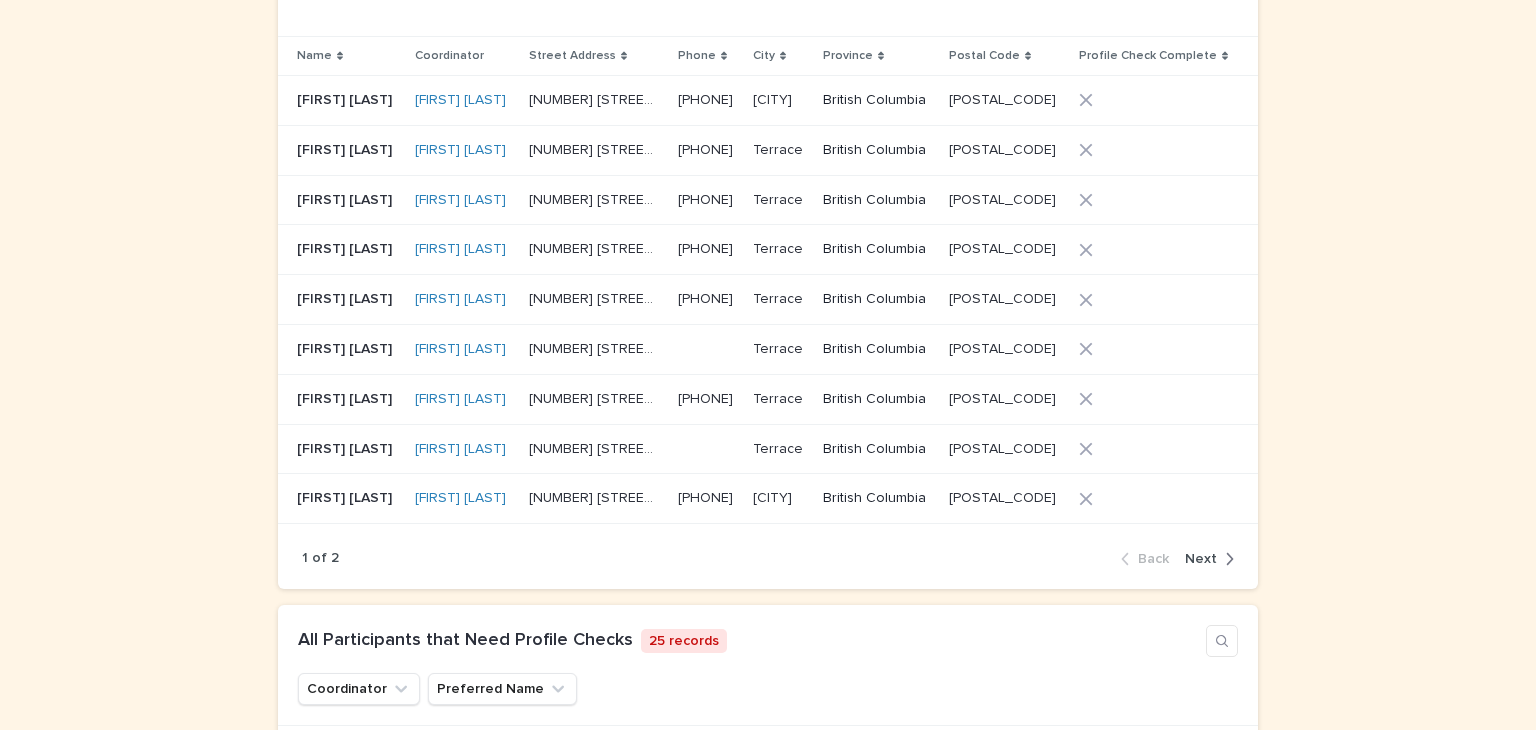 click 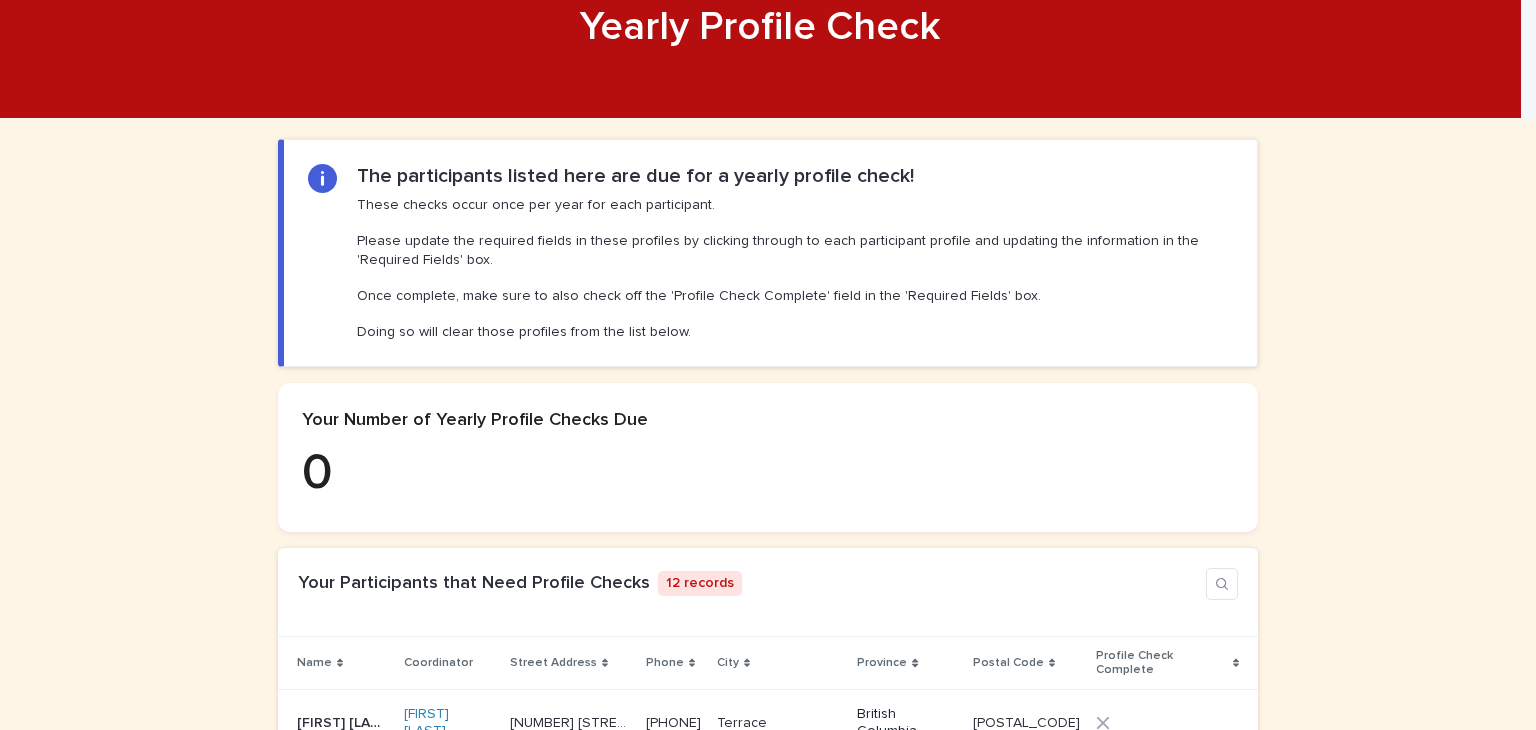 scroll, scrollTop: 345, scrollLeft: 0, axis: vertical 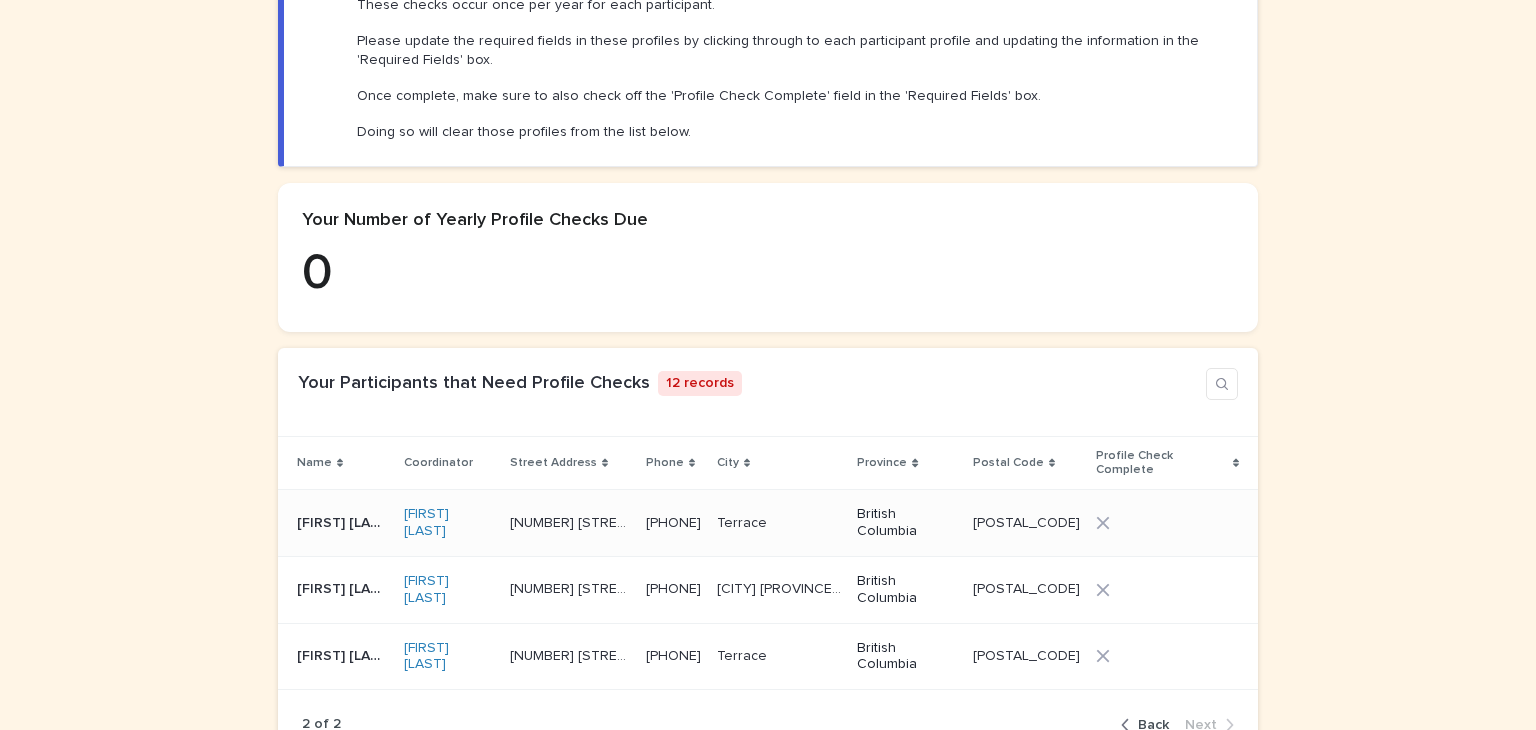 click on "Keira Wilson" at bounding box center (344, 521) 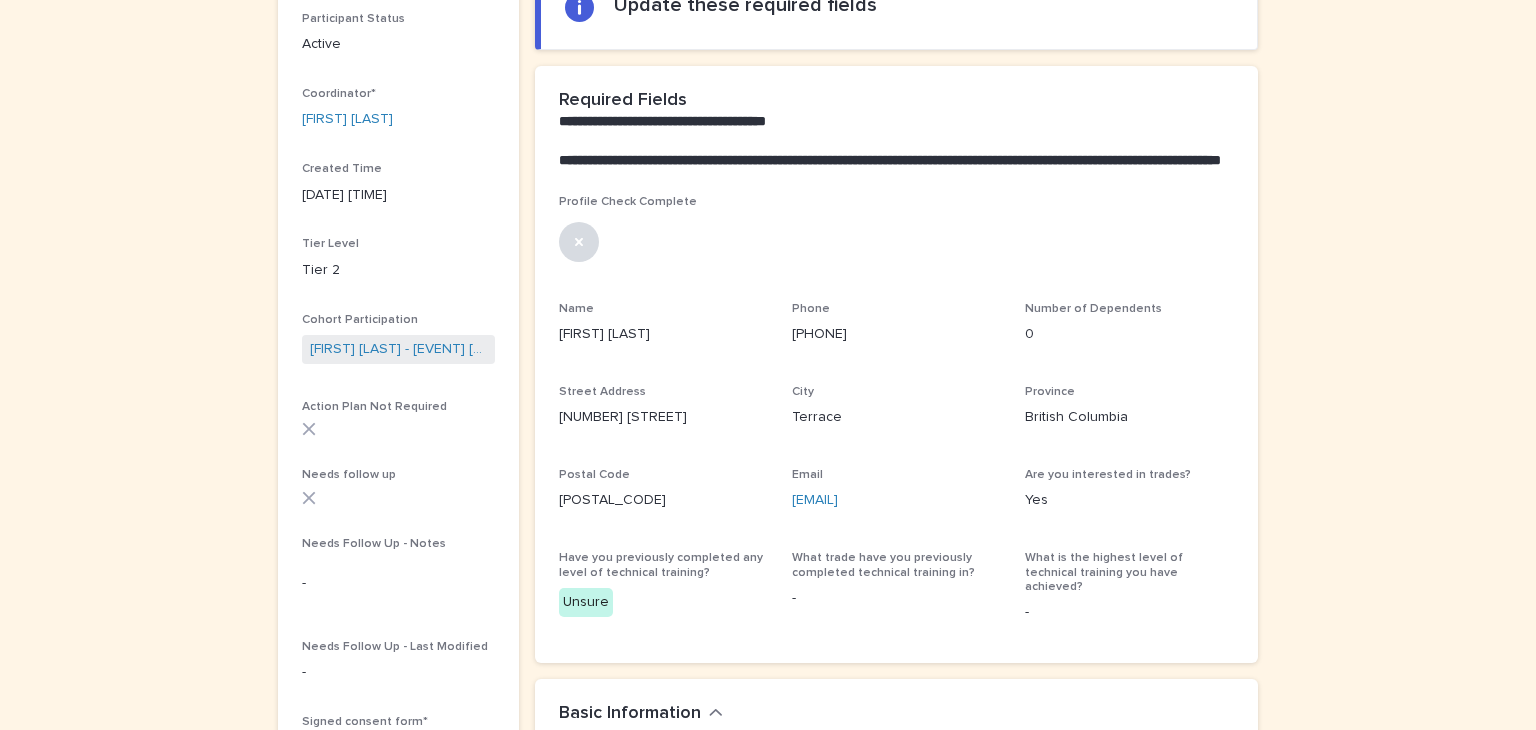 scroll, scrollTop: 300, scrollLeft: 0, axis: vertical 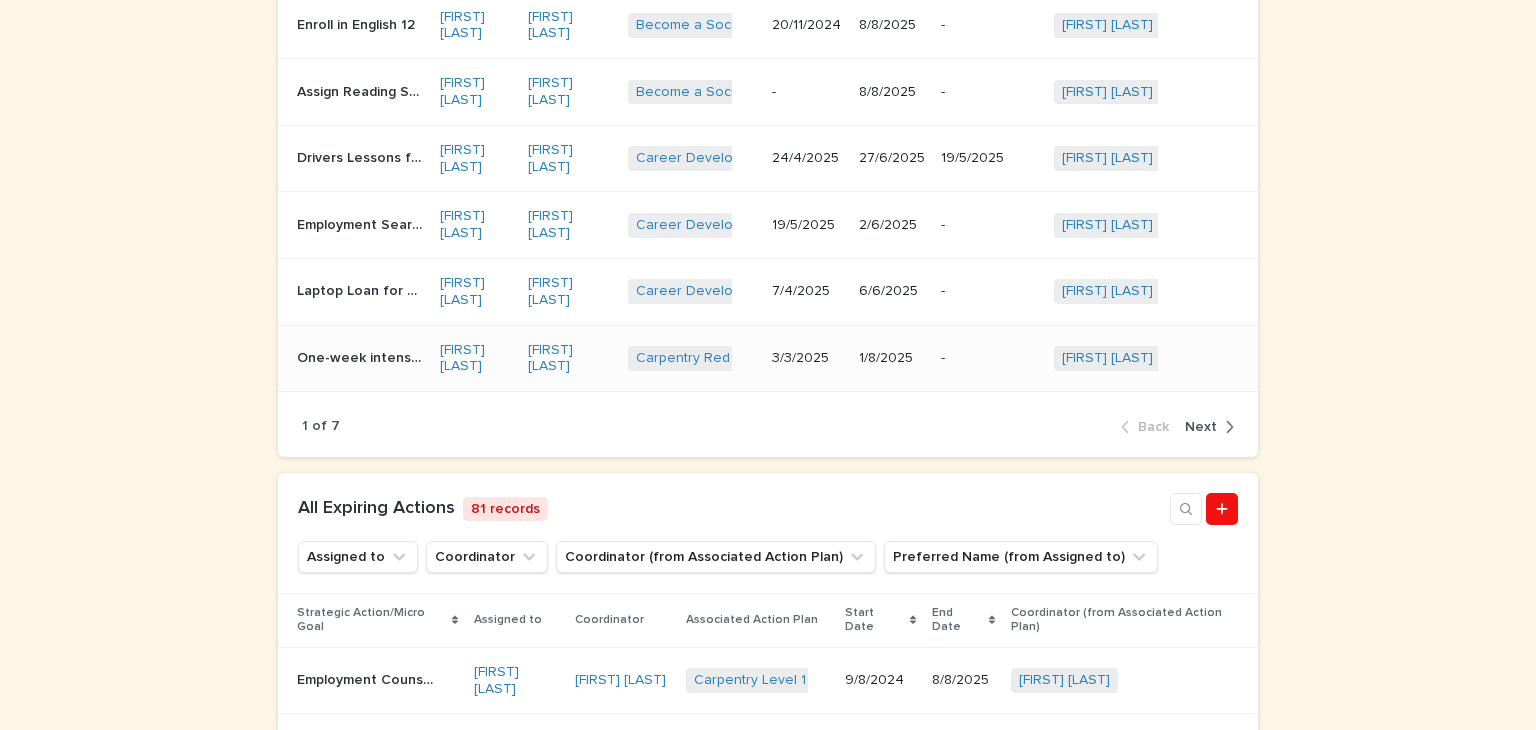 click on "One-week intensive refresher course (levels 1-4)" at bounding box center [361, 356] 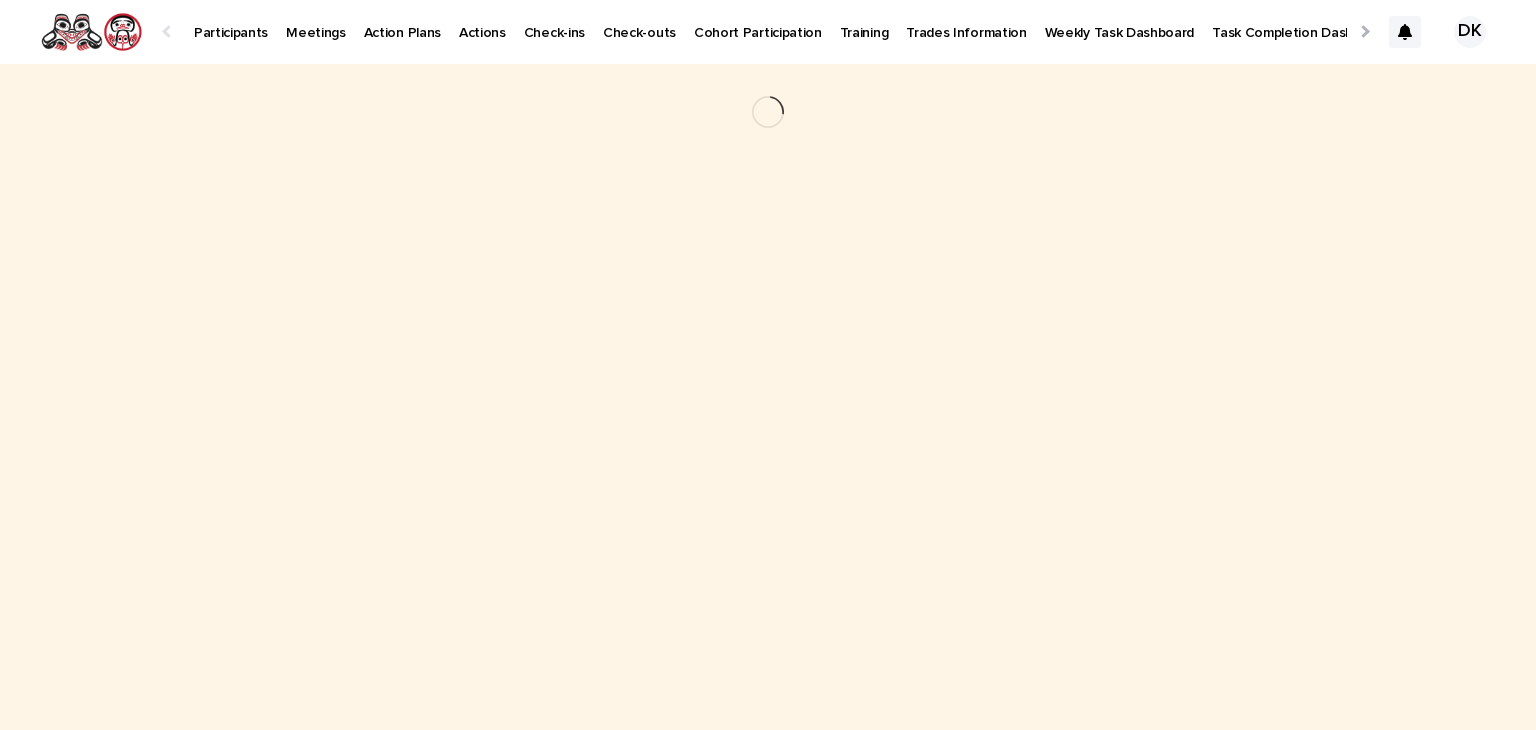 scroll, scrollTop: 0, scrollLeft: 0, axis: both 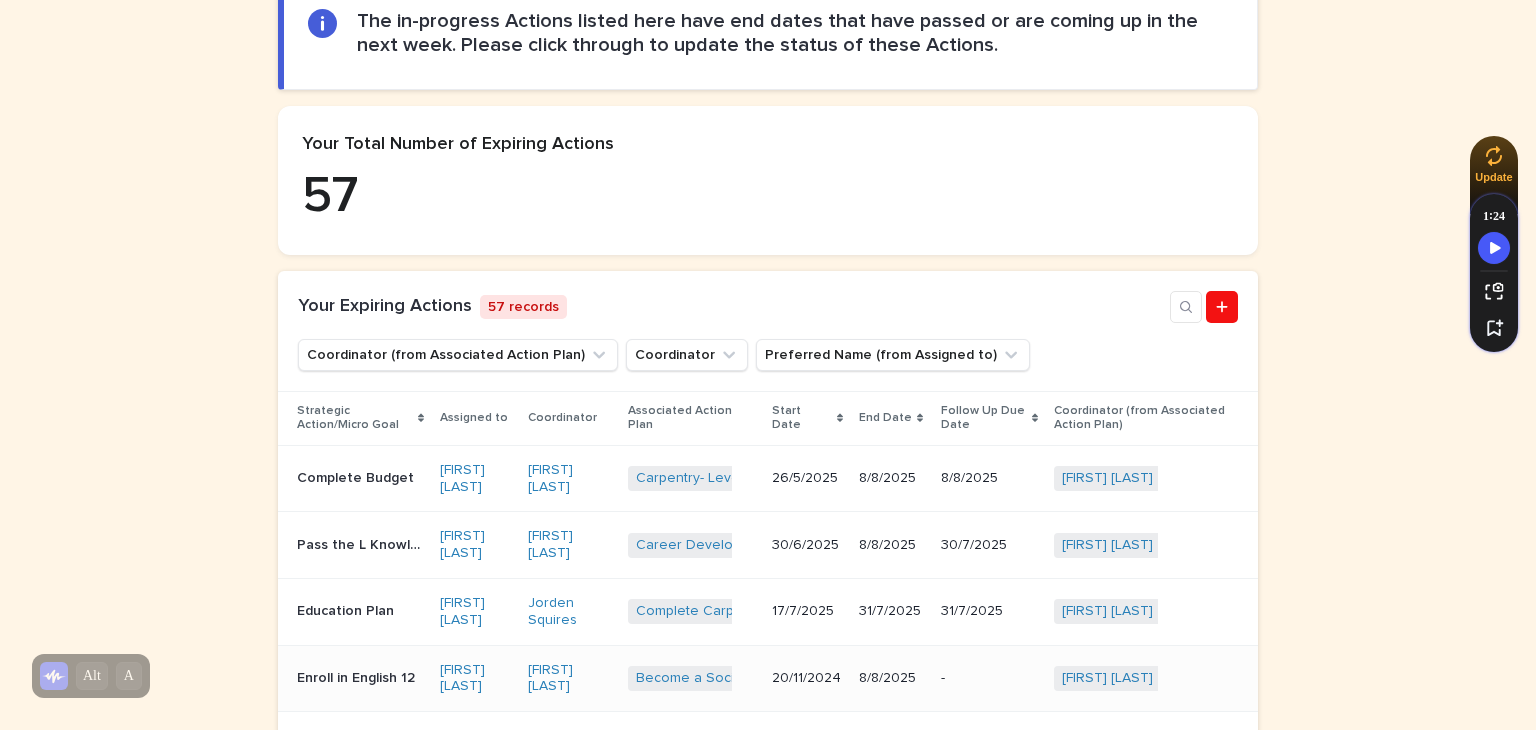 click on "Enroll in English 12" at bounding box center (358, 676) 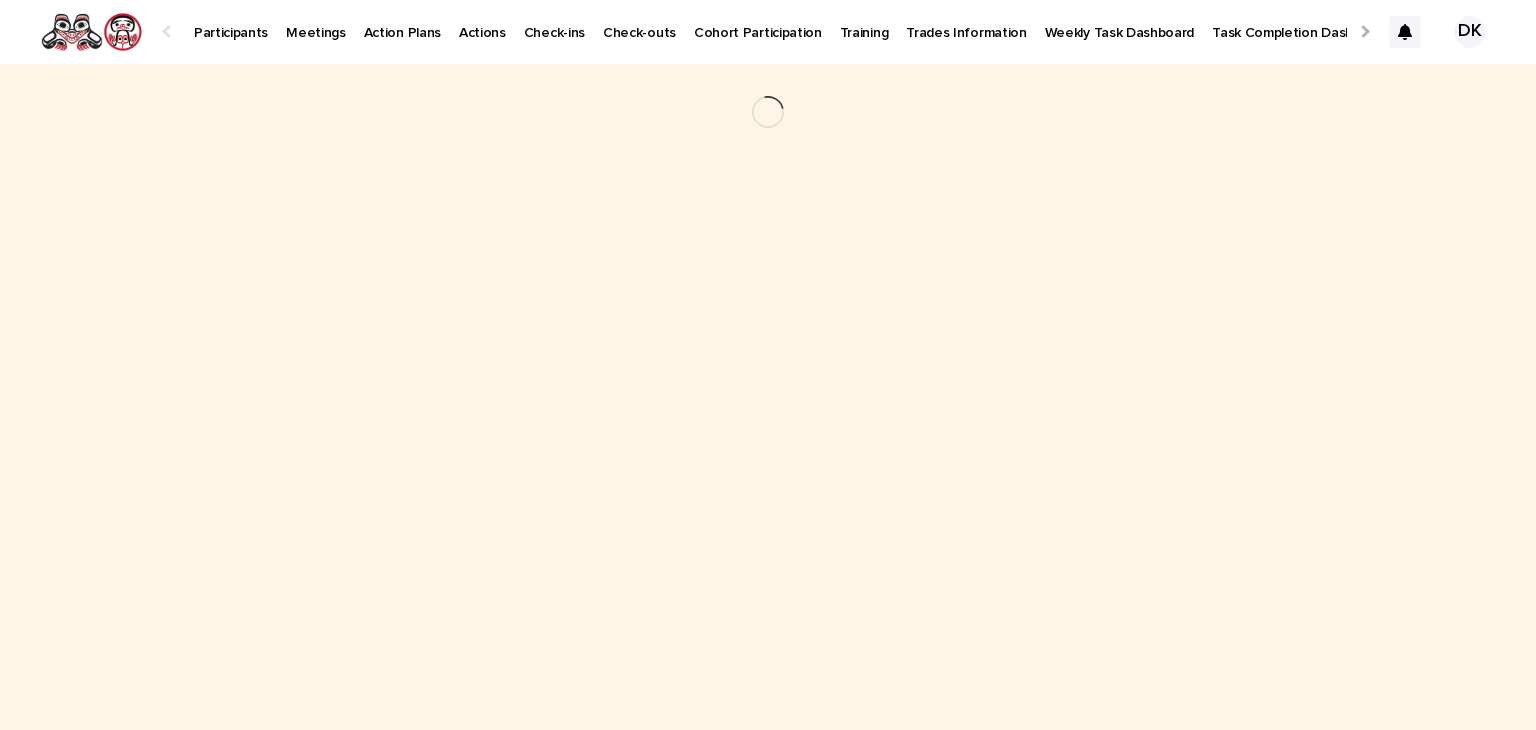 scroll, scrollTop: 0, scrollLeft: 0, axis: both 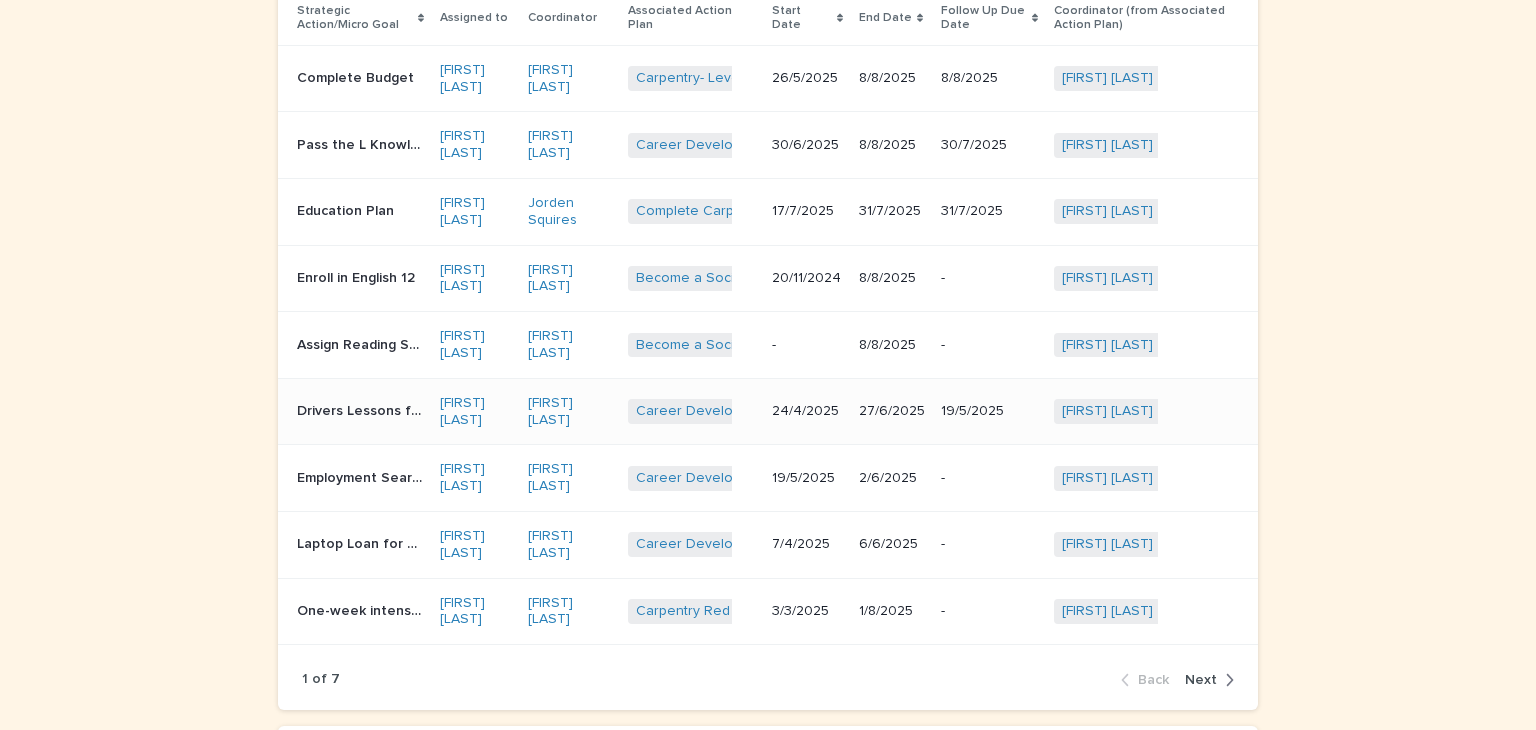 click on "Drivers Lessons for 7N License" at bounding box center [361, 409] 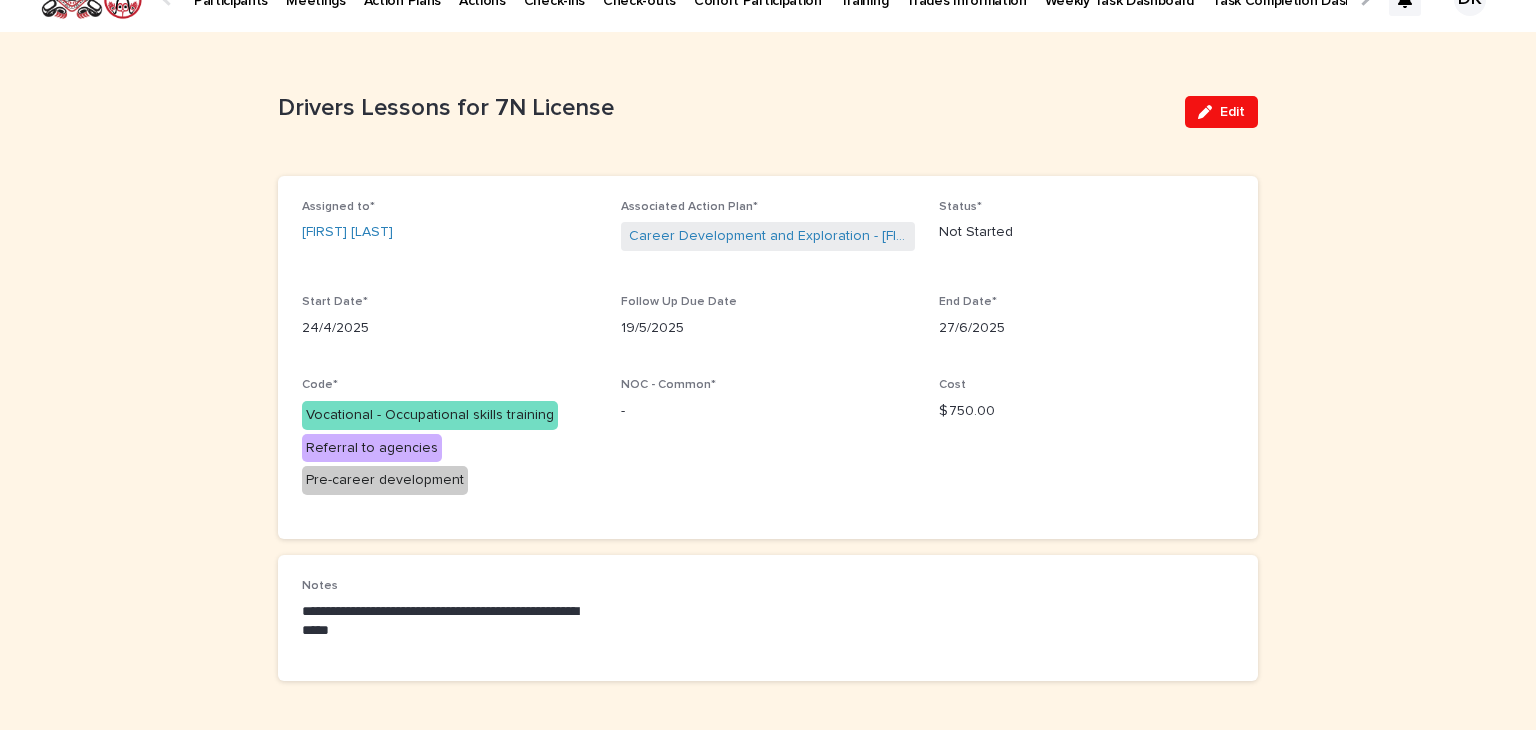 scroll, scrollTop: 0, scrollLeft: 0, axis: both 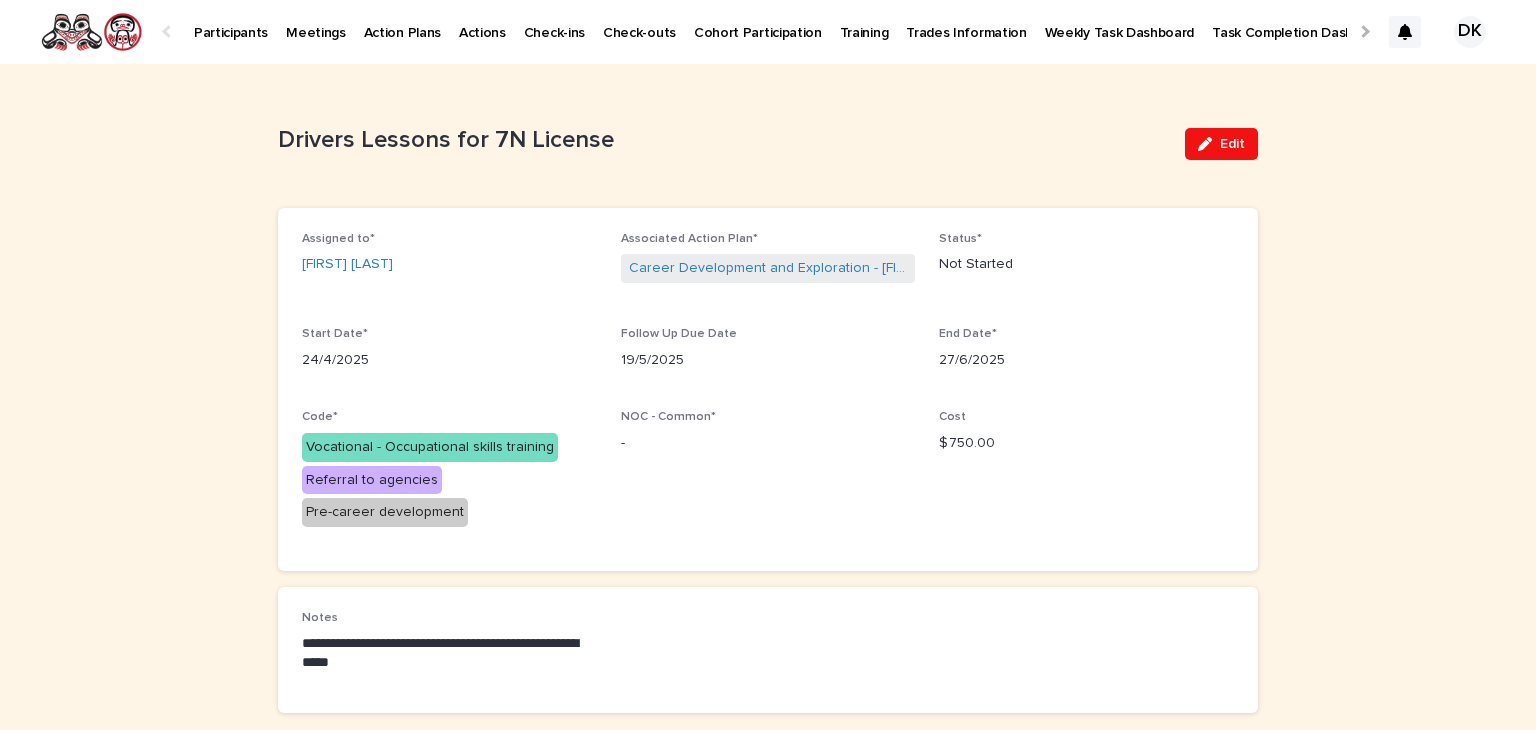 click on "Participants" at bounding box center (231, 21) 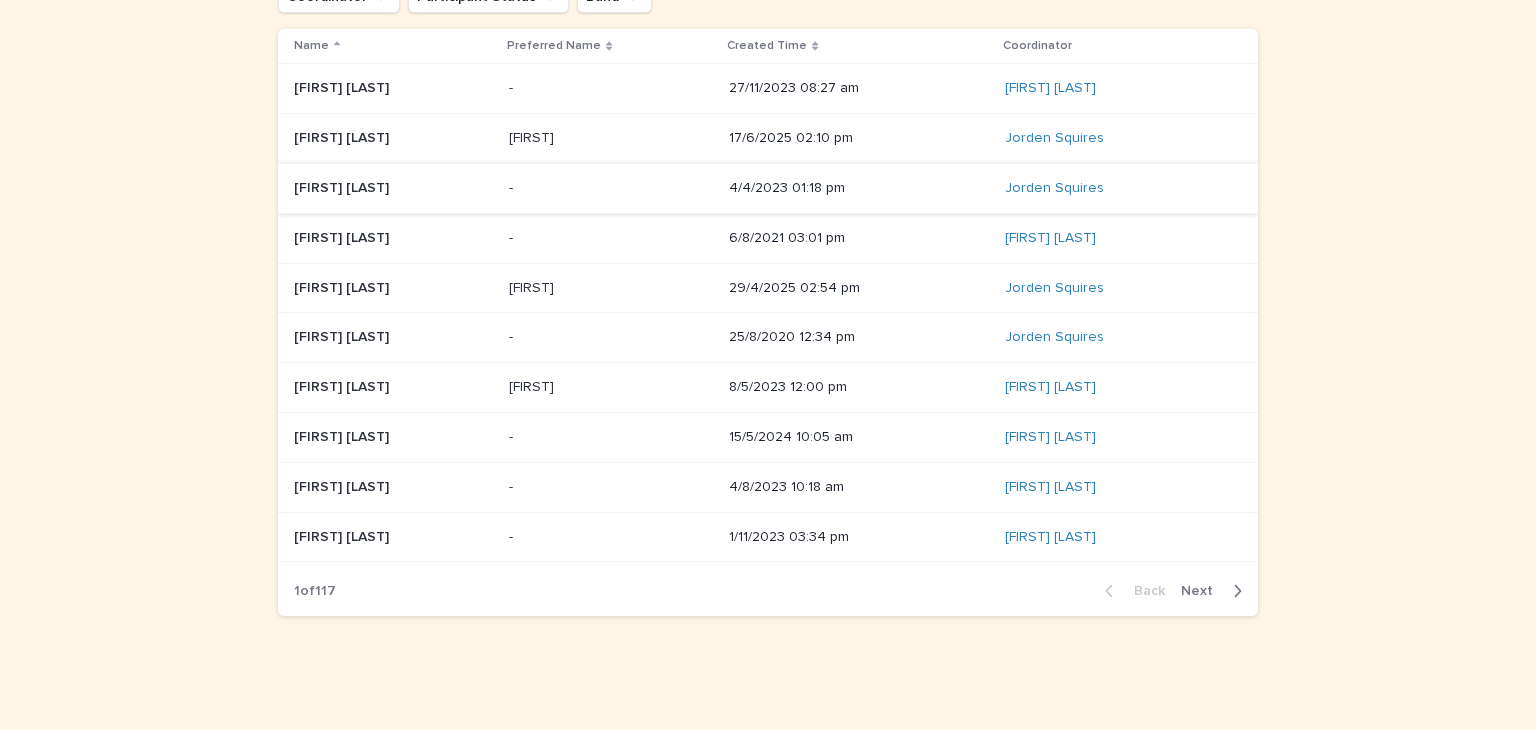 scroll, scrollTop: 0, scrollLeft: 0, axis: both 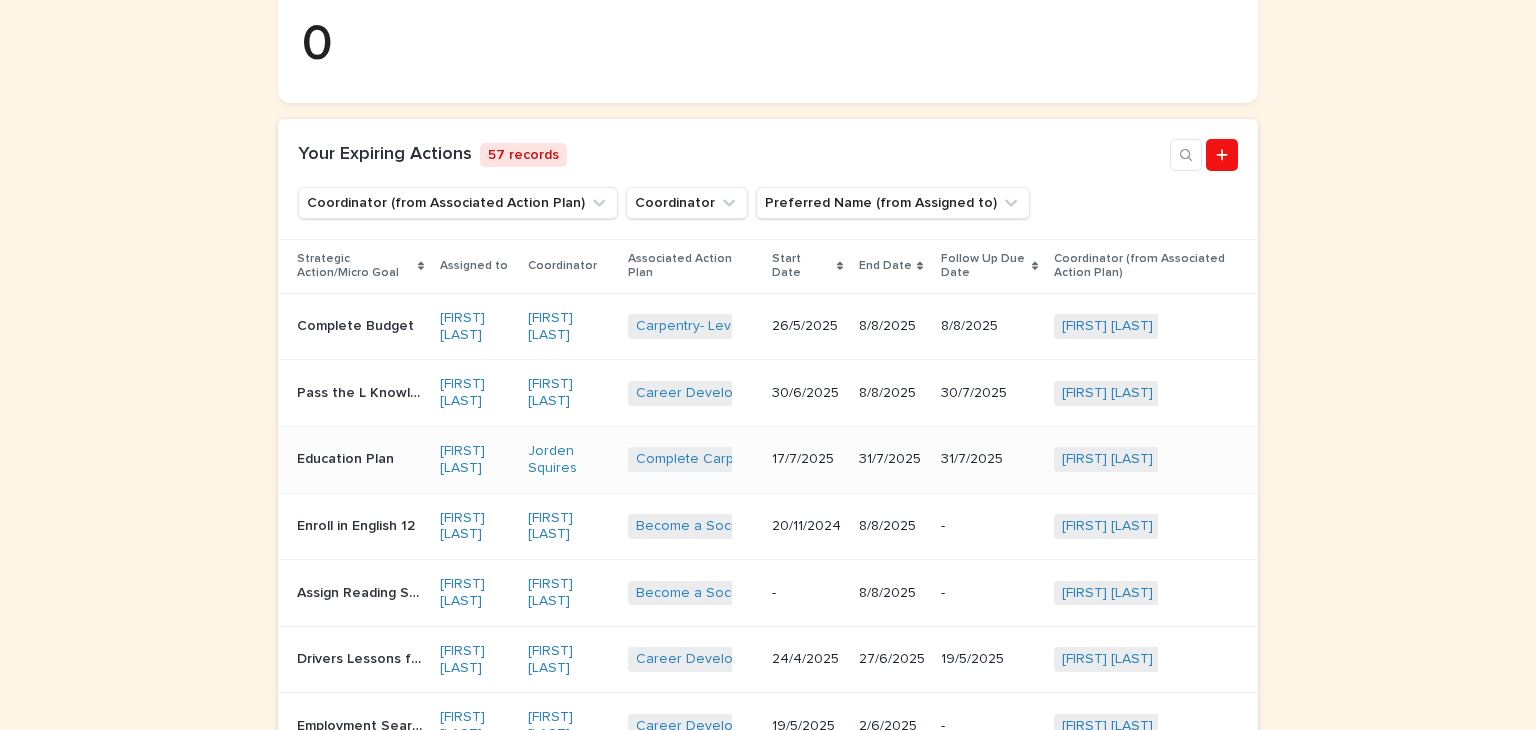 click on "Education Plan" at bounding box center (347, 457) 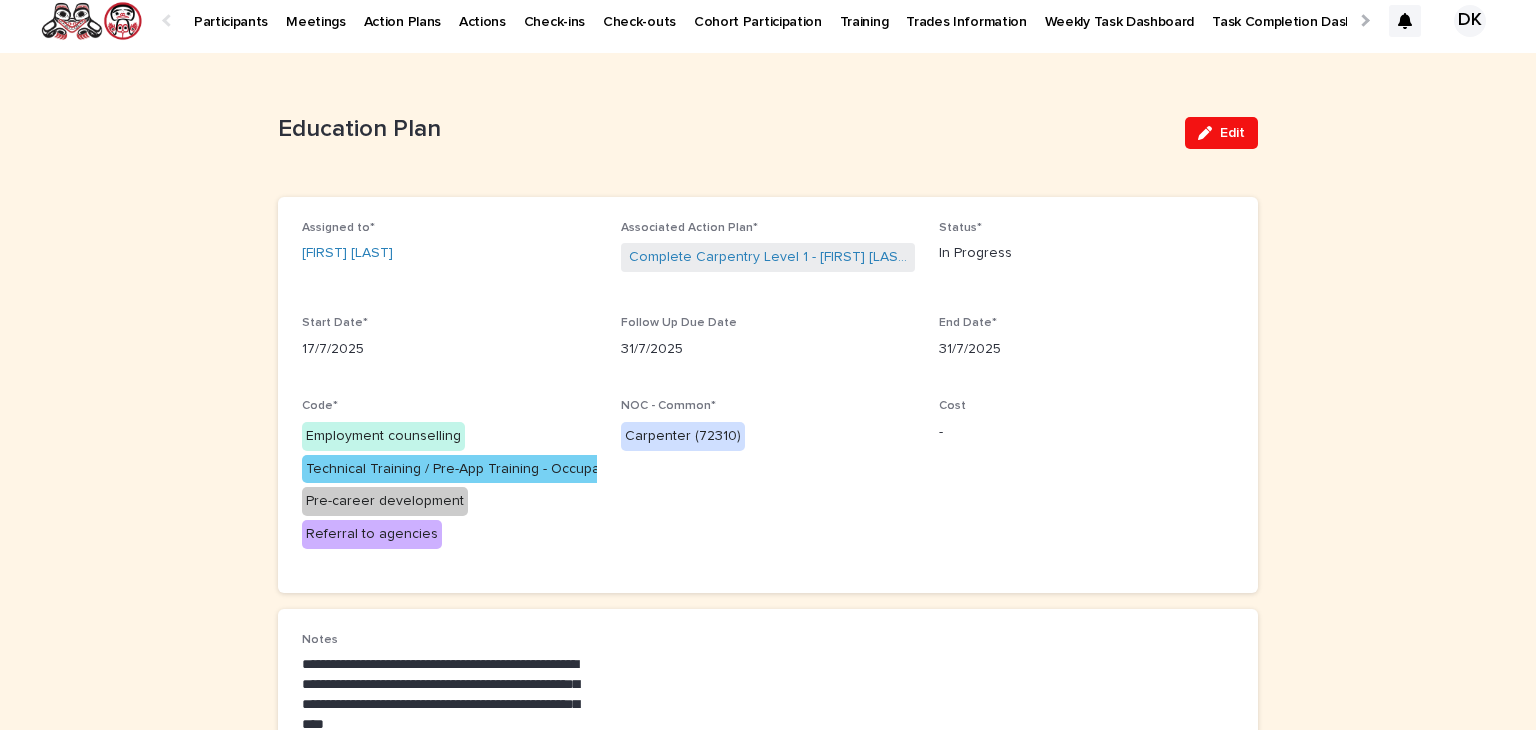 scroll, scrollTop: 0, scrollLeft: 0, axis: both 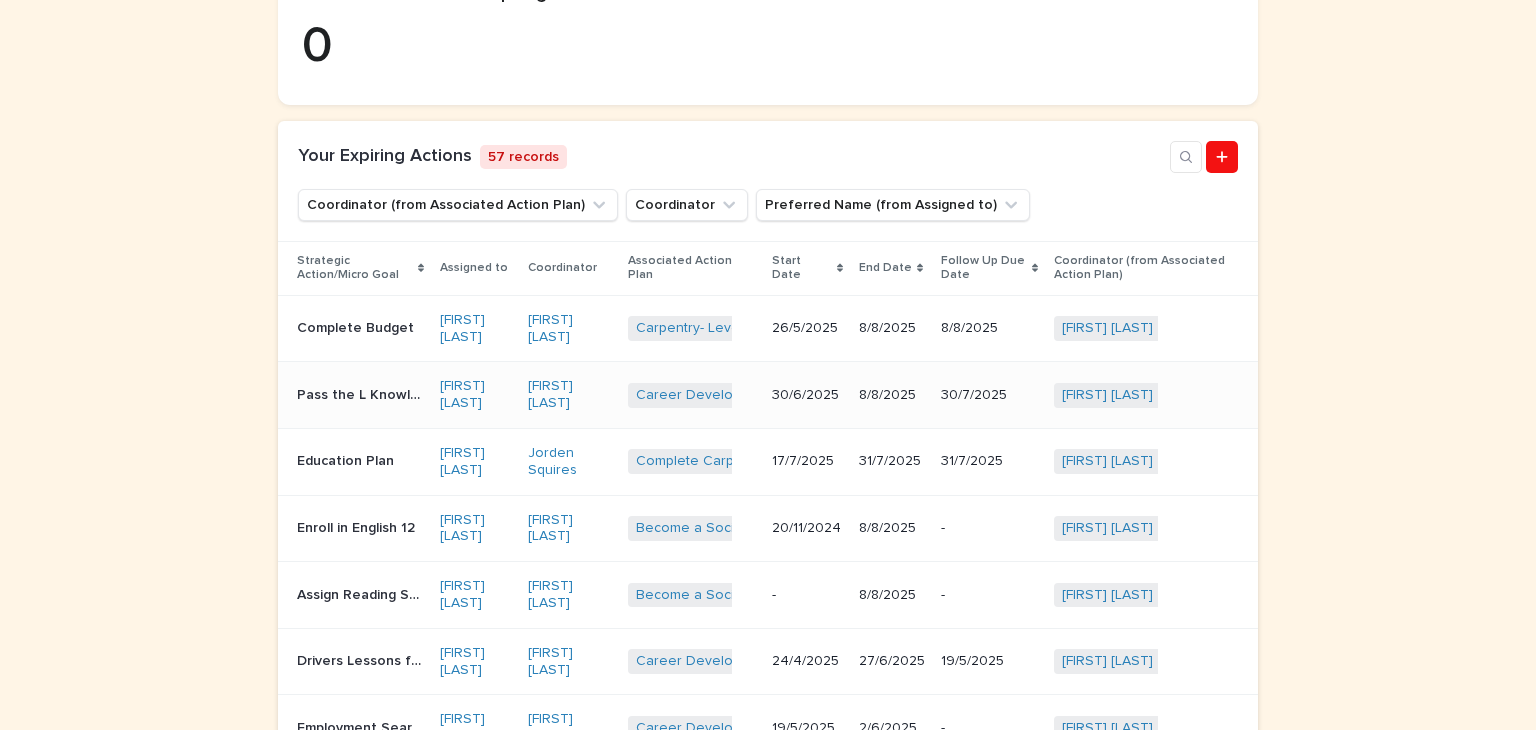 click on "Pass the L Knowledge Test" at bounding box center [361, 393] 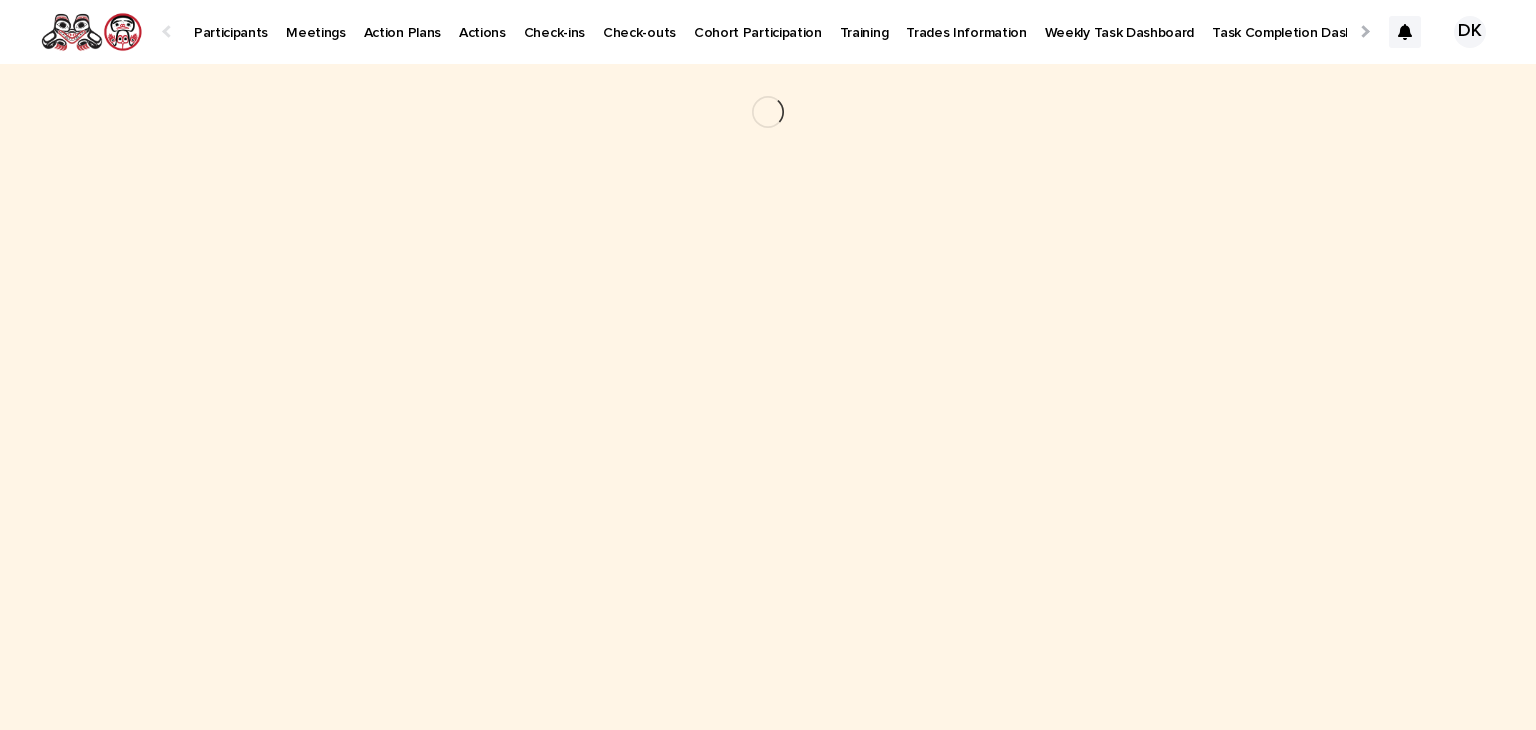 scroll, scrollTop: 0, scrollLeft: 0, axis: both 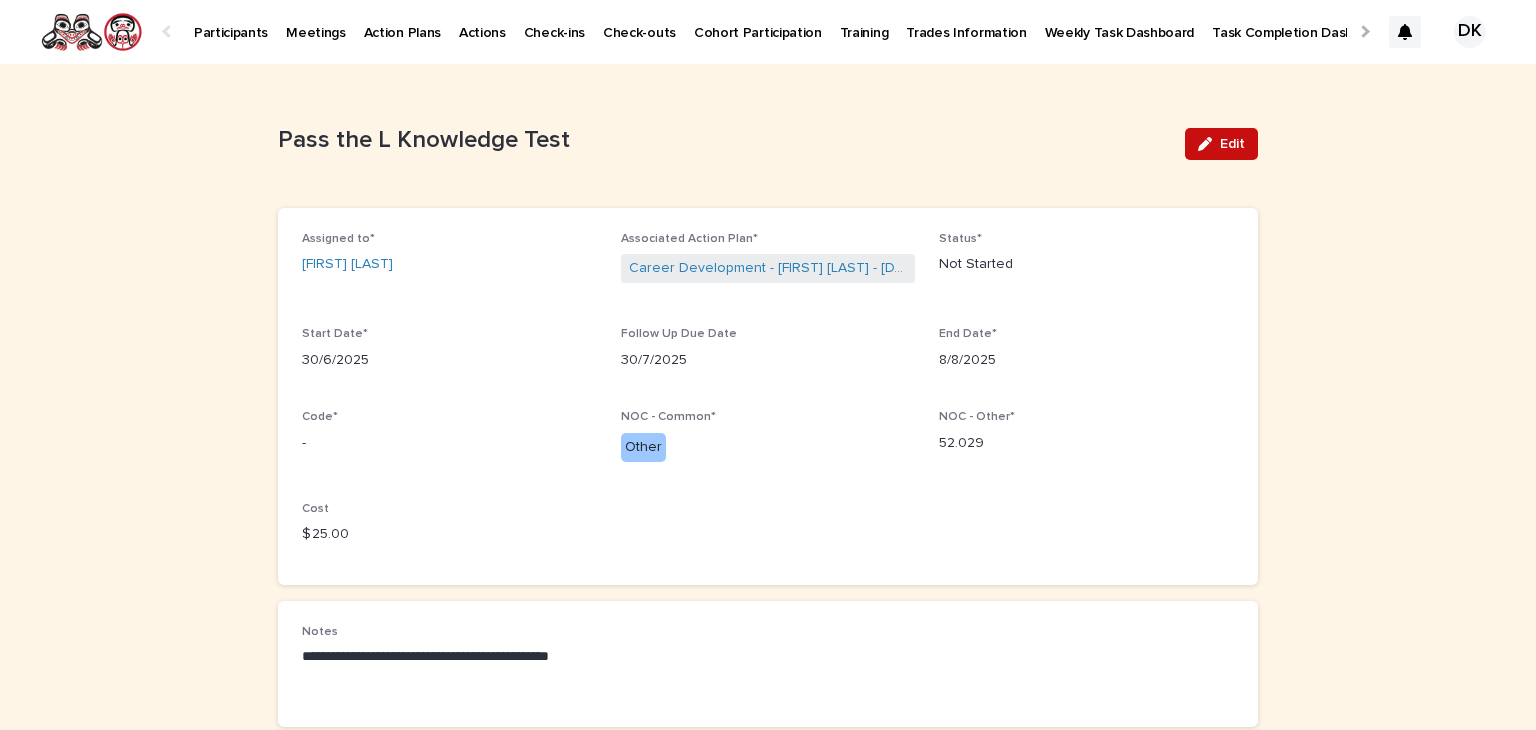 click on "Edit" at bounding box center [1232, 144] 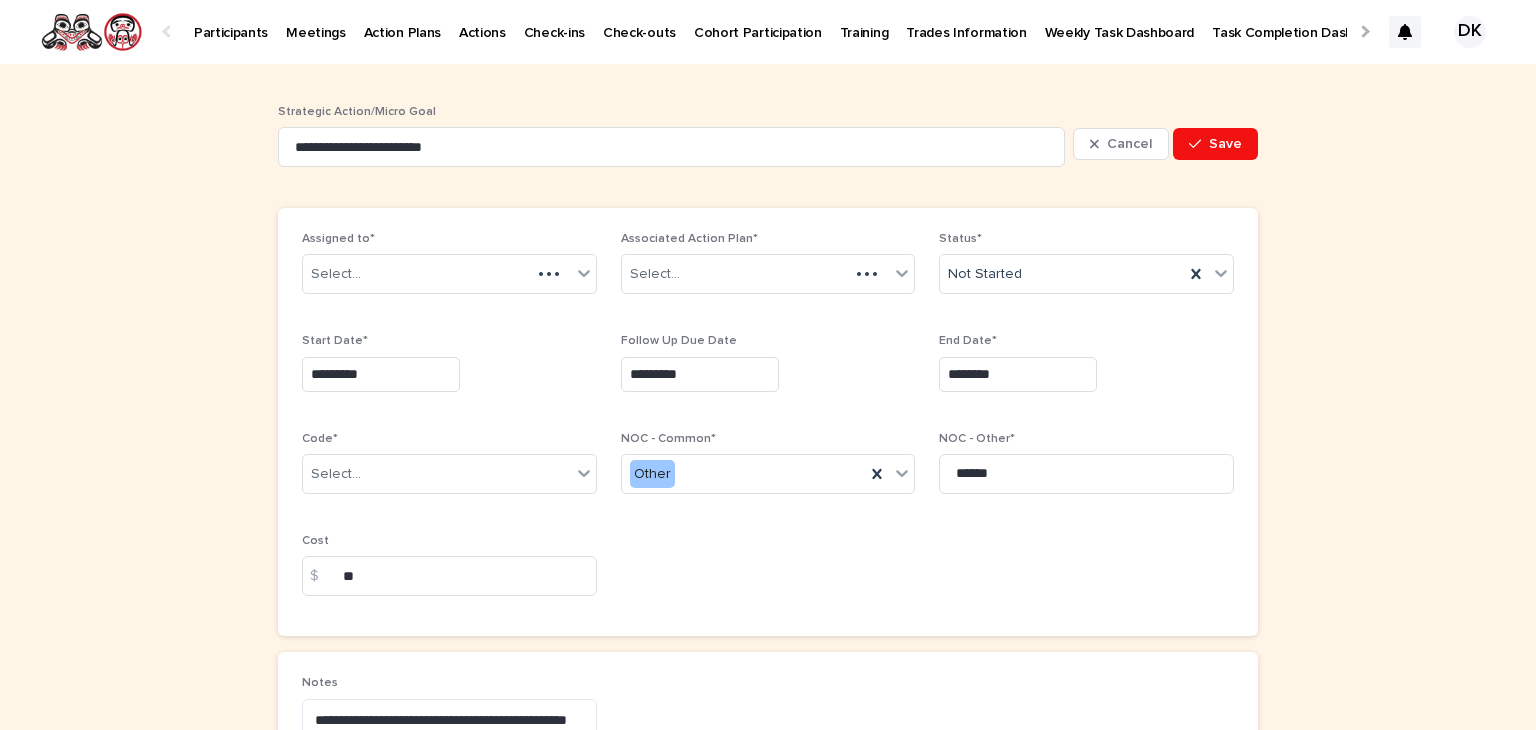 click on "Save" at bounding box center (1225, 144) 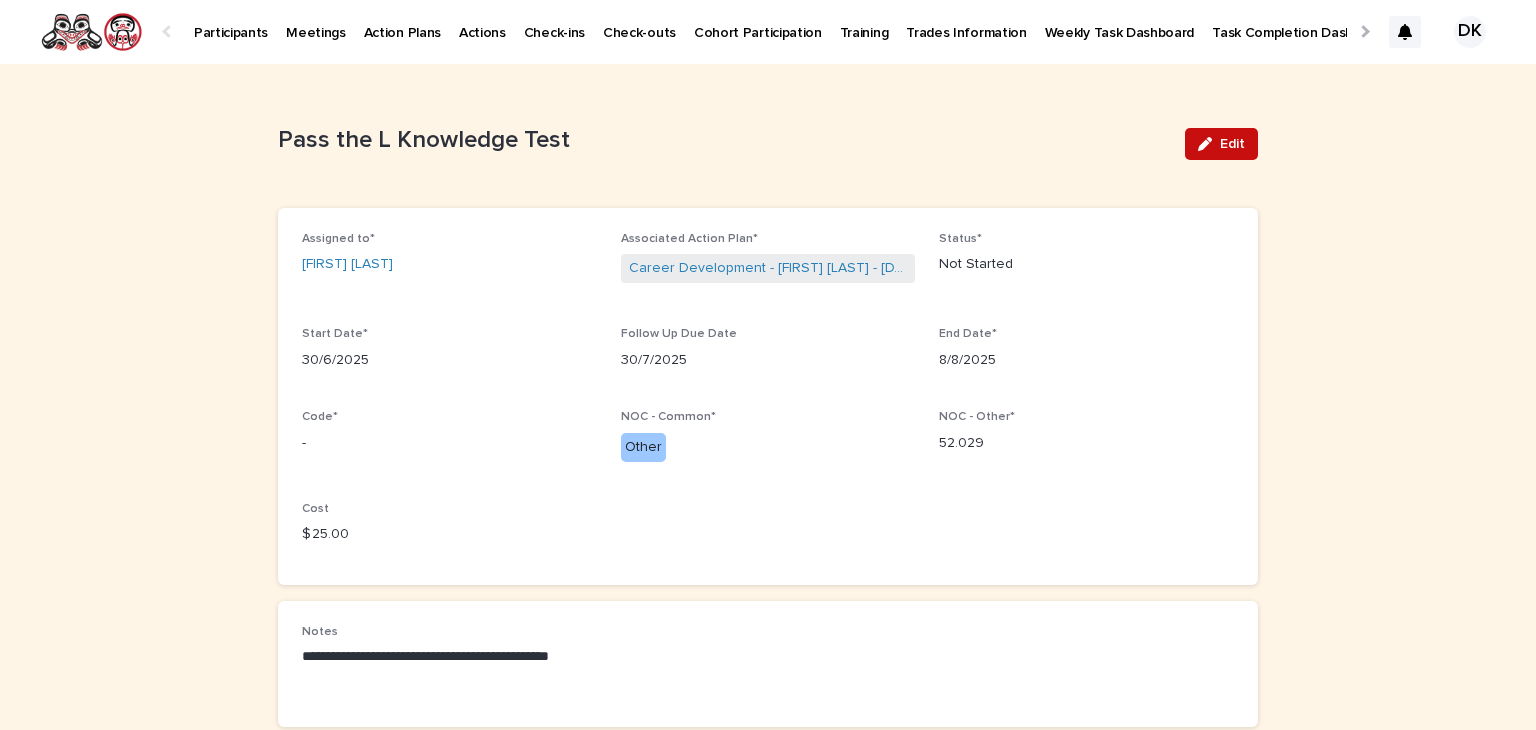 click on "Edit" at bounding box center (1232, 144) 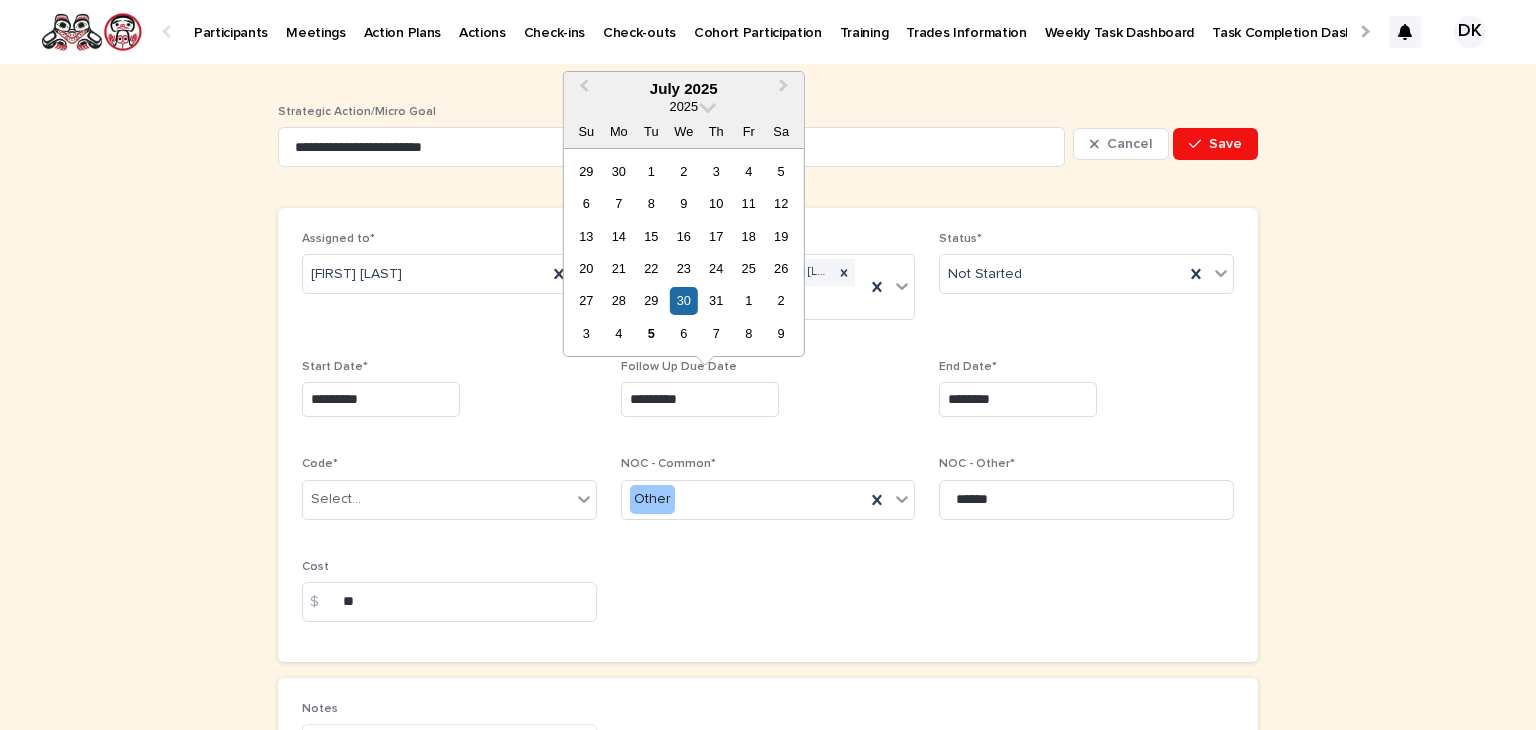 drag, startPoint x: 709, startPoint y: 387, endPoint x: 551, endPoint y: 395, distance: 158.20241 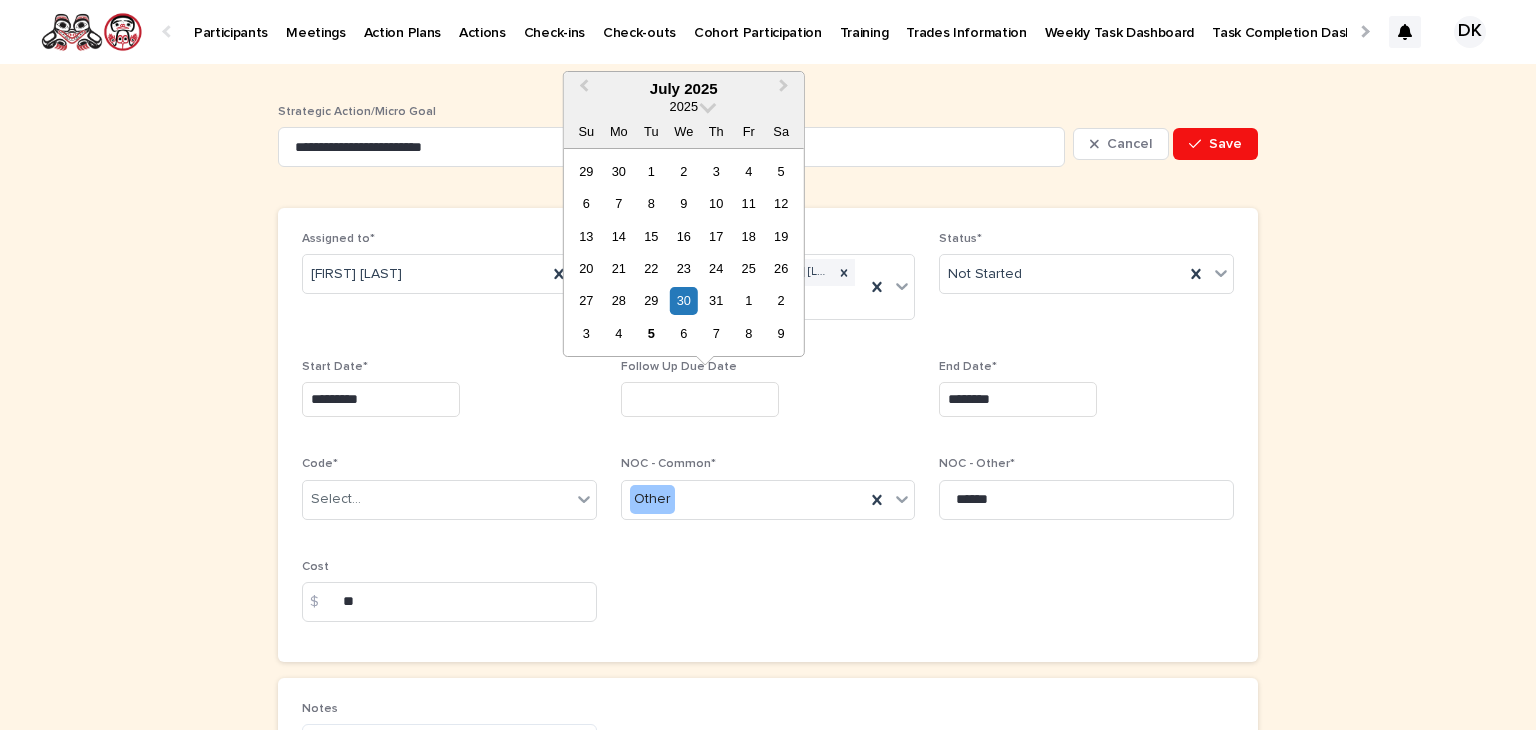 type 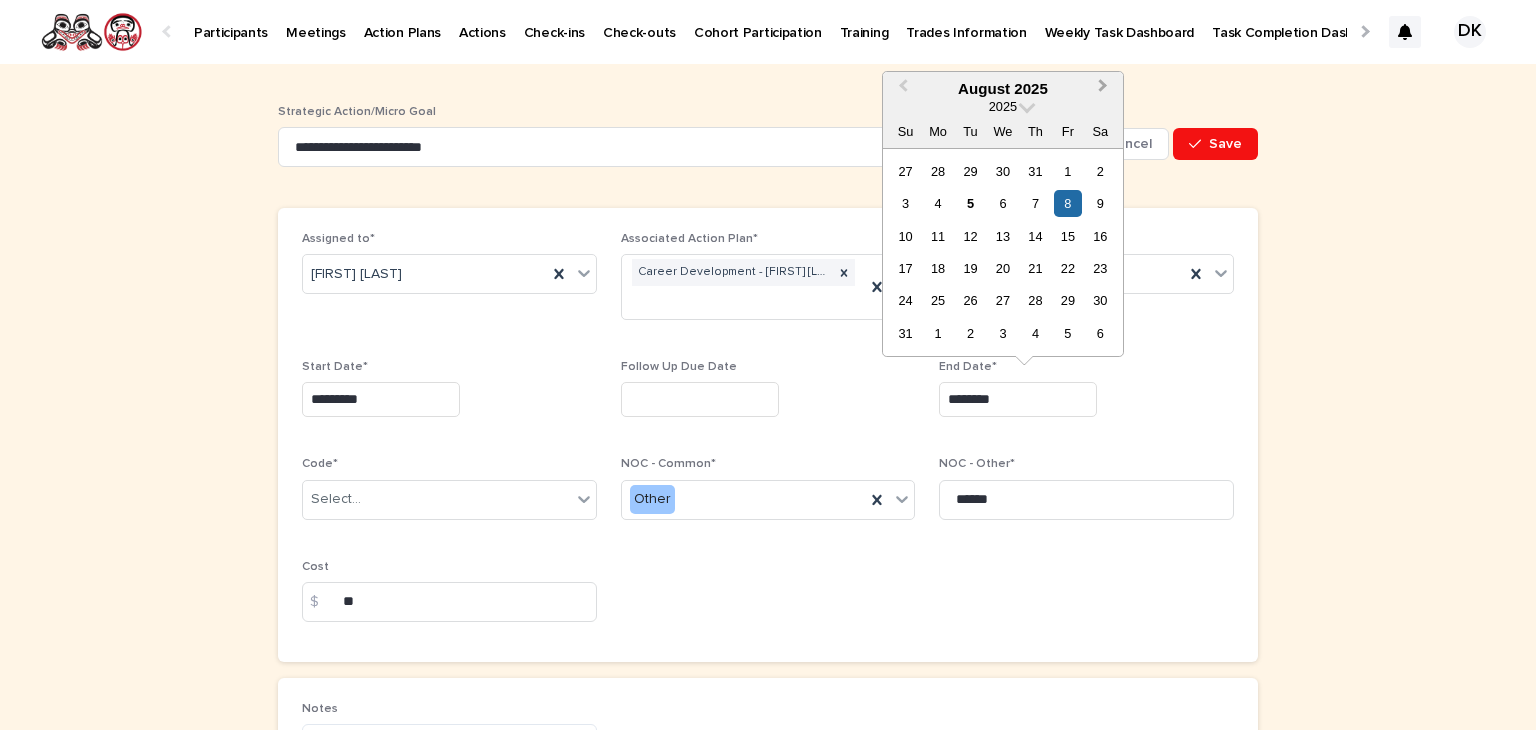 click on "Next Month" at bounding box center (1105, 90) 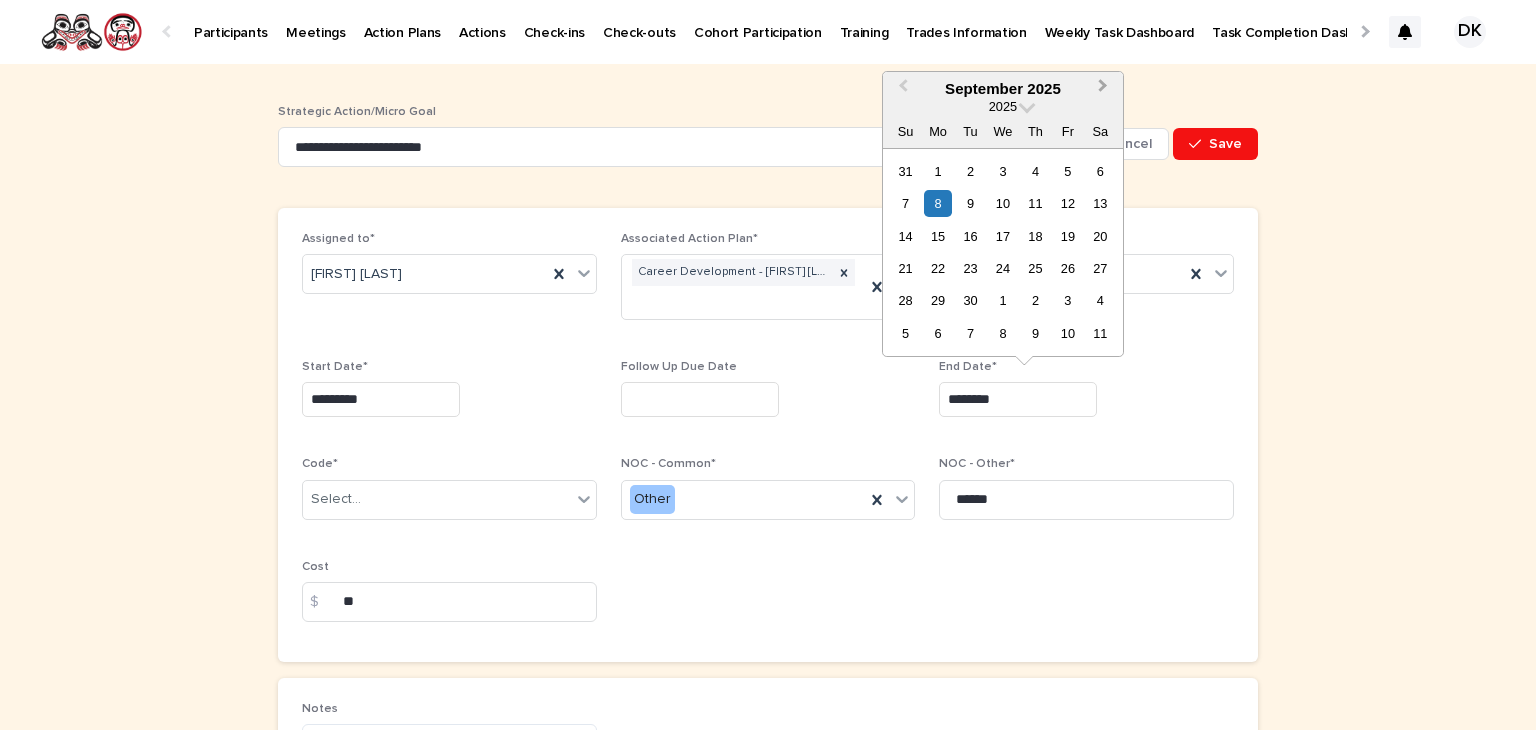 click on "Next Month" at bounding box center [1105, 90] 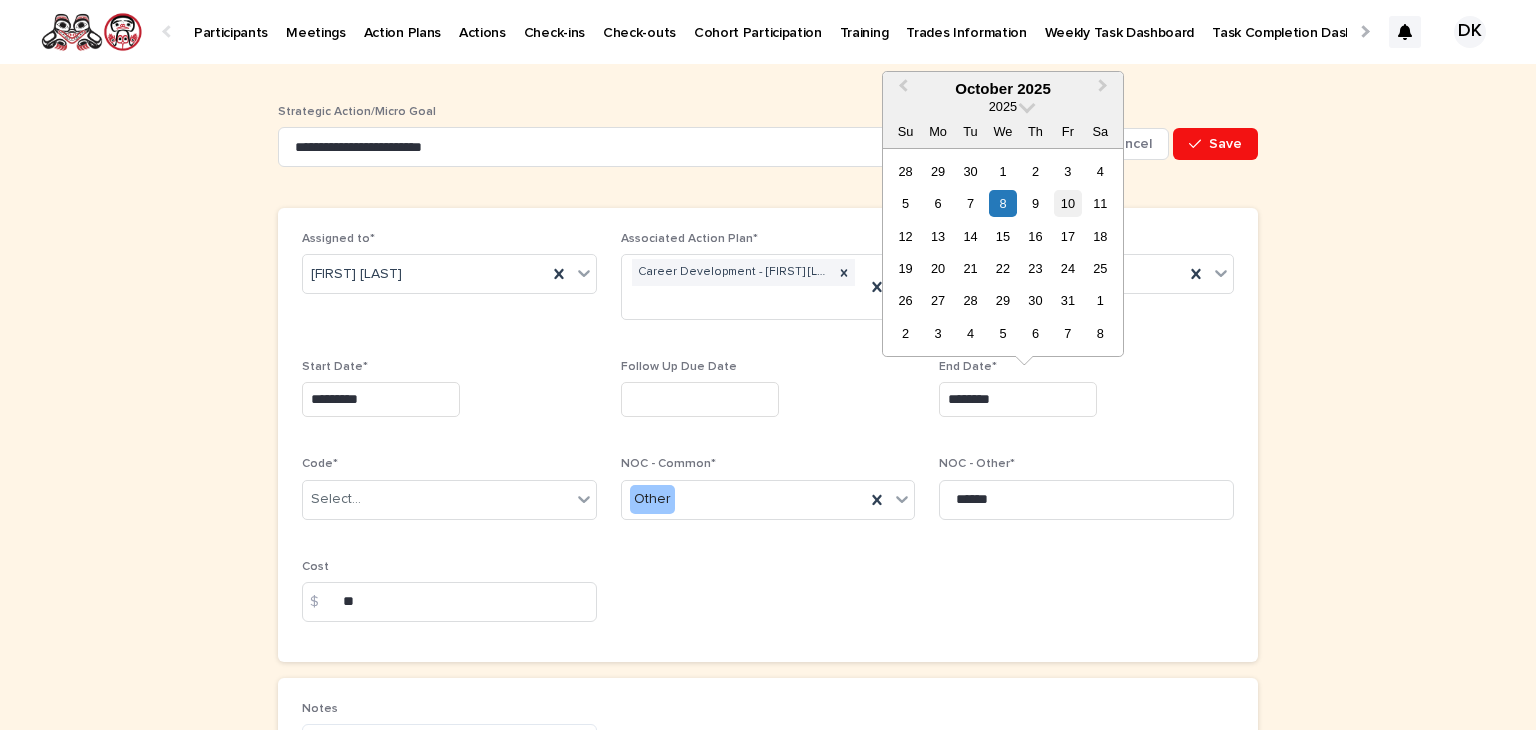 click on "10" at bounding box center (1067, 203) 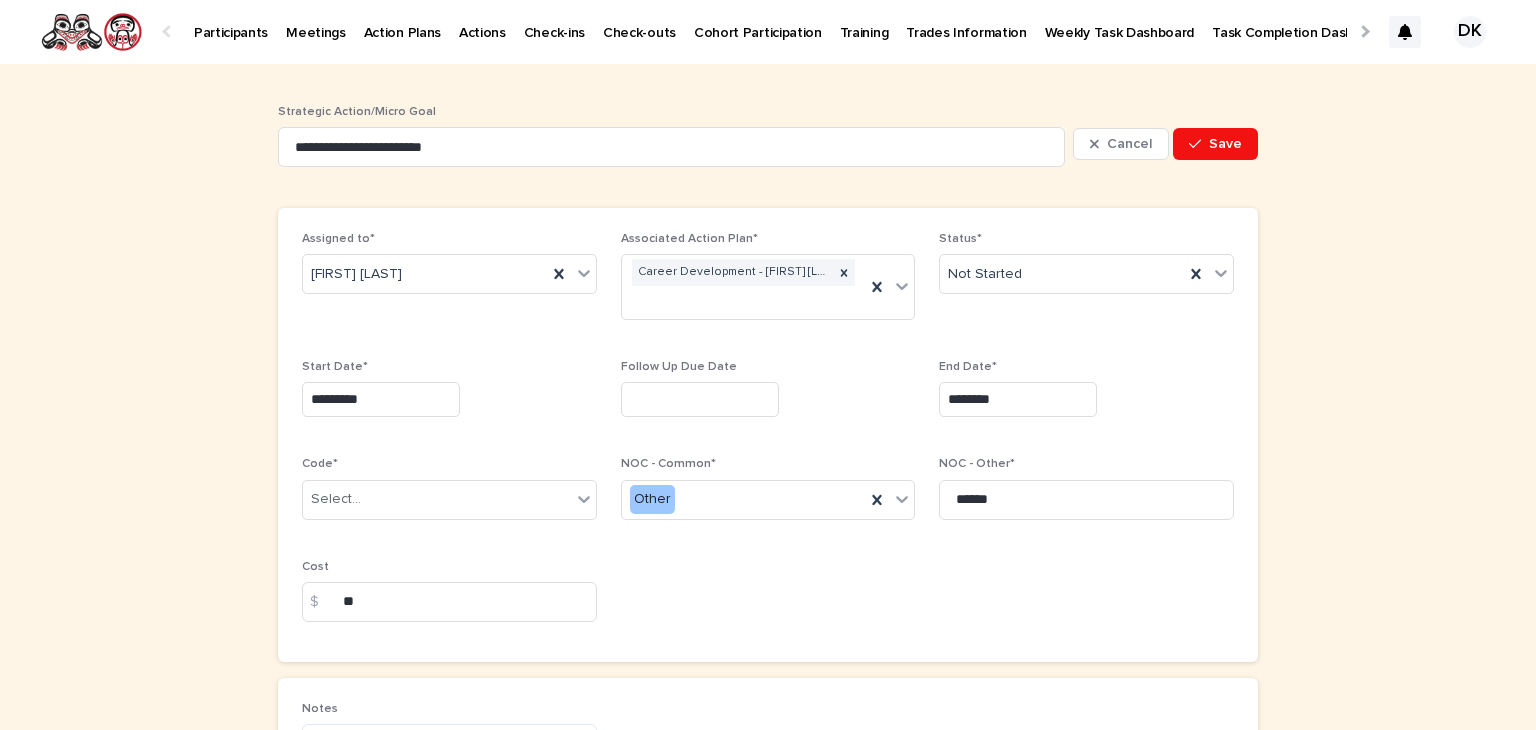 type on "**********" 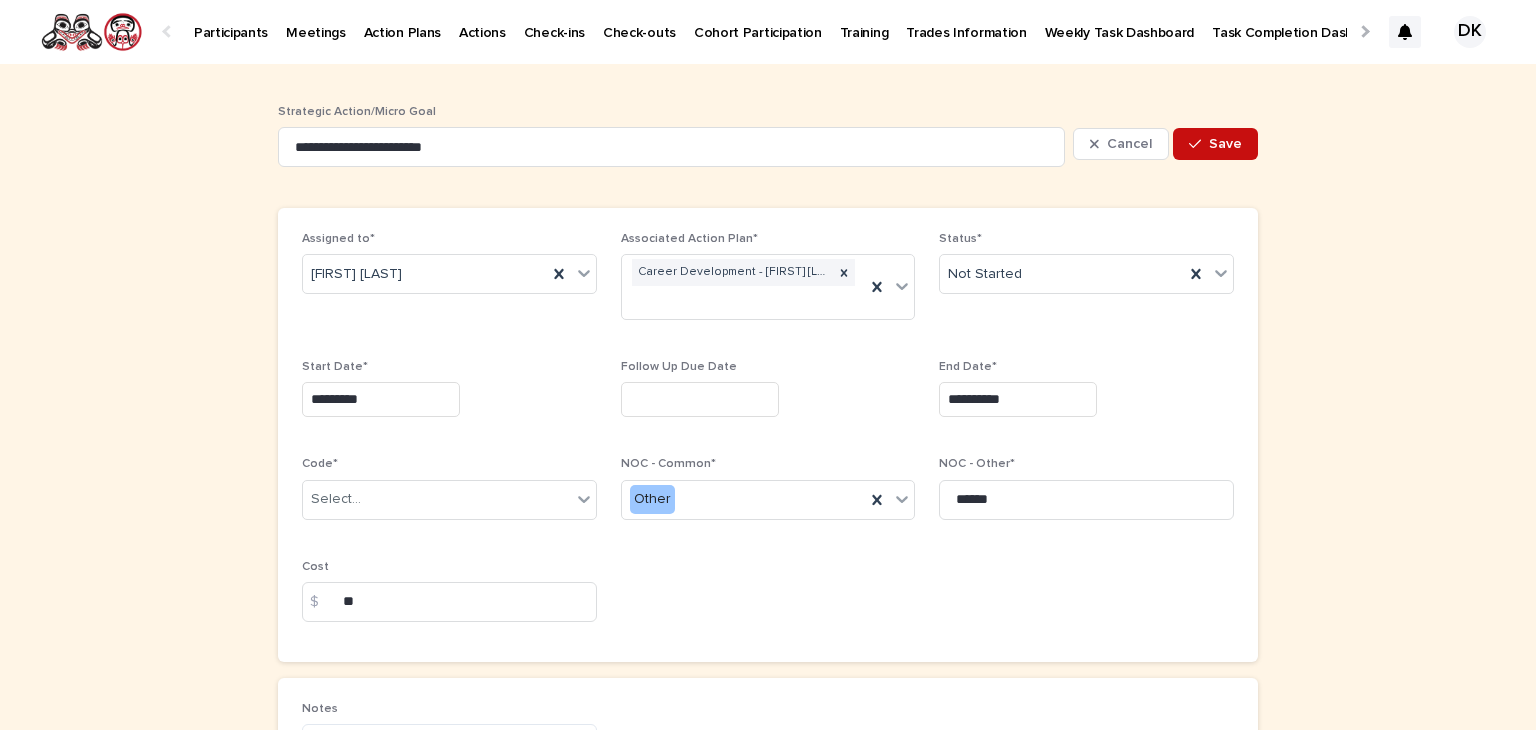click on "Save" at bounding box center (1225, 144) 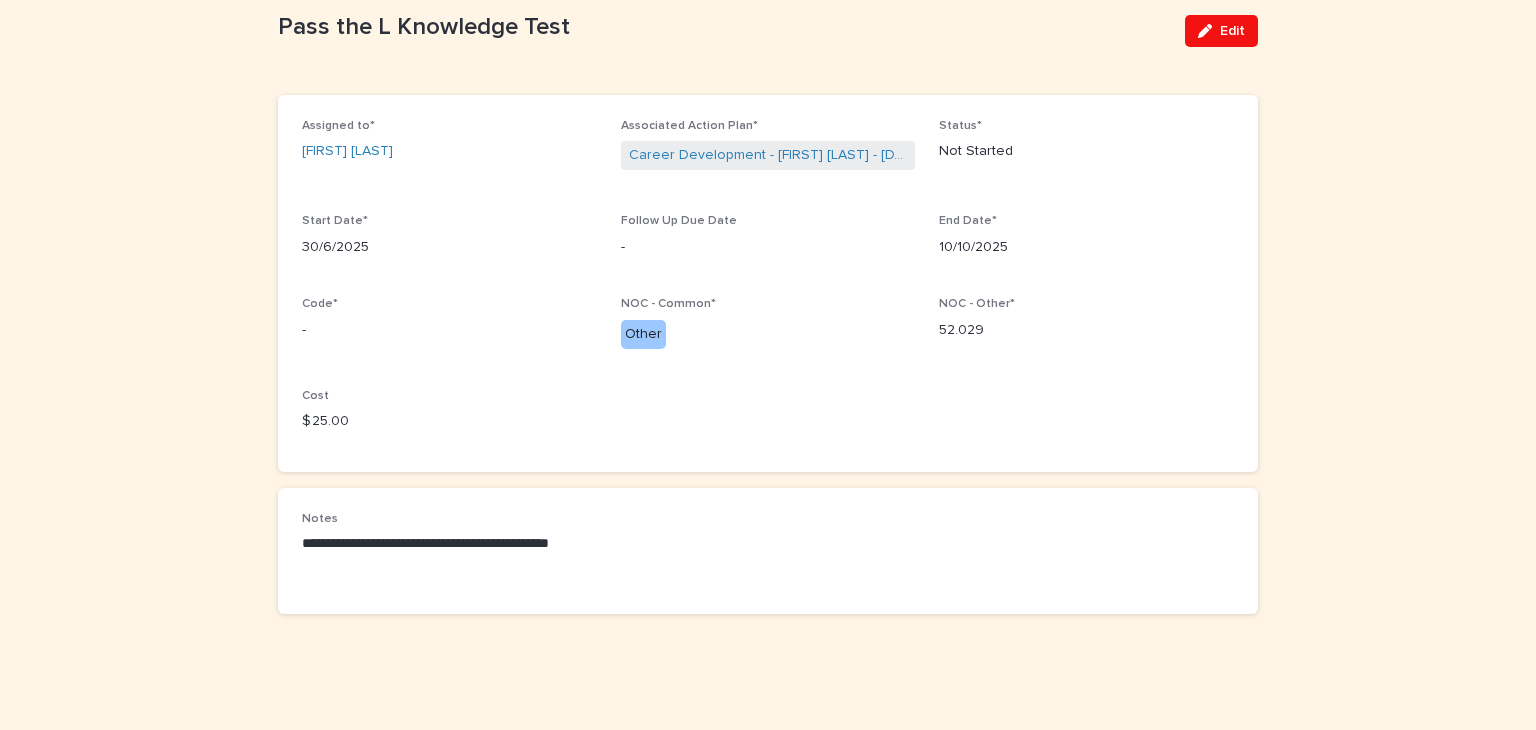 scroll, scrollTop: 0, scrollLeft: 0, axis: both 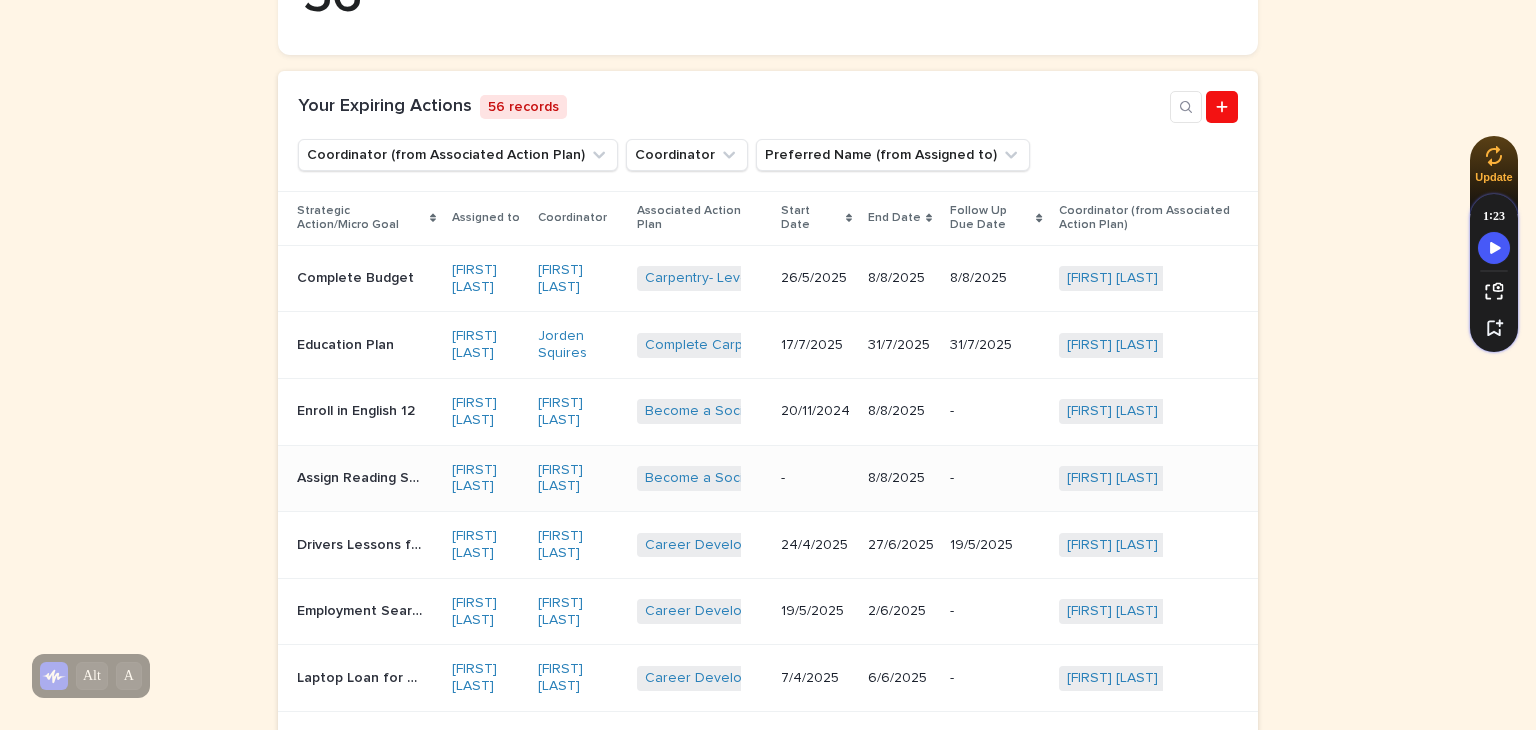 click on "Assign Reading Support App" at bounding box center [361, 476] 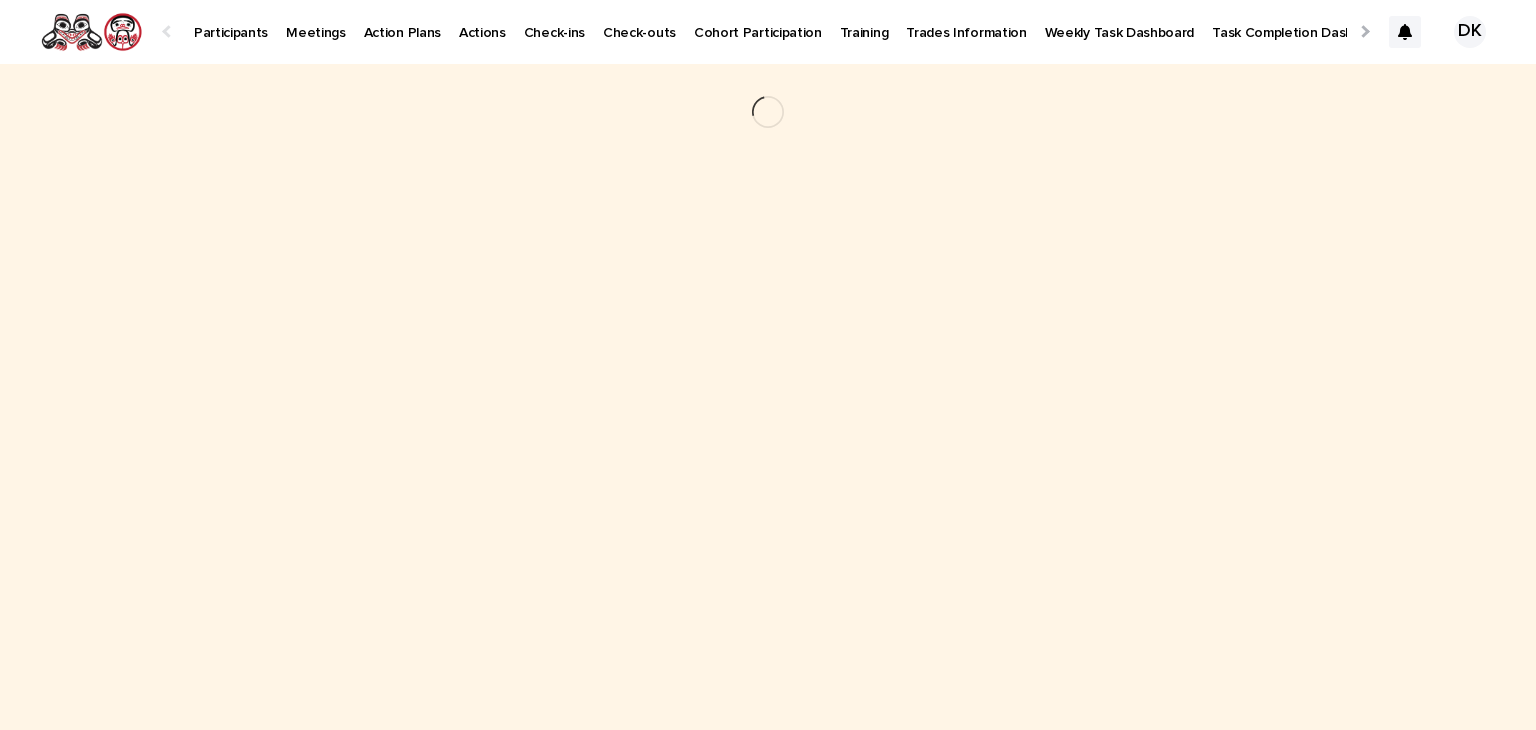 scroll, scrollTop: 0, scrollLeft: 0, axis: both 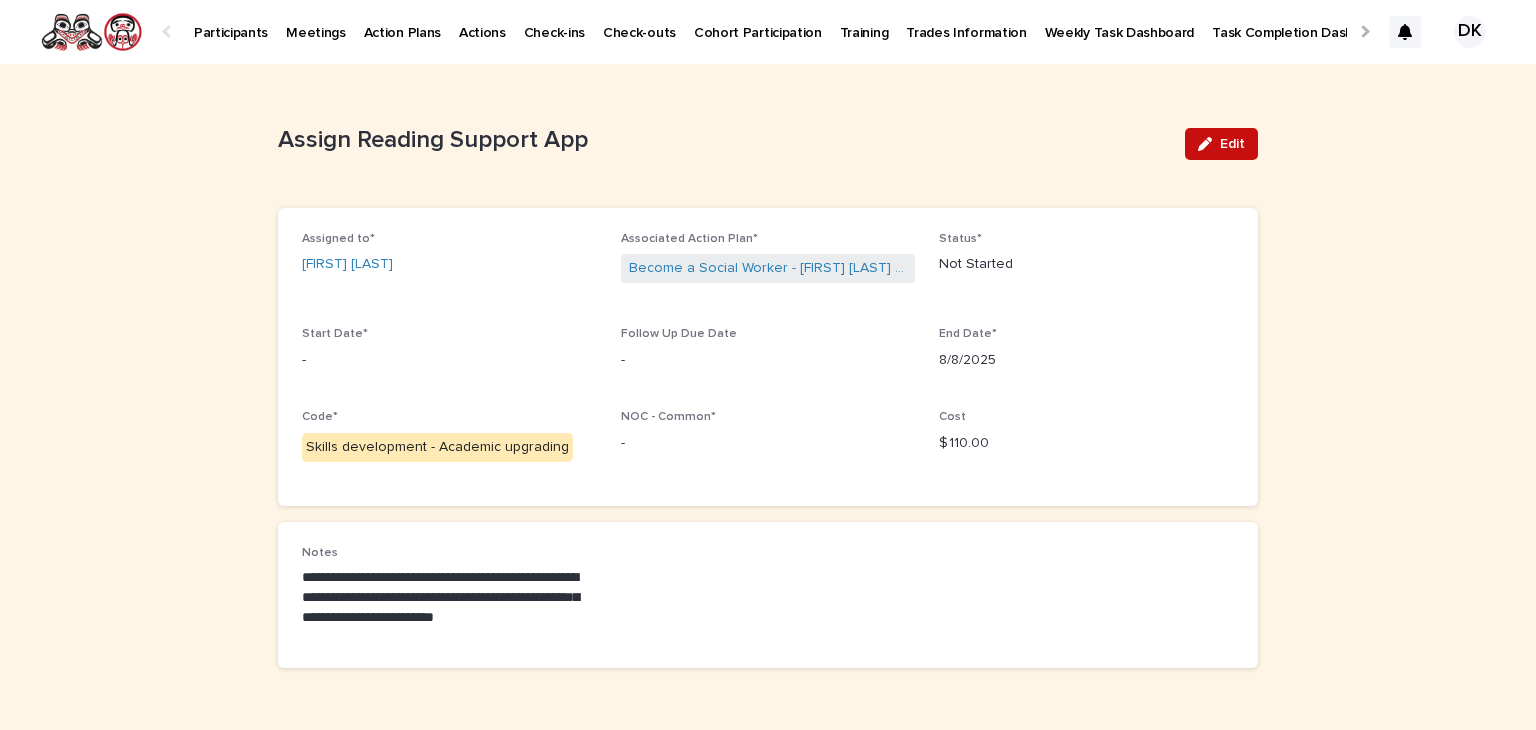 click on "Edit" at bounding box center [1232, 144] 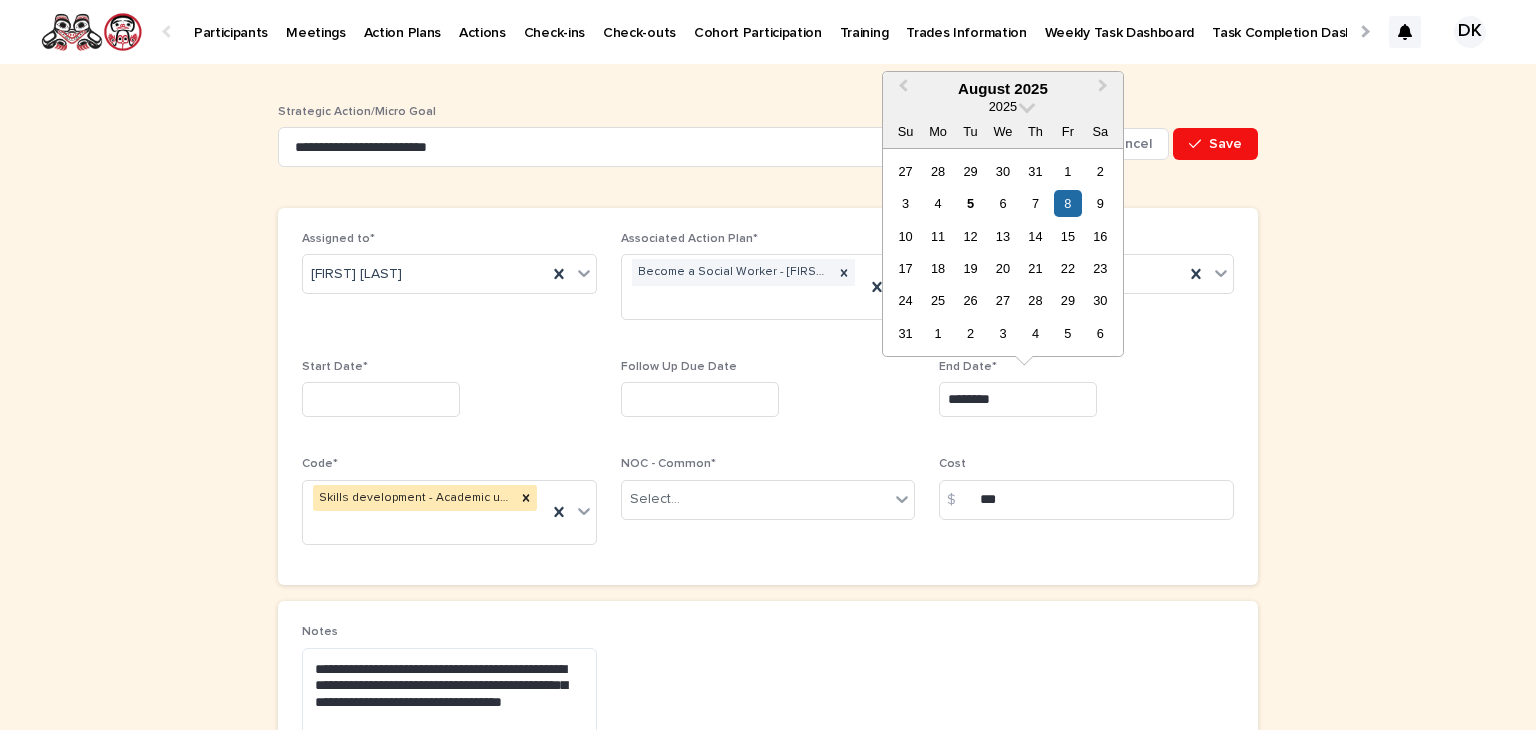 drag, startPoint x: 1013, startPoint y: 400, endPoint x: 834, endPoint y: 399, distance: 179.00279 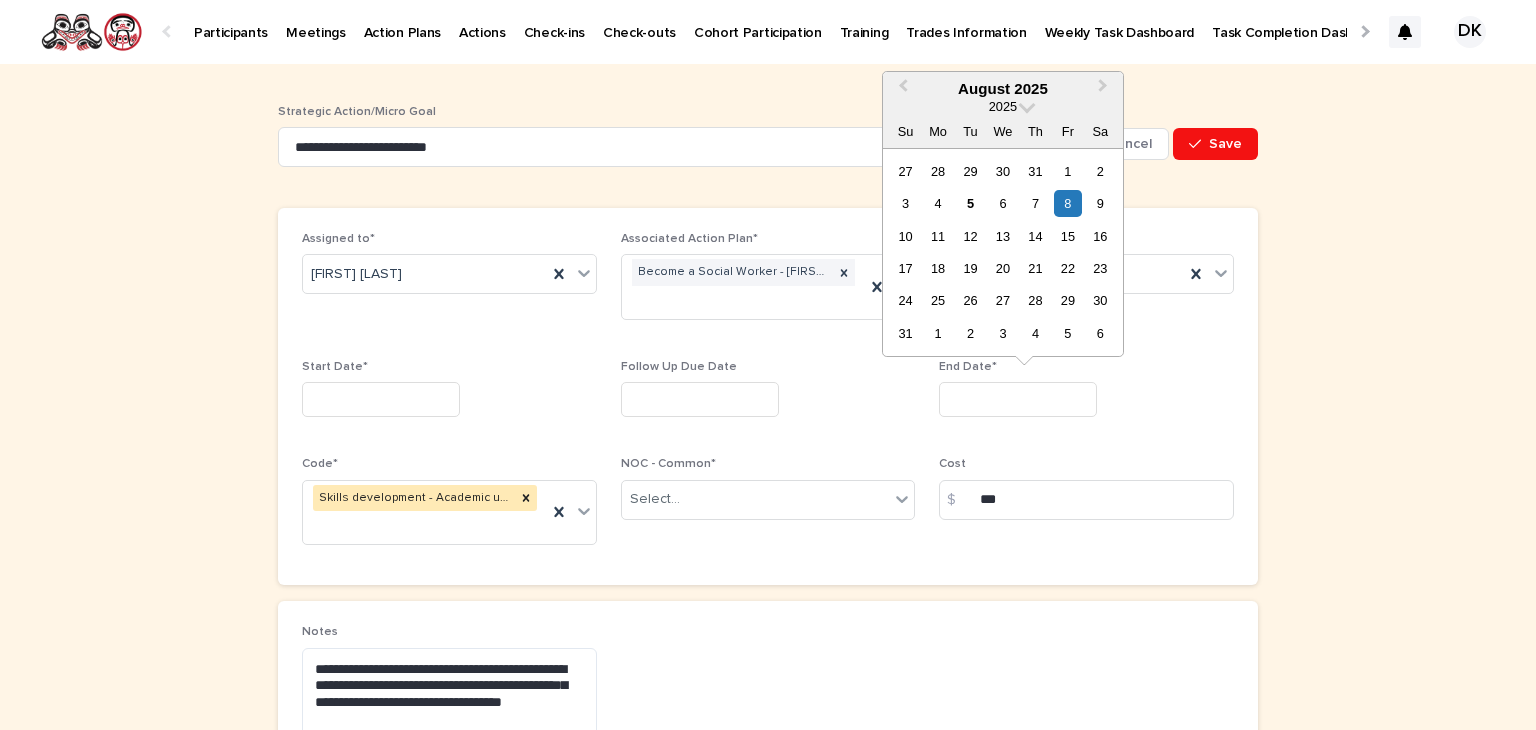 drag, startPoint x: 1075, startPoint y: 201, endPoint x: 1084, endPoint y: 196, distance: 10.29563 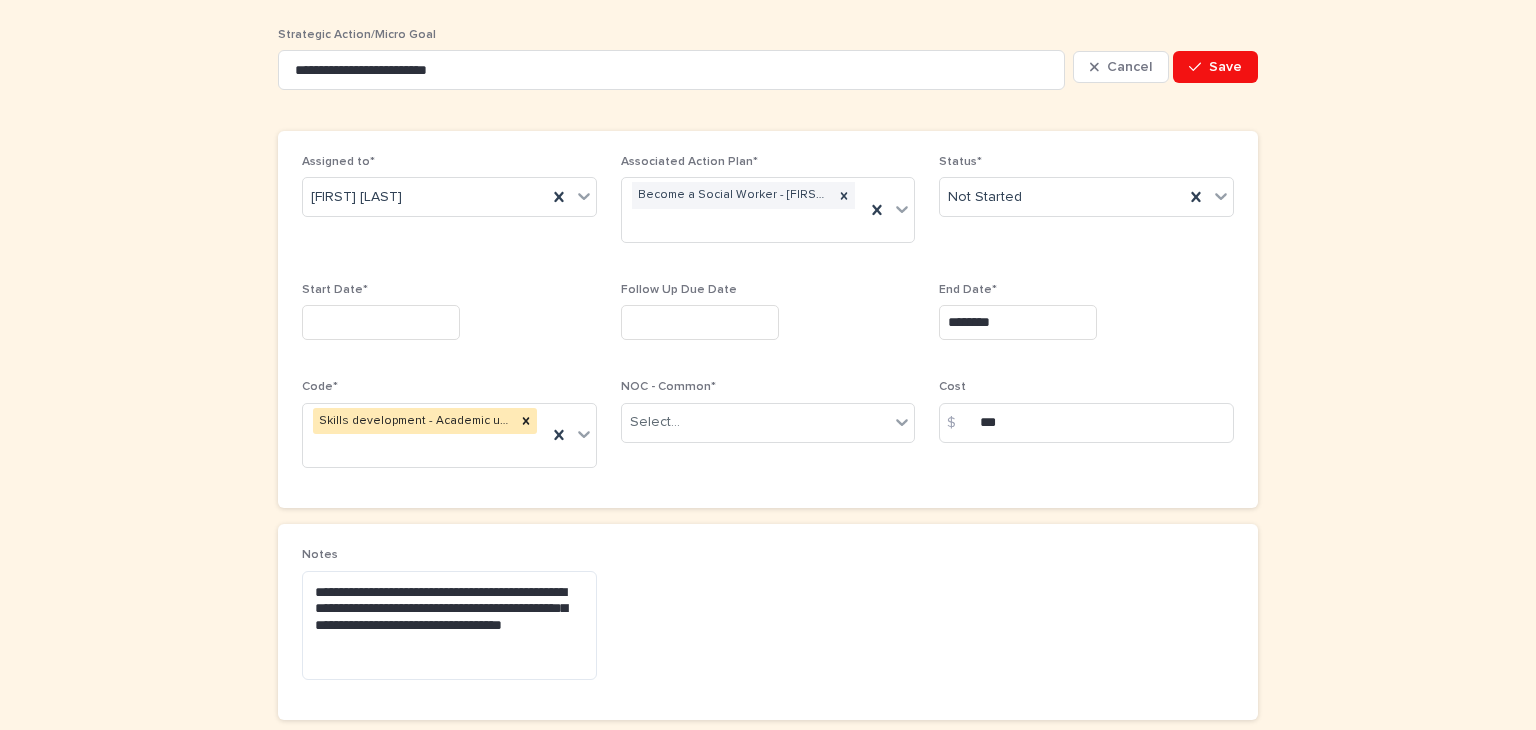 scroll, scrollTop: 0, scrollLeft: 0, axis: both 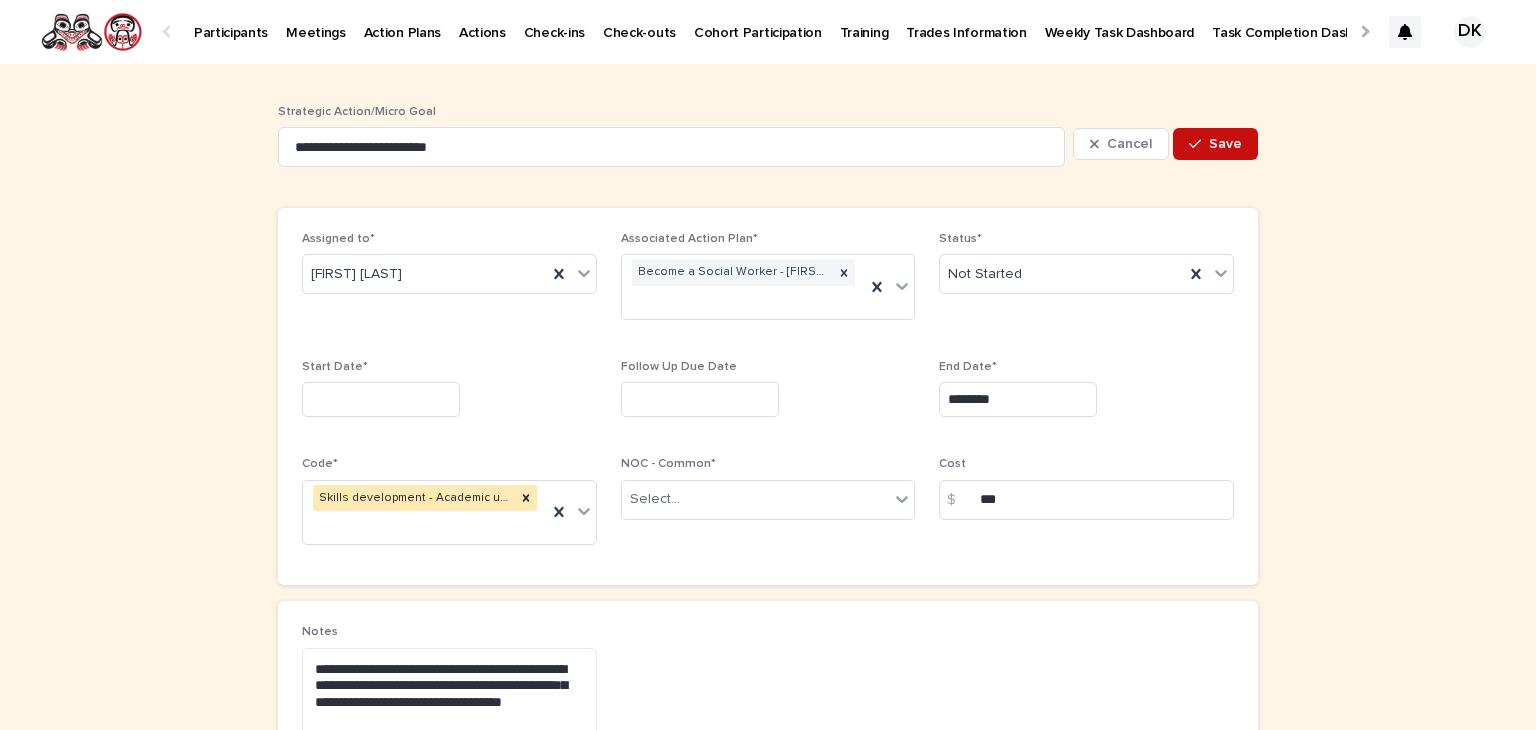 click on "Save" at bounding box center (1215, 144) 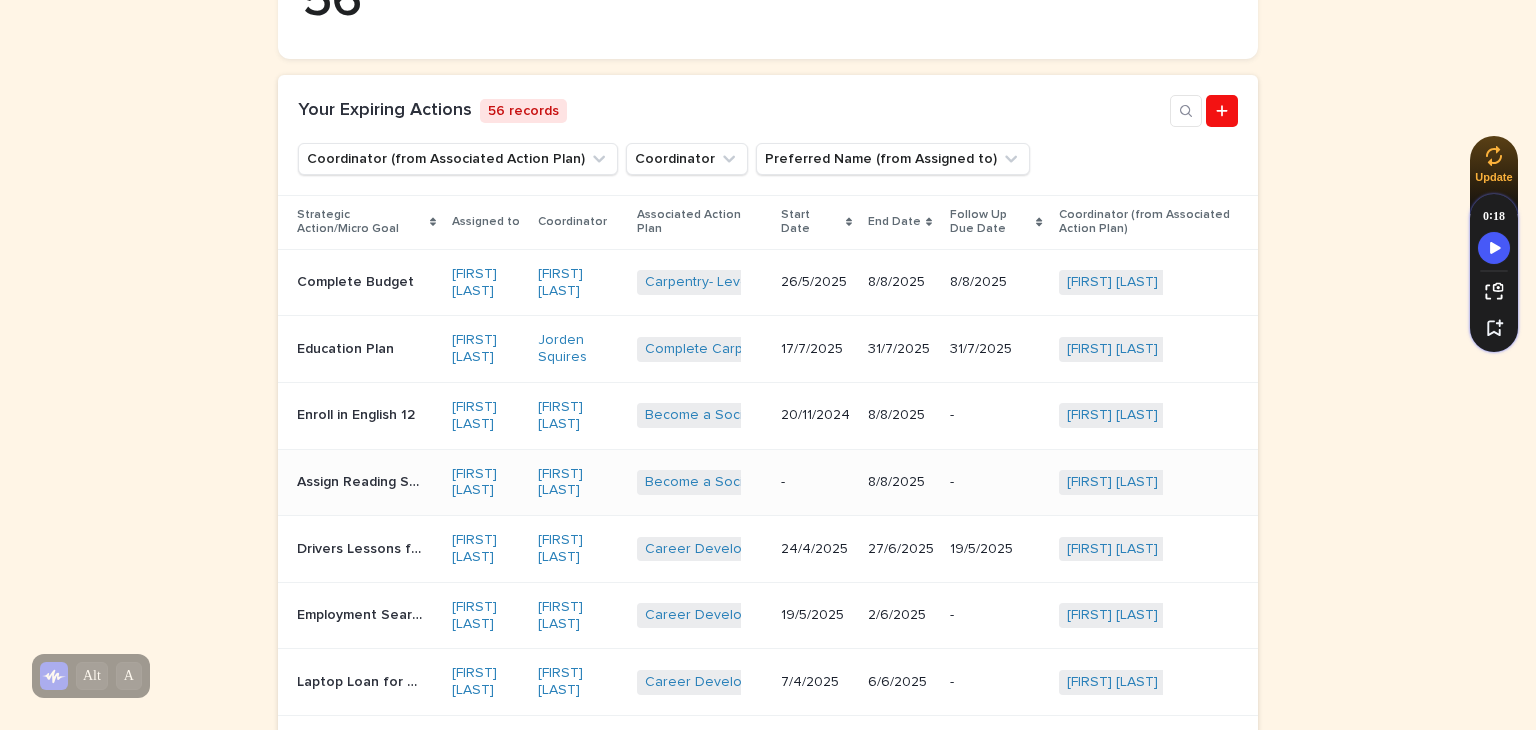 scroll, scrollTop: 500, scrollLeft: 0, axis: vertical 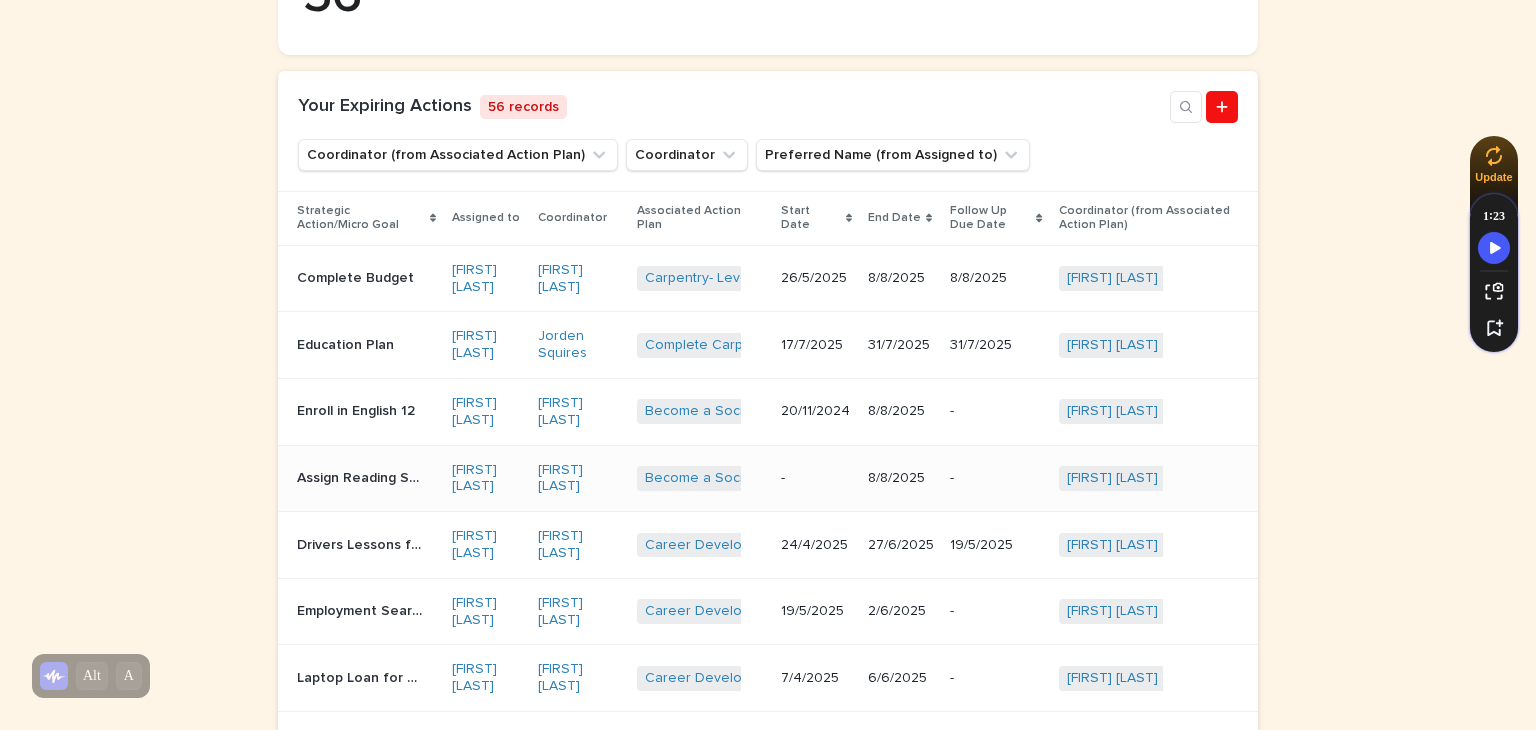 click on "Assign Reading Support App" at bounding box center (361, 476) 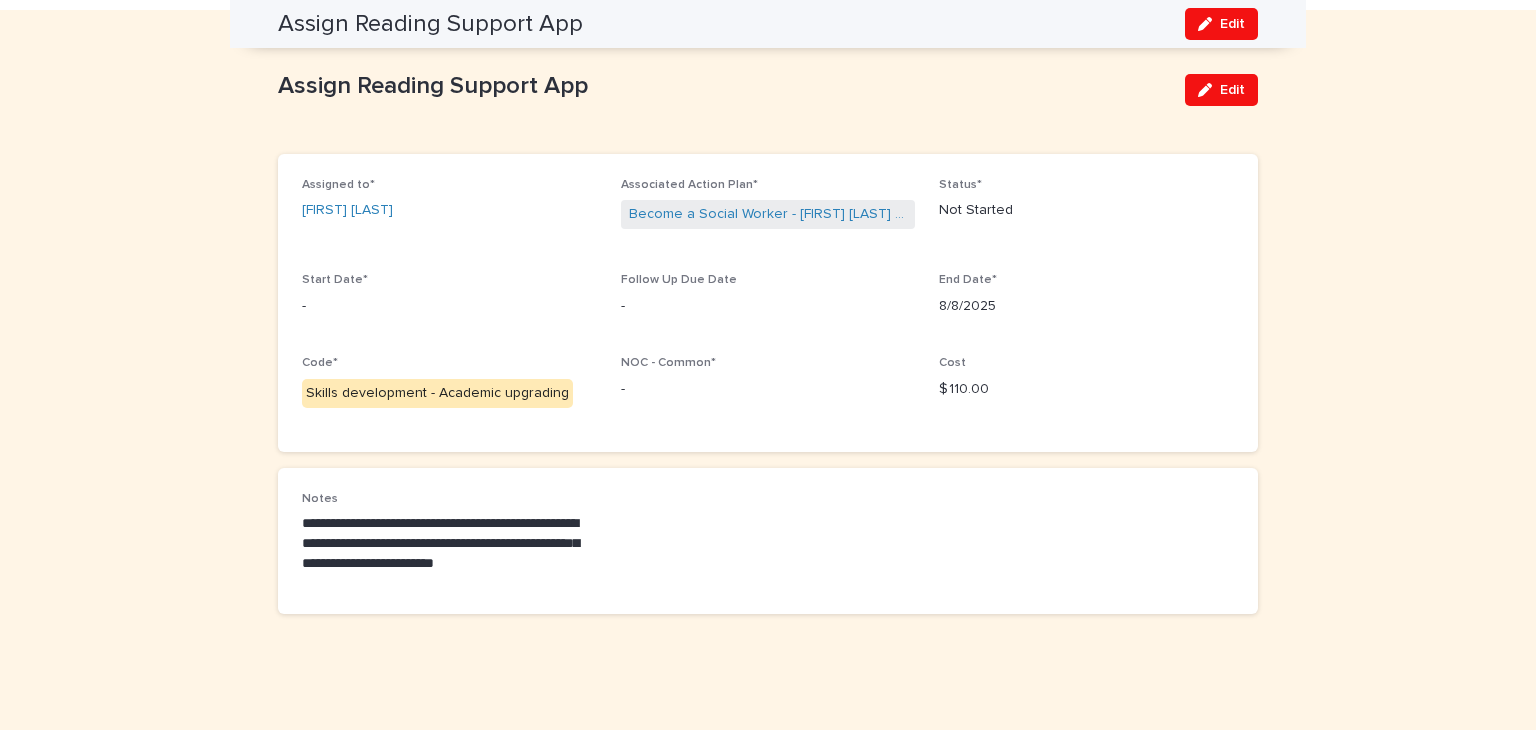 scroll, scrollTop: 54, scrollLeft: 0, axis: vertical 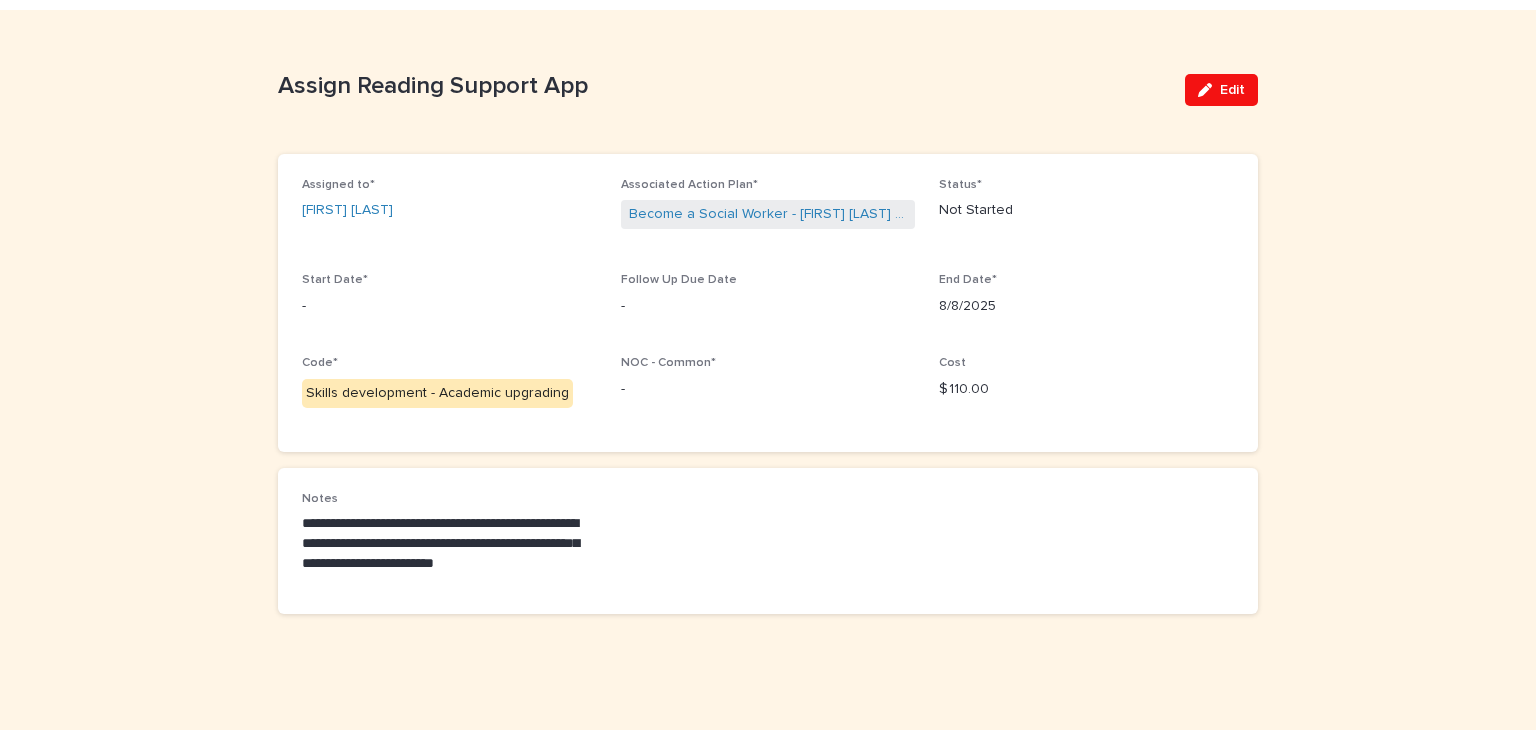 drag, startPoint x: 1228, startPoint y: 85, endPoint x: 1208, endPoint y: 119, distance: 39.446167 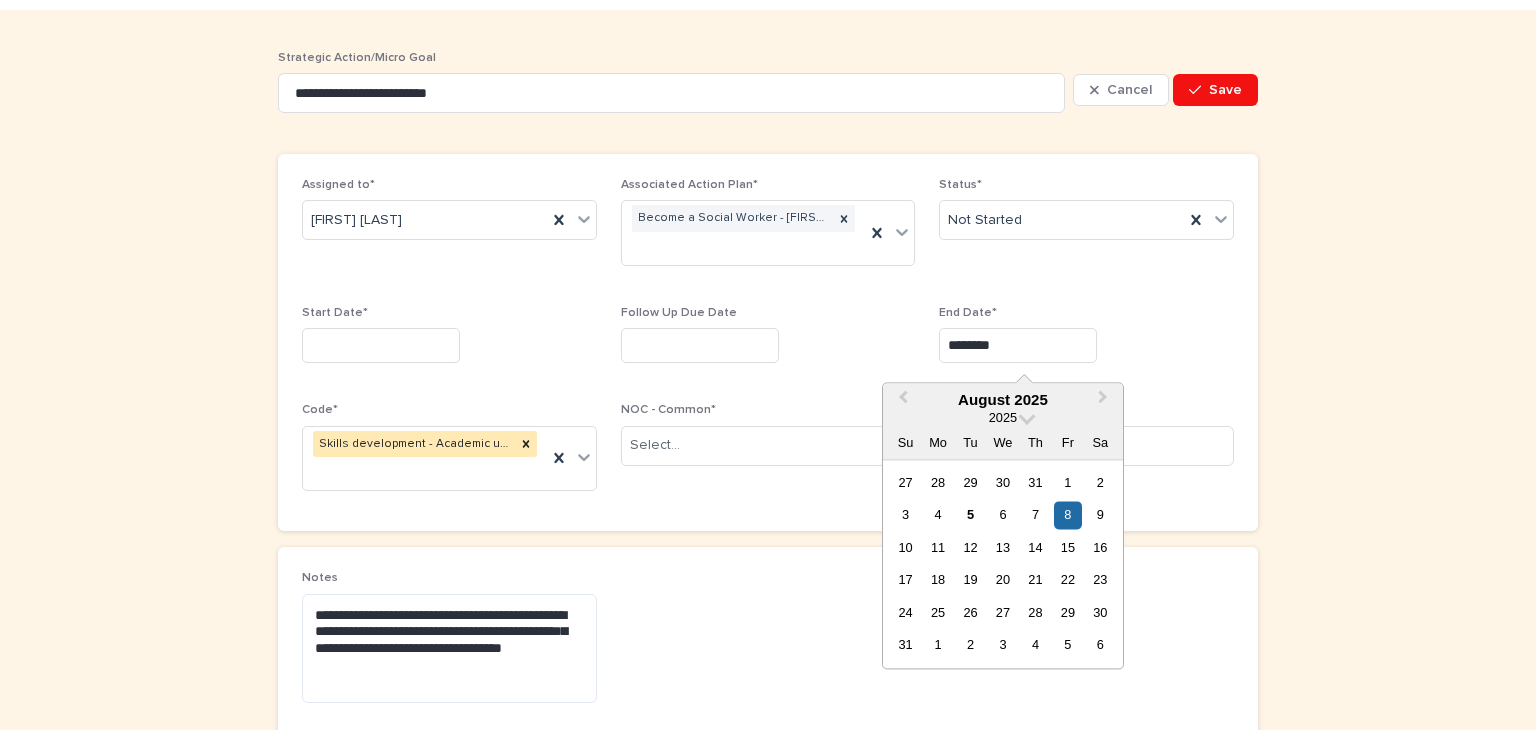 click on "********" at bounding box center (1018, 345) 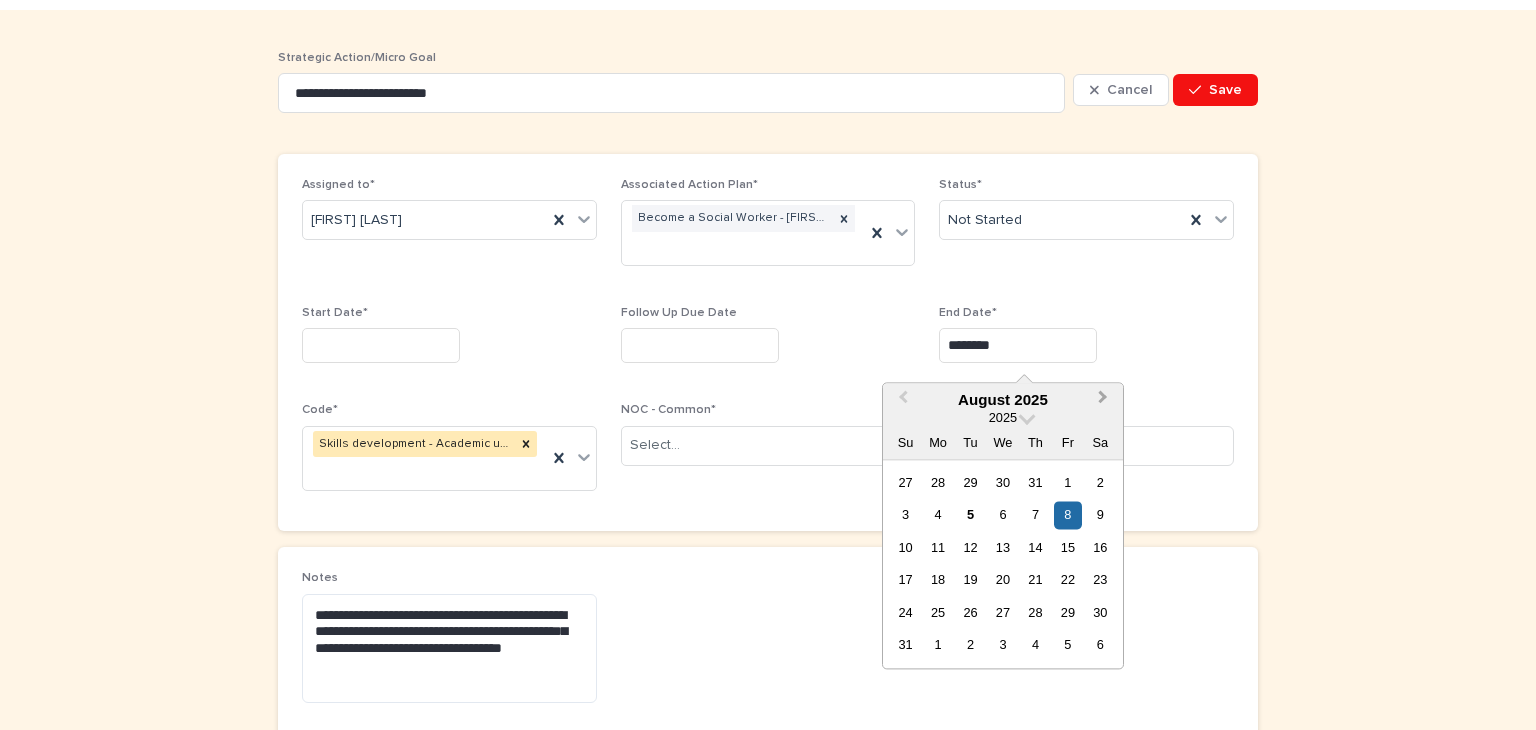 click on "Next Month" at bounding box center [1105, 401] 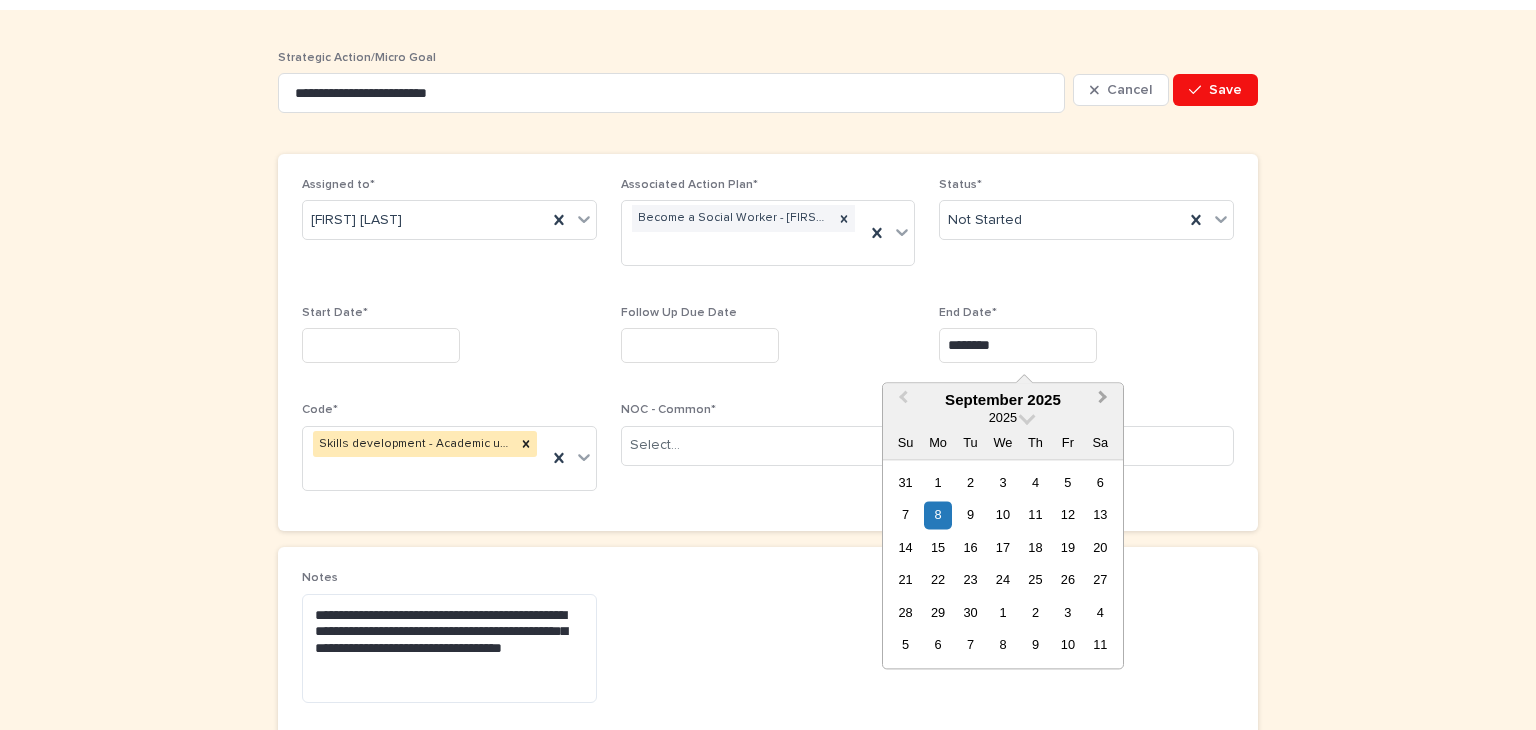 click on "Next Month" at bounding box center [1105, 401] 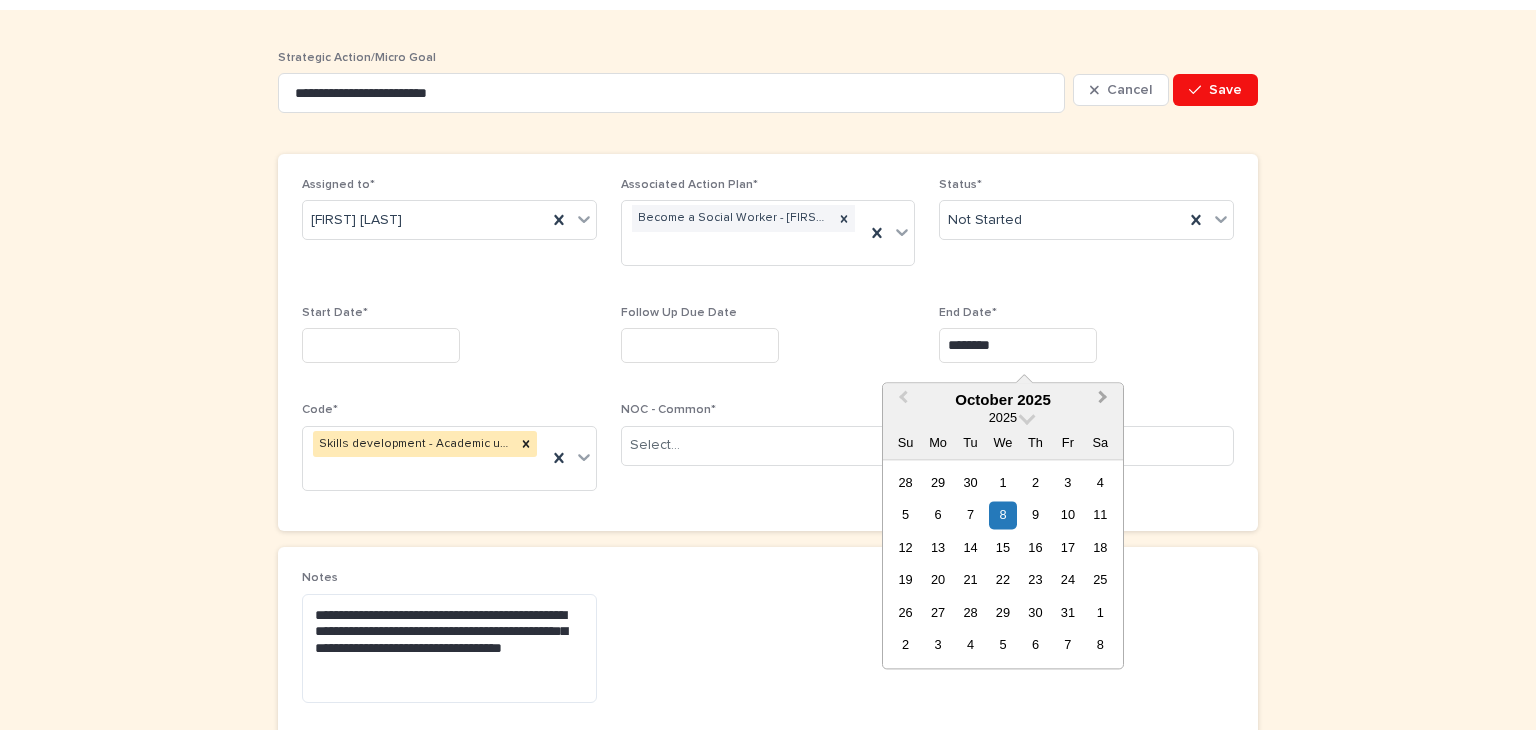 click on "Next Month" at bounding box center (1105, 401) 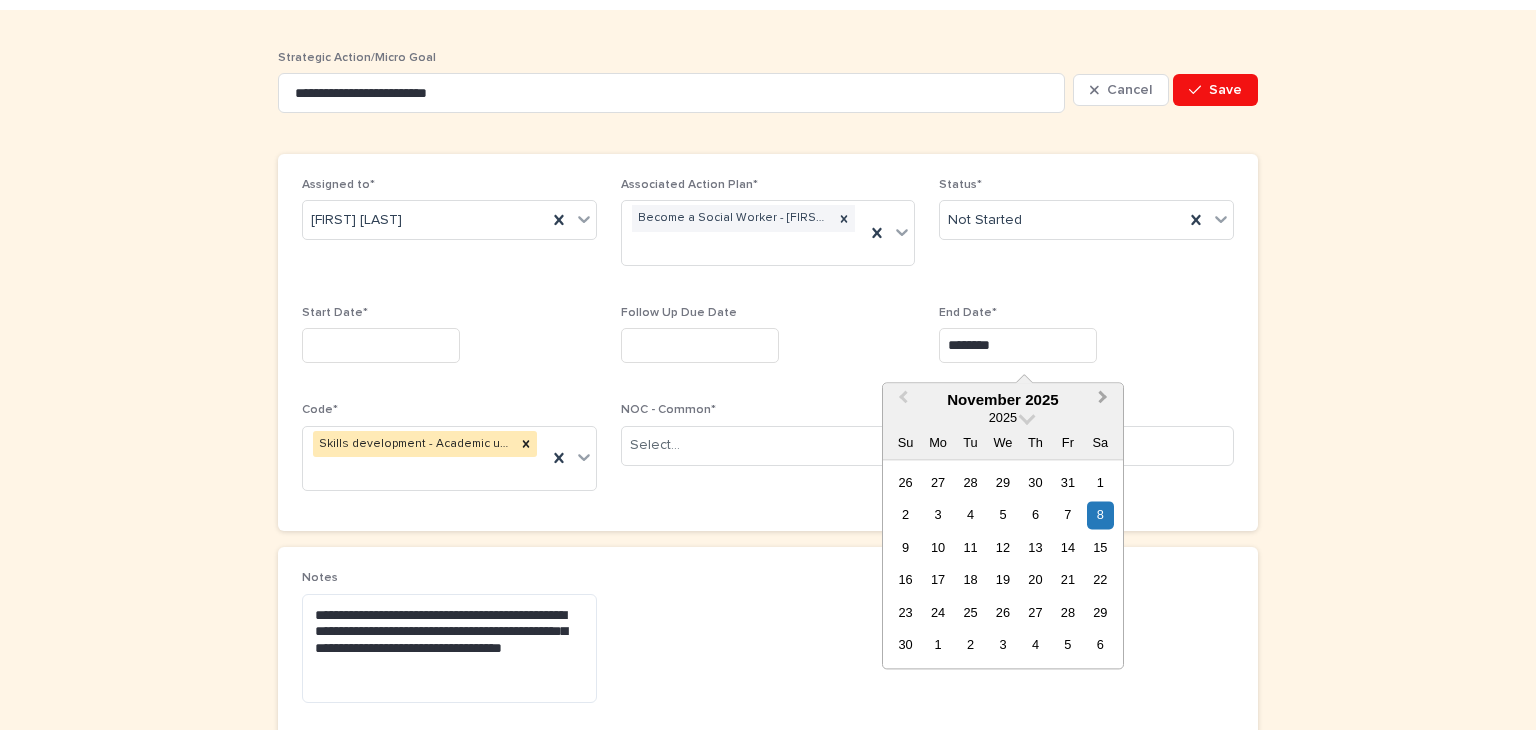 click on "Next Month" at bounding box center (1105, 401) 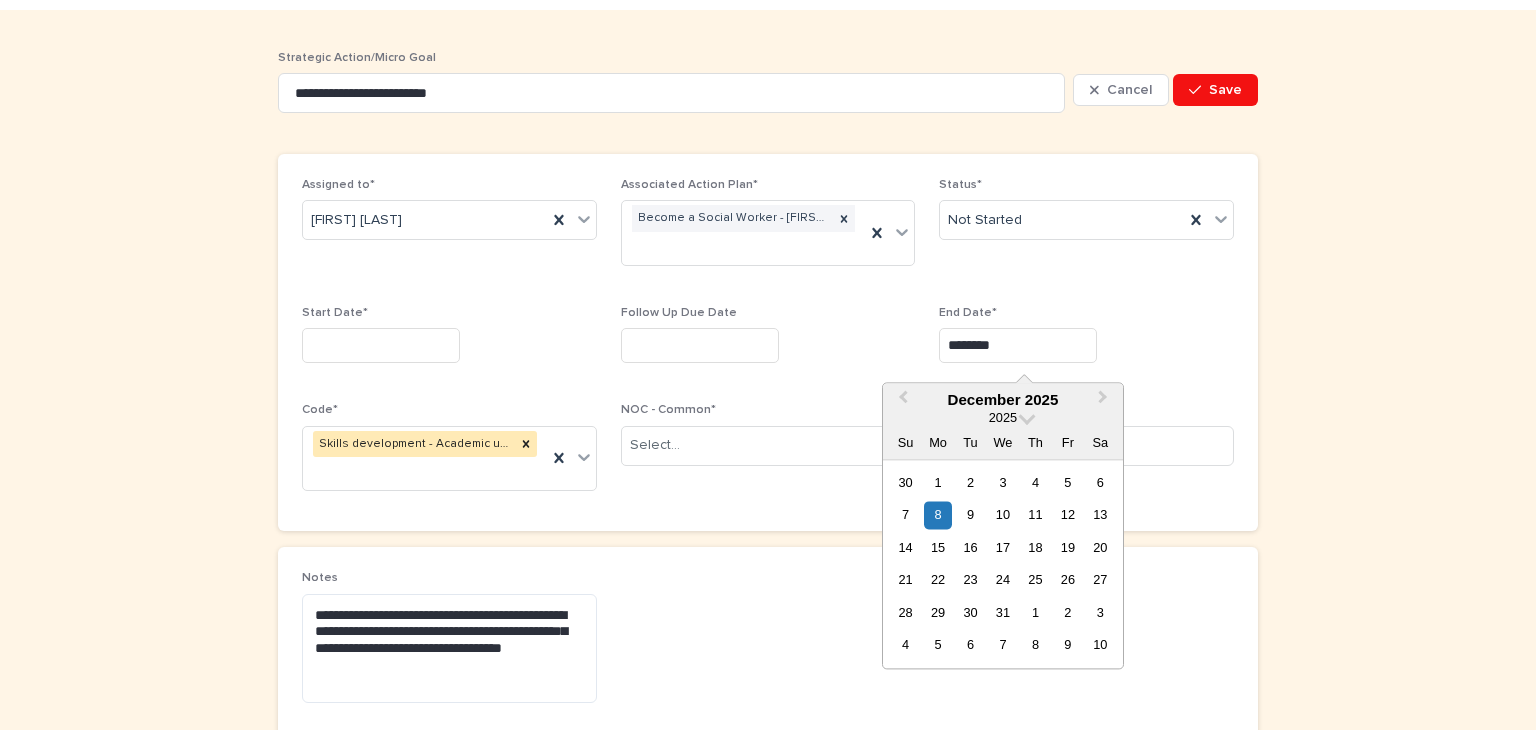 drag, startPoint x: 1076, startPoint y: 539, endPoint x: 924, endPoint y: 429, distance: 187.62729 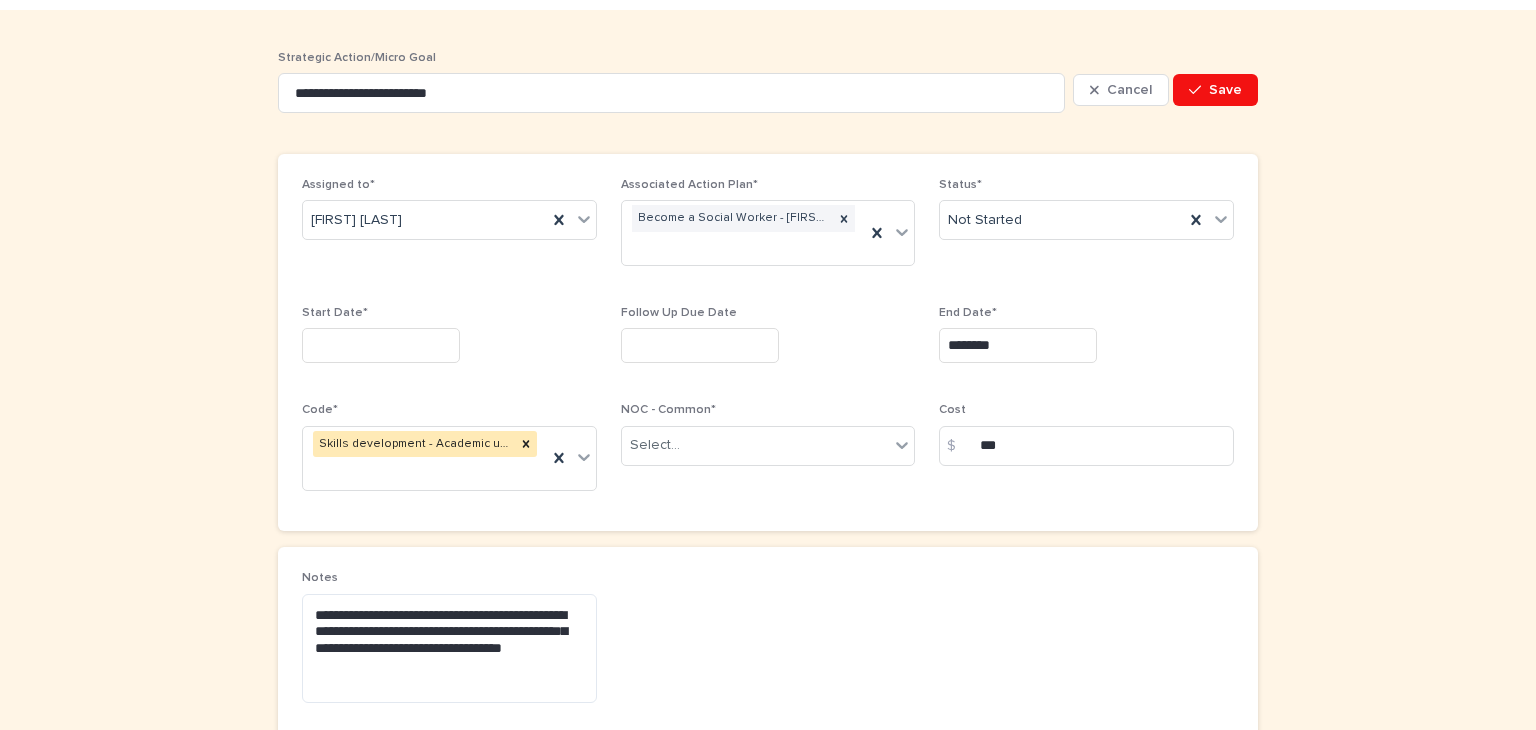 type on "**********" 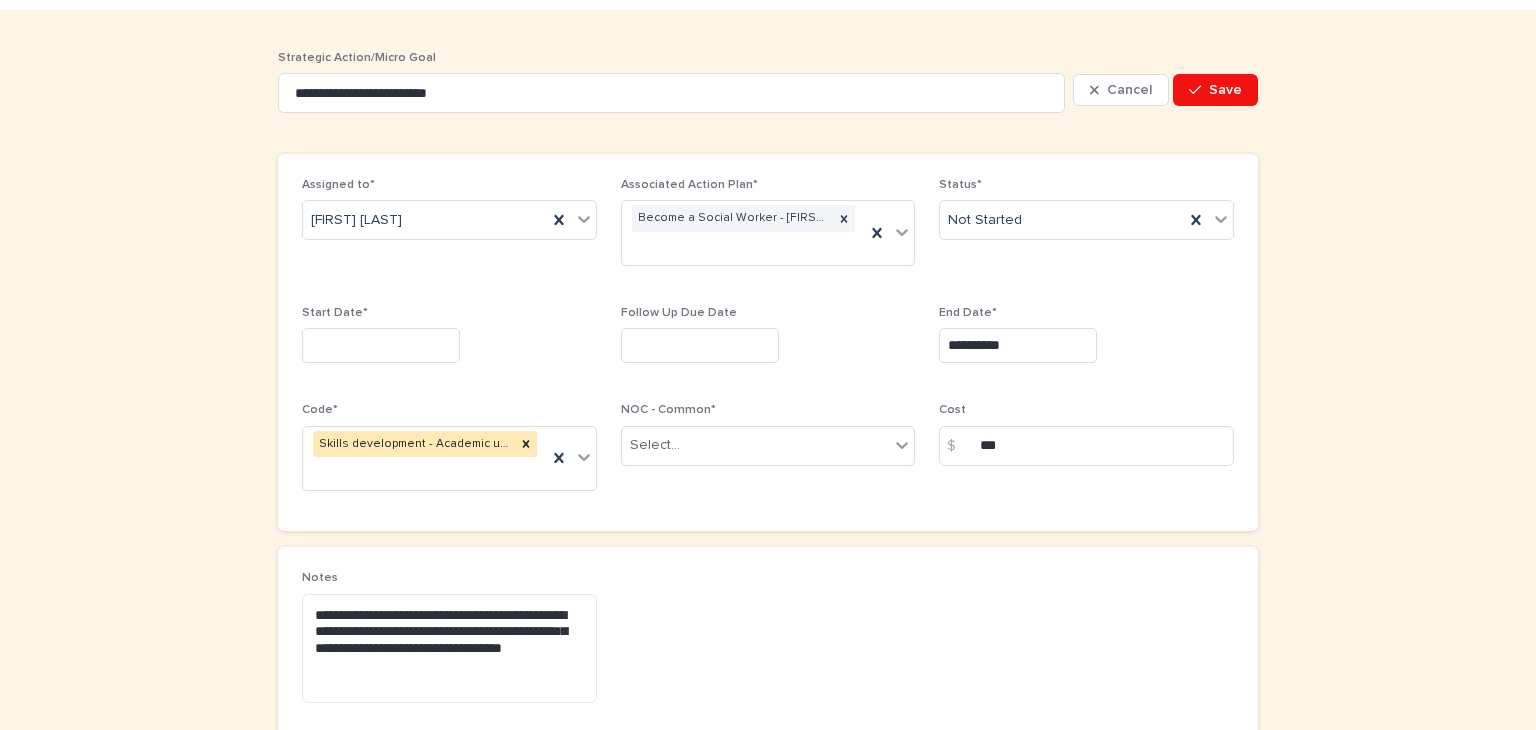 click at bounding box center [381, 345] 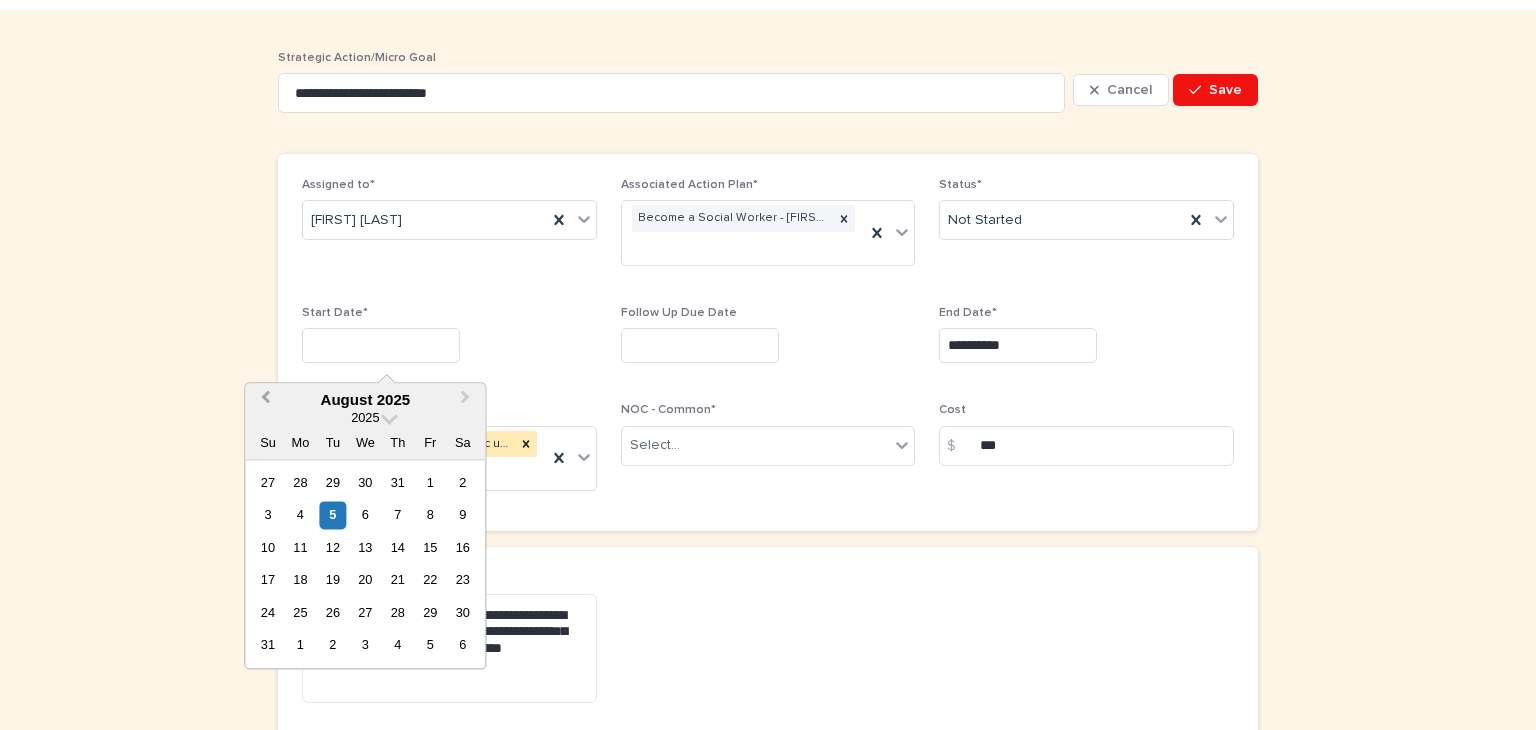 click on "Previous Month" at bounding box center (265, 400) 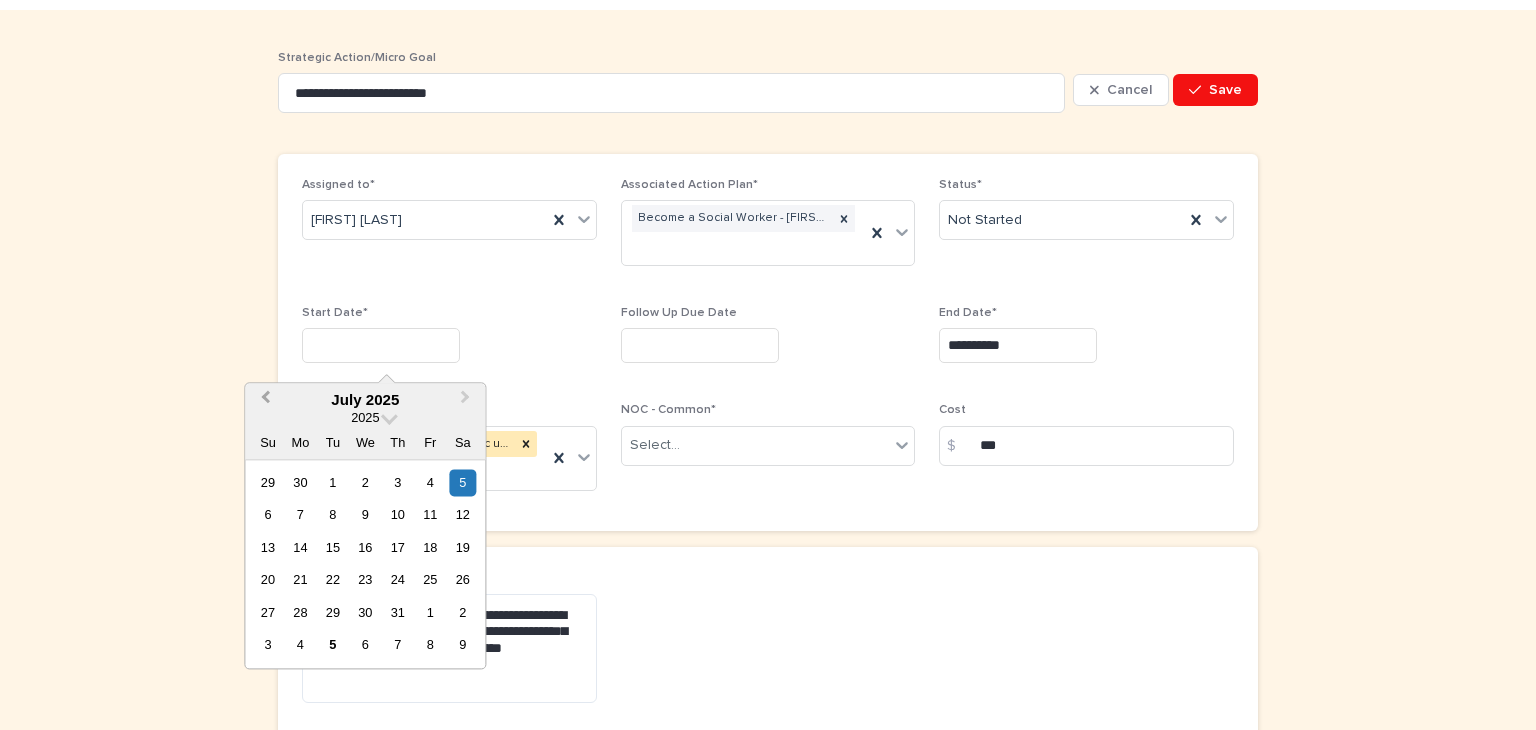 click on "Previous Month" at bounding box center [263, 401] 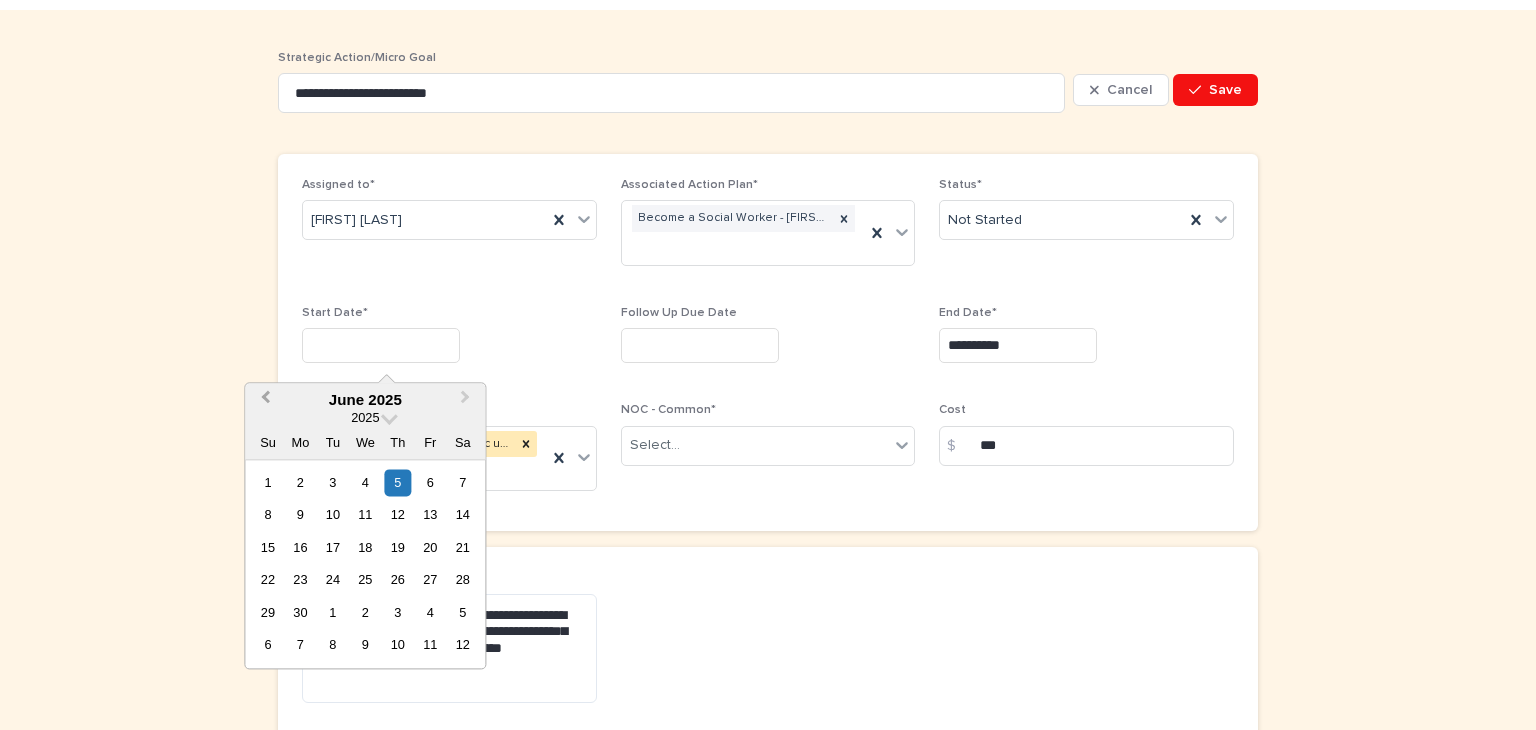 click on "Previous Month" at bounding box center (263, 401) 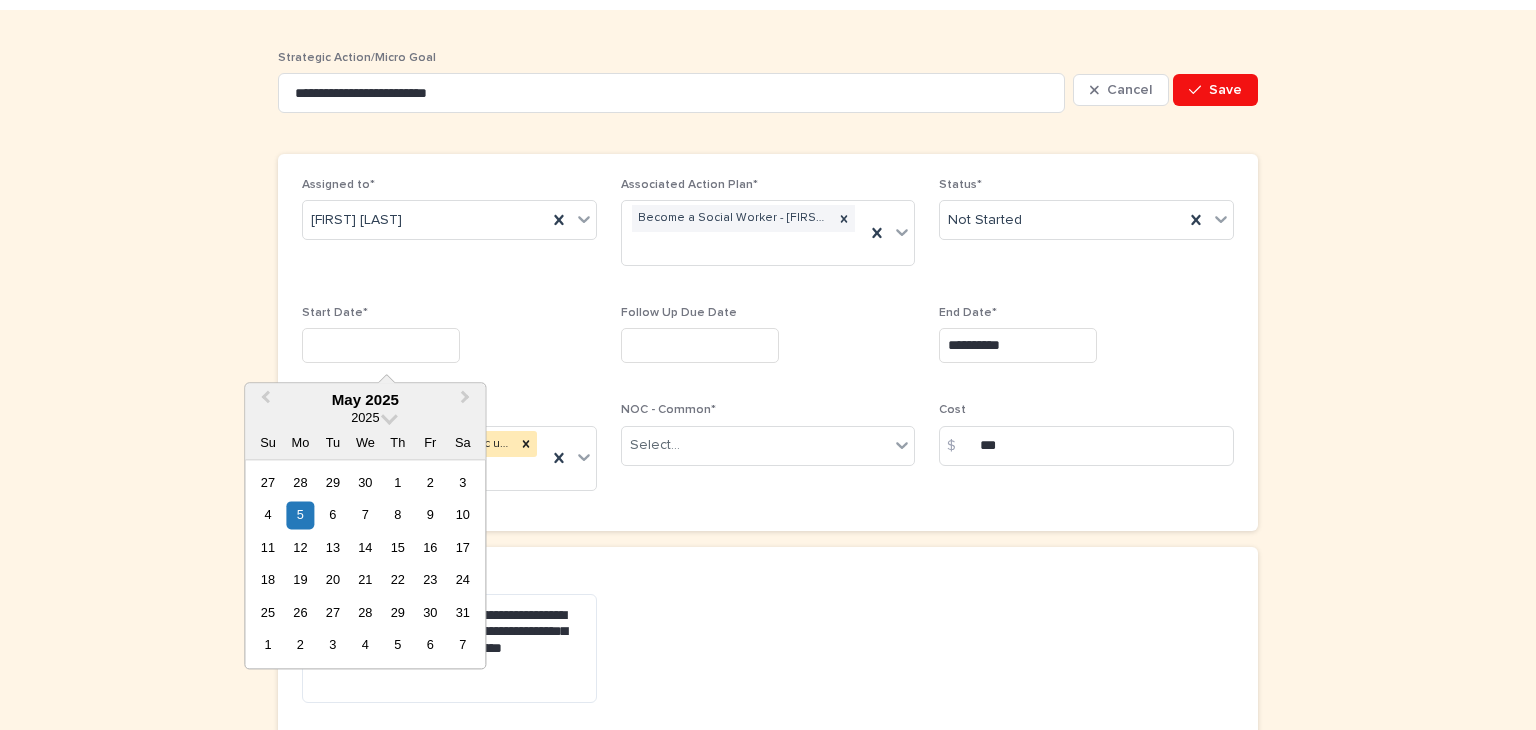 drag, startPoint x: 304, startPoint y: 500, endPoint x: 1274, endPoint y: 150, distance: 1031.2129 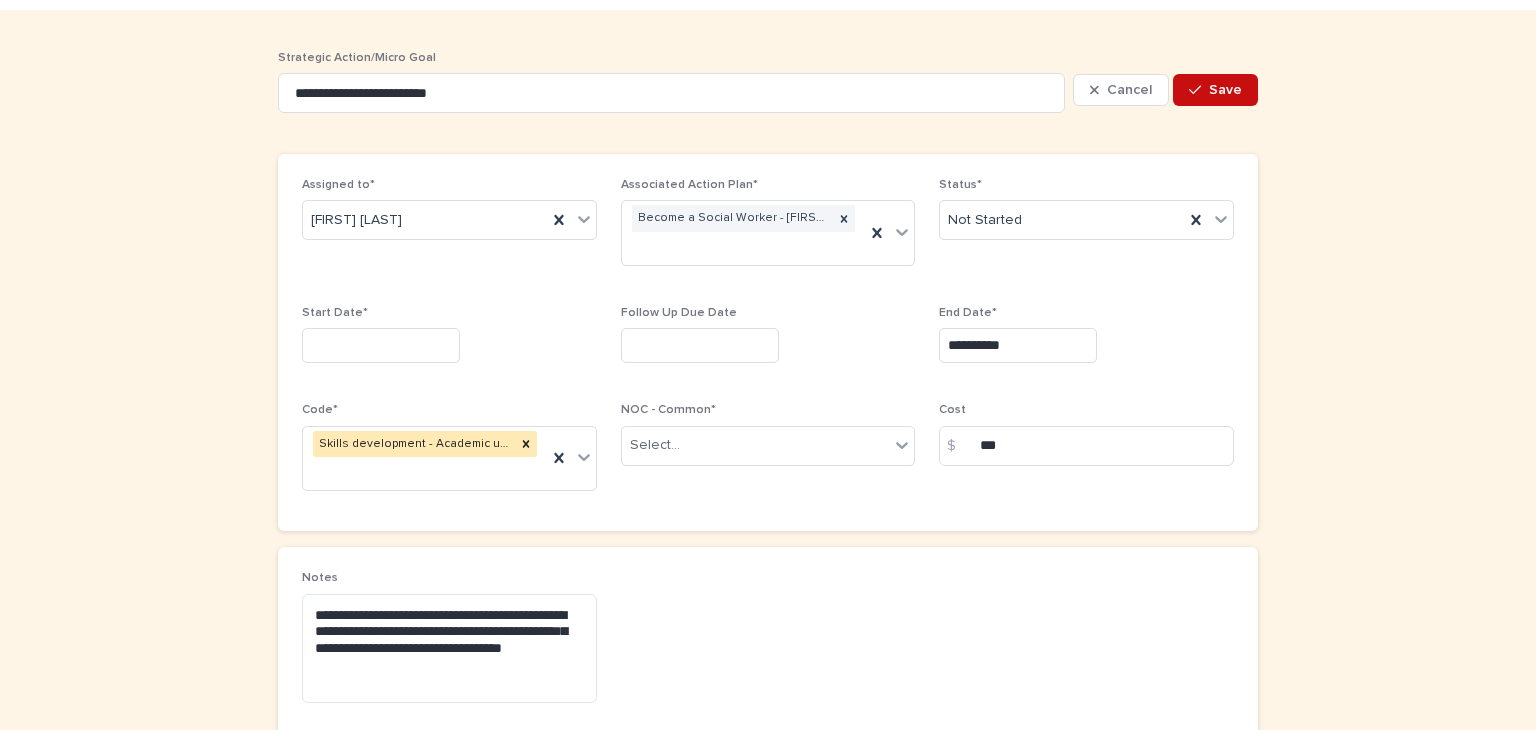 click on "Save" at bounding box center [1225, 90] 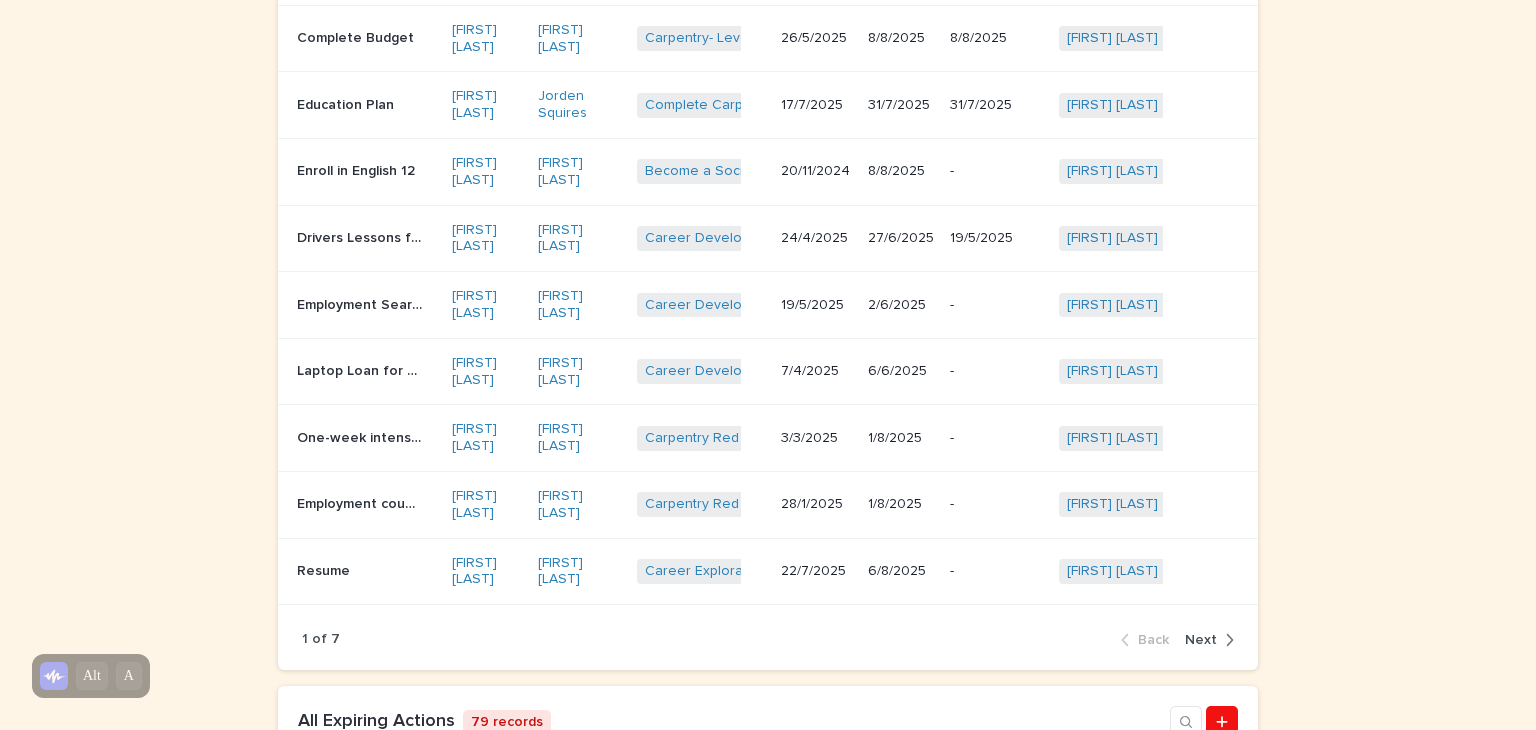 scroll, scrollTop: 754, scrollLeft: 0, axis: vertical 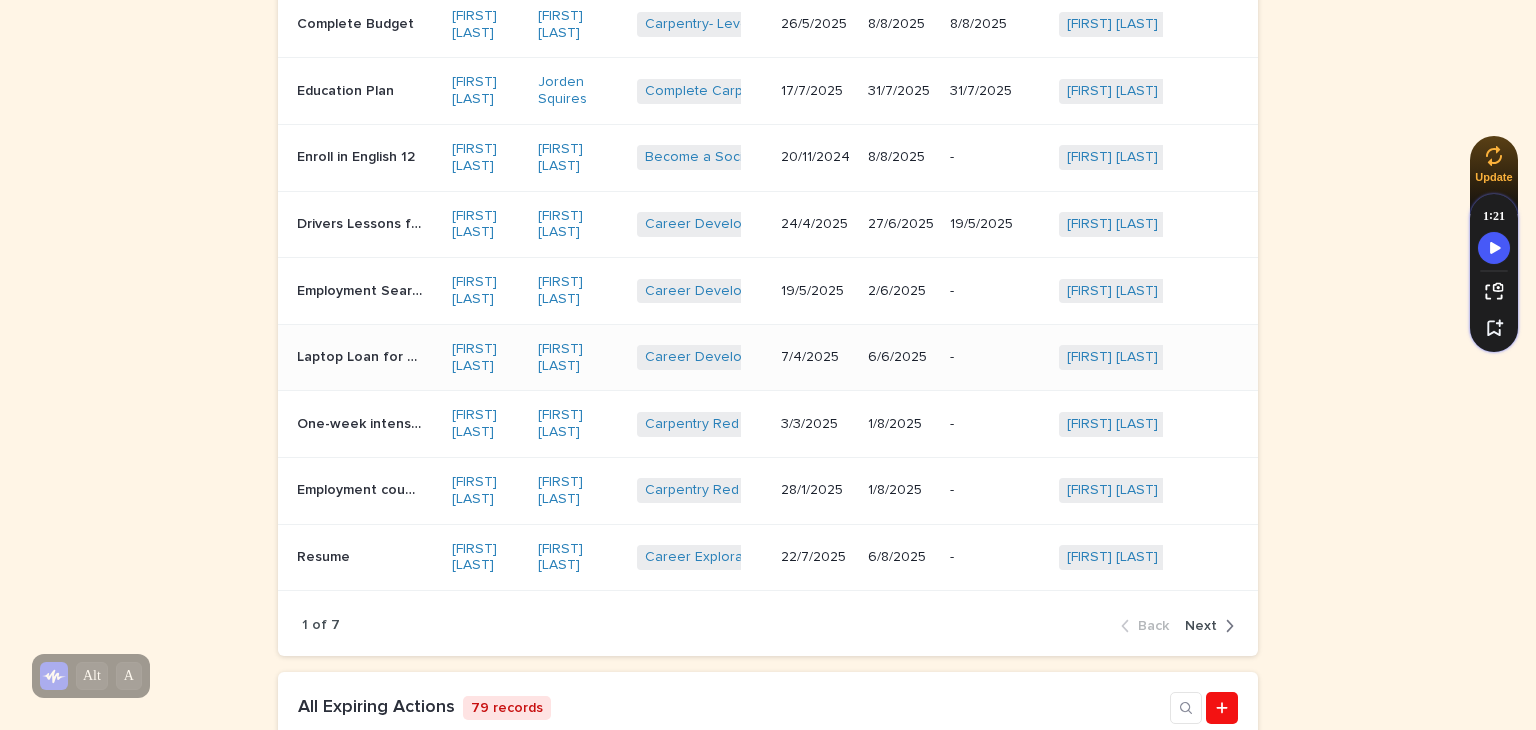 click on "Laptop Loan for TRICORP Course" at bounding box center (361, 355) 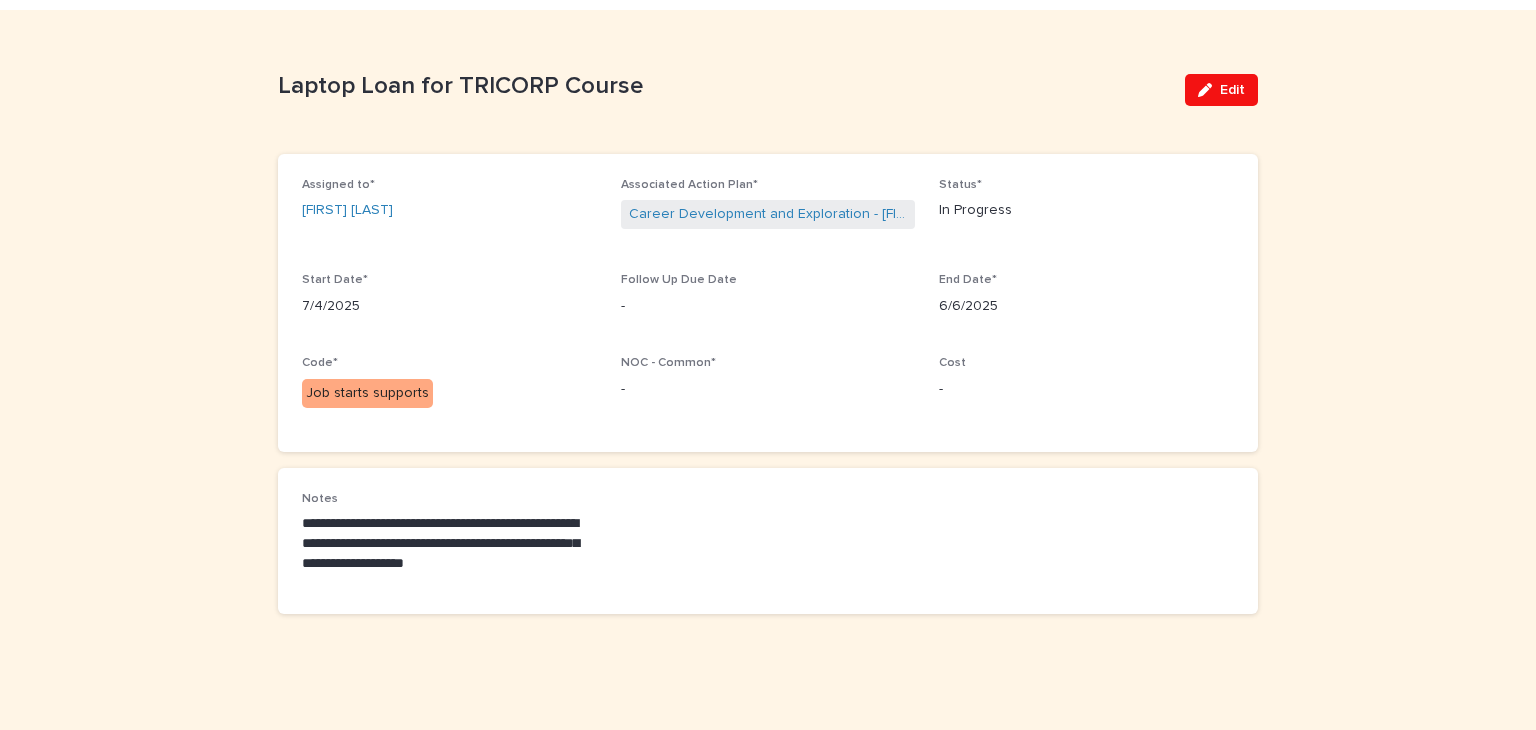 scroll, scrollTop: 0, scrollLeft: 0, axis: both 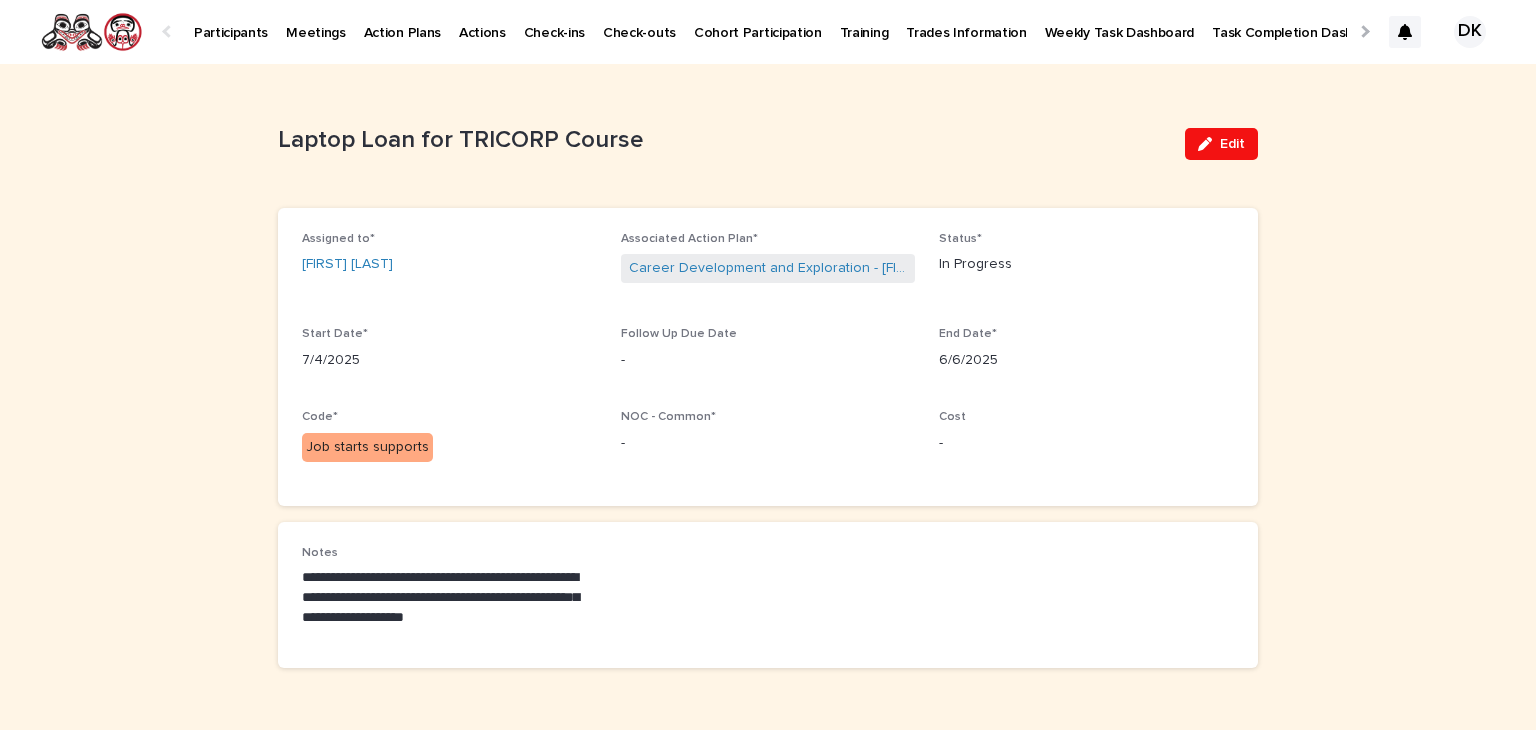 click on "**********" at bounding box center (768, 595) 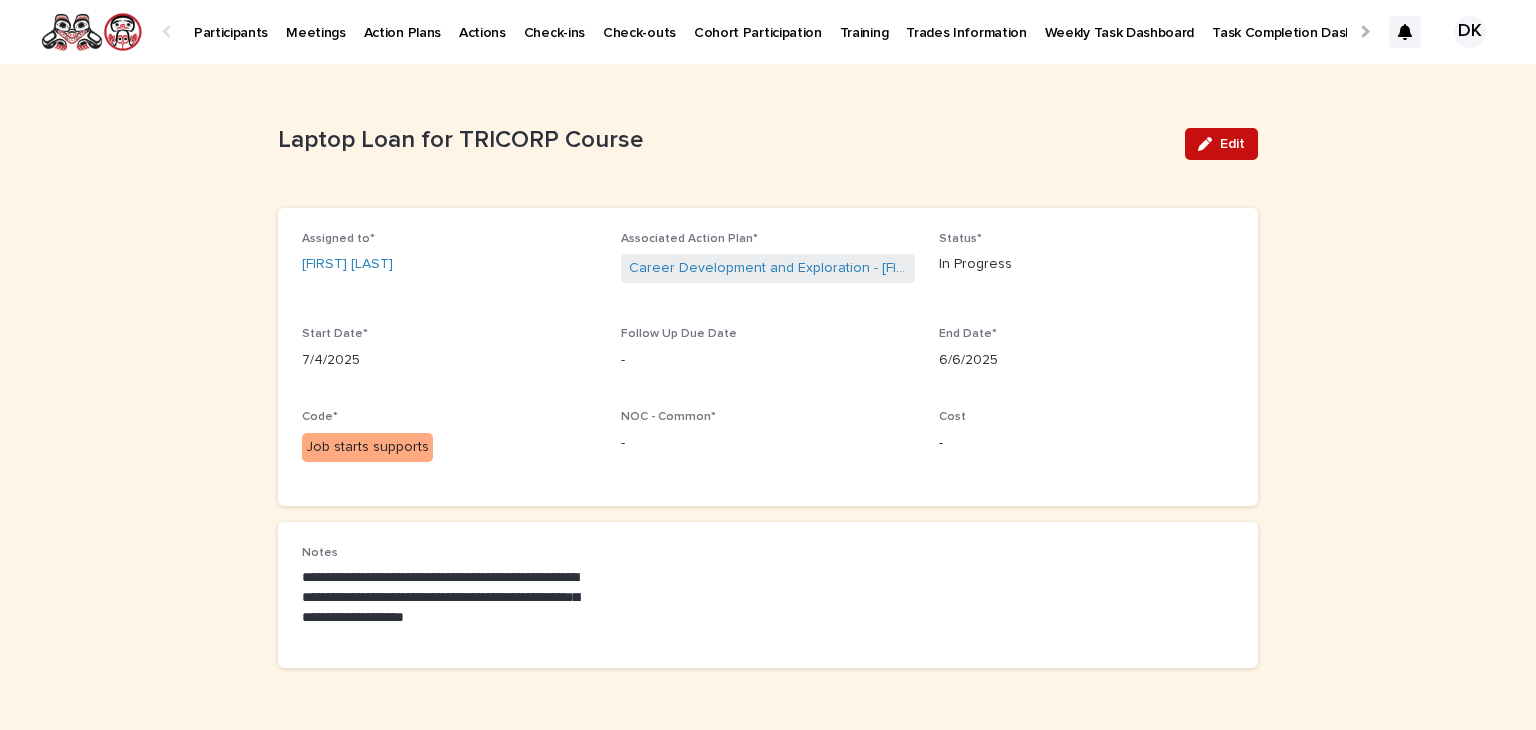 click on "Edit" at bounding box center [1232, 144] 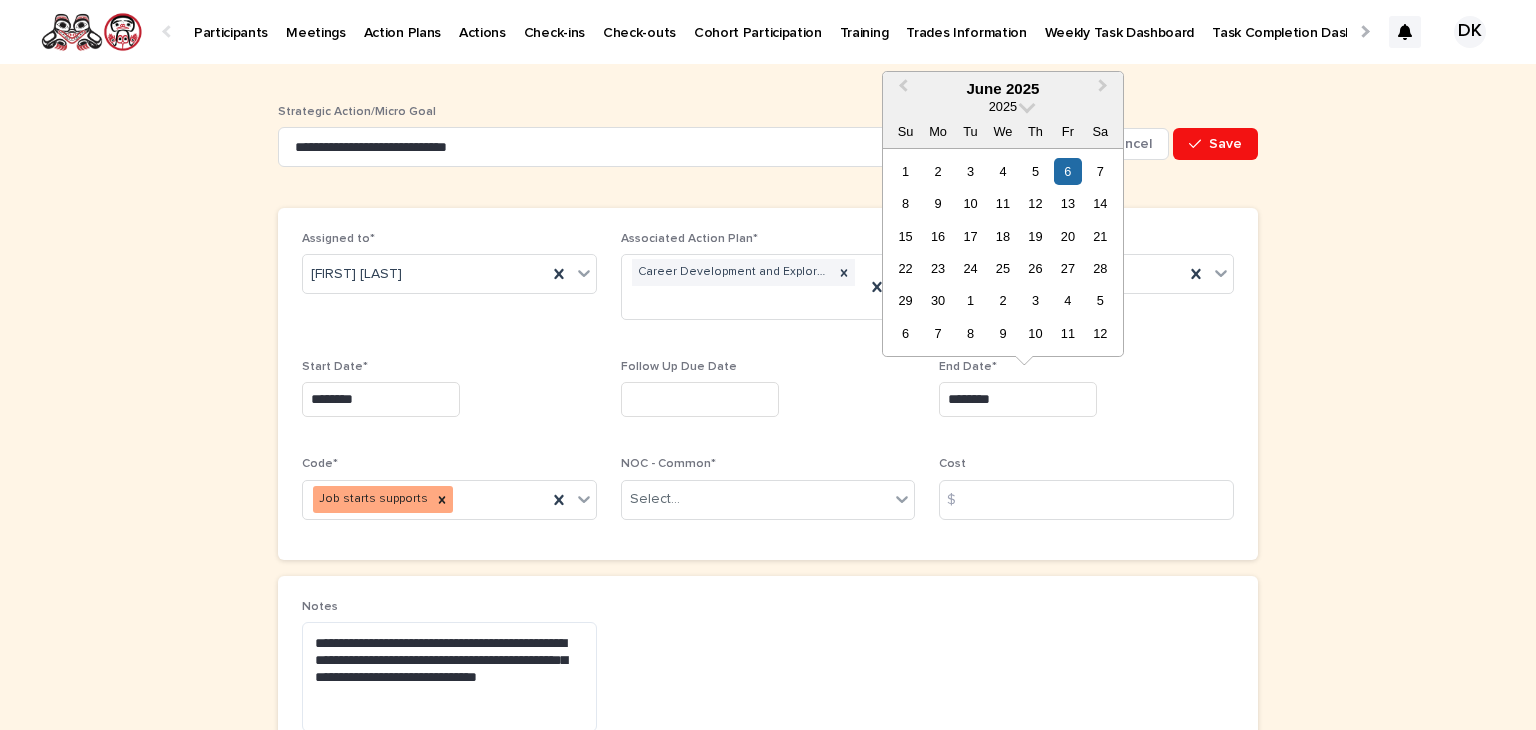 drag, startPoint x: 1008, startPoint y: 397, endPoint x: 927, endPoint y: 403, distance: 81.22192 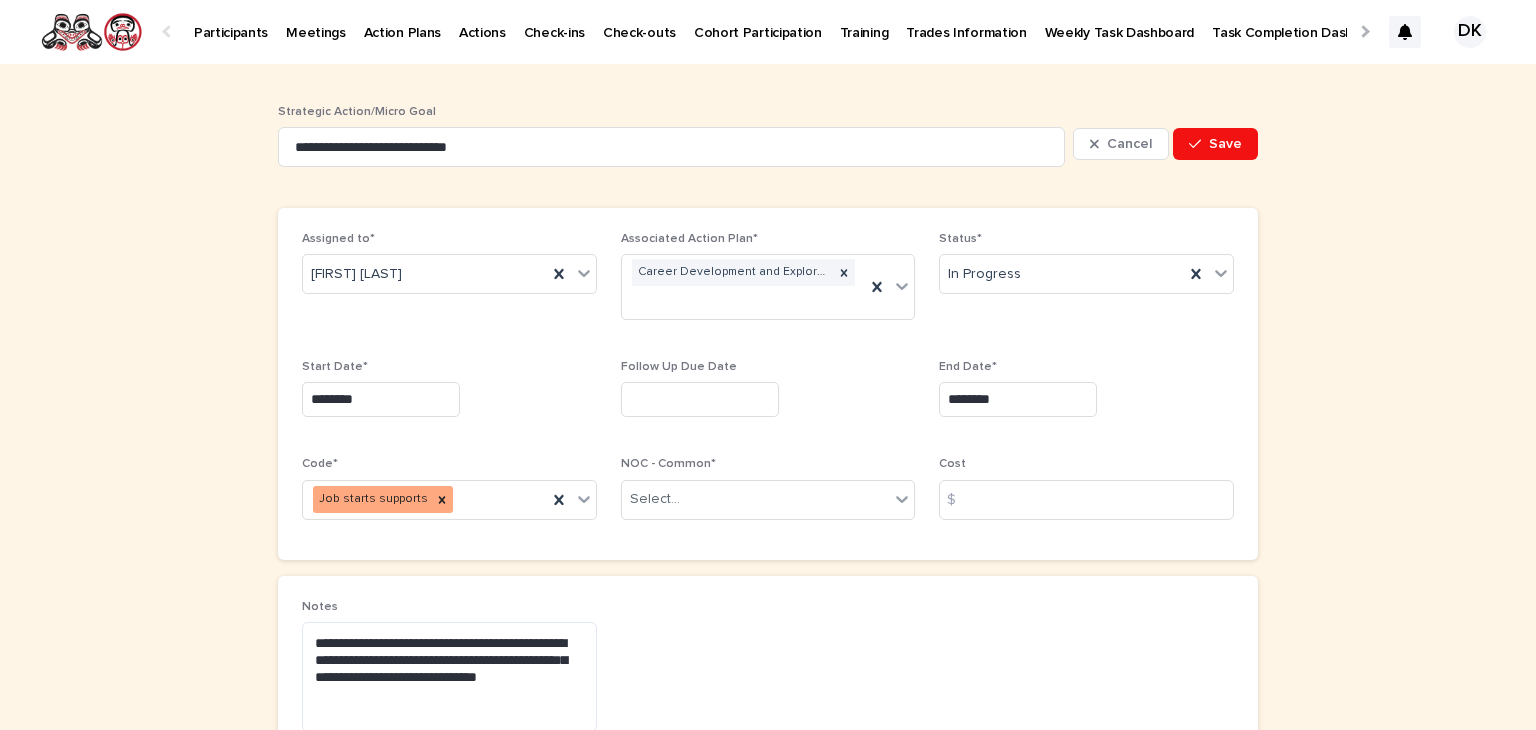 drag, startPoint x: 927, startPoint y: 403, endPoint x: 881, endPoint y: 397, distance: 46.389652 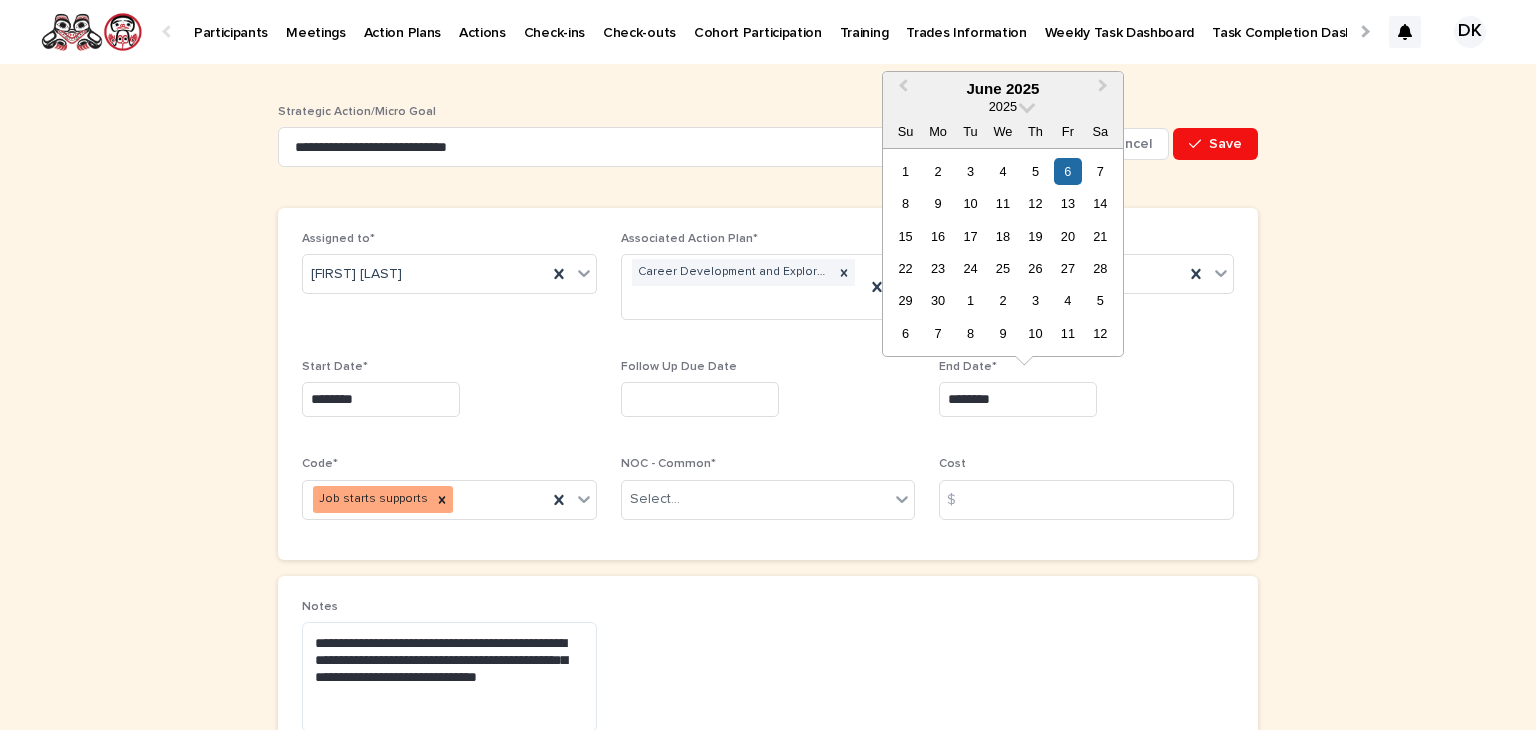 click on "********" at bounding box center (1018, 399) 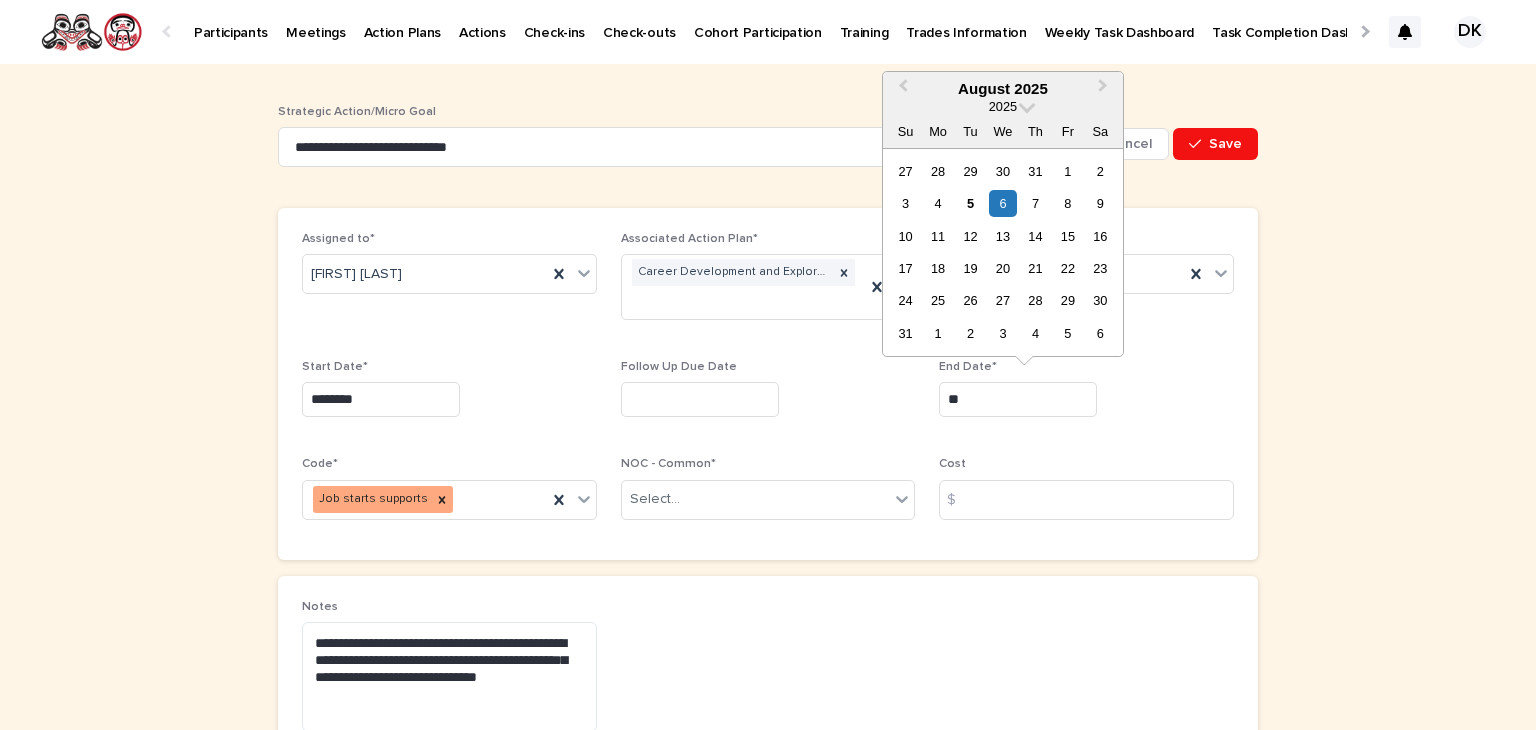 type on "*" 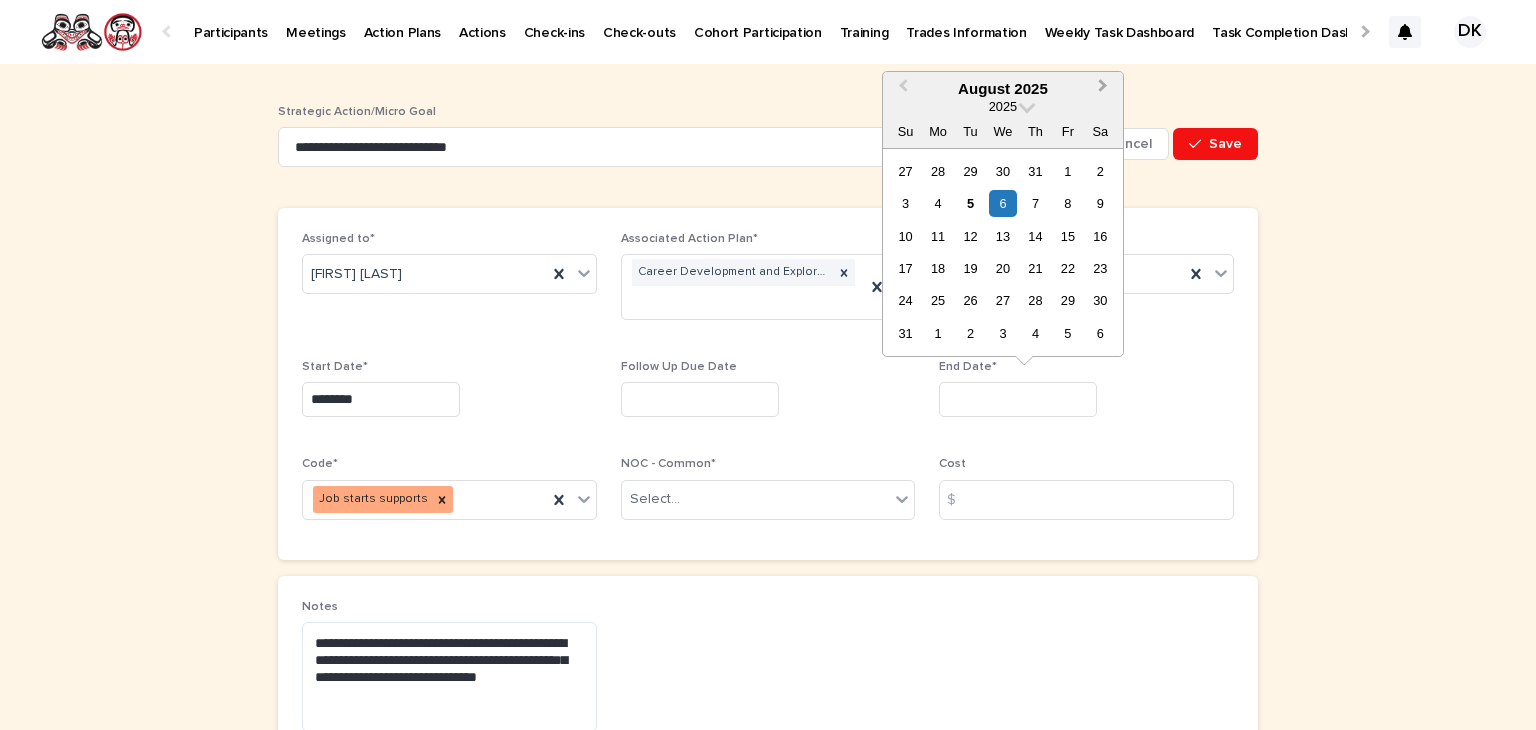 type 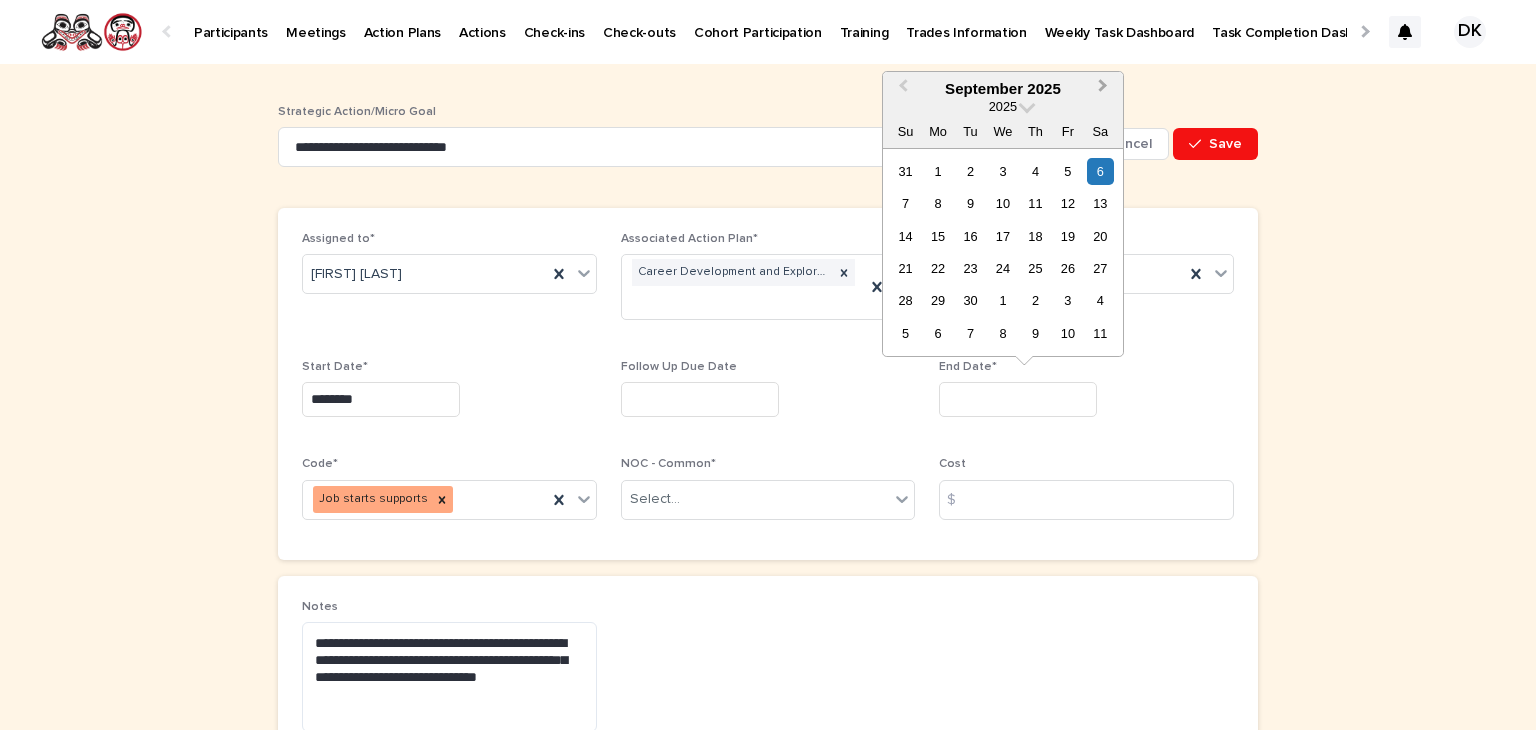 click on "Next Month" at bounding box center [1103, 88] 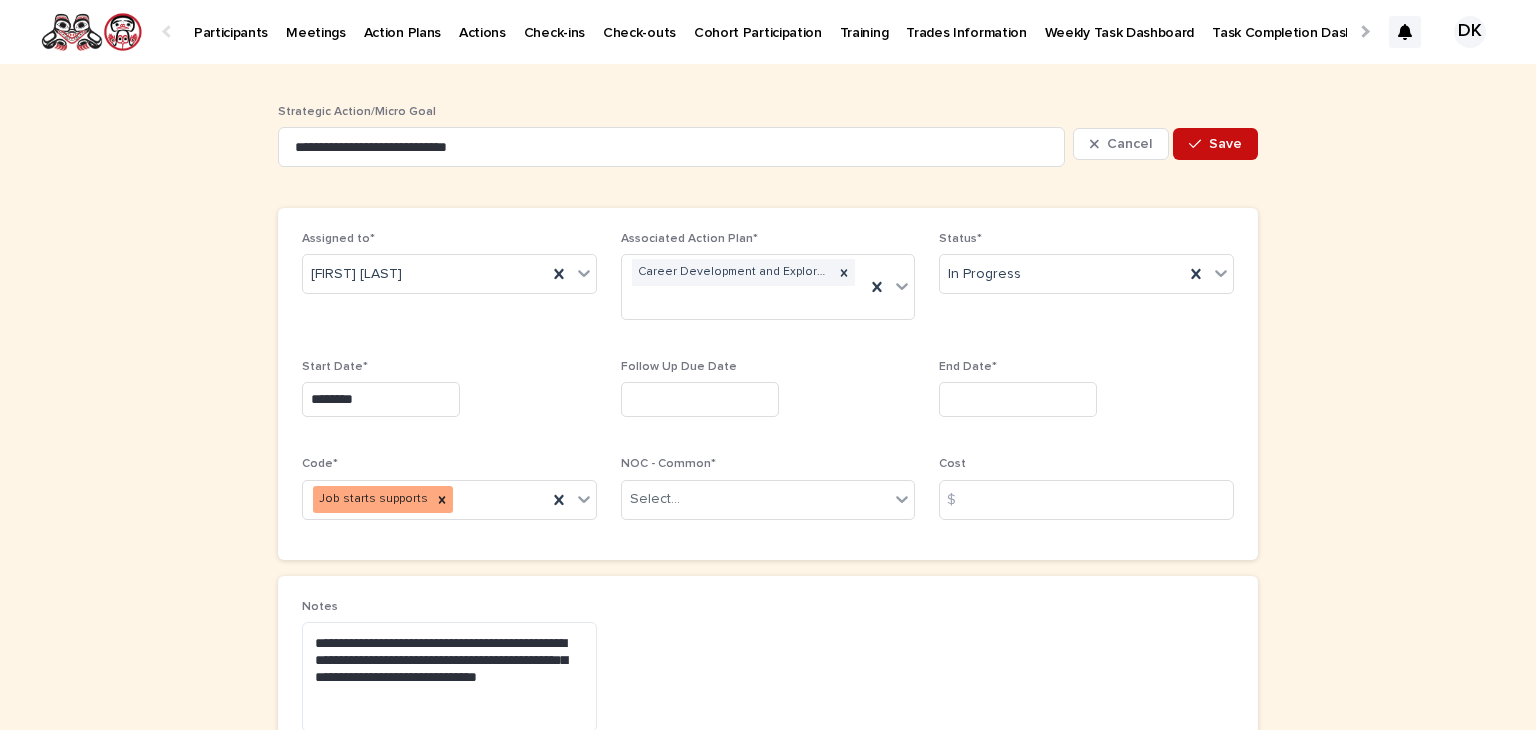 click on "Save" at bounding box center [1225, 144] 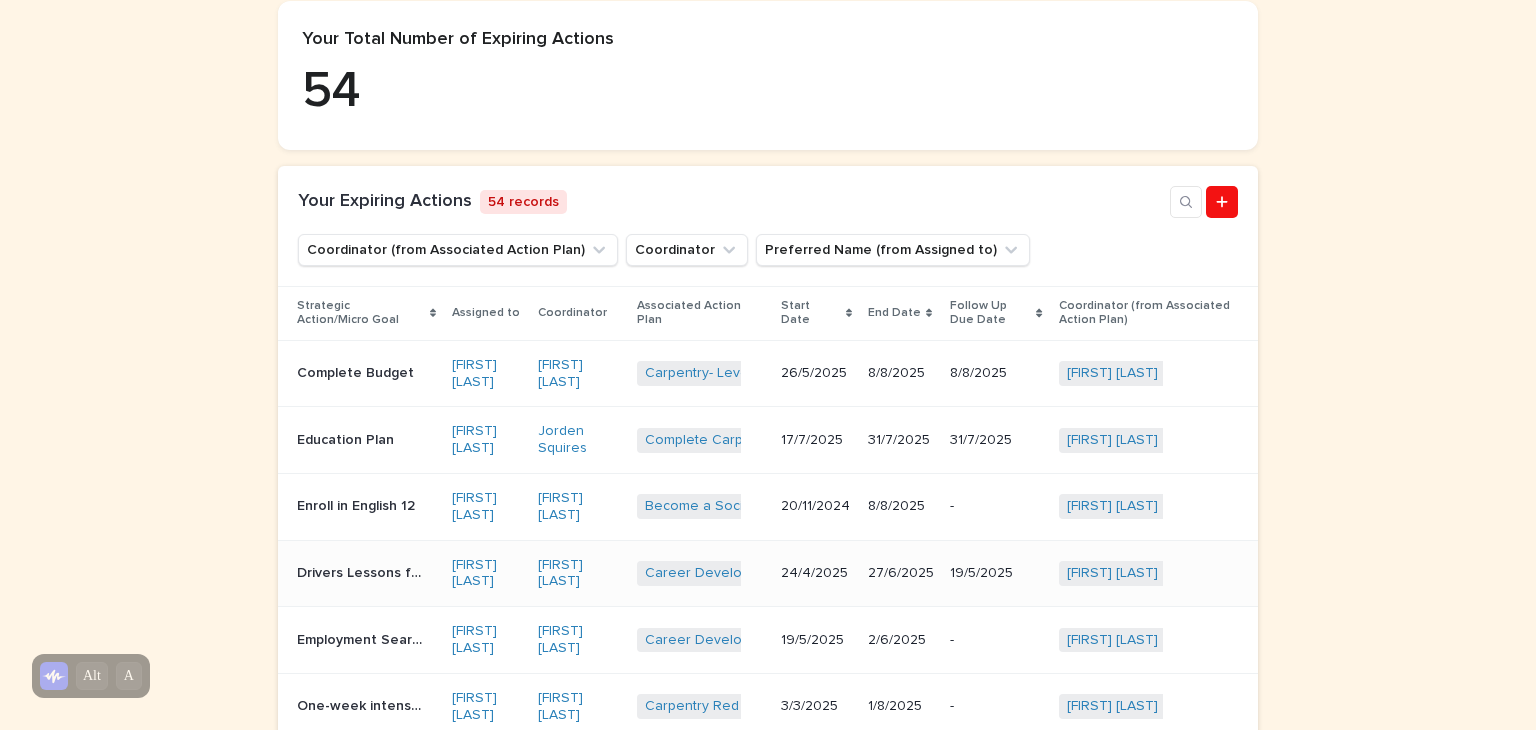 scroll, scrollTop: 500, scrollLeft: 0, axis: vertical 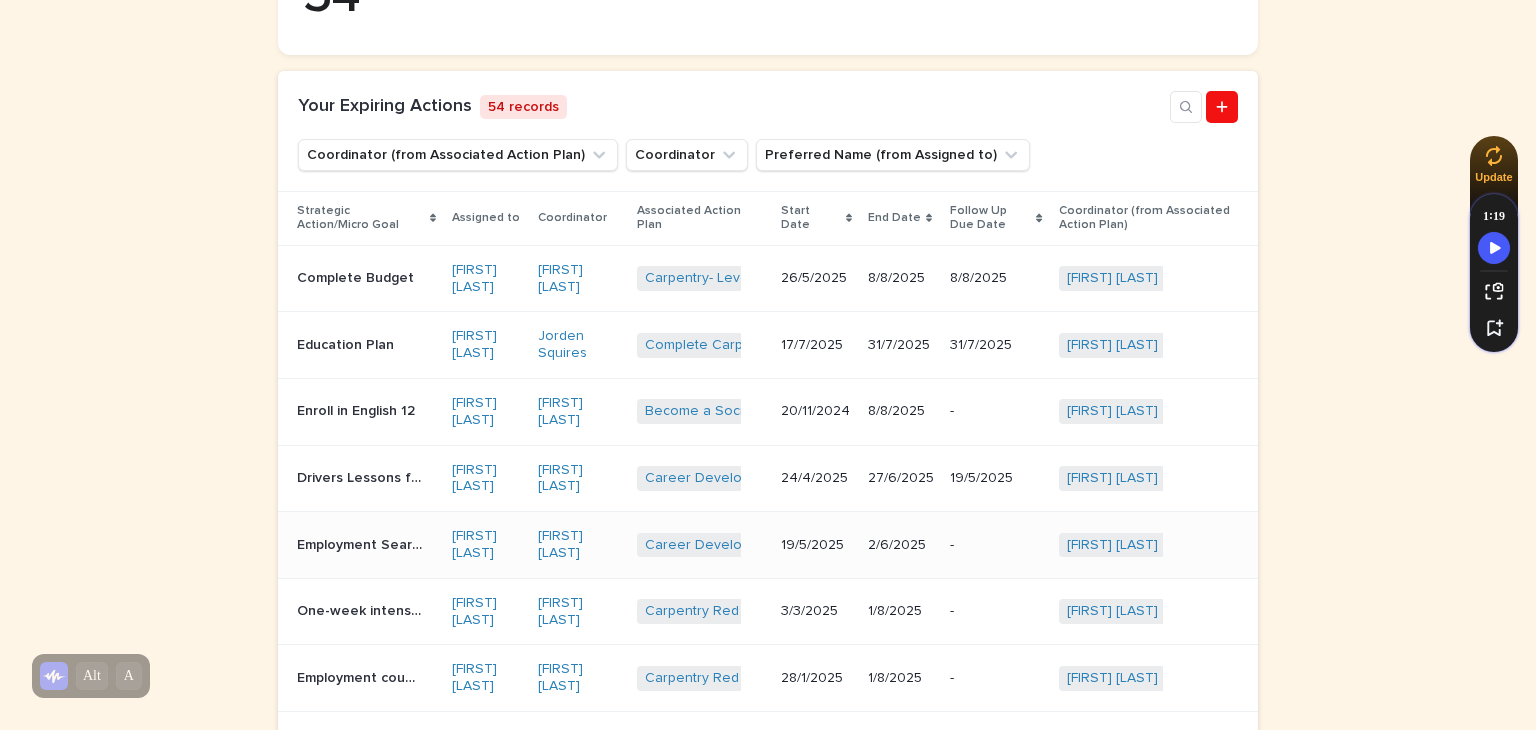 click on "Employment Search Assistance" at bounding box center (361, 543) 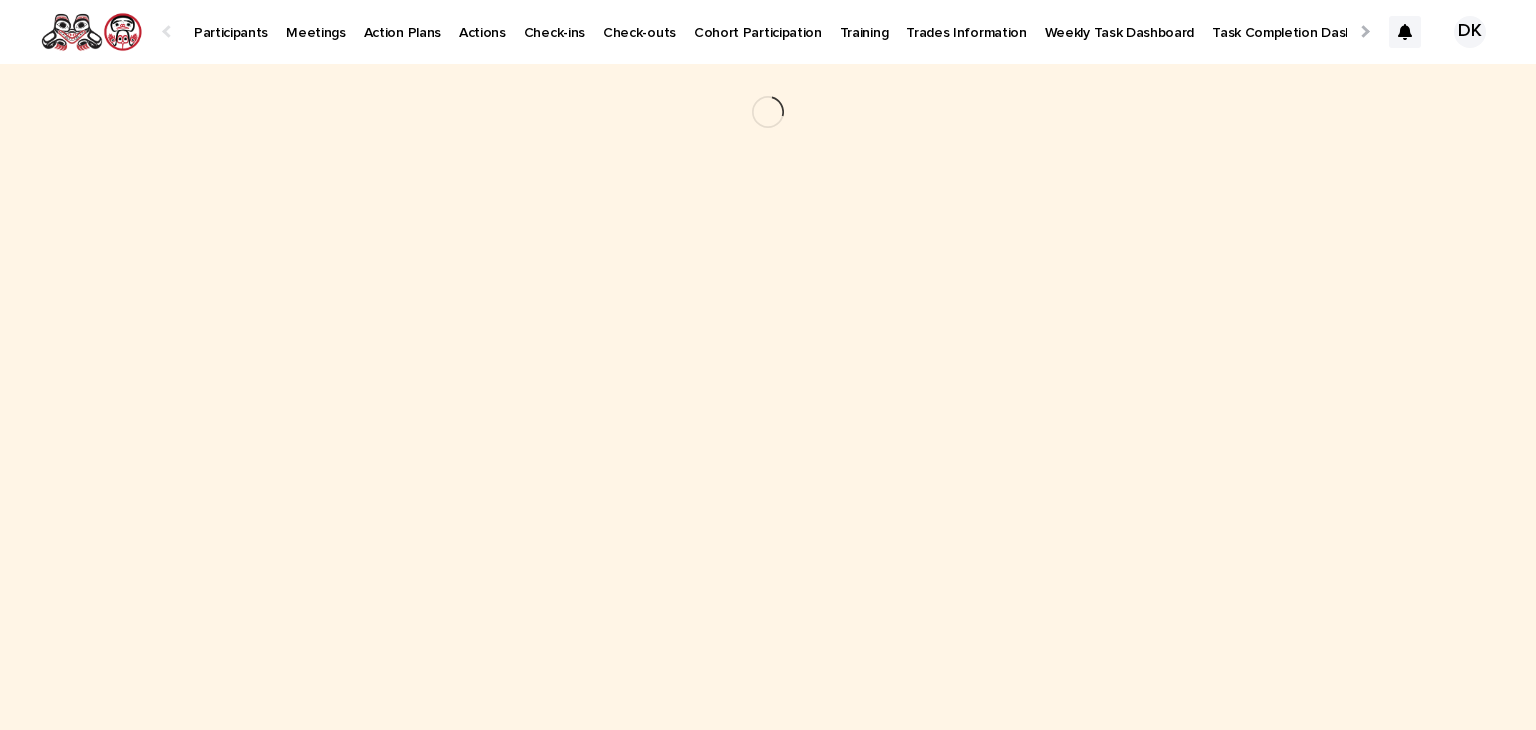 scroll, scrollTop: 0, scrollLeft: 0, axis: both 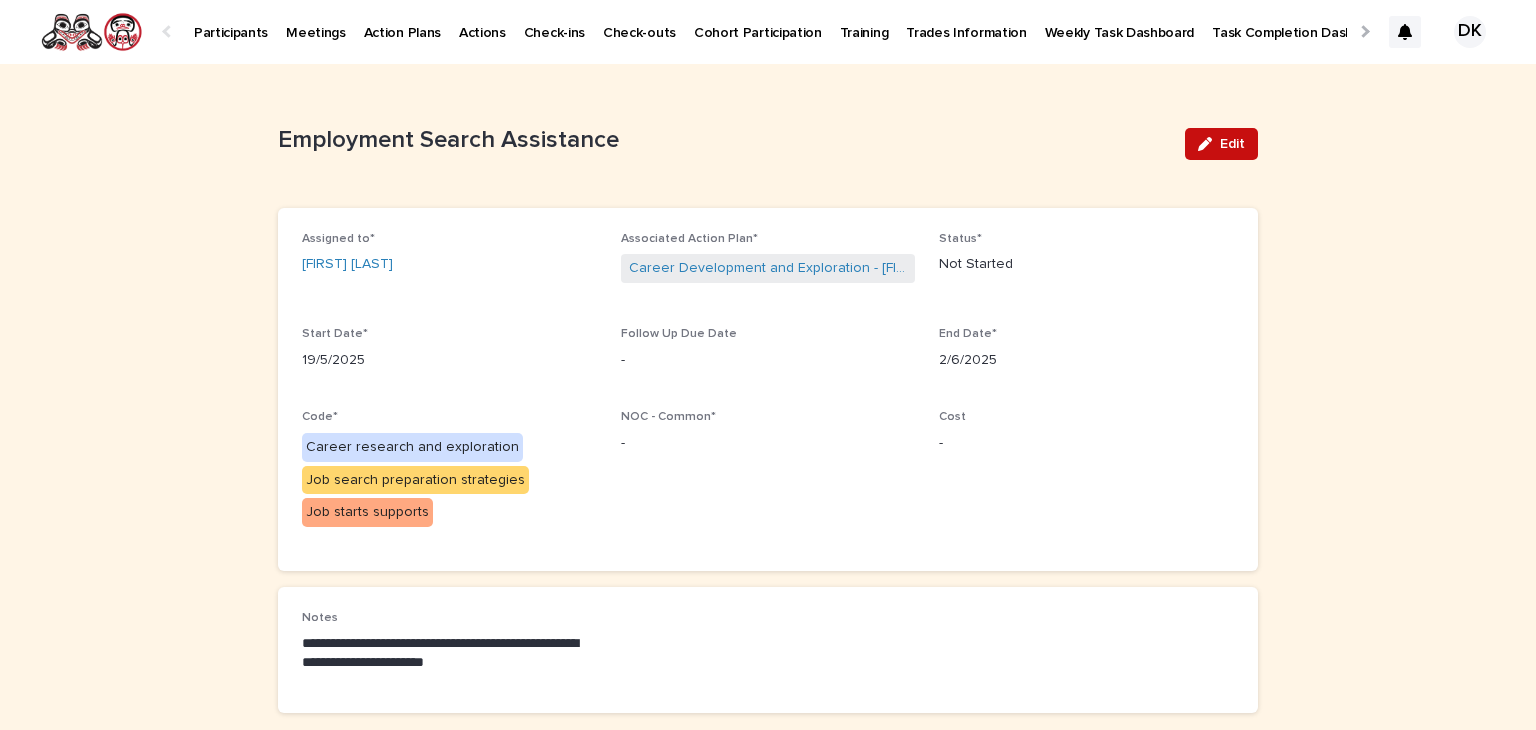 click on "Edit" at bounding box center [1221, 144] 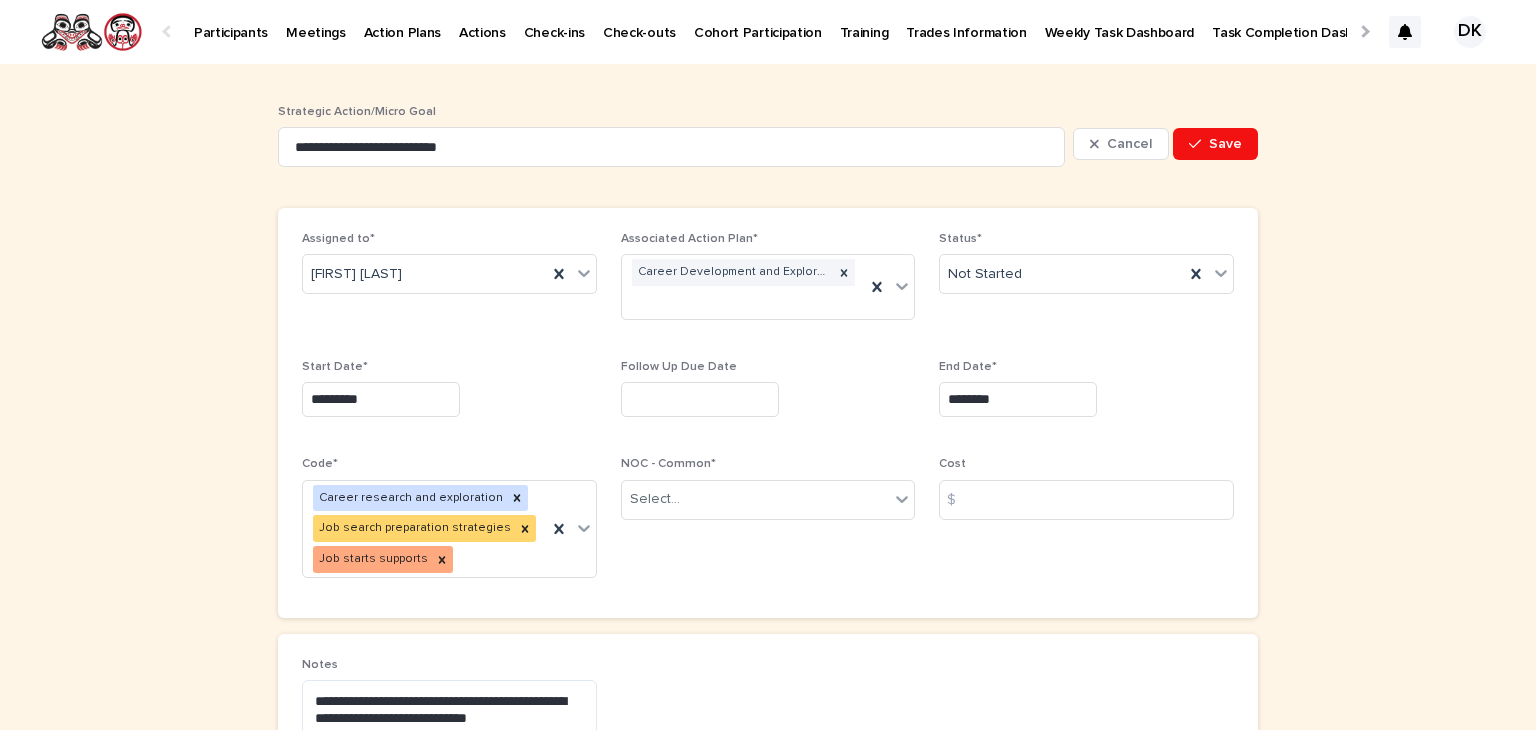 click on "********" at bounding box center [1018, 399] 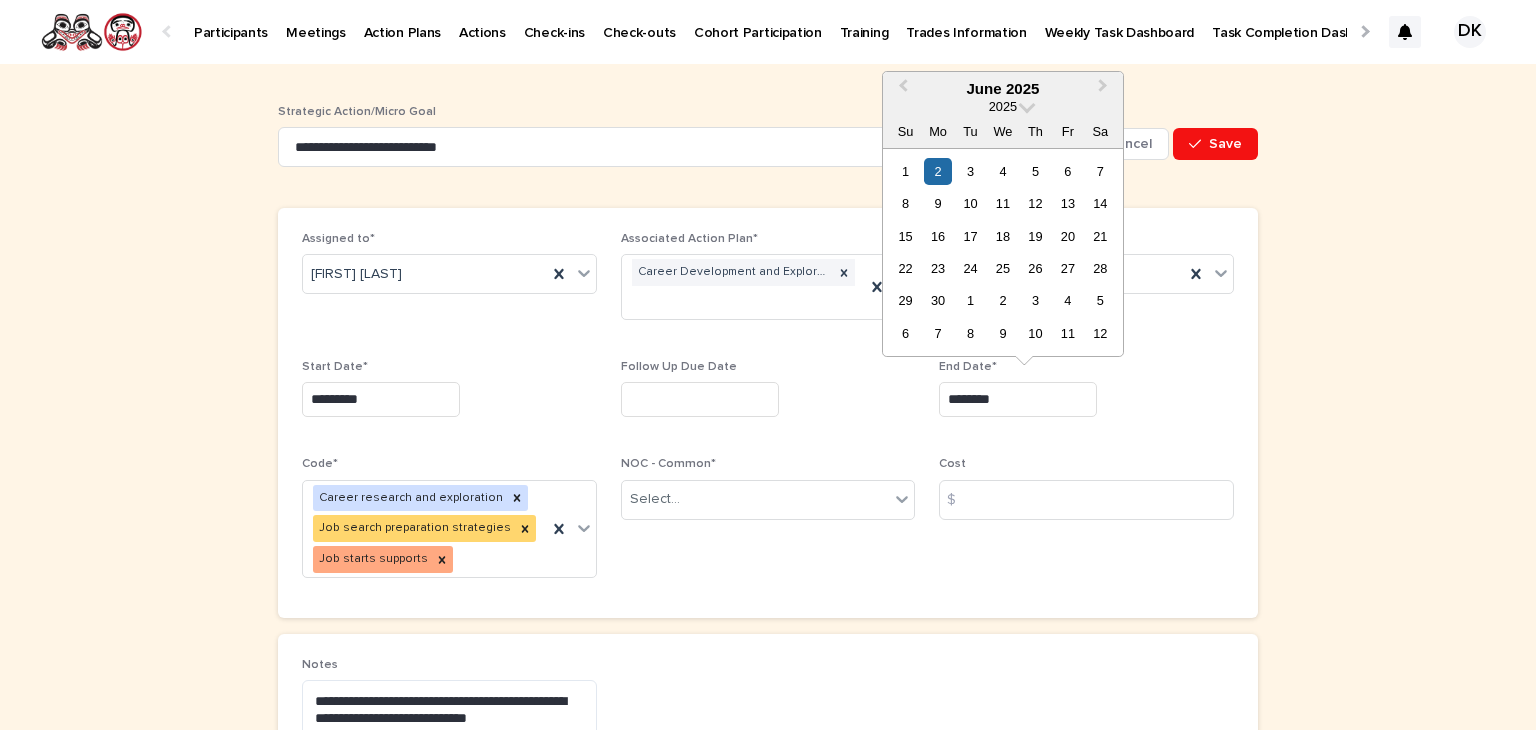 drag, startPoint x: 1012, startPoint y: 401, endPoint x: 824, endPoint y: 420, distance: 188.95767 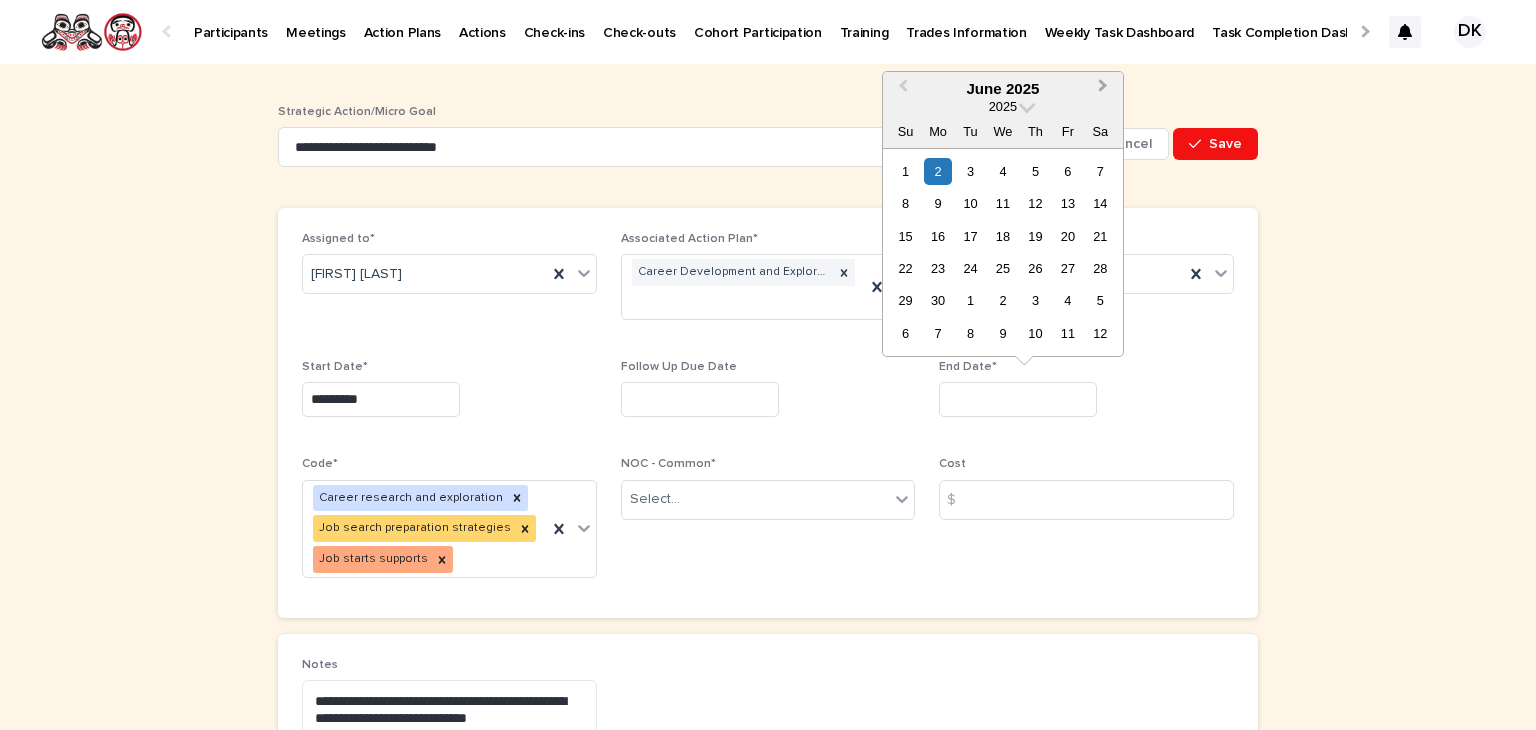 click on "Next Month" at bounding box center (1103, 88) 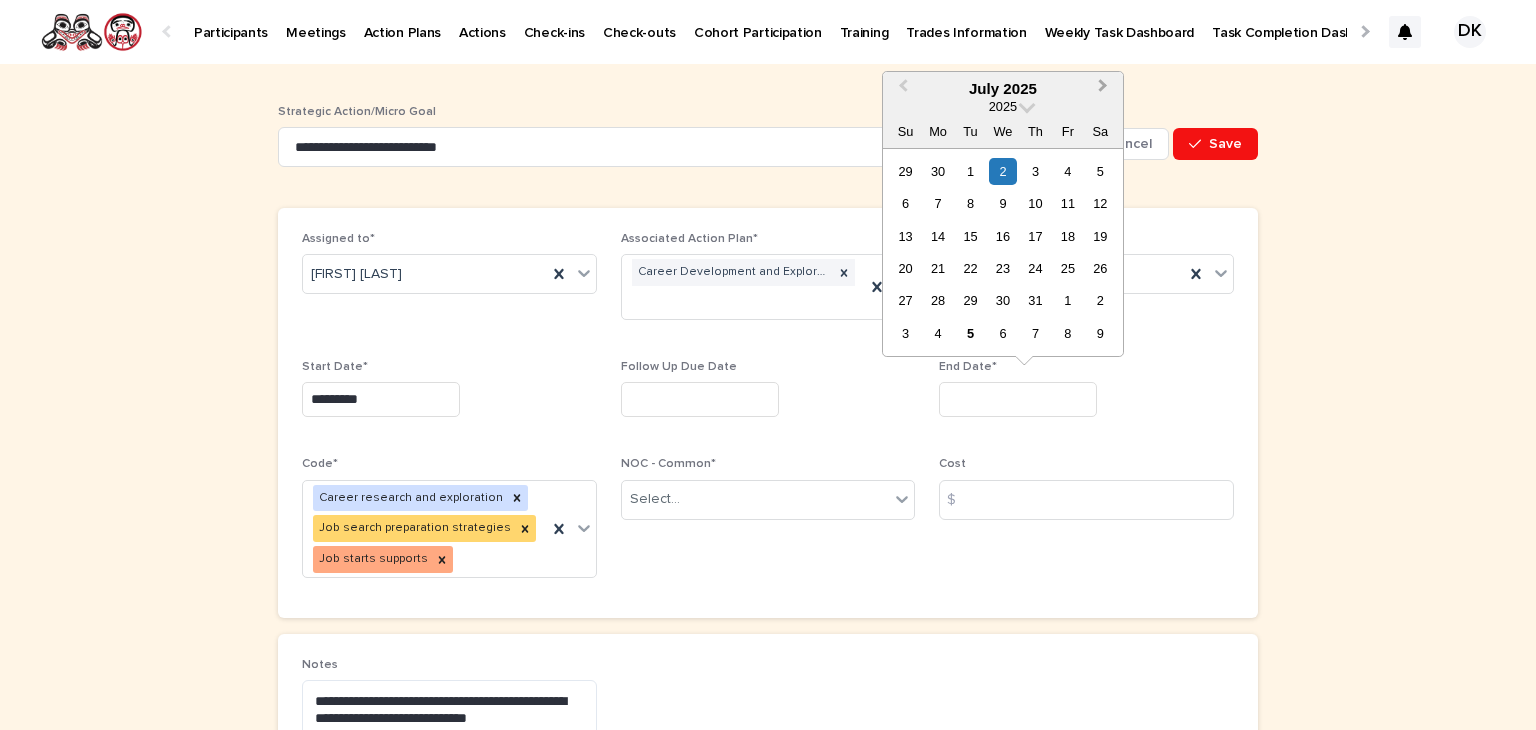 click on "Next Month" at bounding box center (1103, 88) 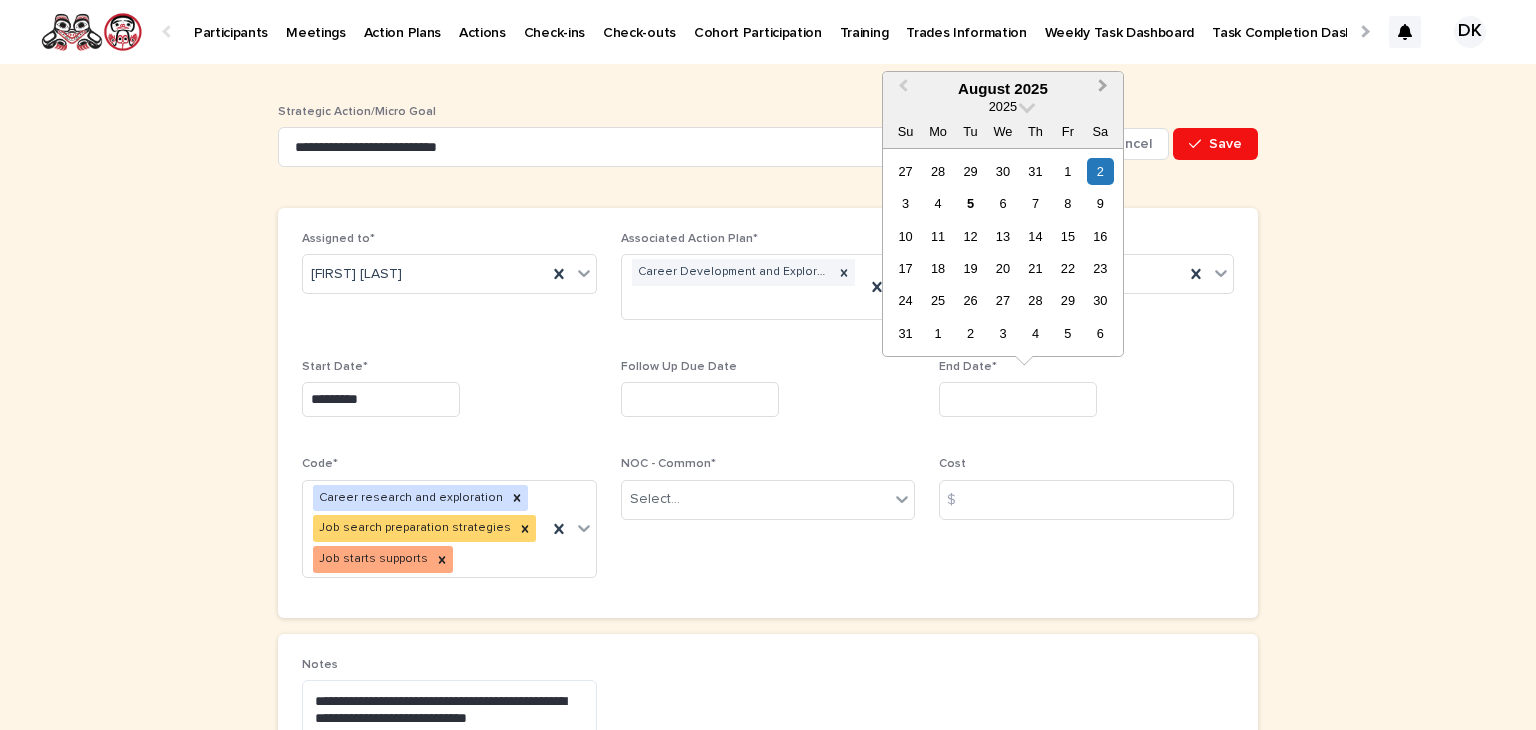 click on "Next Month" at bounding box center (1103, 88) 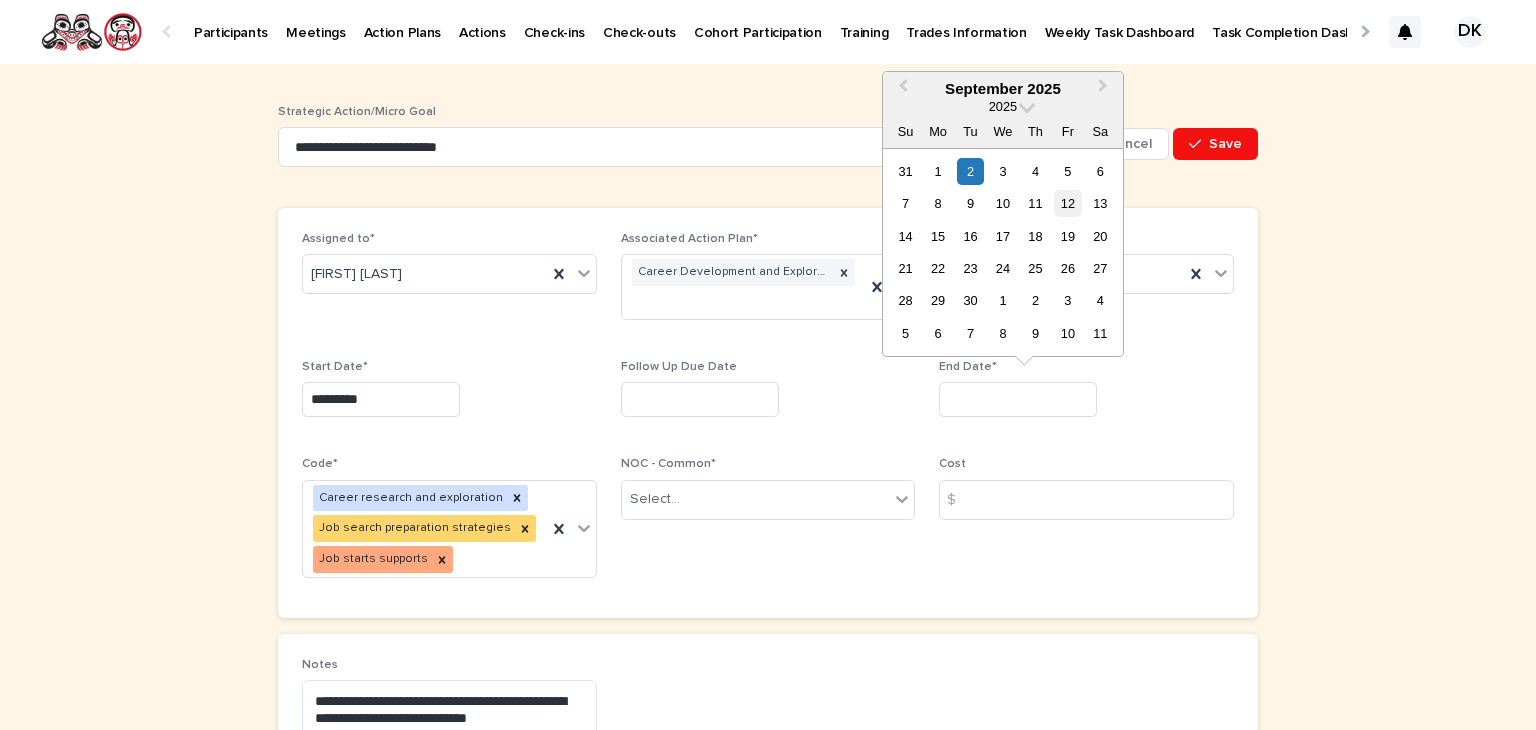click on "12" at bounding box center (1067, 203) 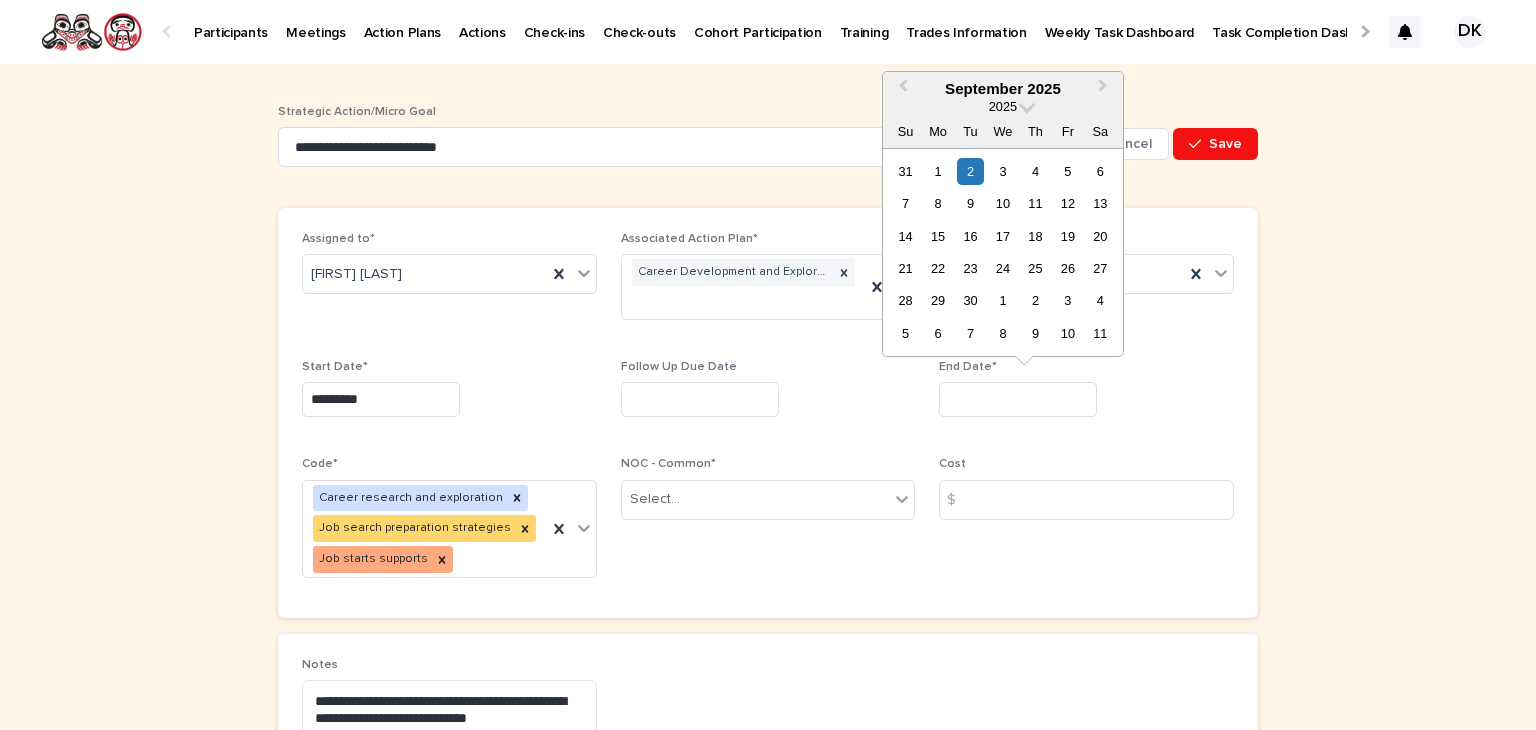 type on "*********" 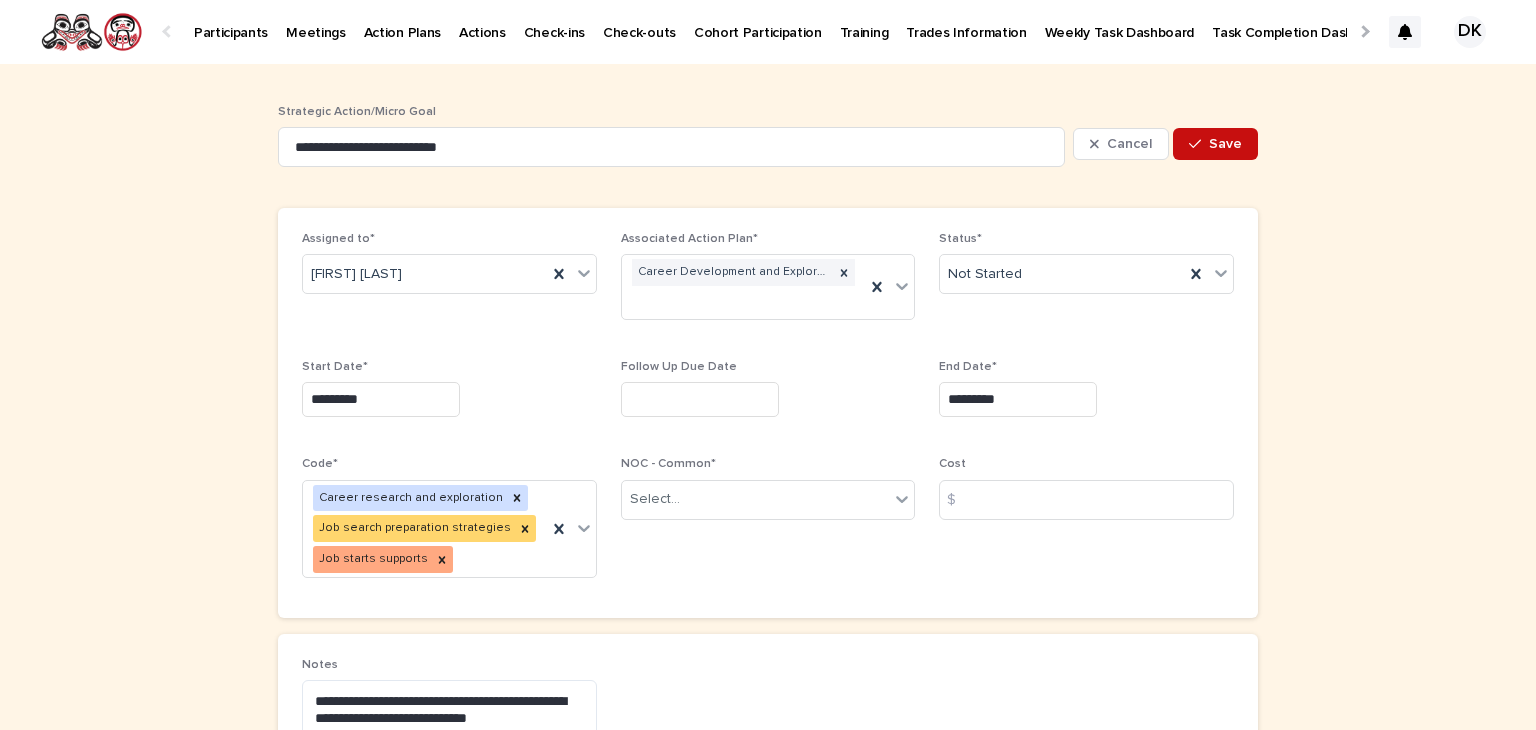 click on "Save" at bounding box center (1225, 144) 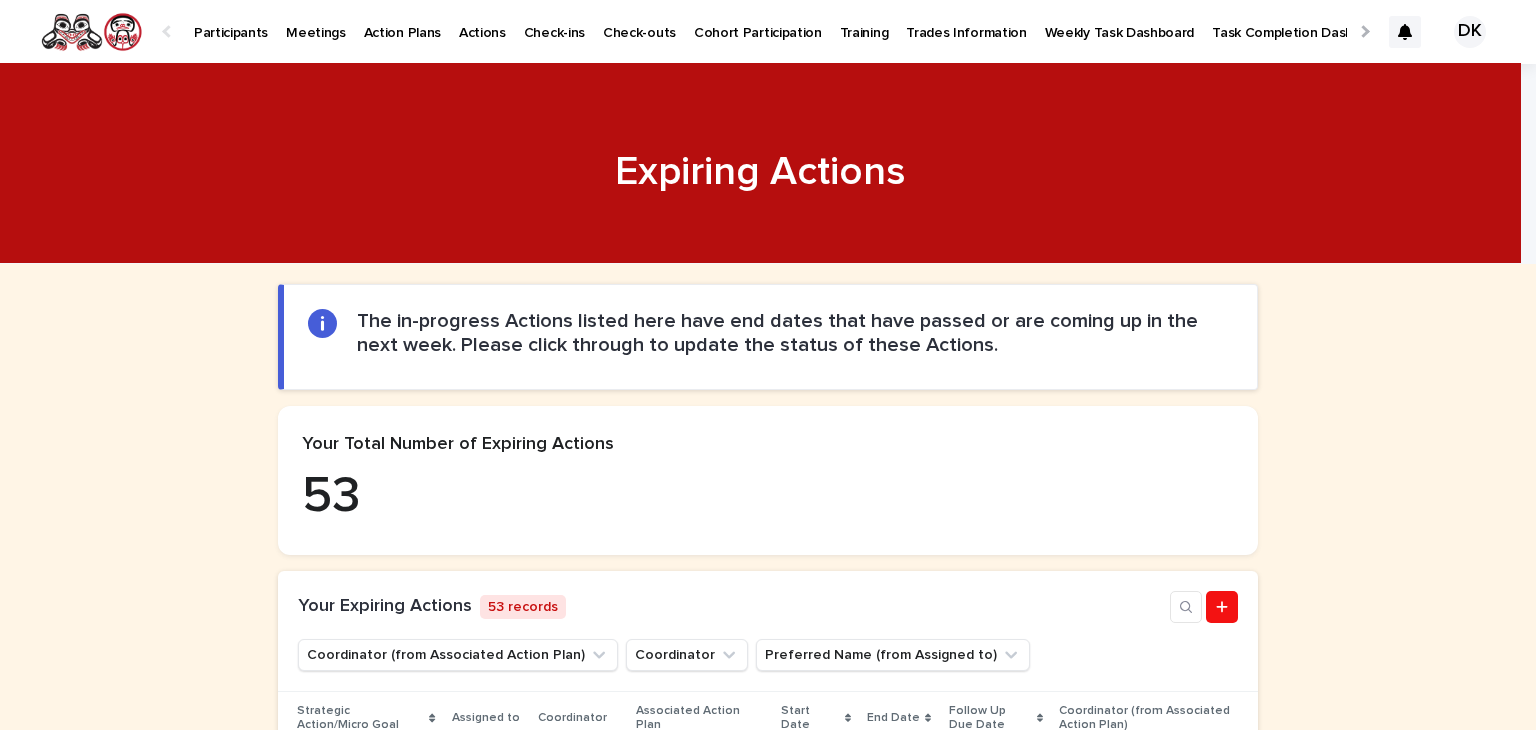 scroll, scrollTop: 400, scrollLeft: 0, axis: vertical 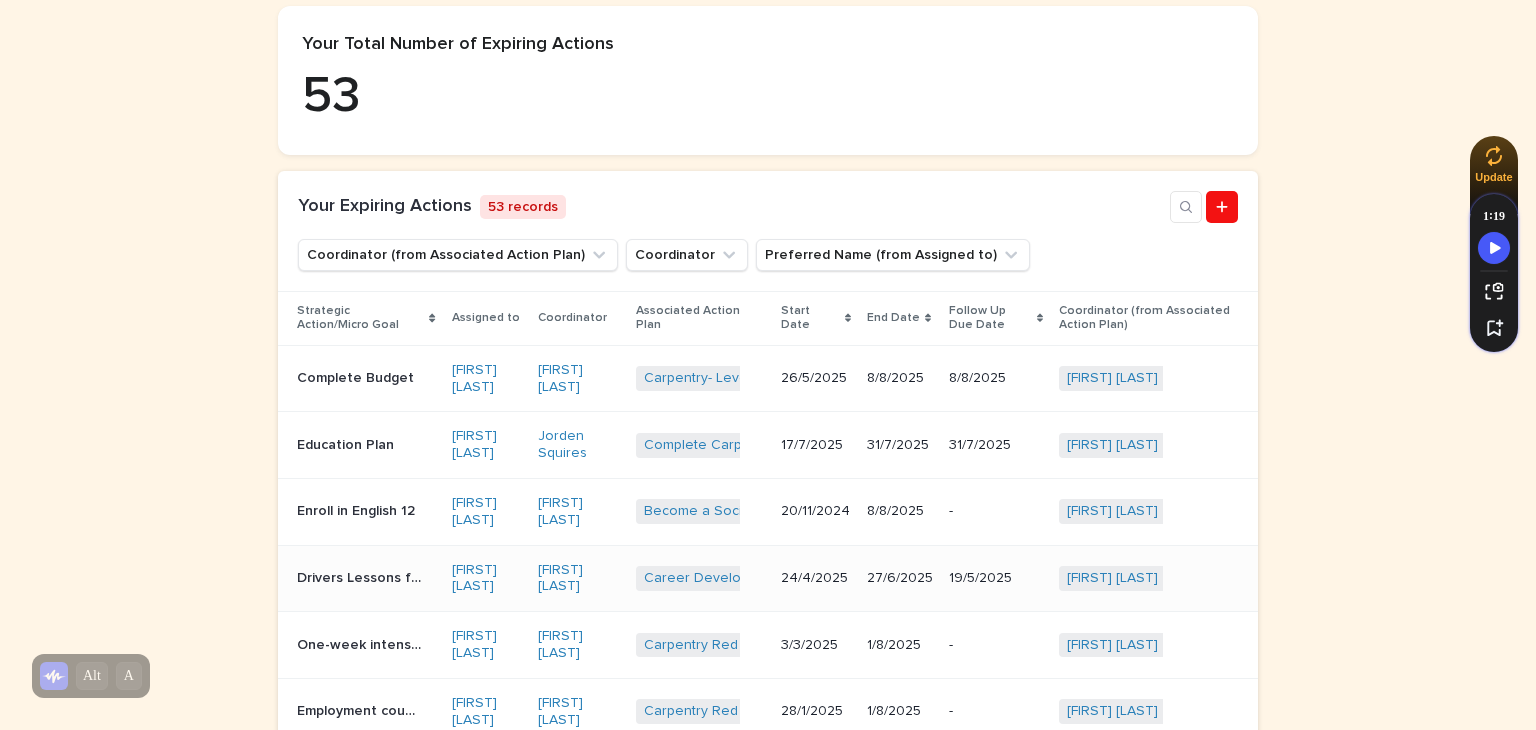 click on "Drivers Lessons for 7N License" at bounding box center (361, 576) 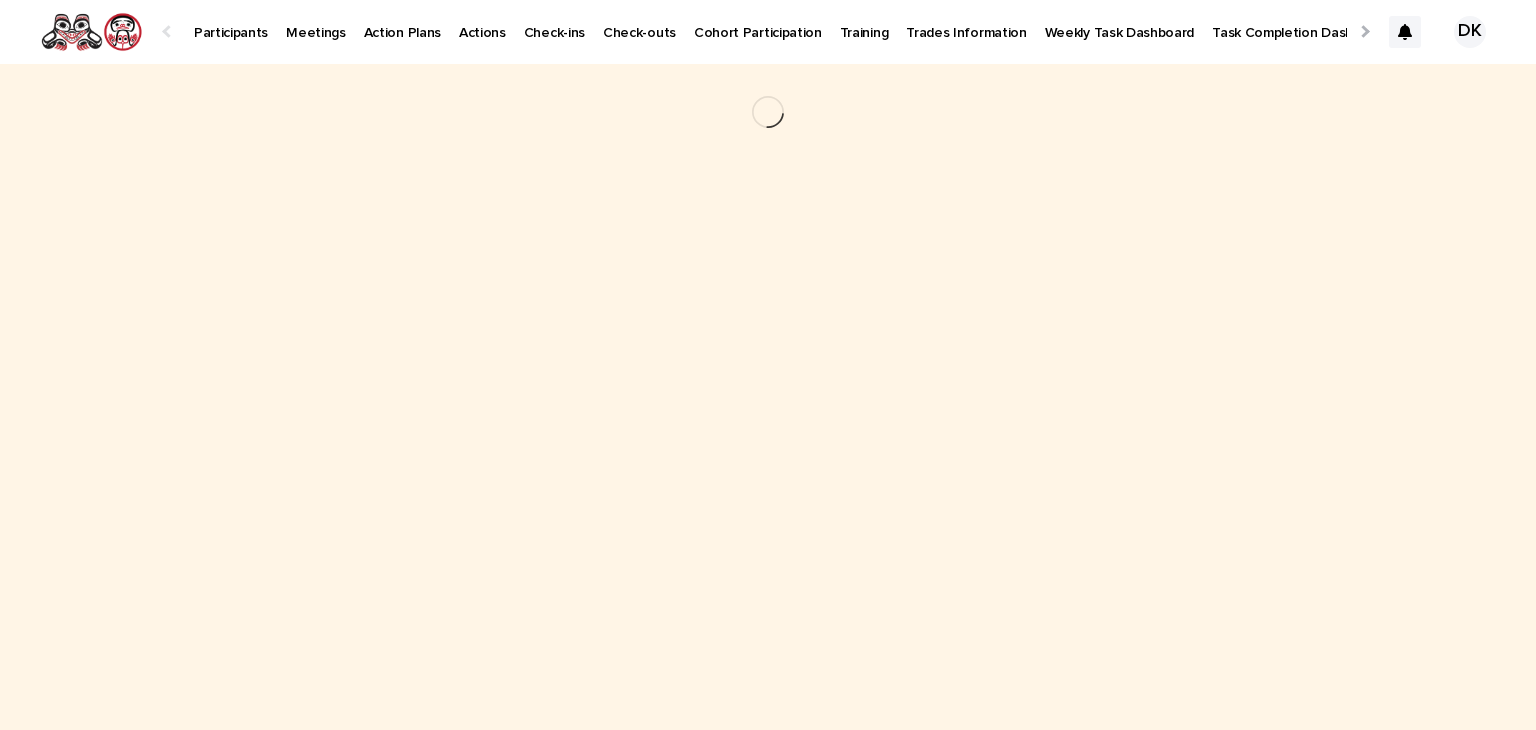 scroll, scrollTop: 0, scrollLeft: 0, axis: both 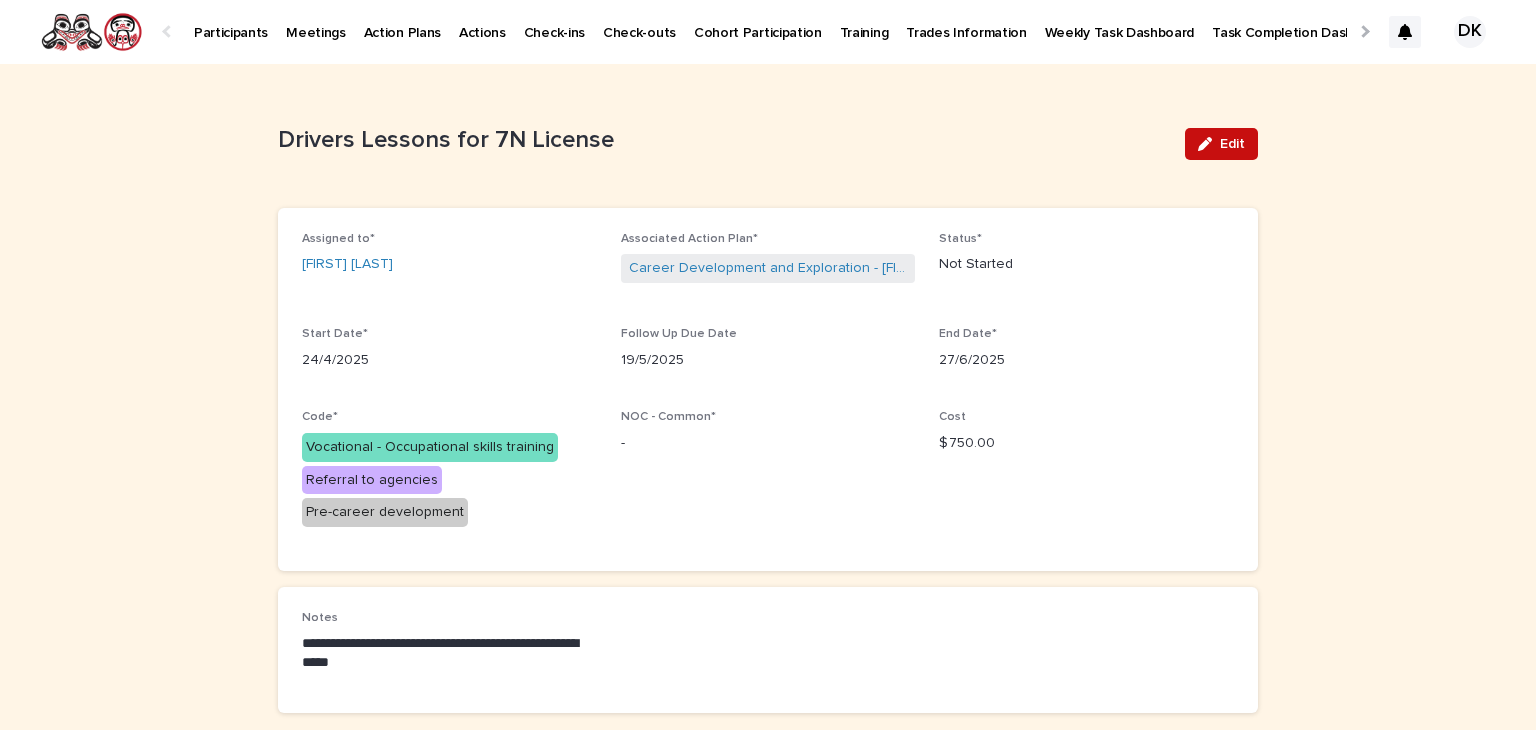 click on "Edit" at bounding box center [1232, 144] 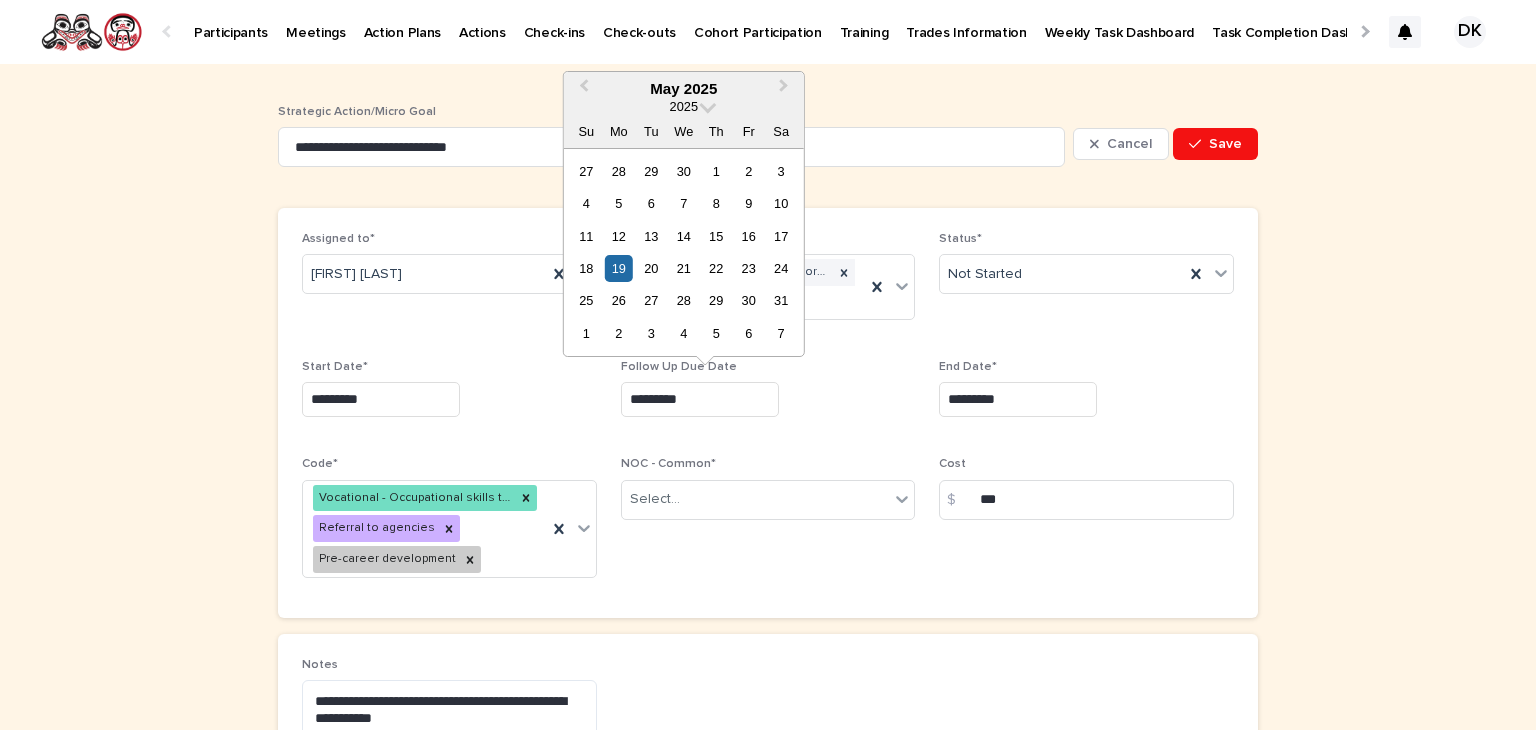 drag, startPoint x: 708, startPoint y: 394, endPoint x: 573, endPoint y: 387, distance: 135.18137 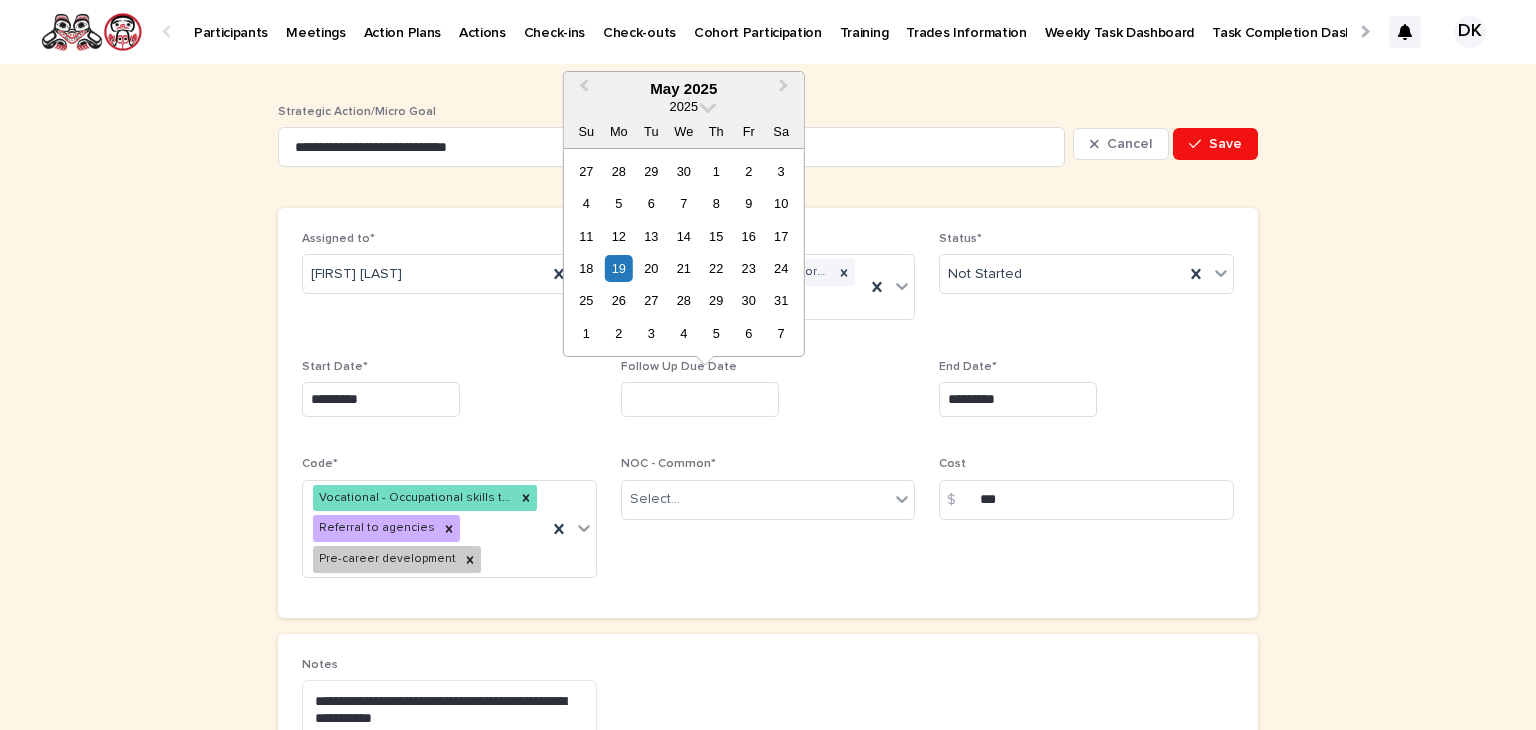 type 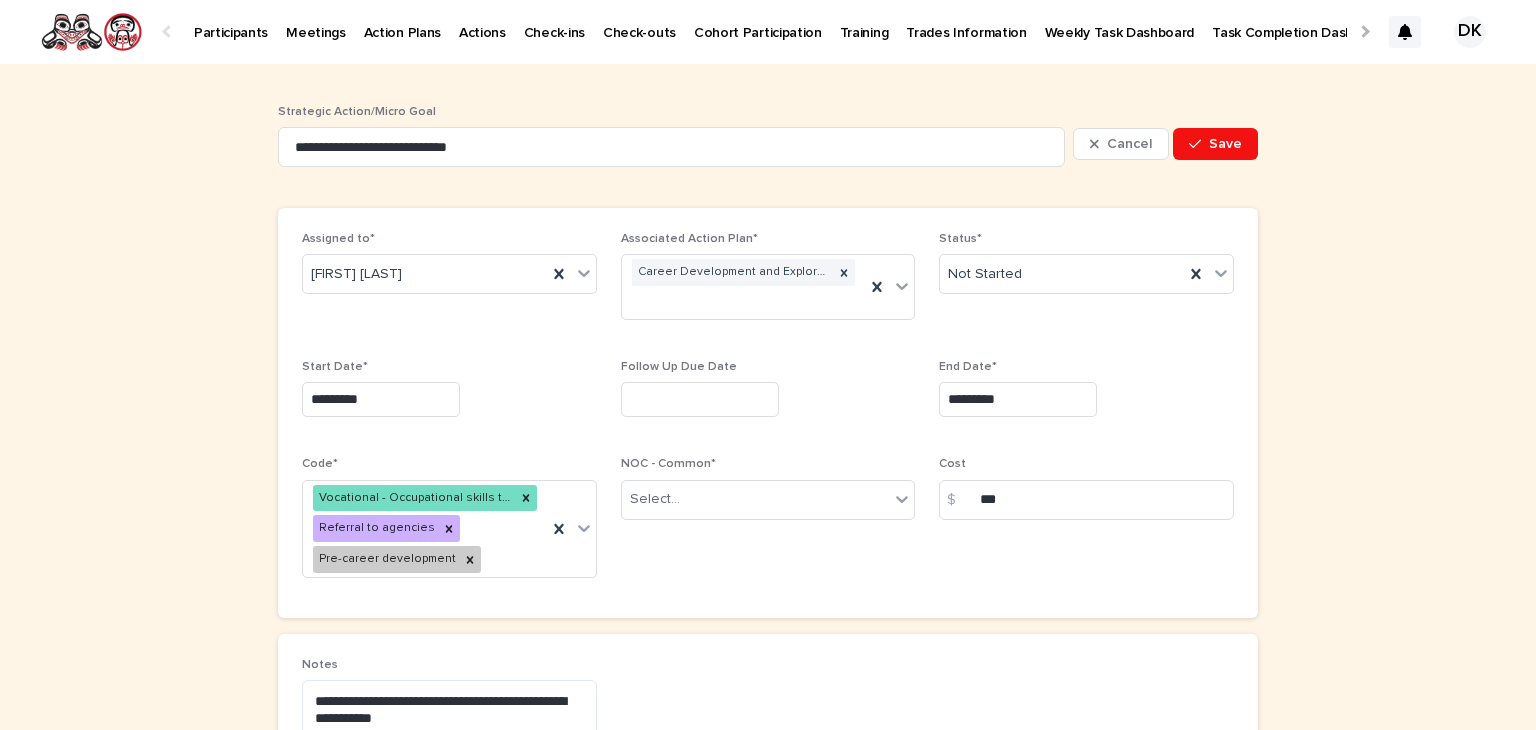 click on "Status* Not Started" at bounding box center [1086, 284] 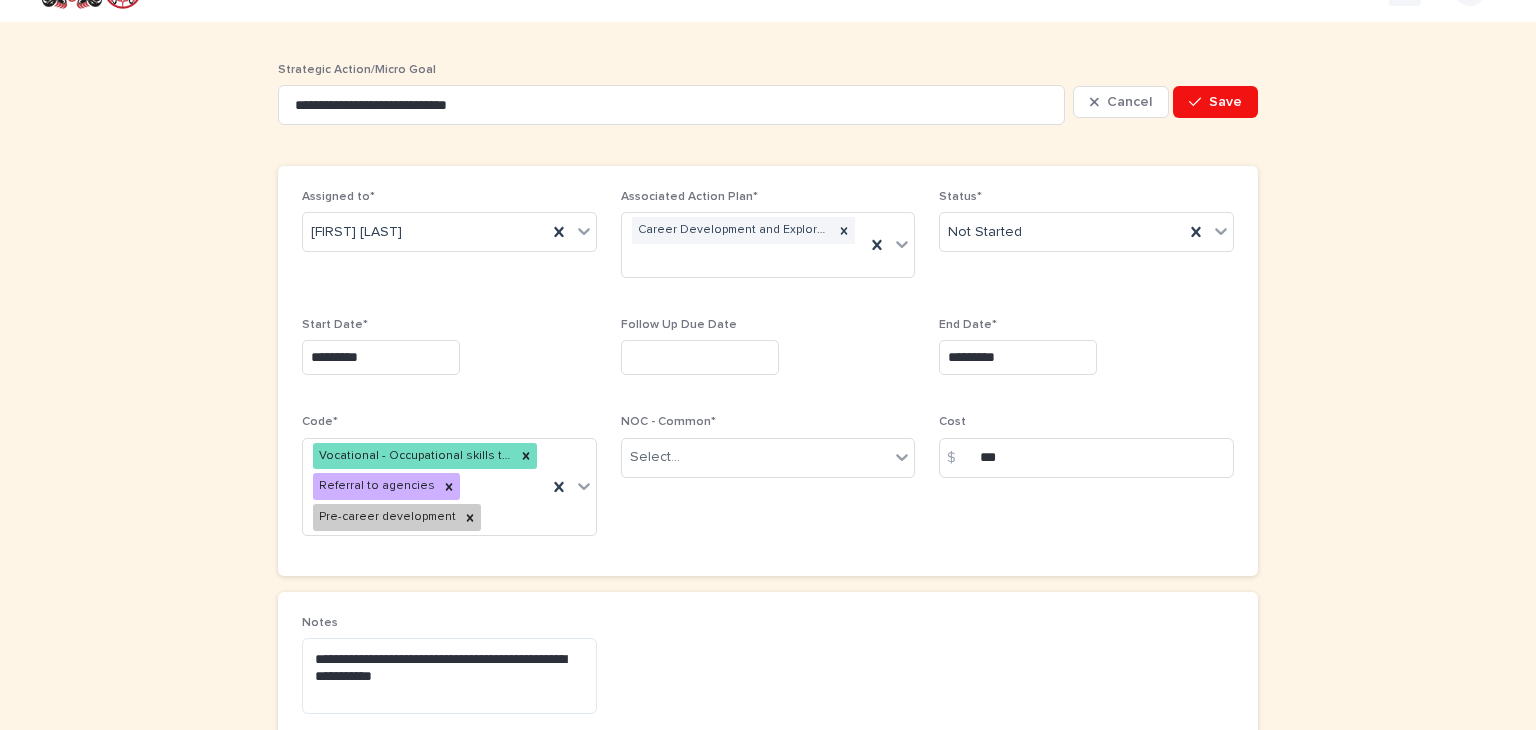 scroll, scrollTop: 0, scrollLeft: 0, axis: both 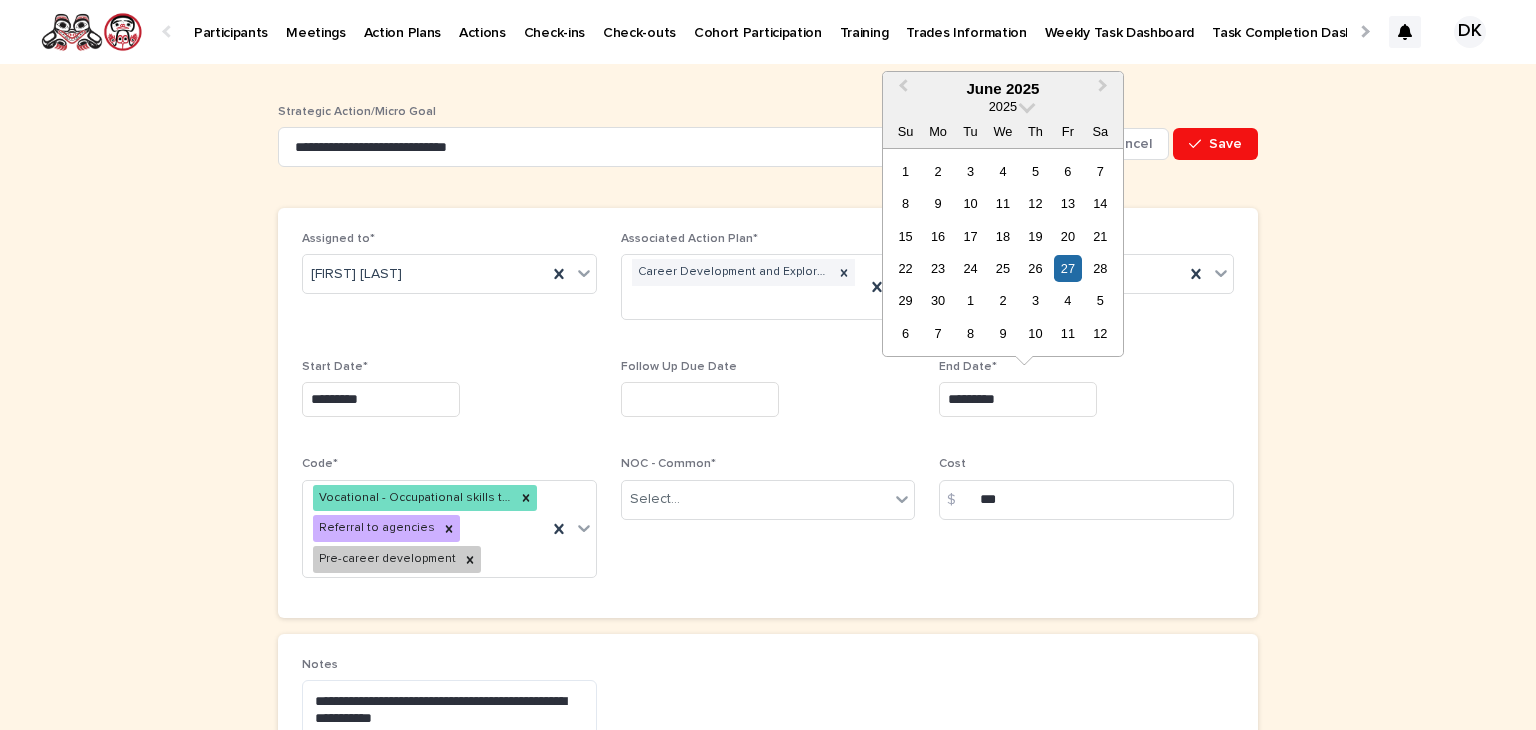drag, startPoint x: 1028, startPoint y: 401, endPoint x: 934, endPoint y: 403, distance: 94.02127 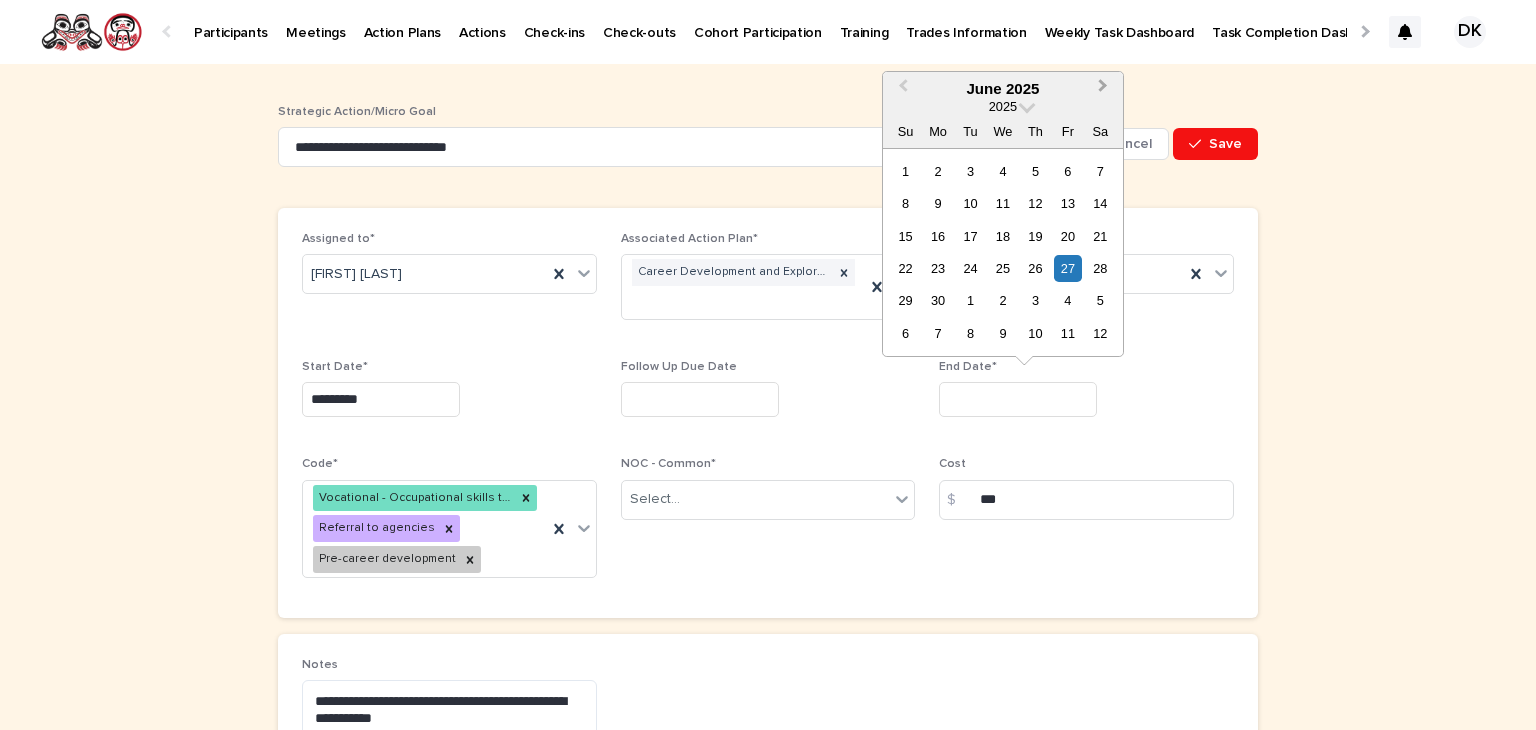 click on "Next Month" at bounding box center [1105, 90] 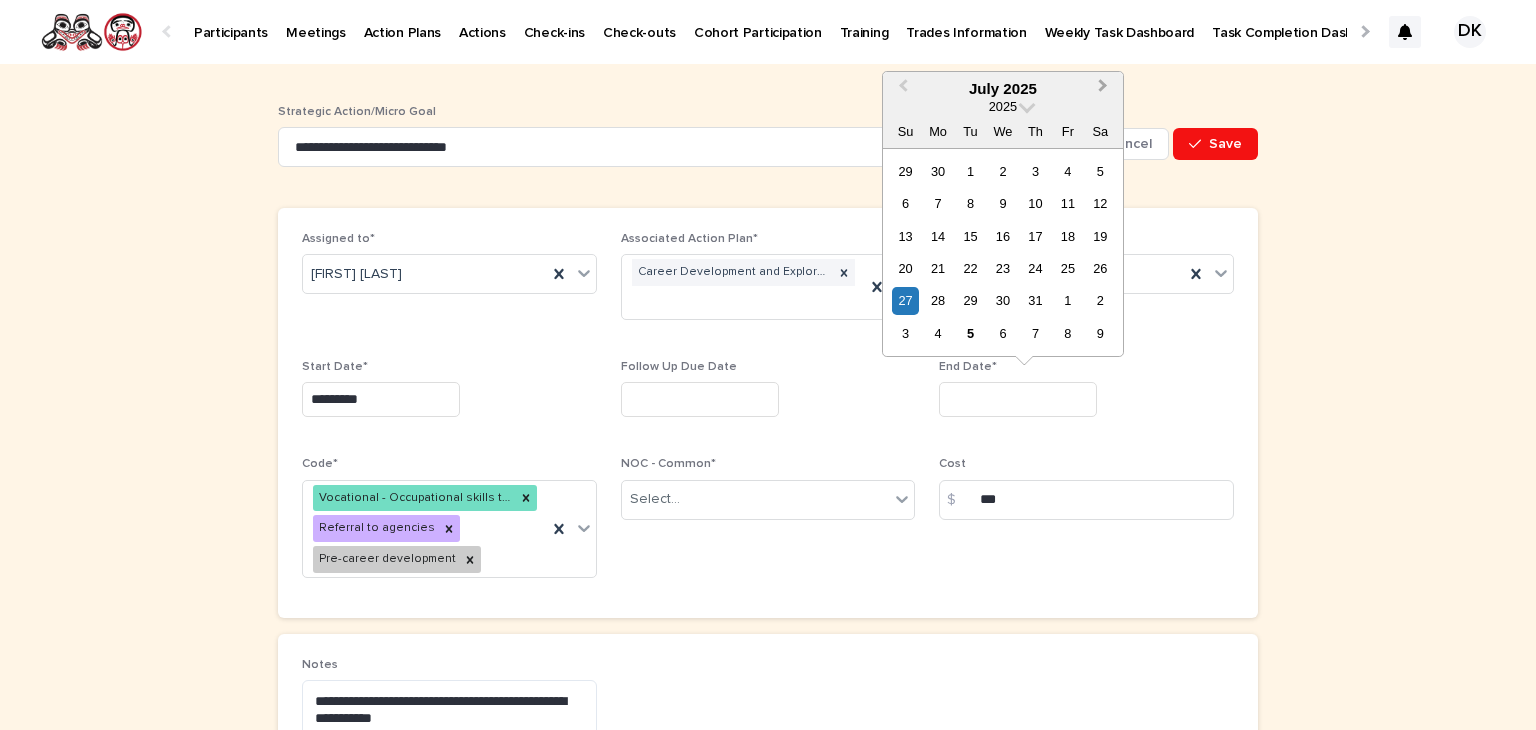 click on "Next Month" at bounding box center [1105, 90] 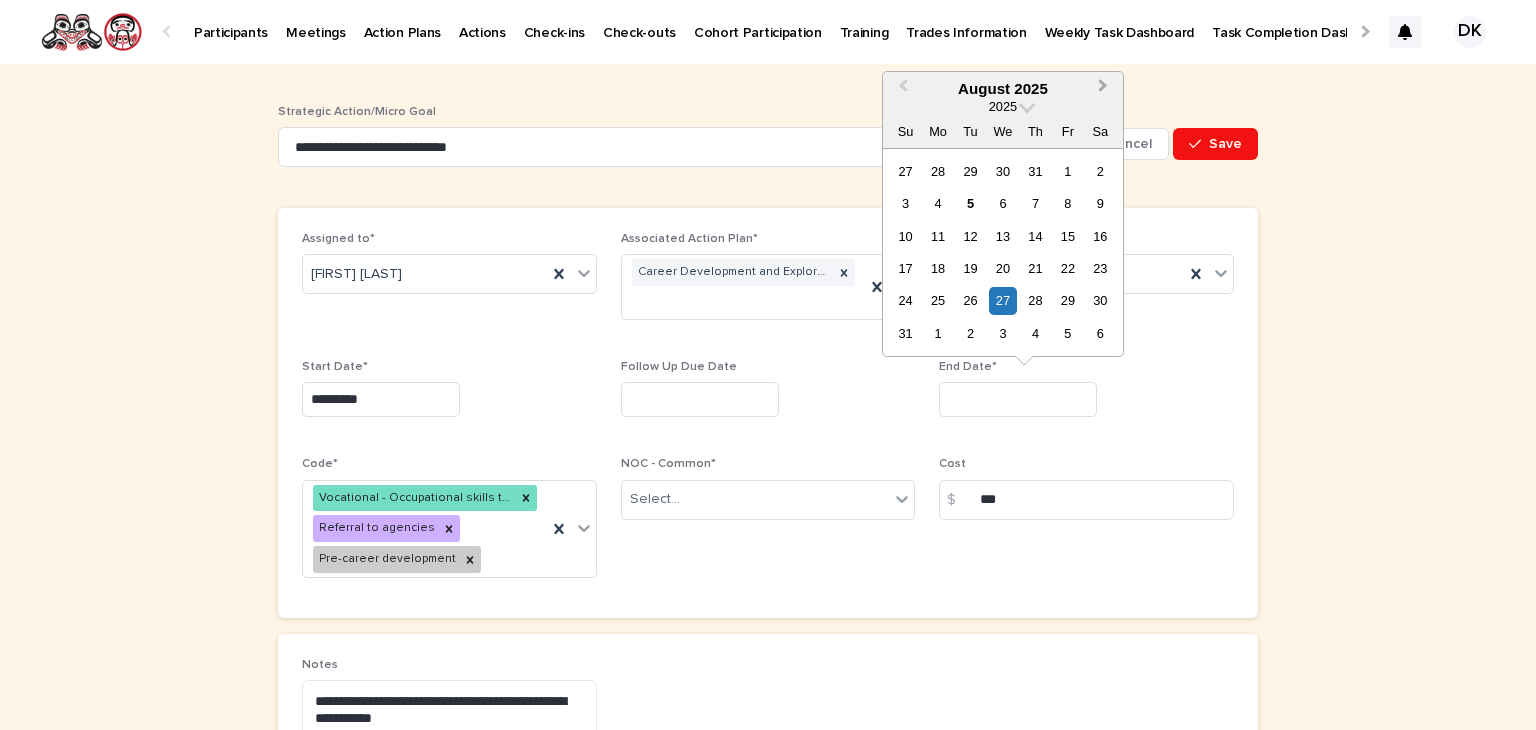 click on "Next Month" at bounding box center (1105, 90) 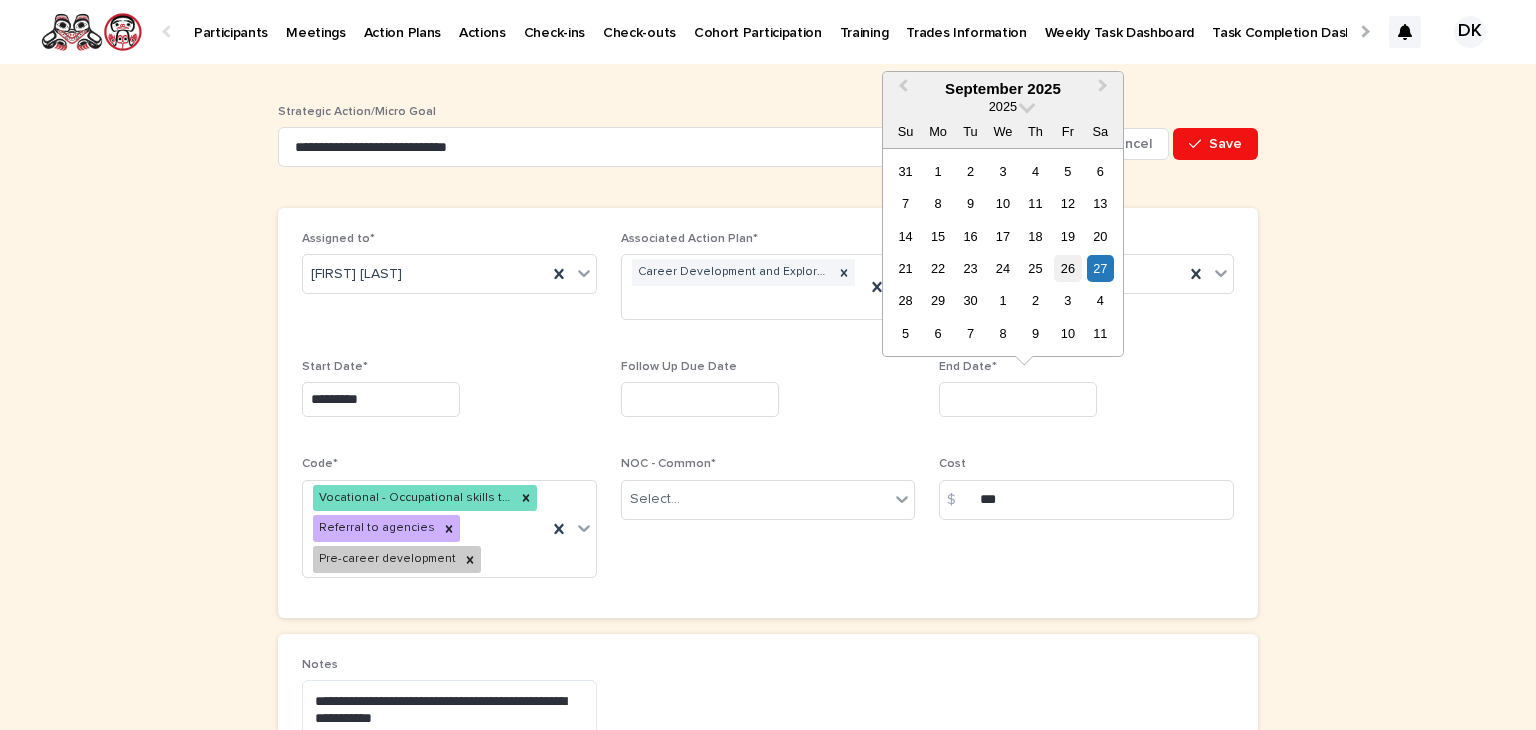 click on "26" at bounding box center (1067, 268) 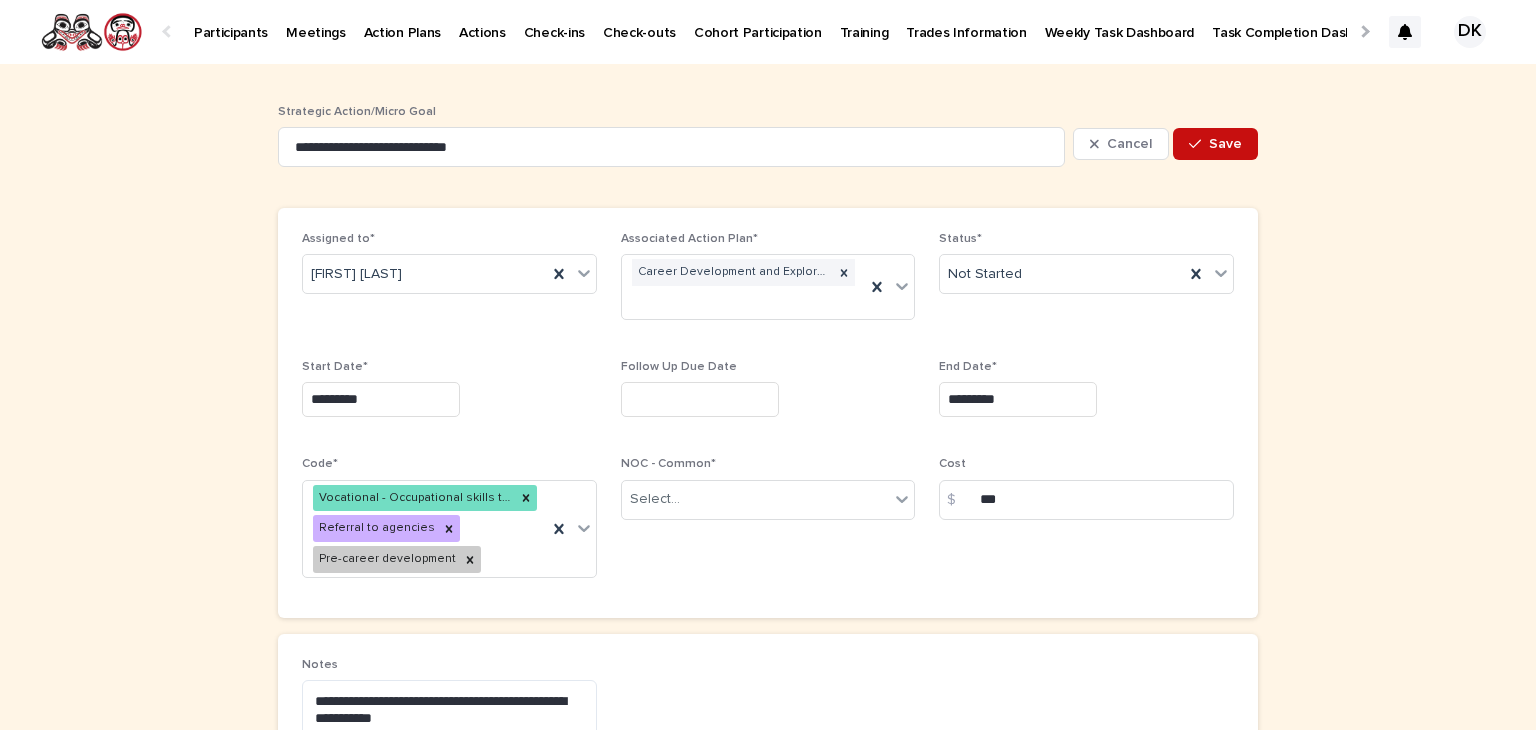 click on "Save" at bounding box center (1225, 144) 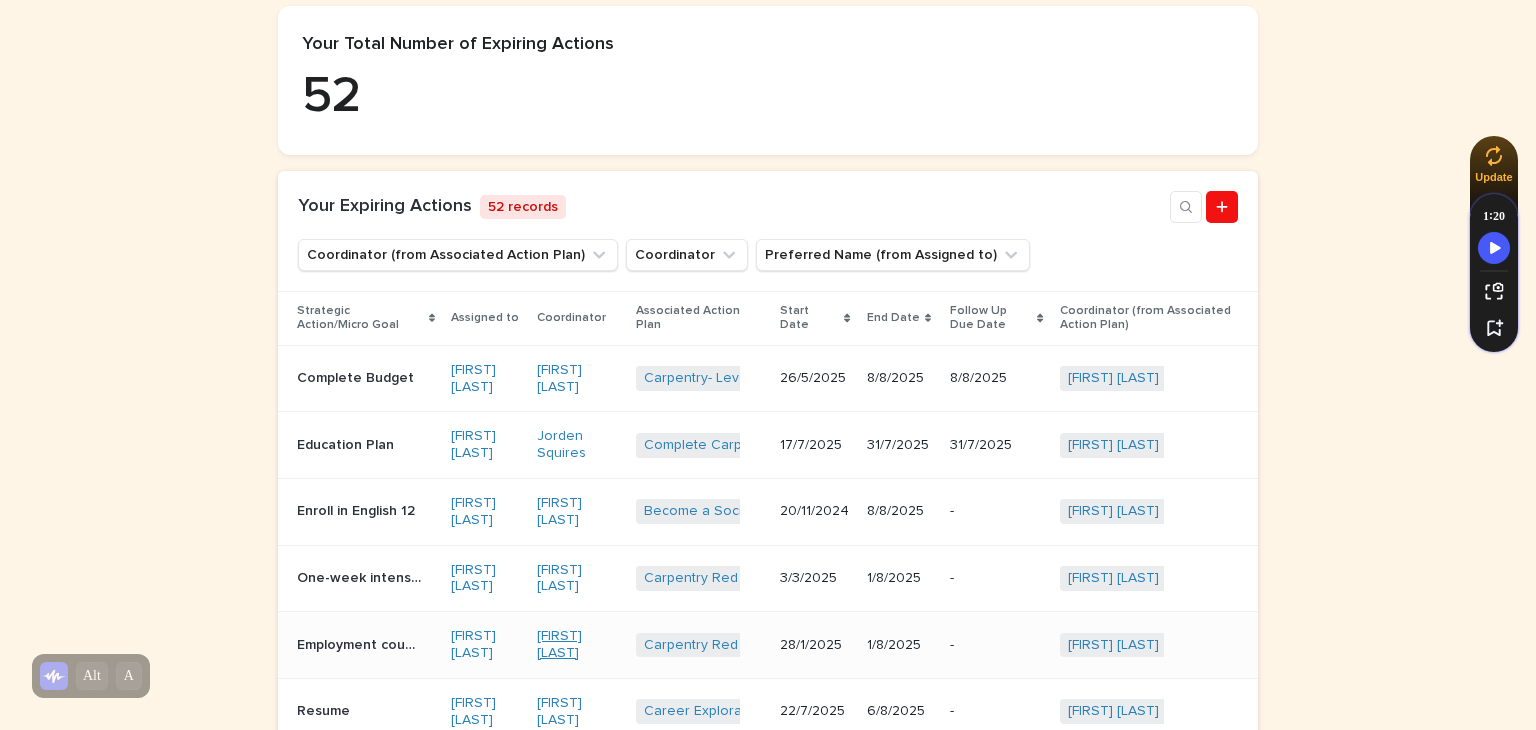 scroll, scrollTop: 500, scrollLeft: 0, axis: vertical 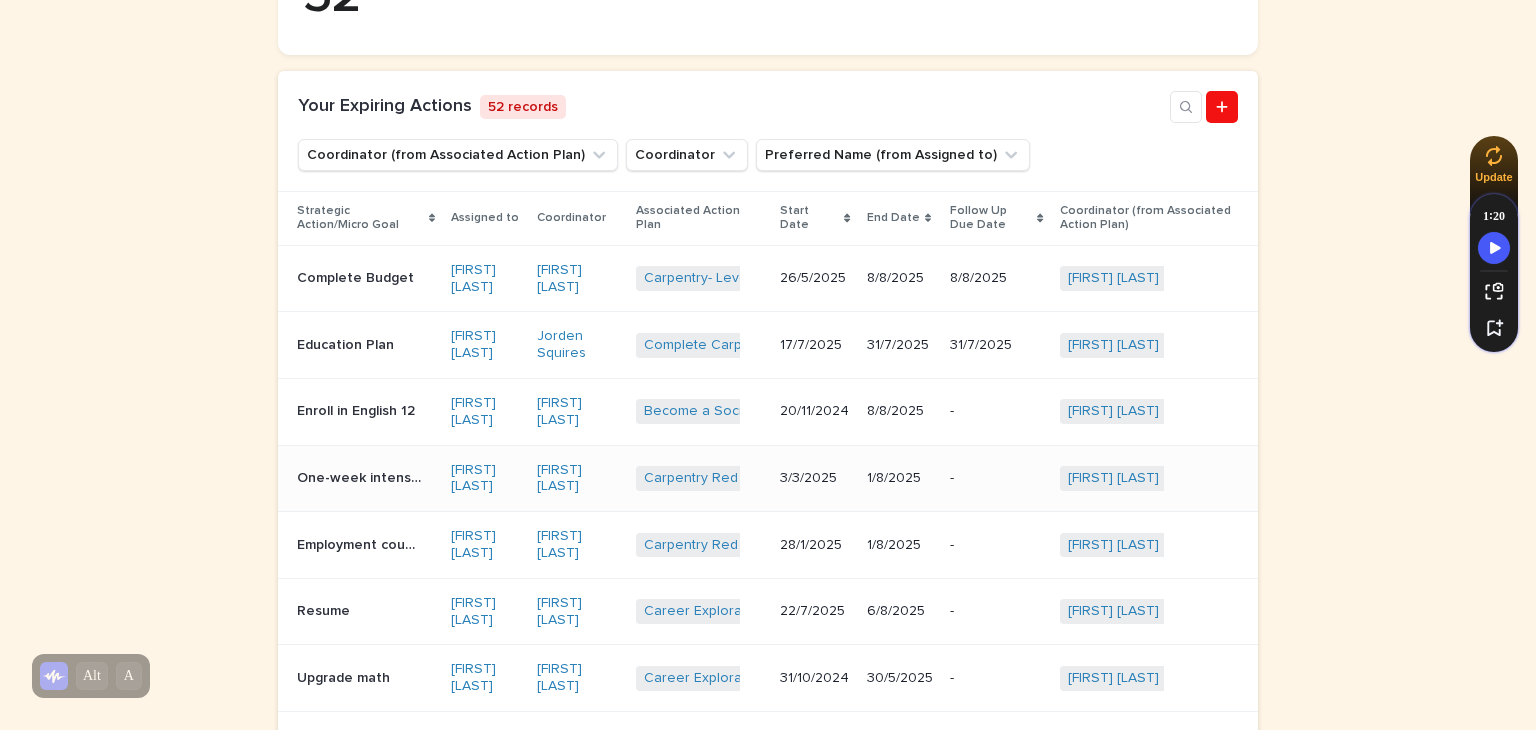 click on "One-week intensive refresher course (levels 1-4)" at bounding box center (361, 476) 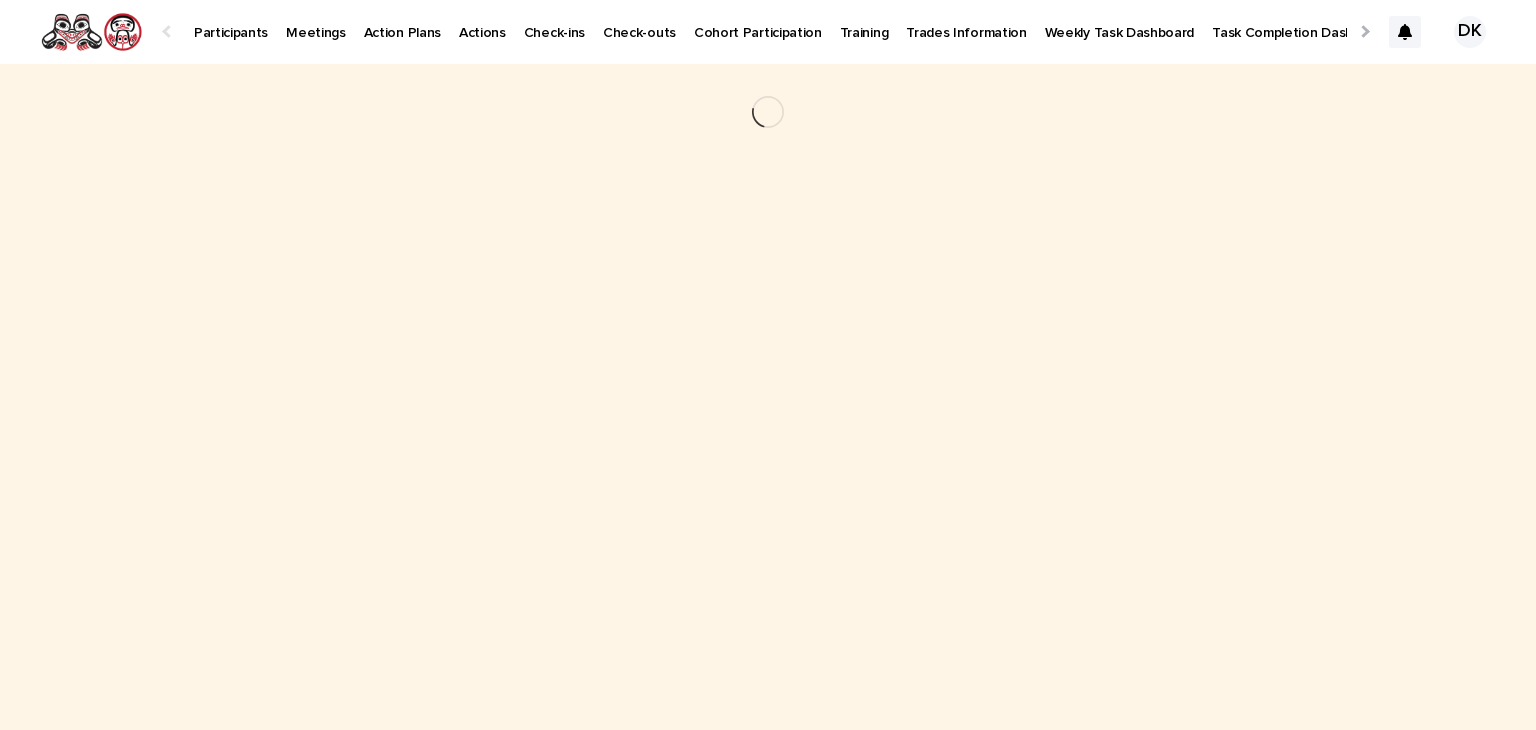 scroll, scrollTop: 0, scrollLeft: 0, axis: both 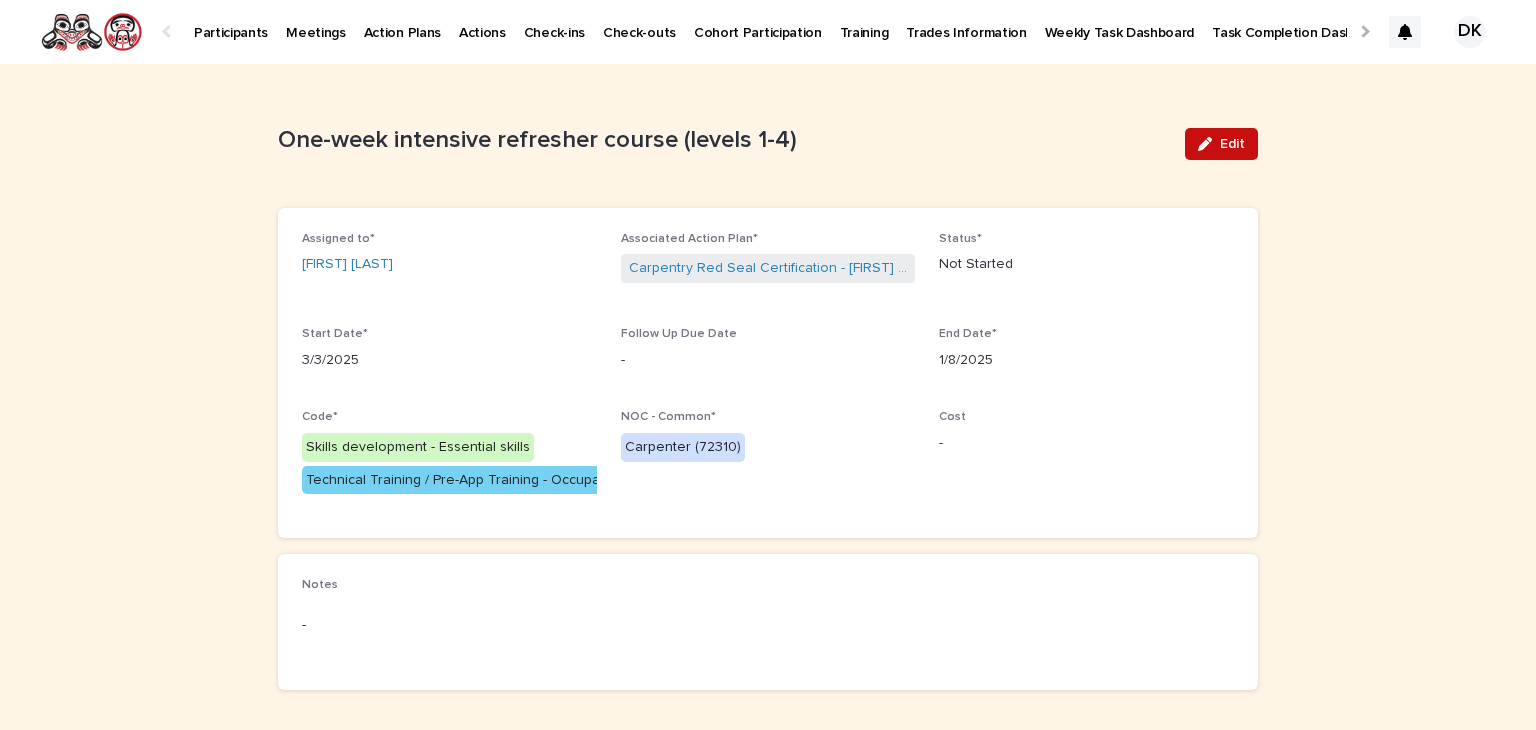click on "Edit" at bounding box center [1232, 144] 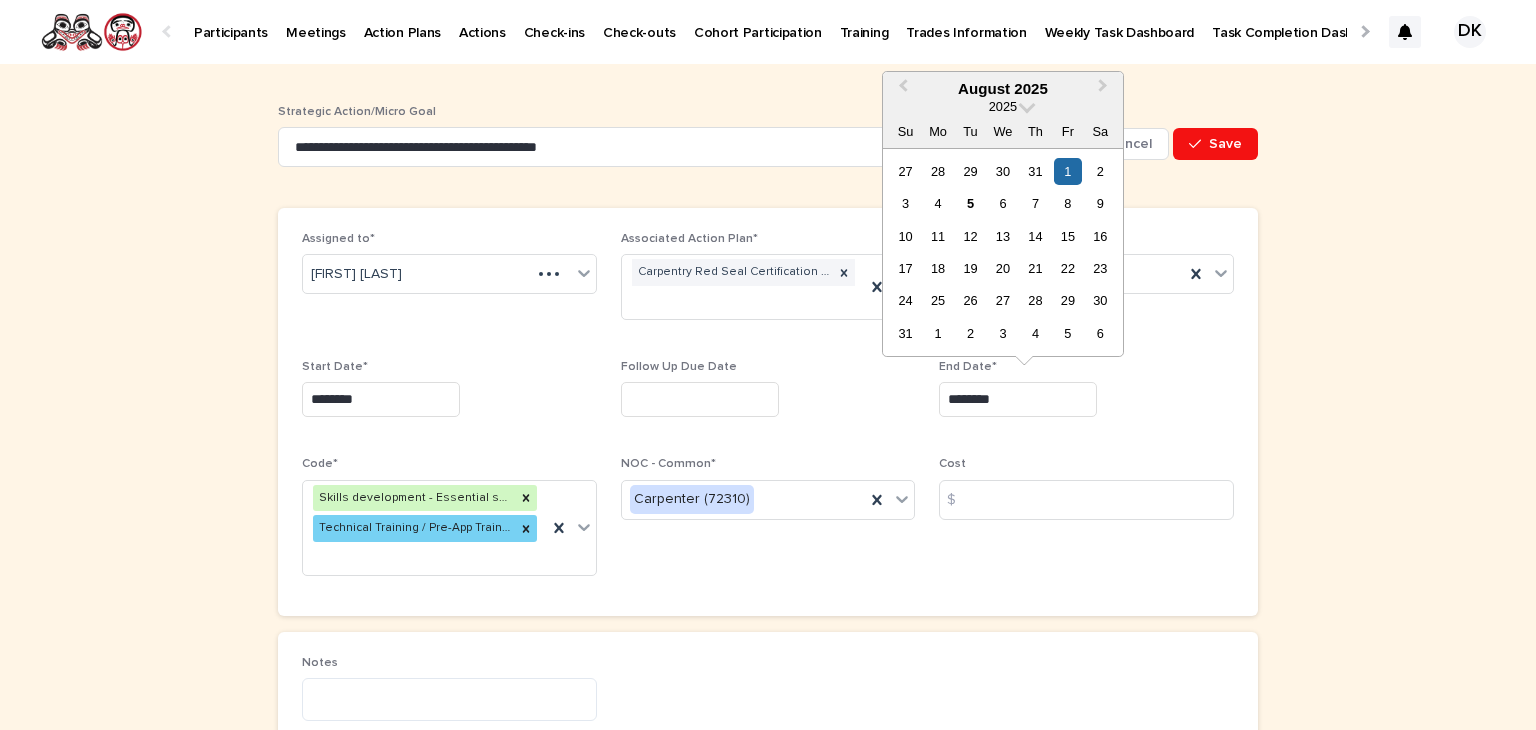 drag, startPoint x: 1014, startPoint y: 400, endPoint x: 906, endPoint y: 400, distance: 108 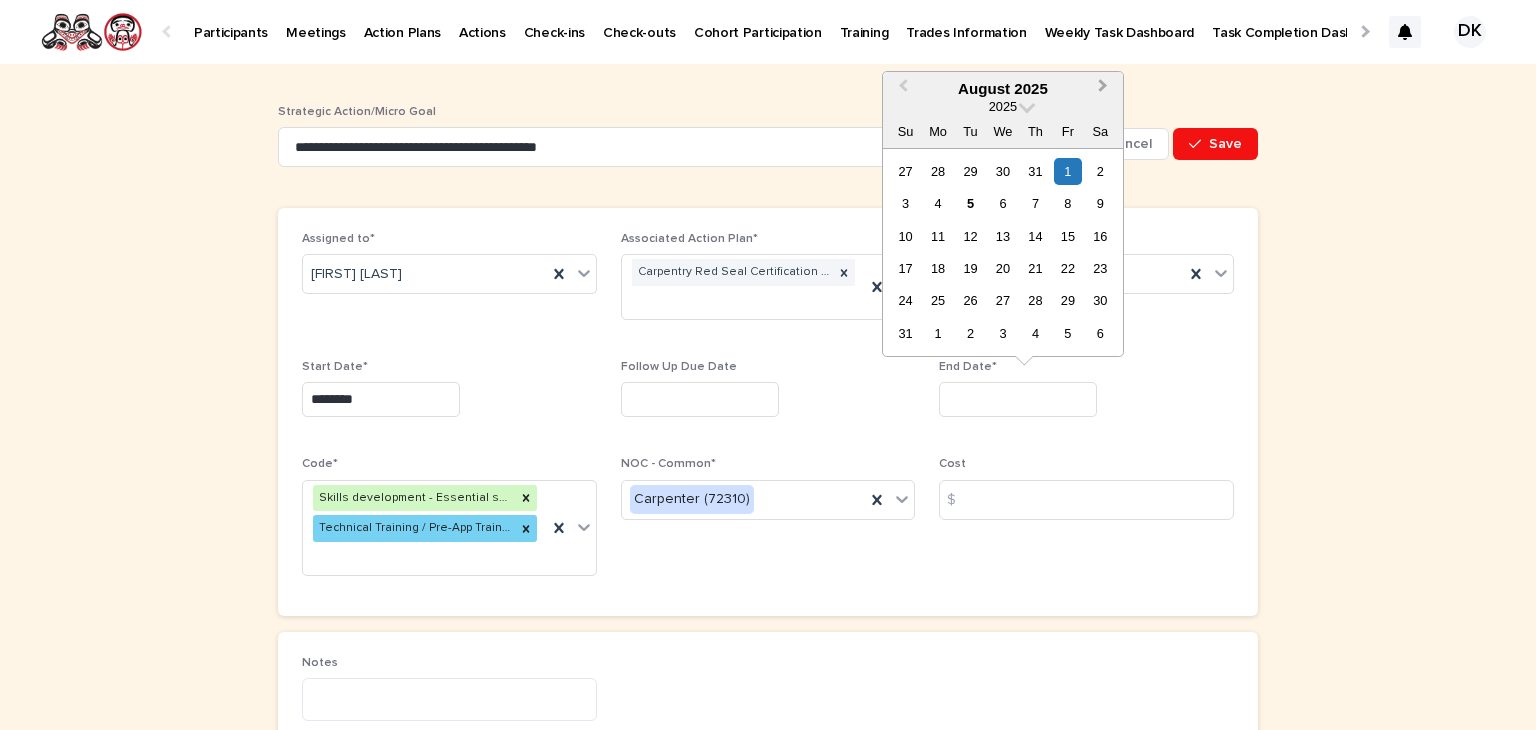 click on "Next Month" at bounding box center [1105, 90] 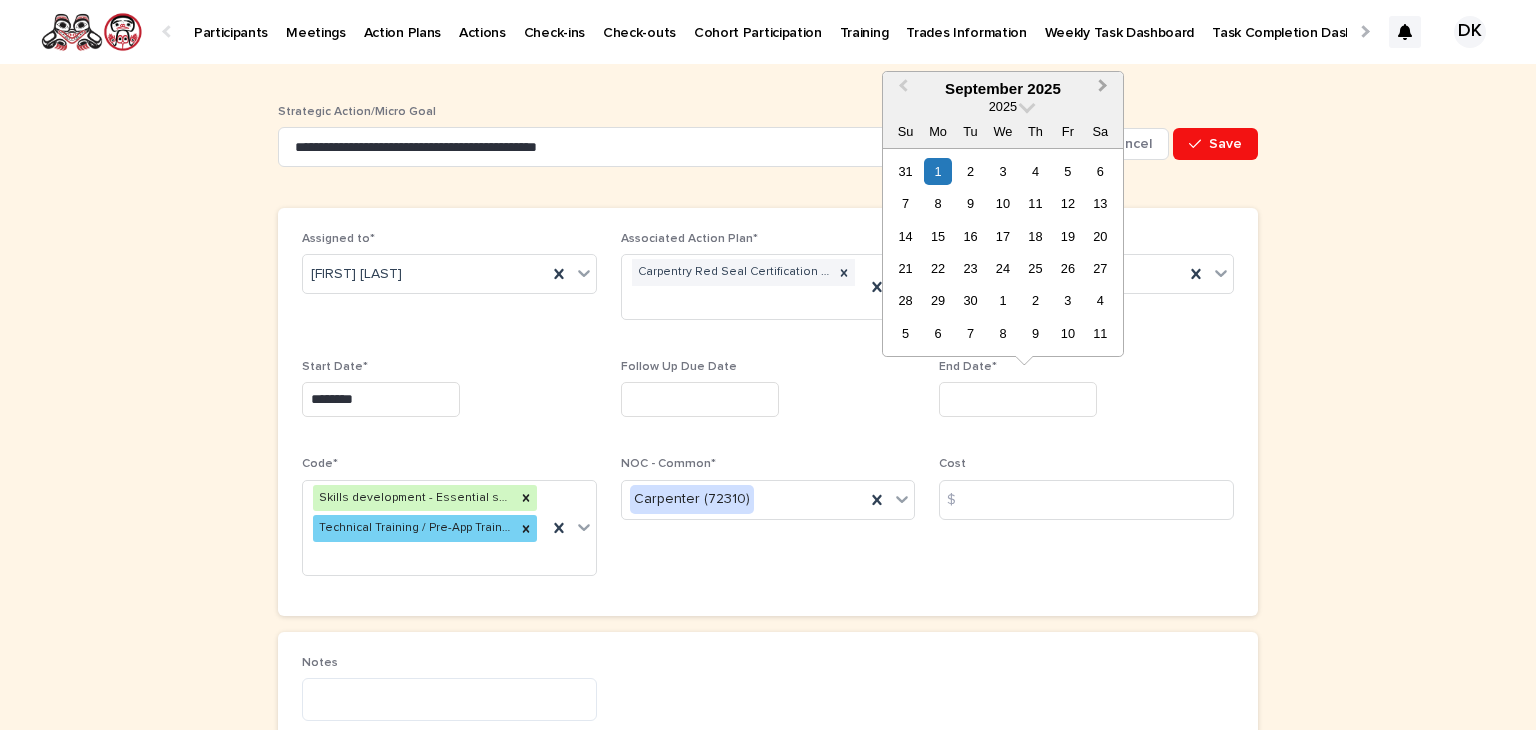 click on "Next Month" at bounding box center [1105, 90] 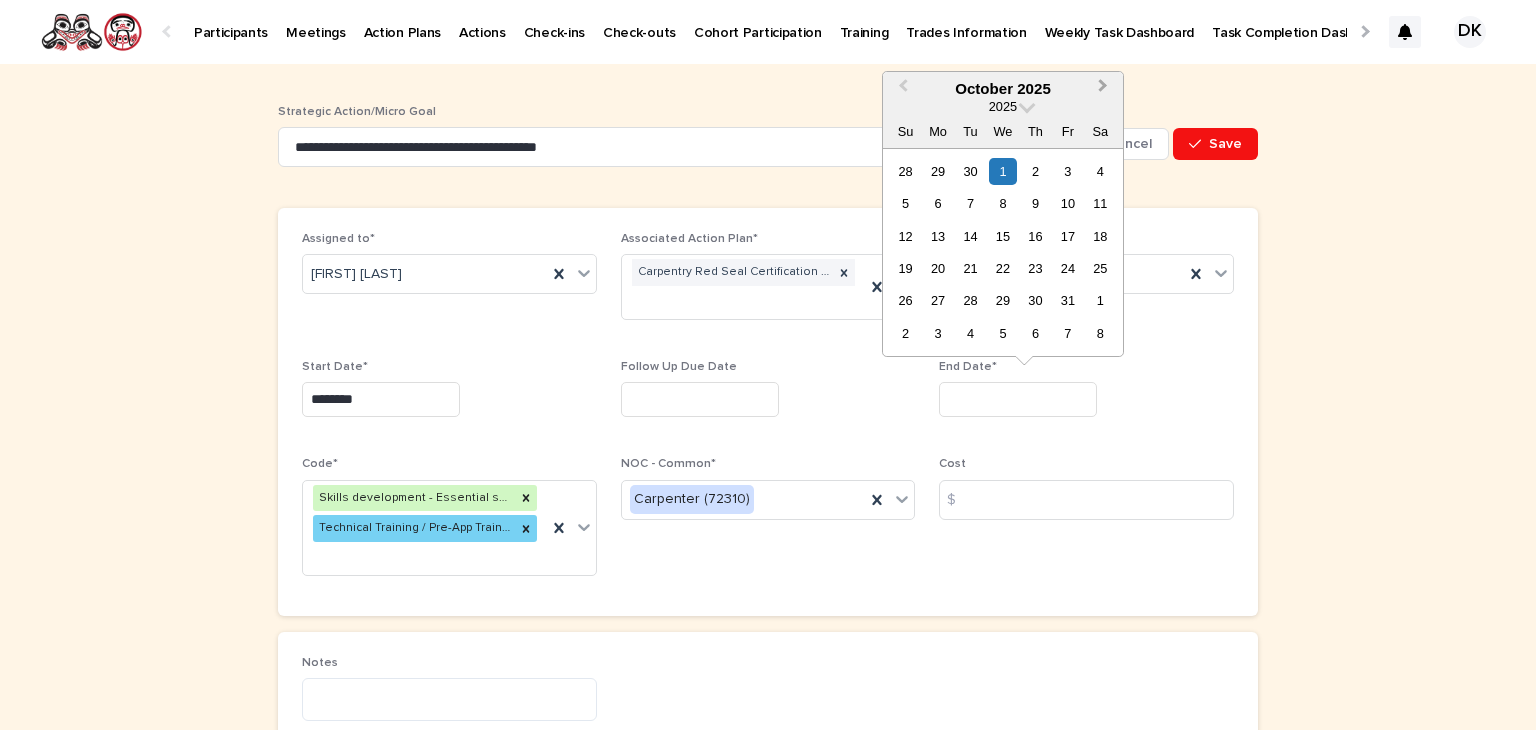 click on "Next Month" at bounding box center (1105, 90) 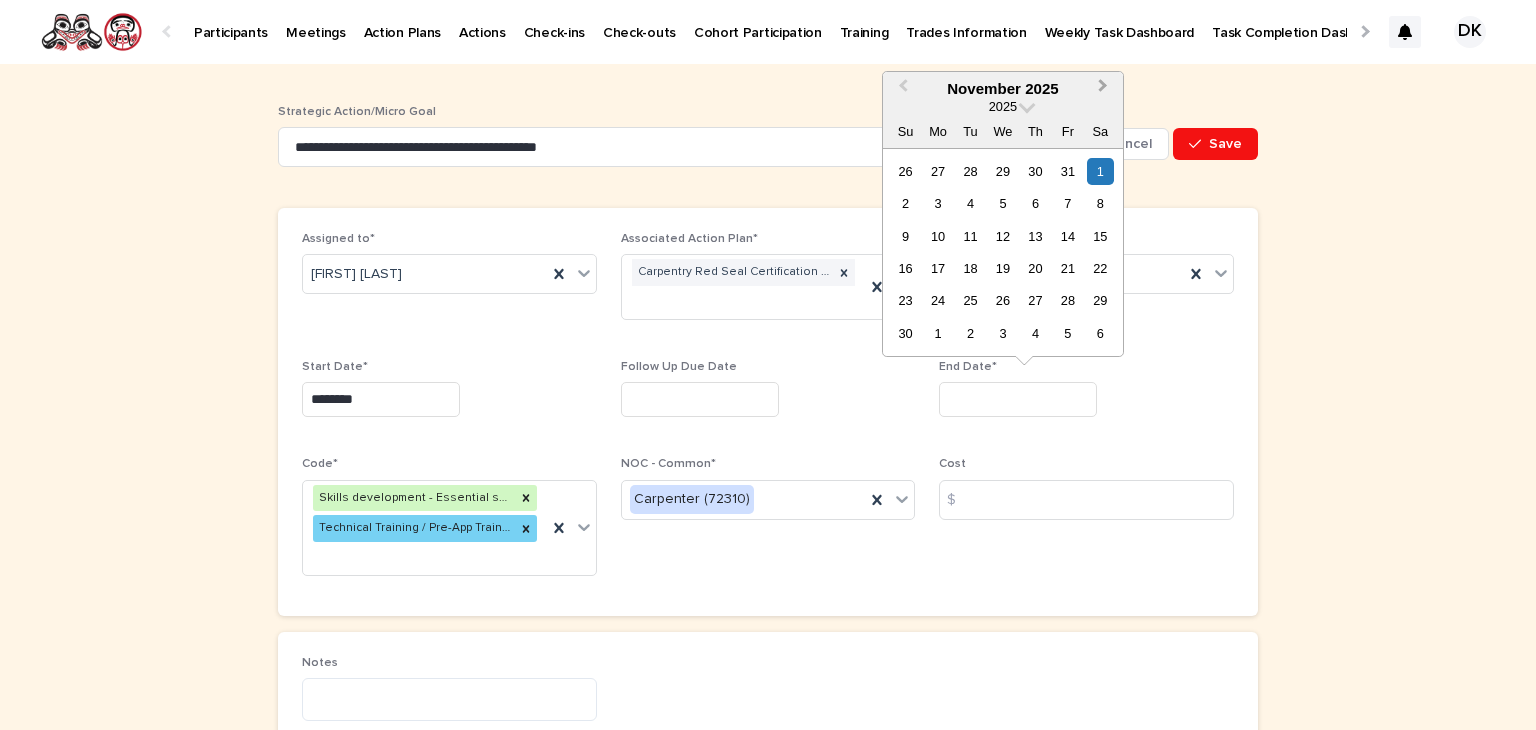 click on "Next Month" at bounding box center [1105, 90] 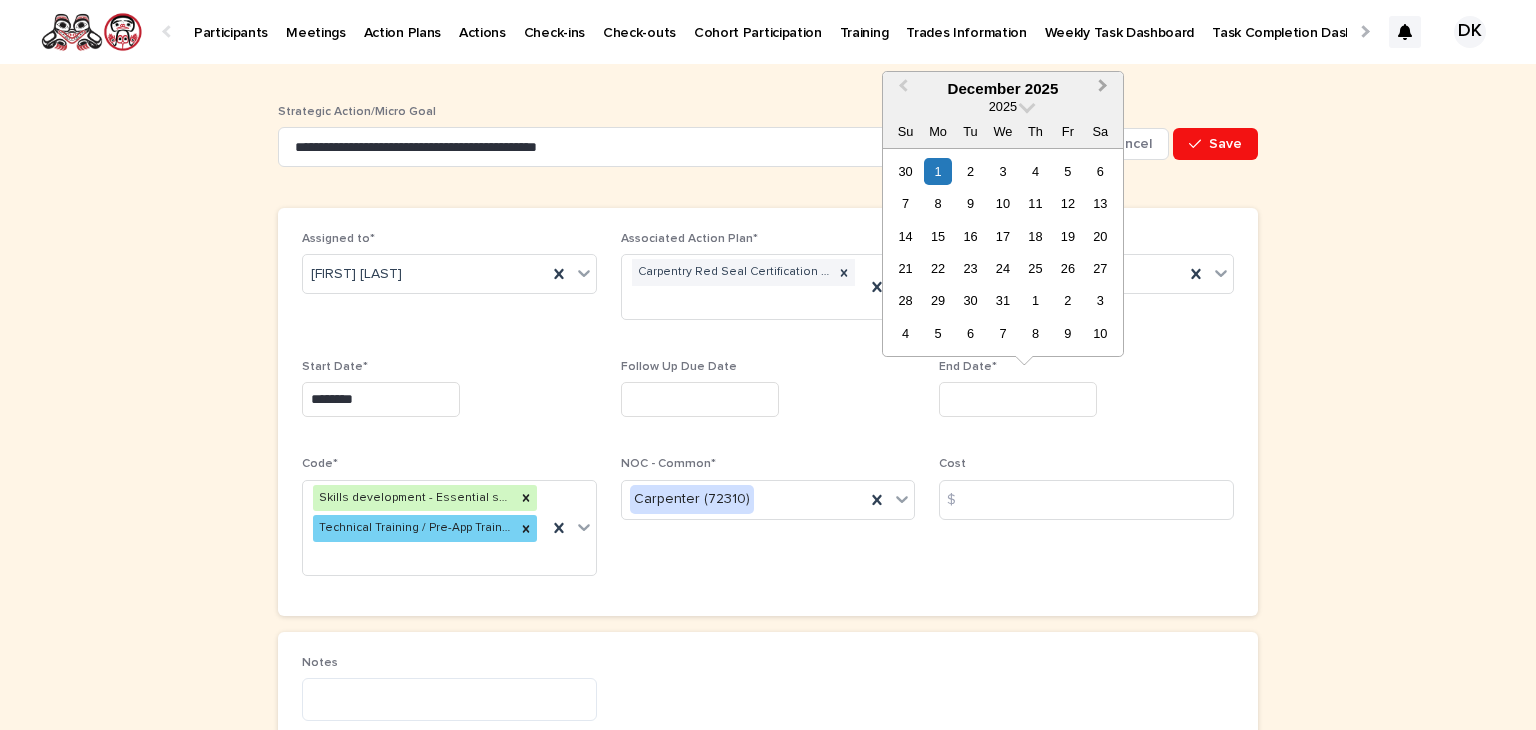 click on "Next Month" at bounding box center (1105, 90) 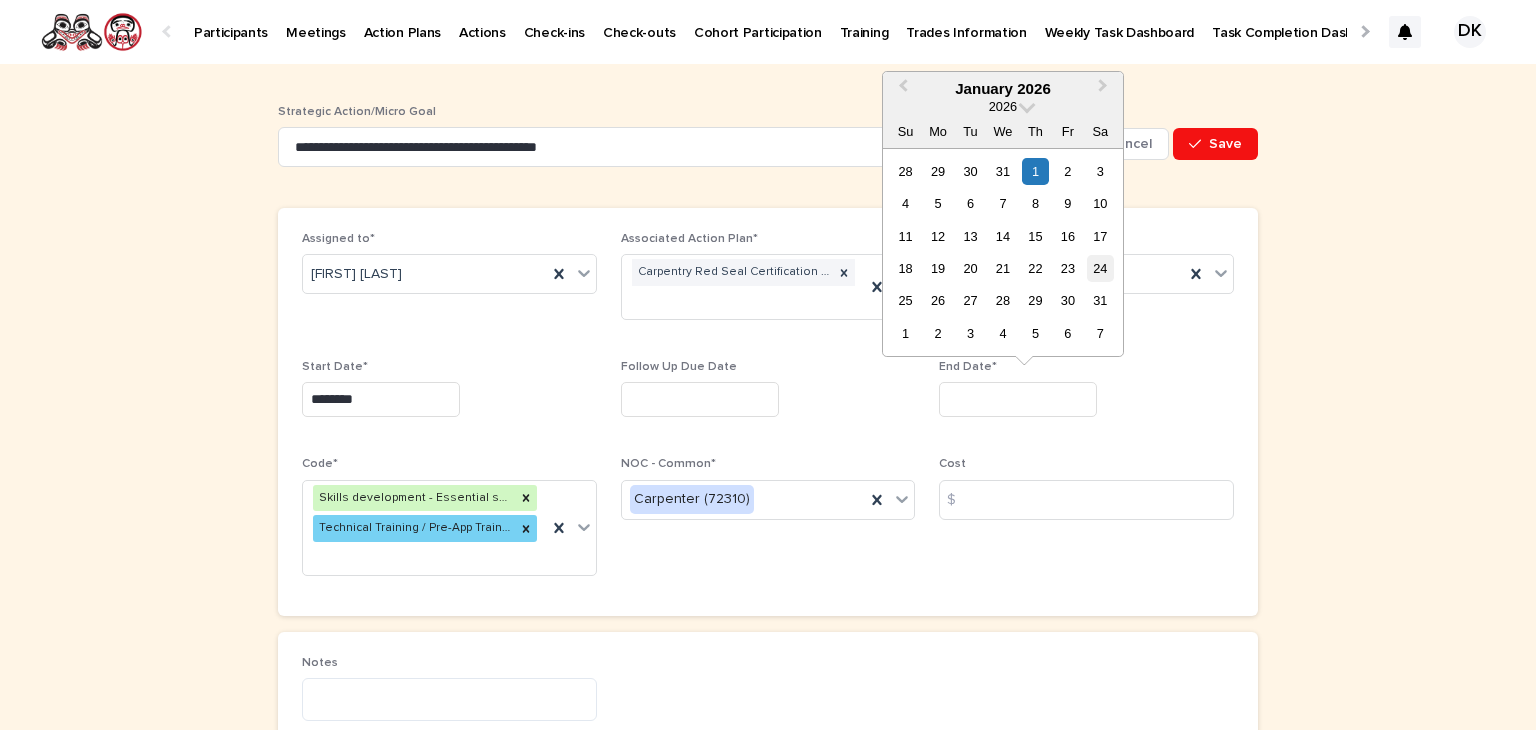 drag, startPoint x: 1064, startPoint y: 294, endPoint x: 1093, endPoint y: 265, distance: 41.01219 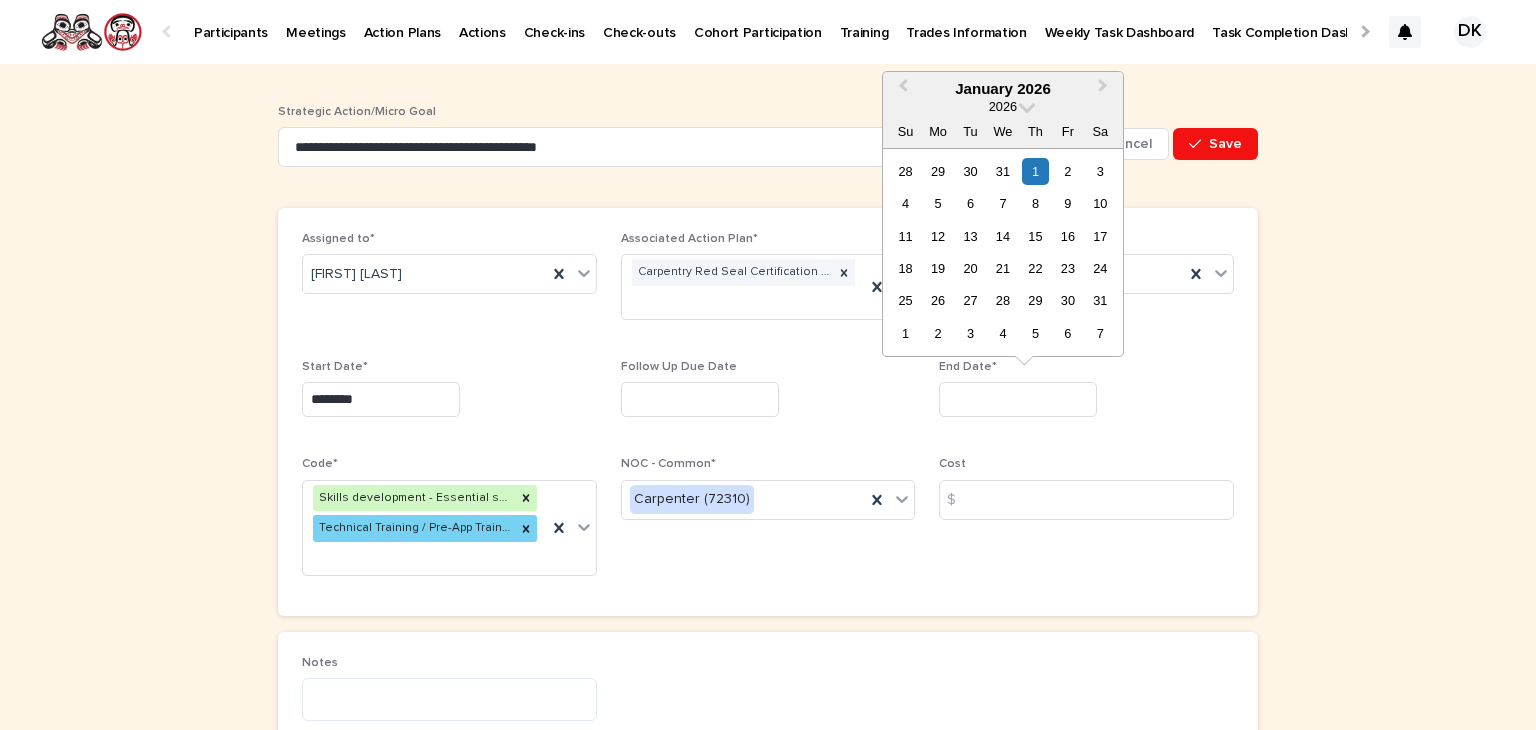 drag, startPoint x: 1070, startPoint y: 298, endPoint x: 1122, endPoint y: 232, distance: 84.0238 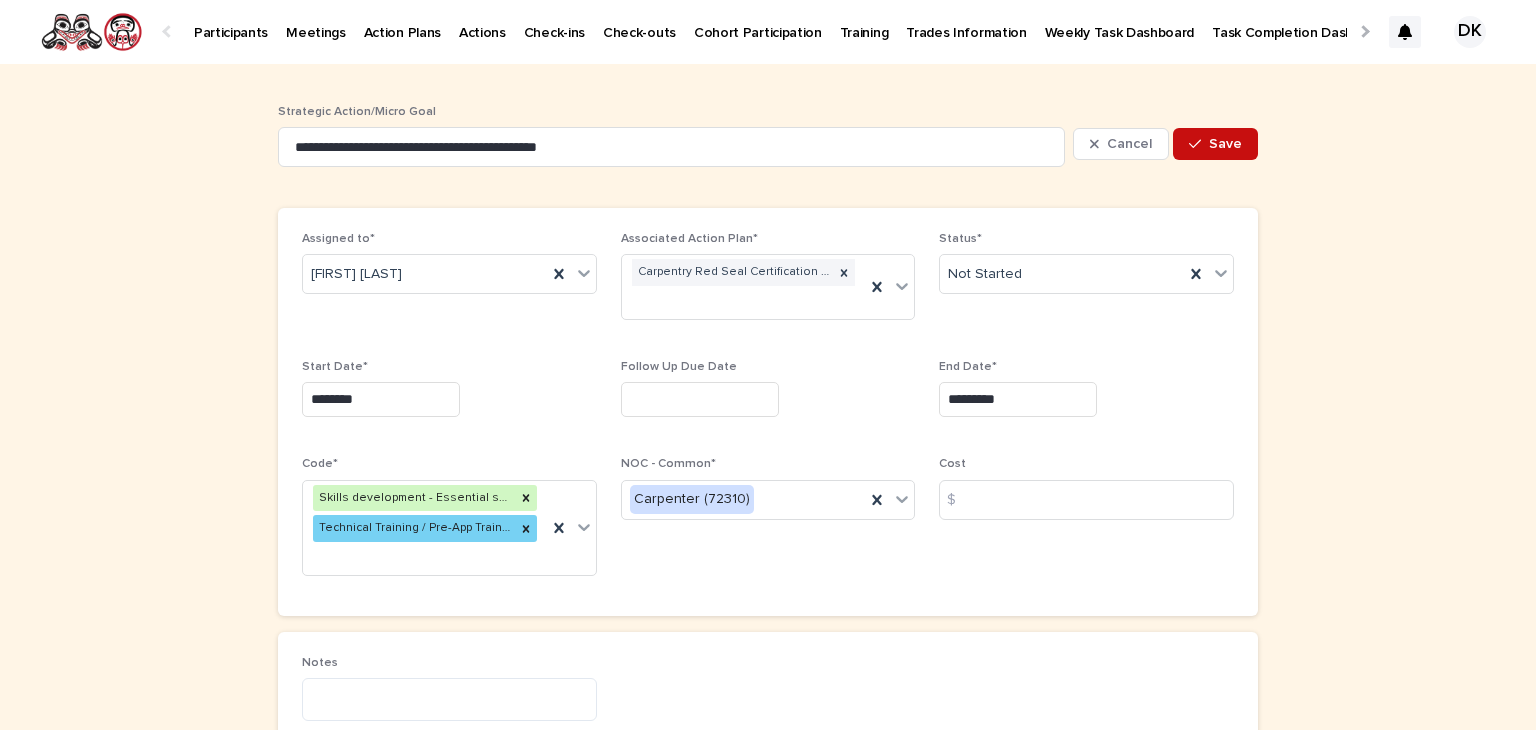 click on "Save" at bounding box center [1225, 144] 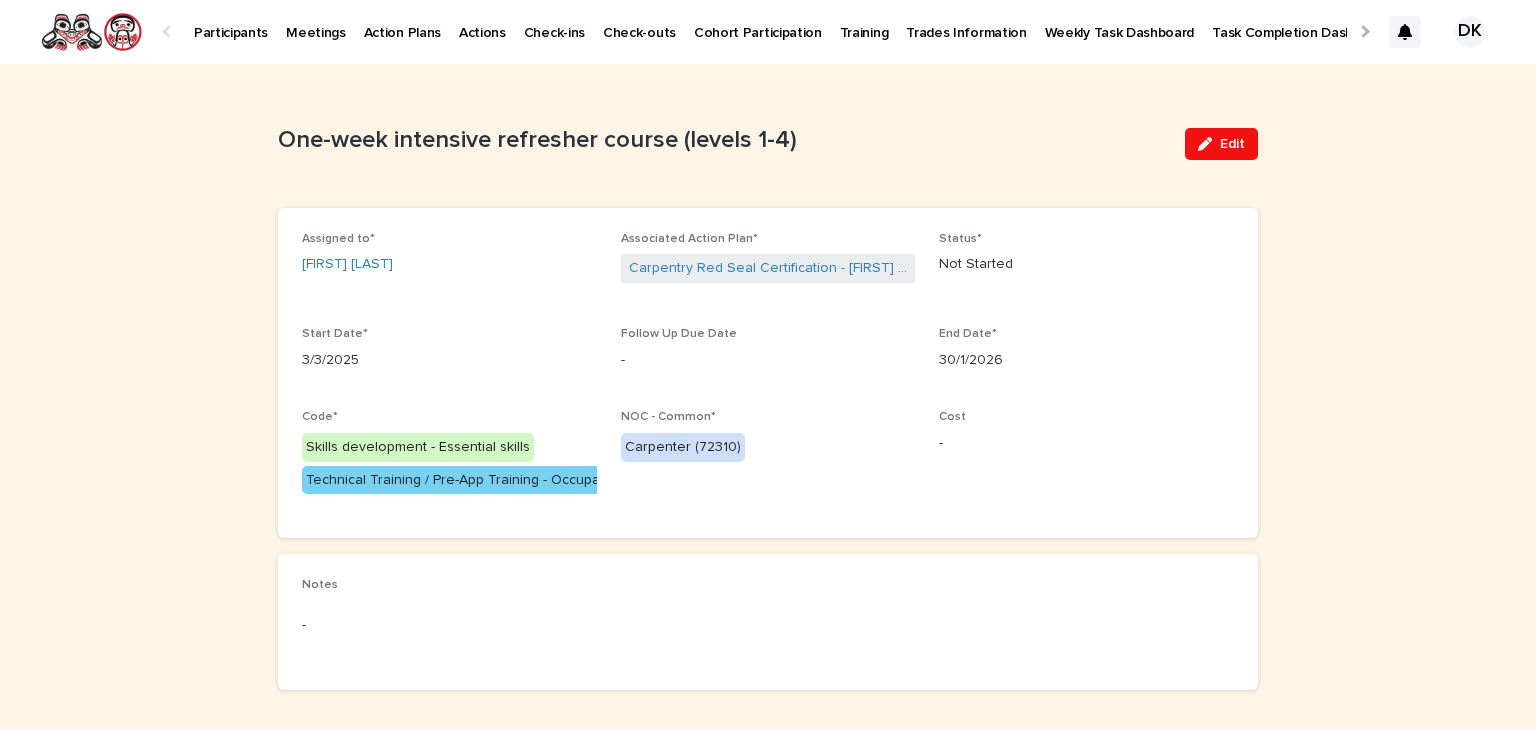 click on "-" at bounding box center [449, 625] 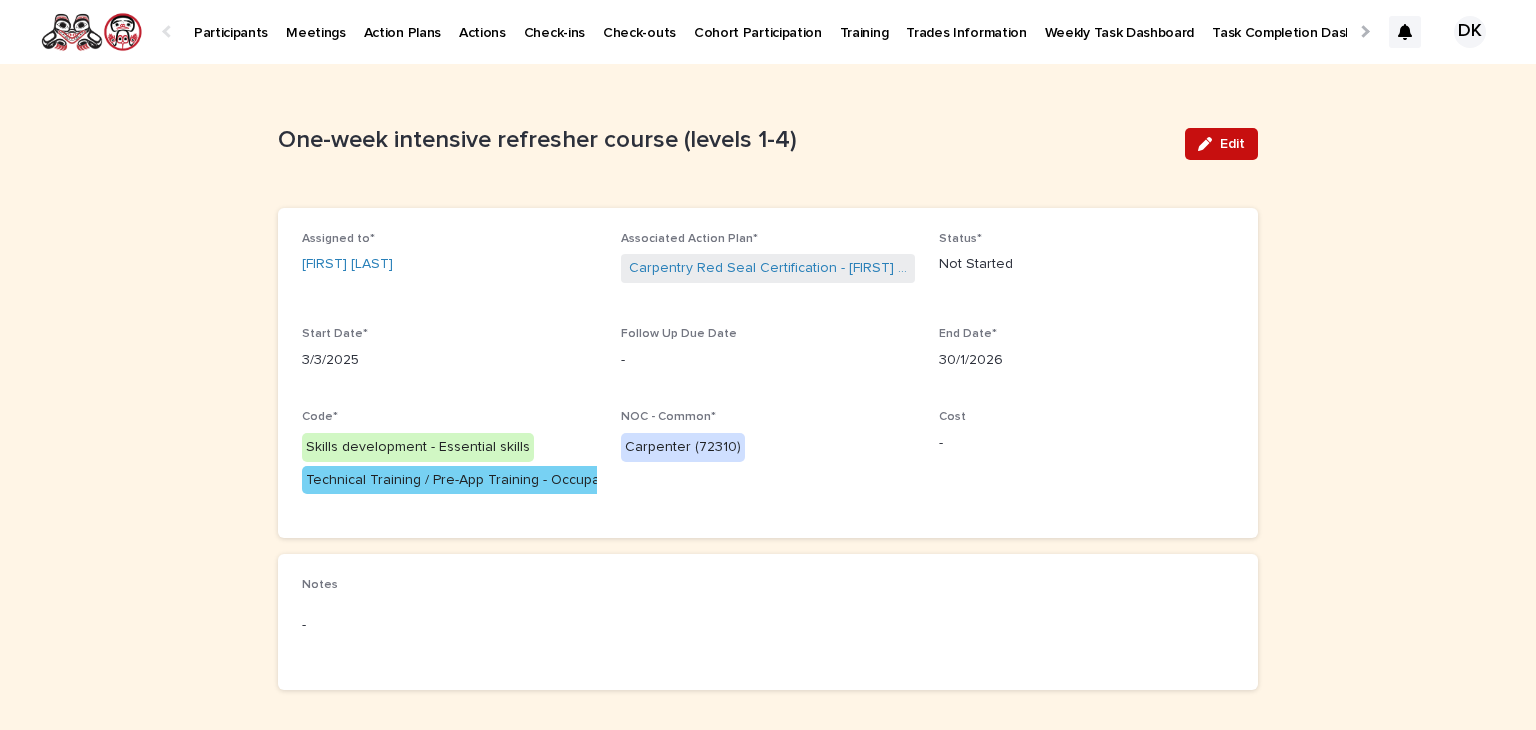 click on "Edit" at bounding box center [1232, 144] 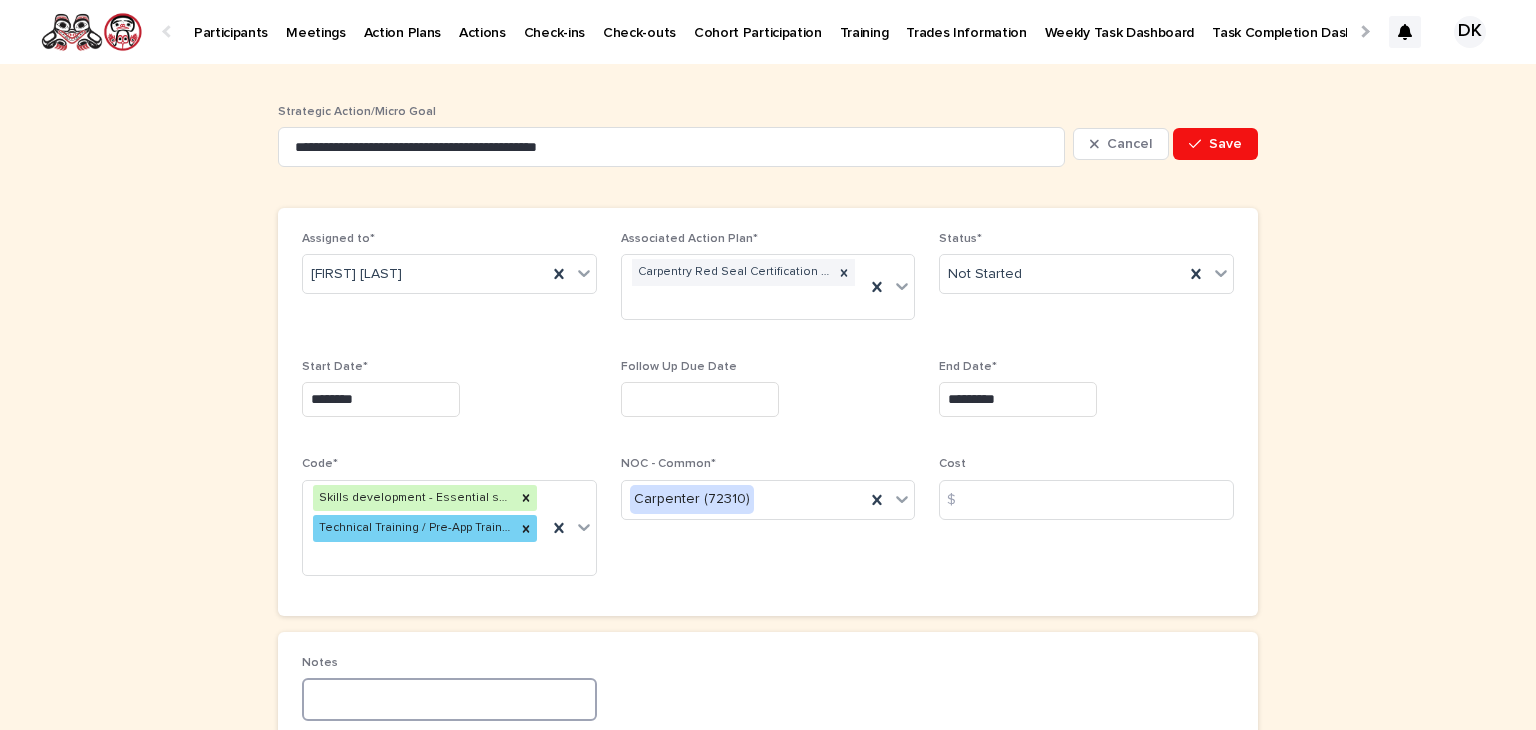 click at bounding box center [449, 699] 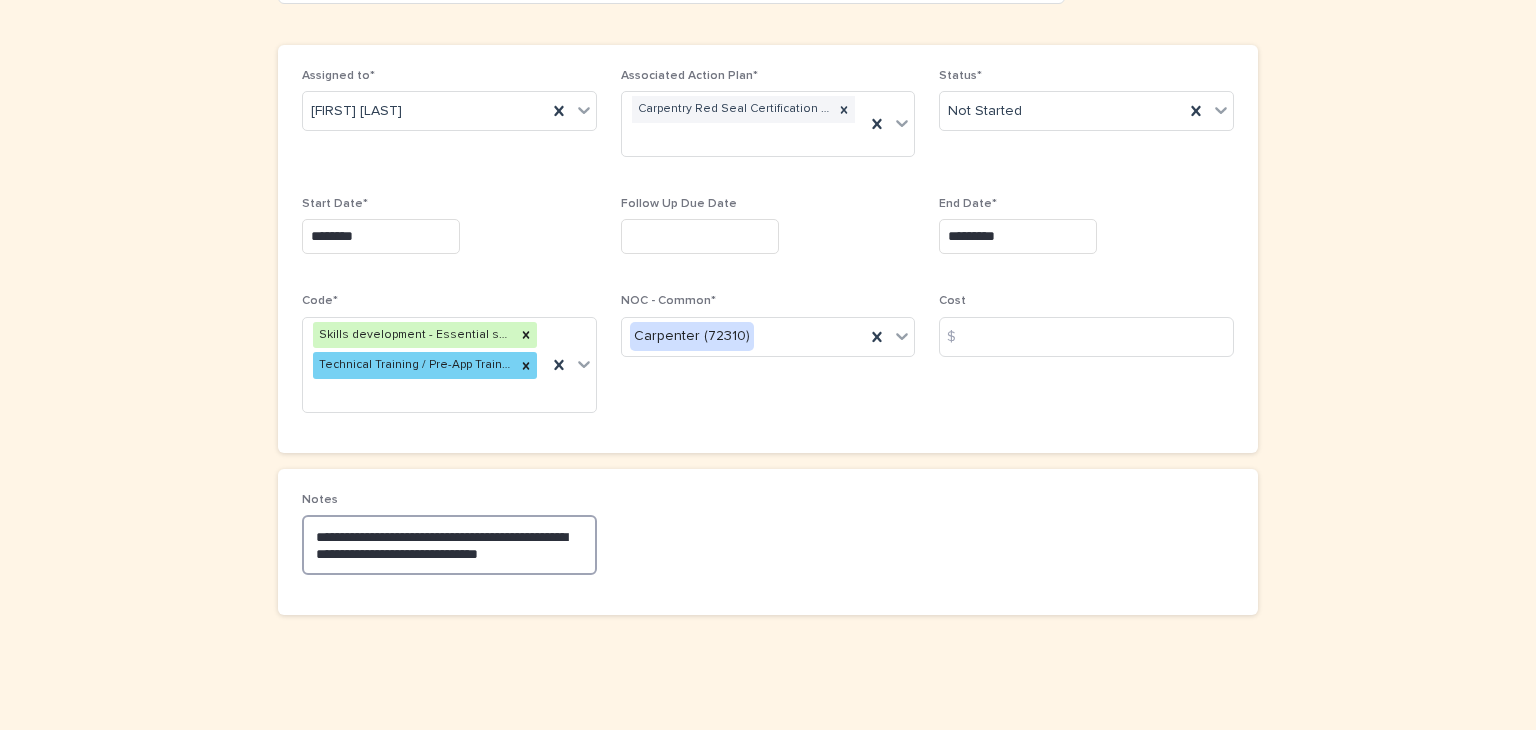 scroll, scrollTop: 0, scrollLeft: 0, axis: both 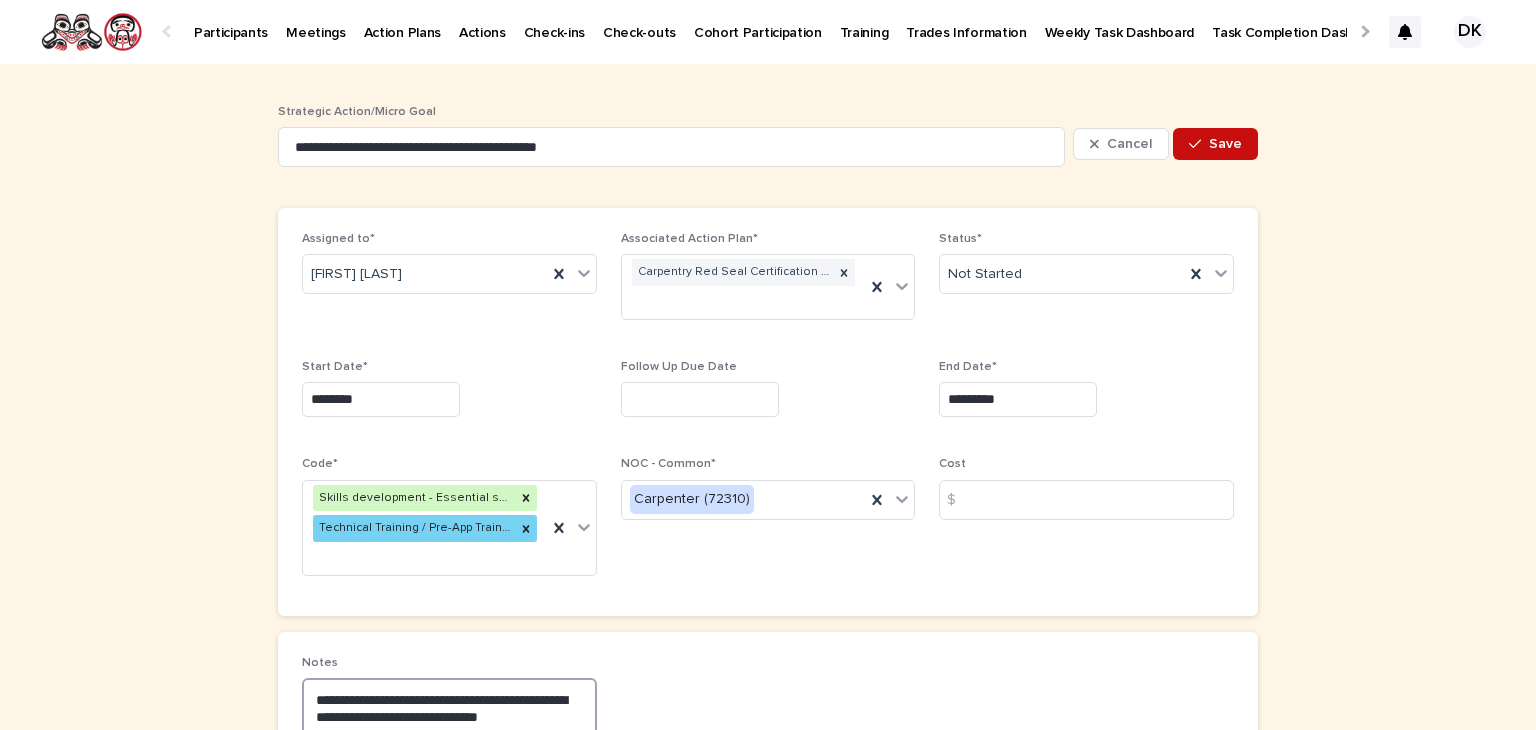 type on "**********" 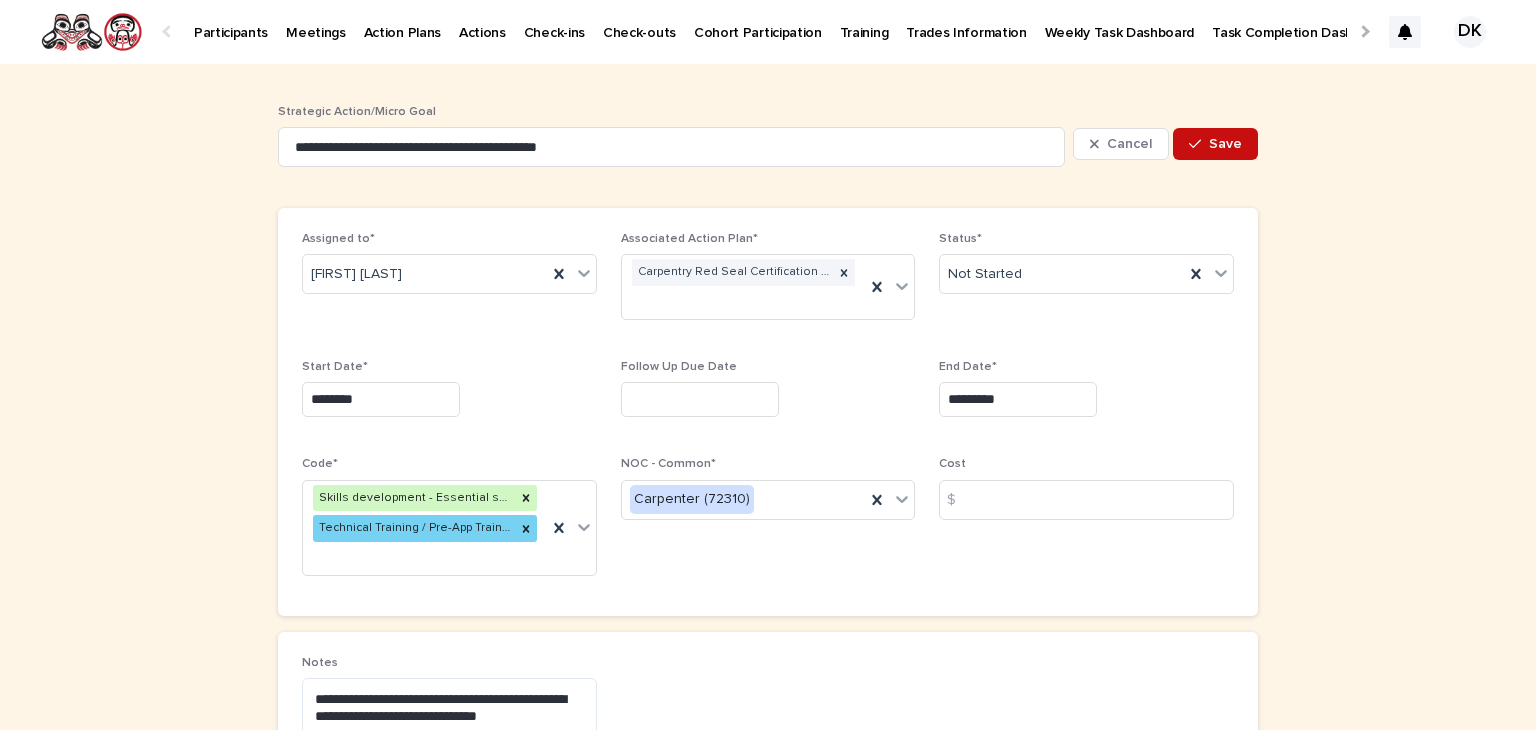 click on "Save" at bounding box center (1215, 144) 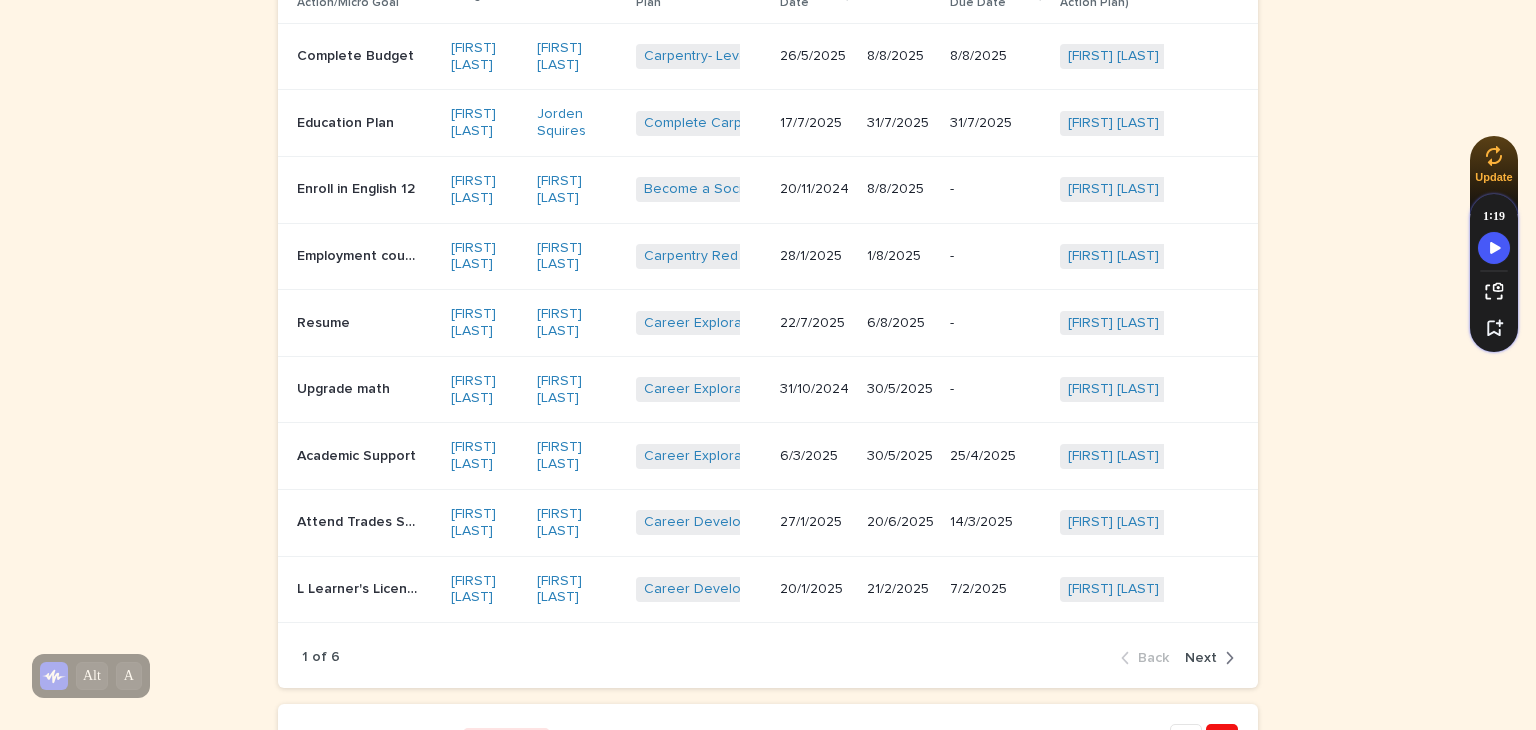 scroll, scrollTop: 723, scrollLeft: 0, axis: vertical 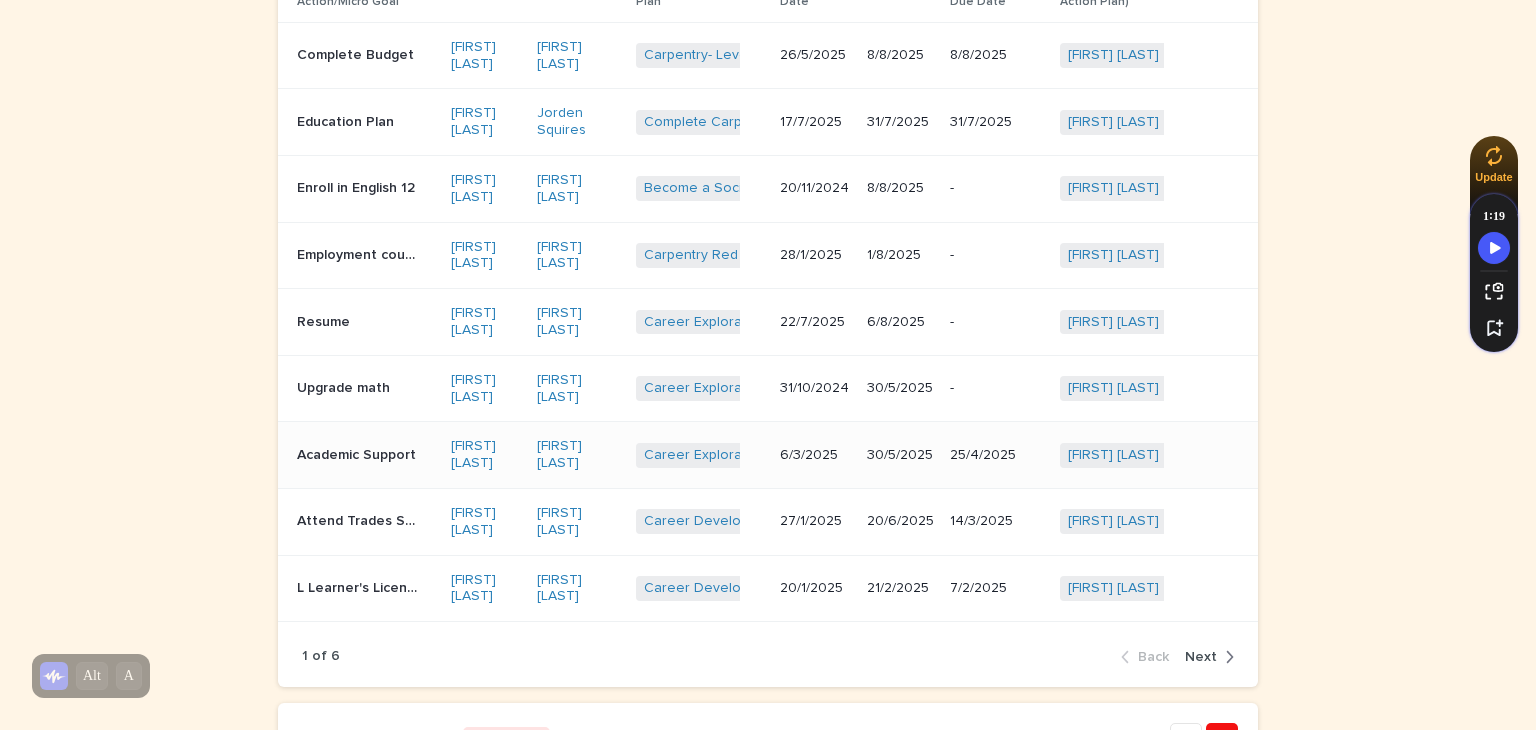 click on "Academic Support" at bounding box center [358, 453] 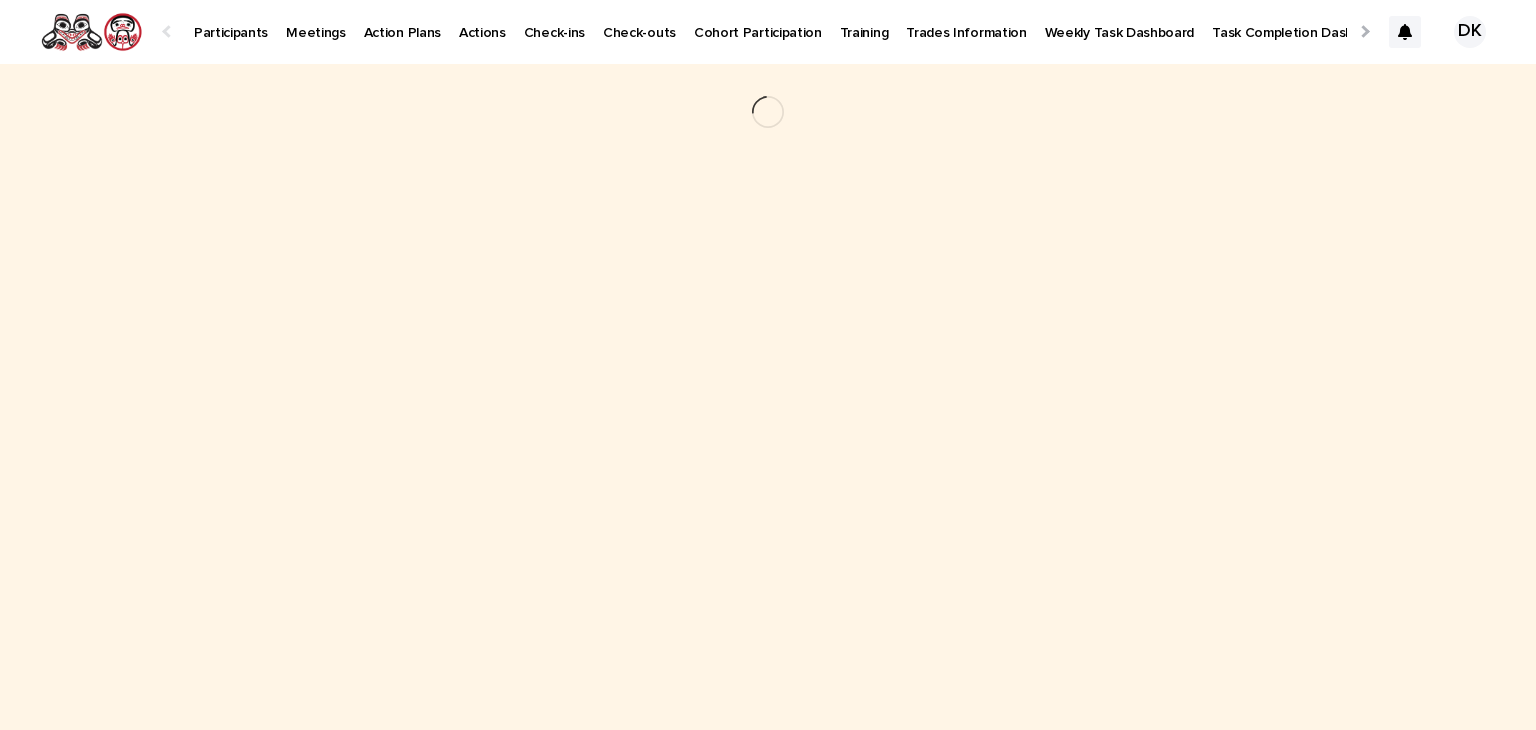scroll, scrollTop: 0, scrollLeft: 0, axis: both 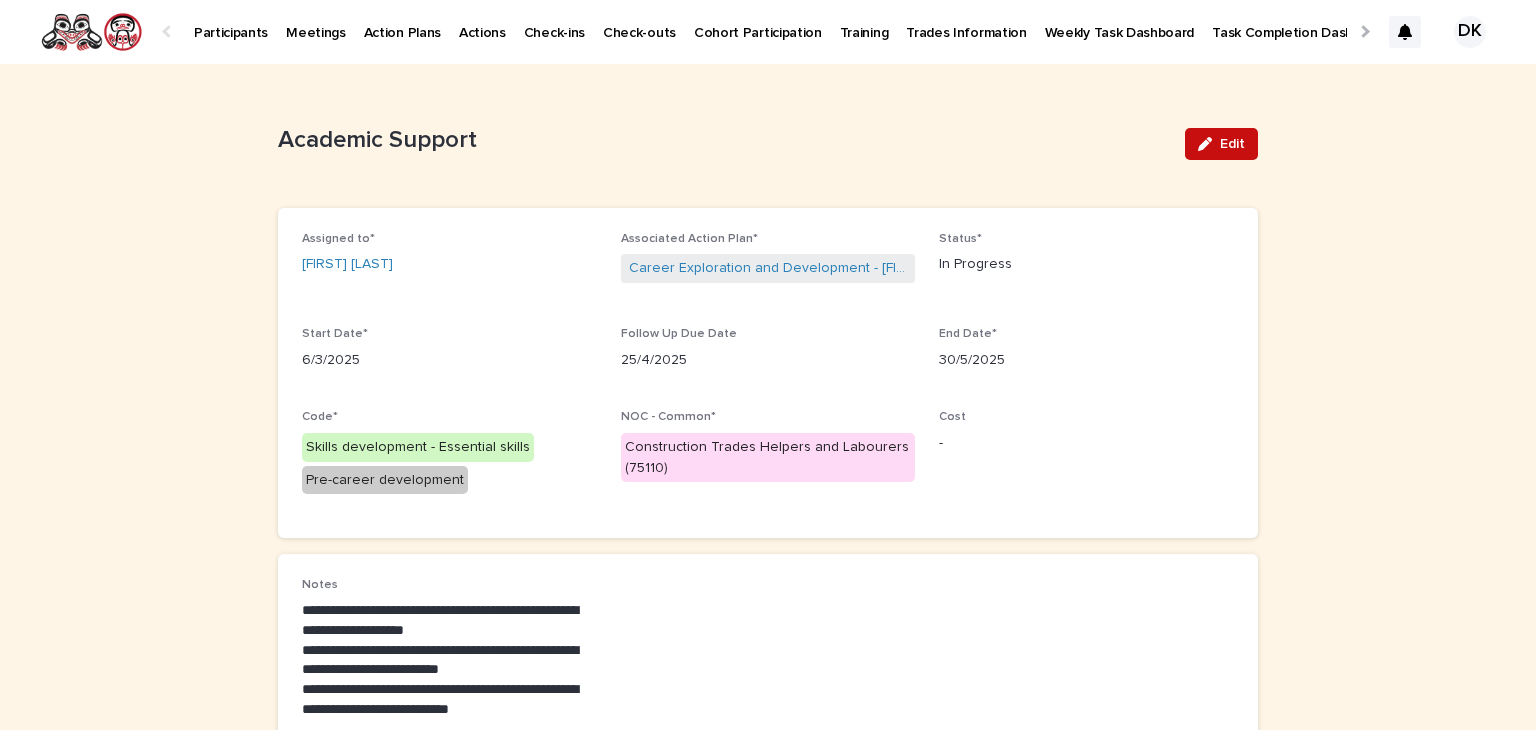 click on "Edit" at bounding box center (1232, 144) 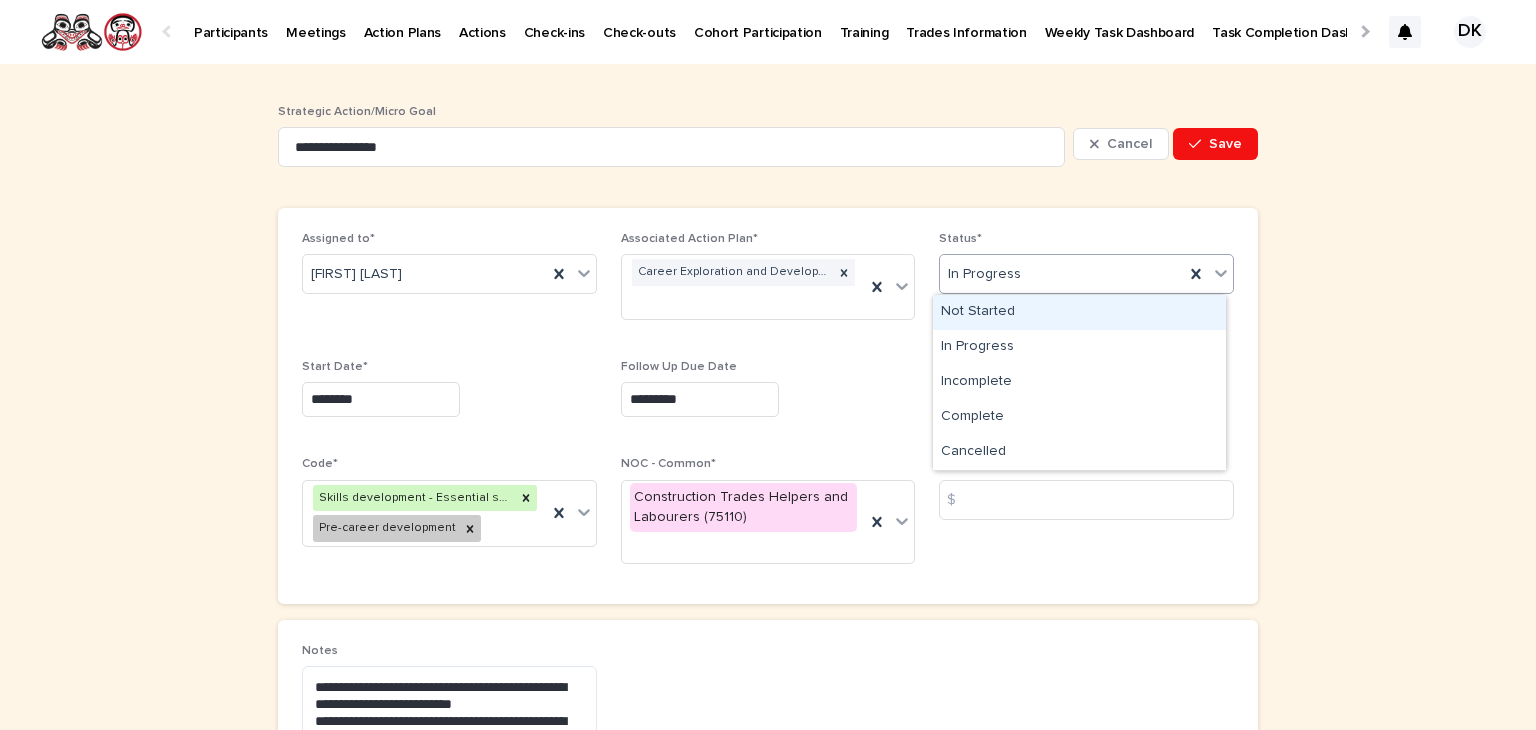 drag, startPoint x: 1212, startPoint y: 271, endPoint x: 1359, endPoint y: 260, distance: 147.411 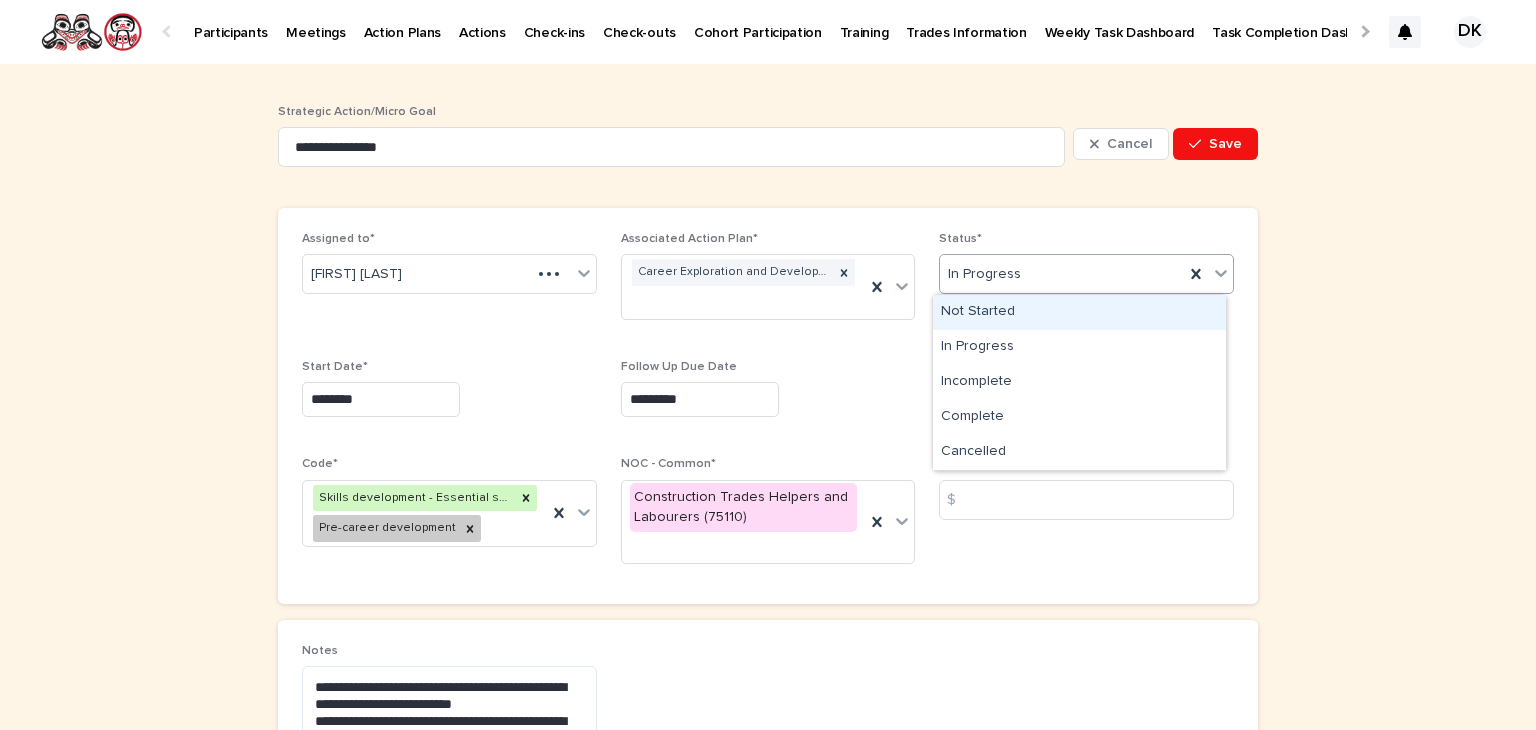 click 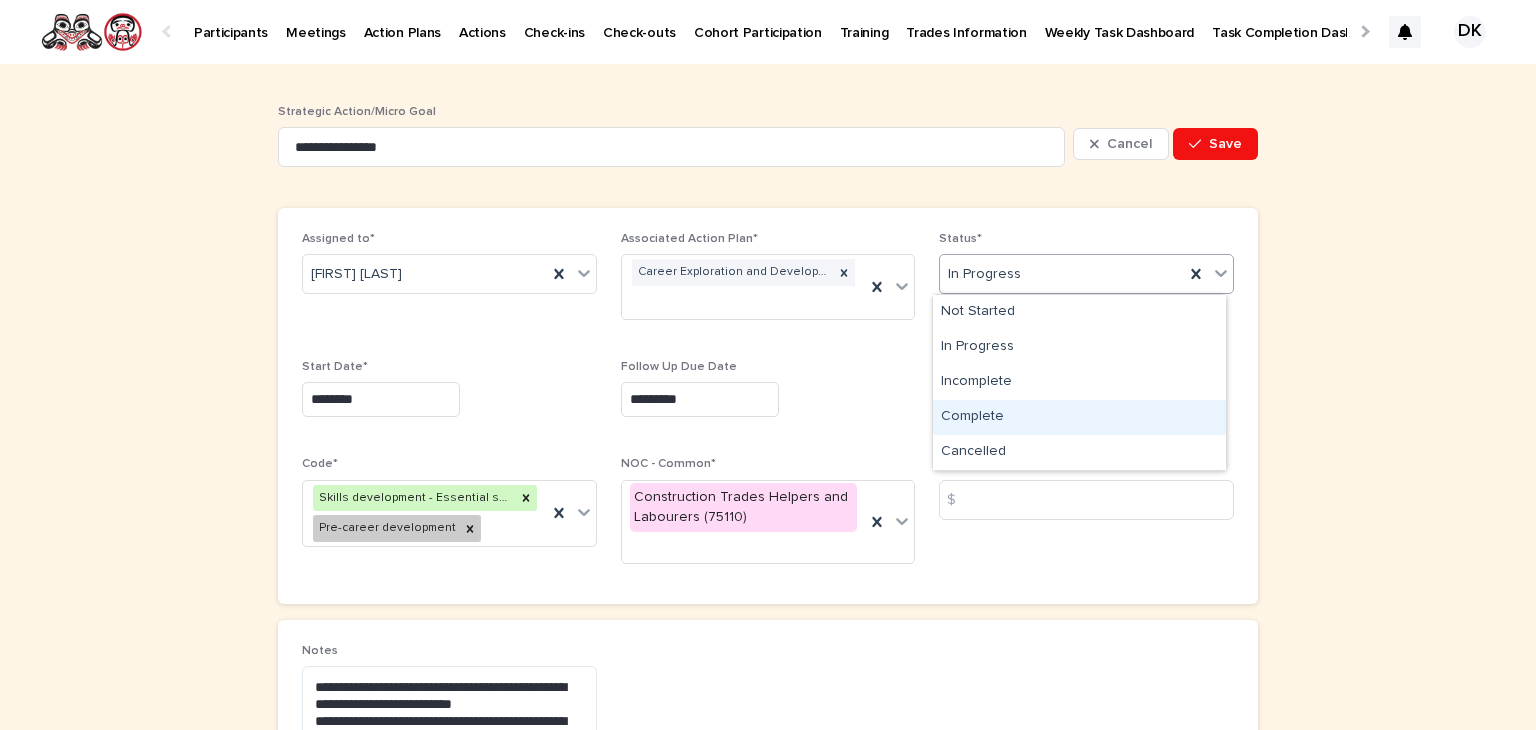click on "Complete" at bounding box center [1079, 417] 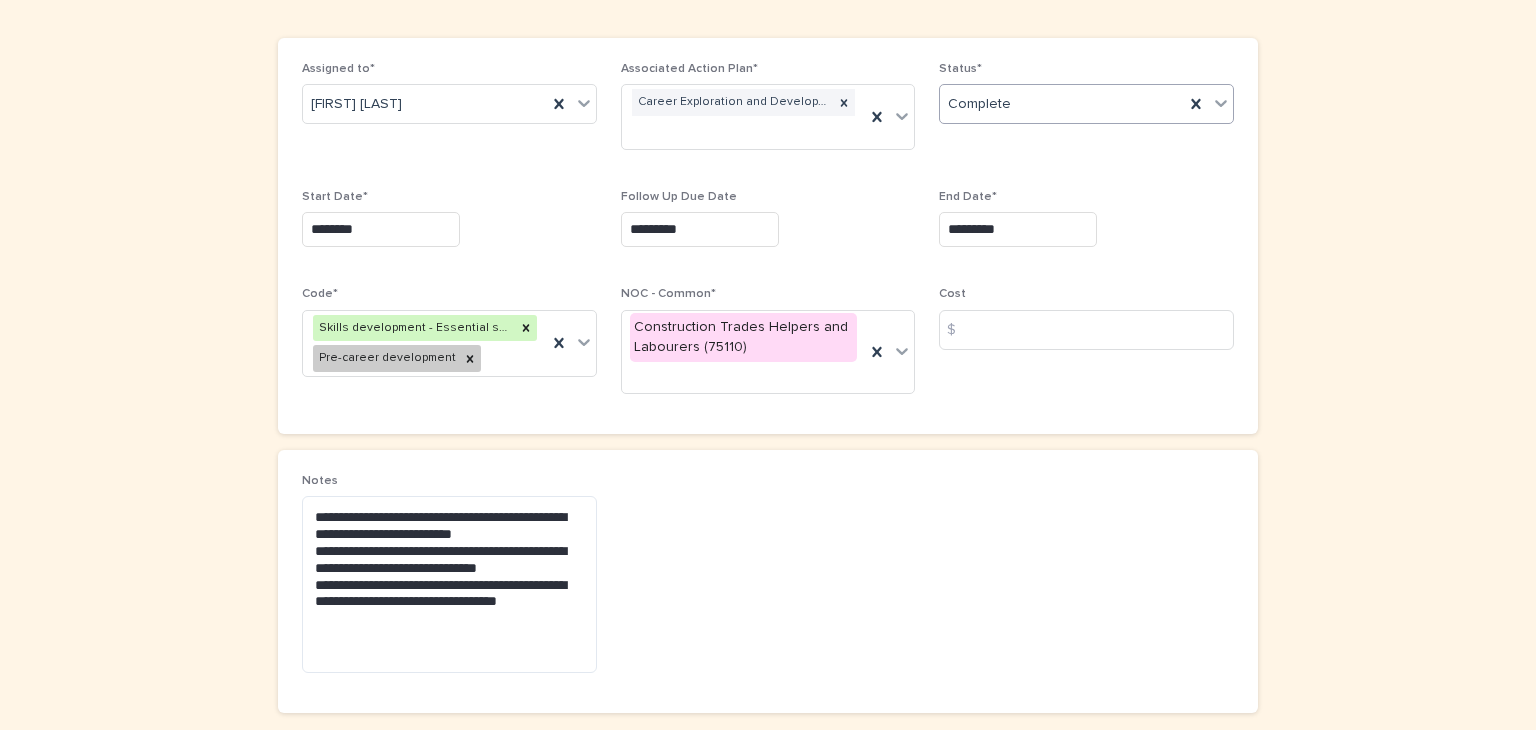 scroll, scrollTop: 172, scrollLeft: 0, axis: vertical 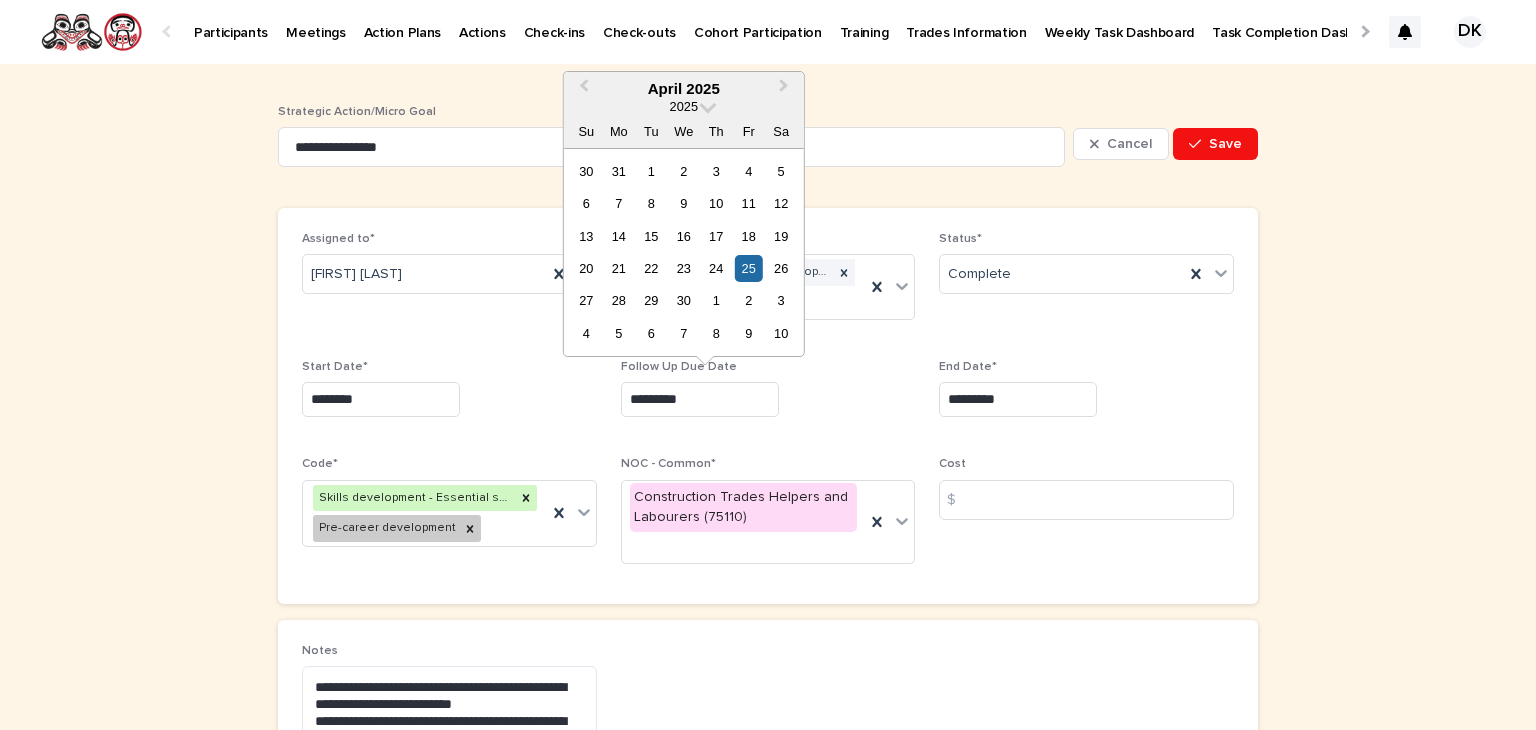 click on "*********" at bounding box center [700, 399] 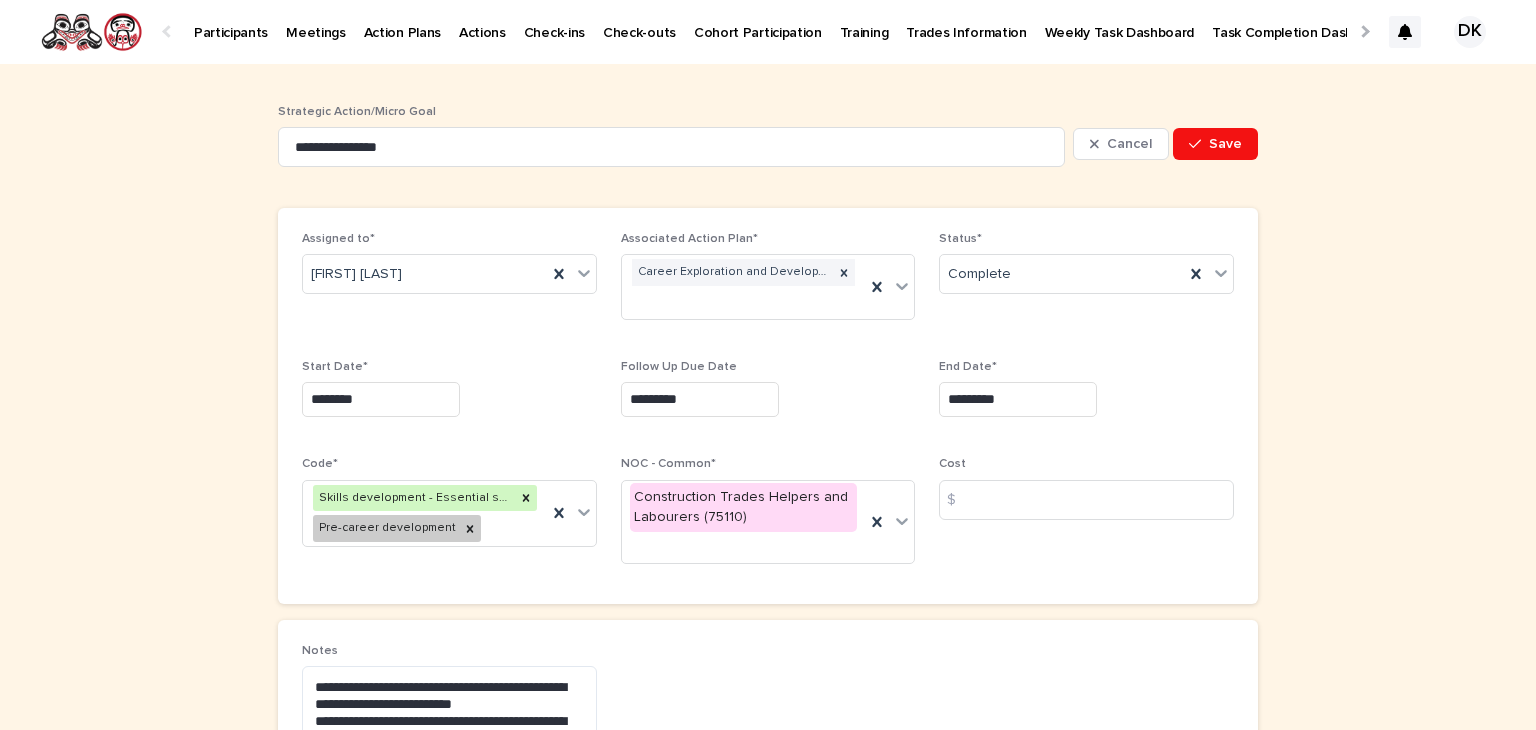 drag, startPoint x: 596, startPoint y: 401, endPoint x: 1197, endPoint y: 442, distance: 602.39685 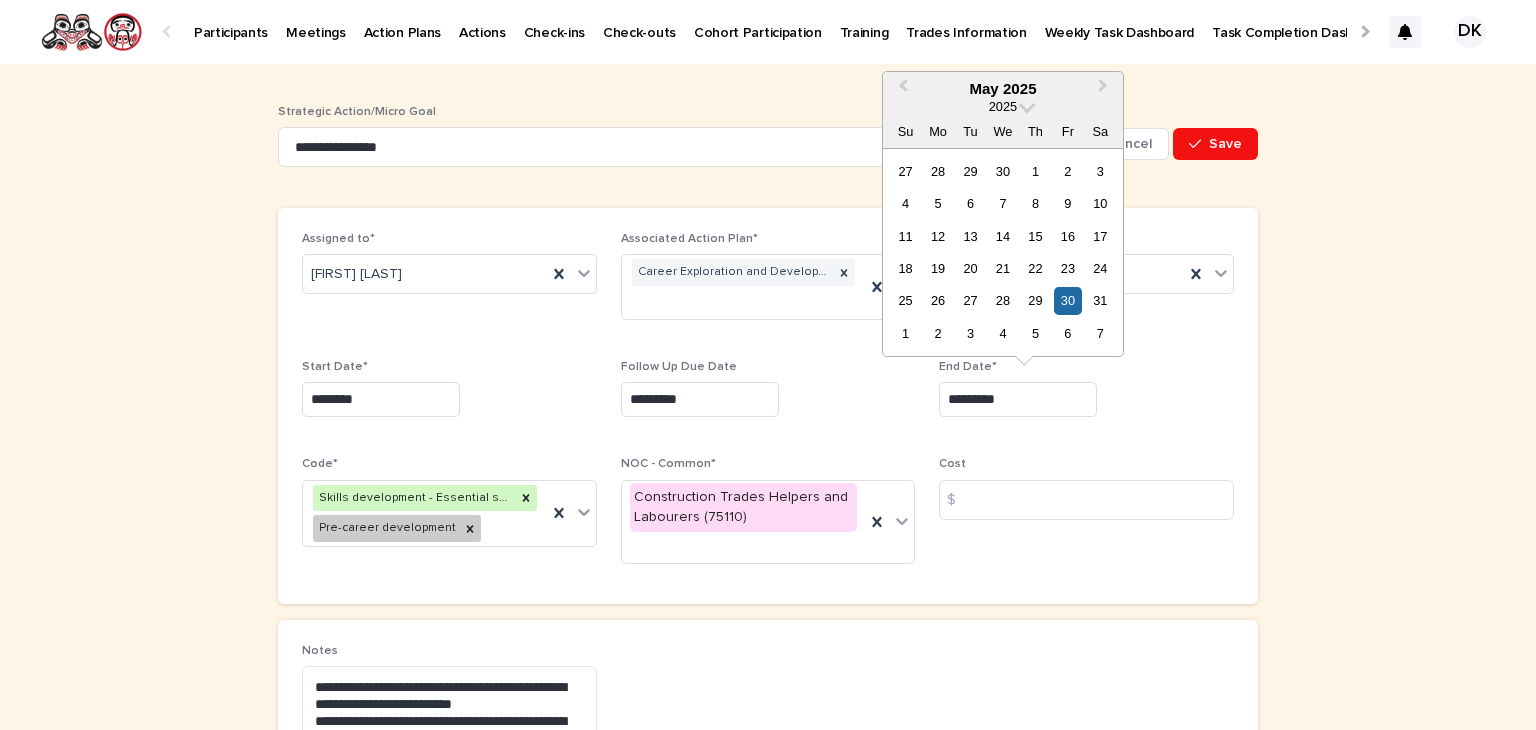 click on "*********" at bounding box center [1018, 399] 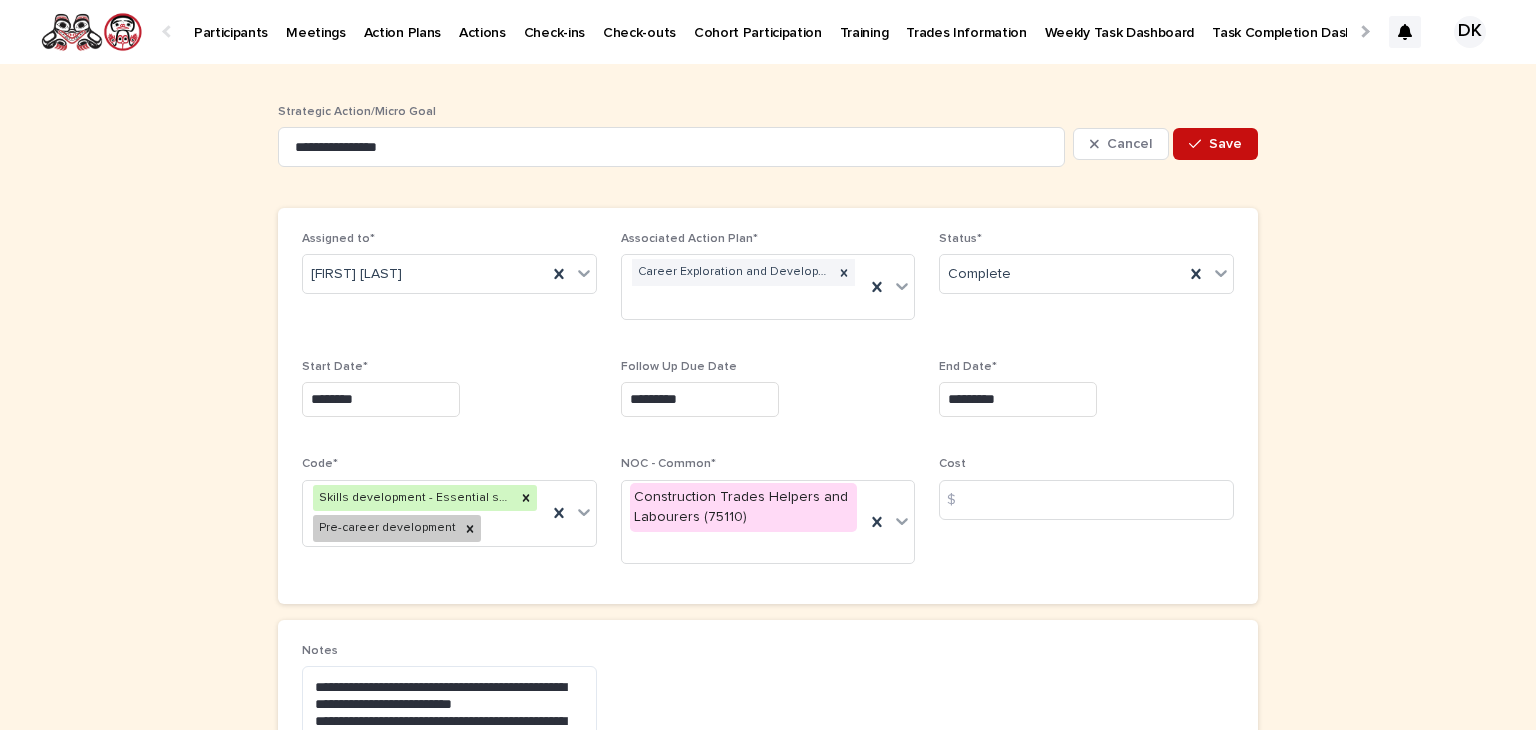 click on "Save" at bounding box center (1225, 144) 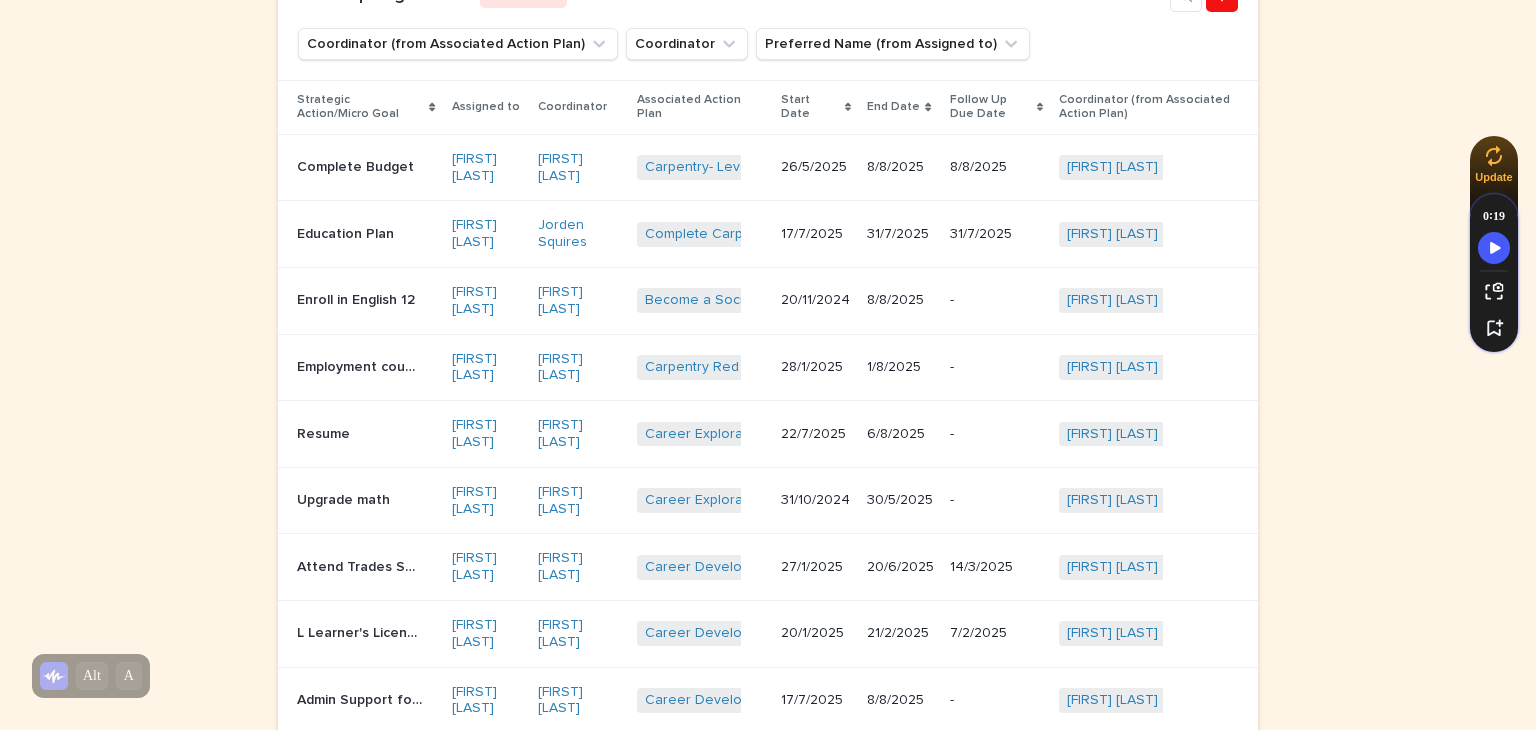 scroll, scrollTop: 612, scrollLeft: 0, axis: vertical 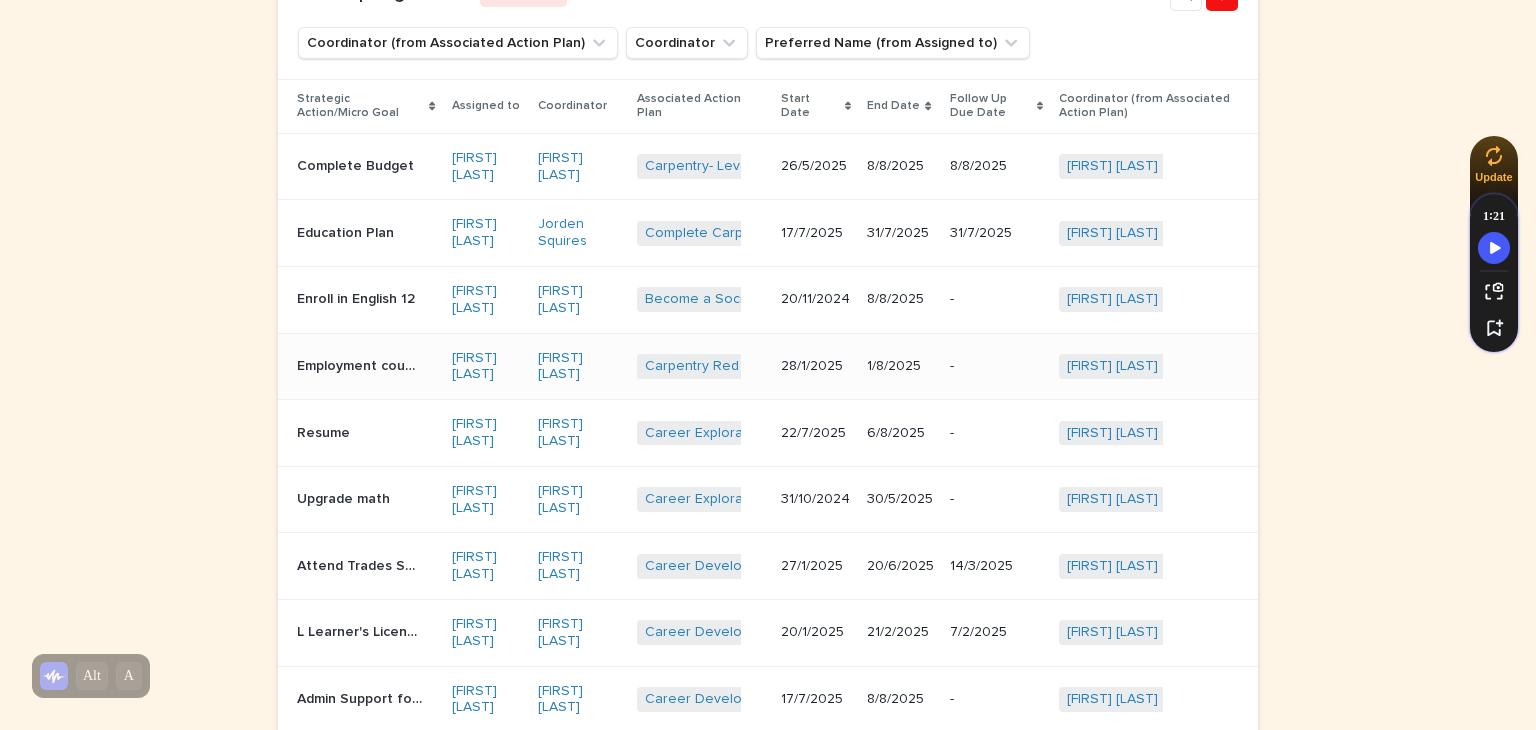 drag, startPoint x: 305, startPoint y: 362, endPoint x: 289, endPoint y: 373, distance: 19.416489 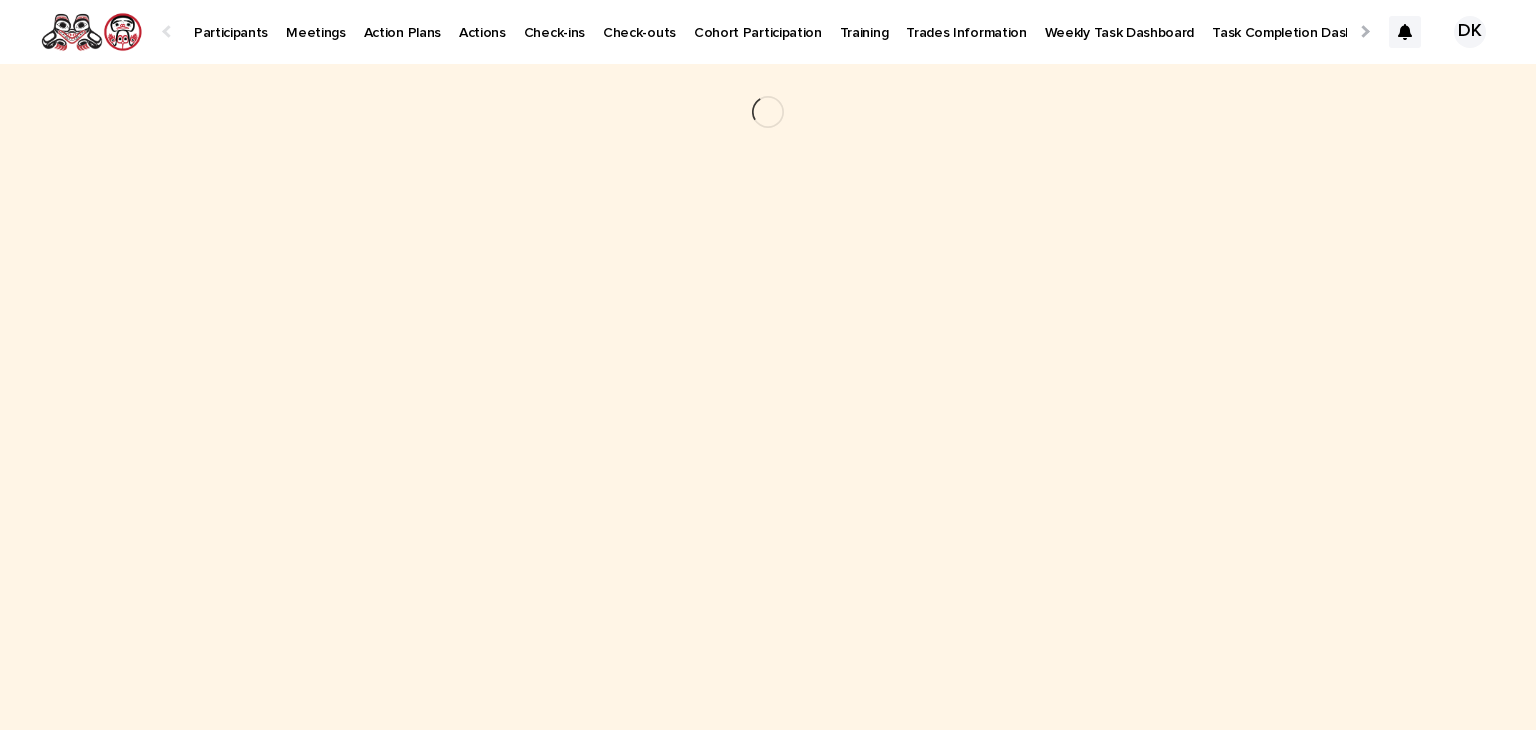 scroll, scrollTop: 0, scrollLeft: 0, axis: both 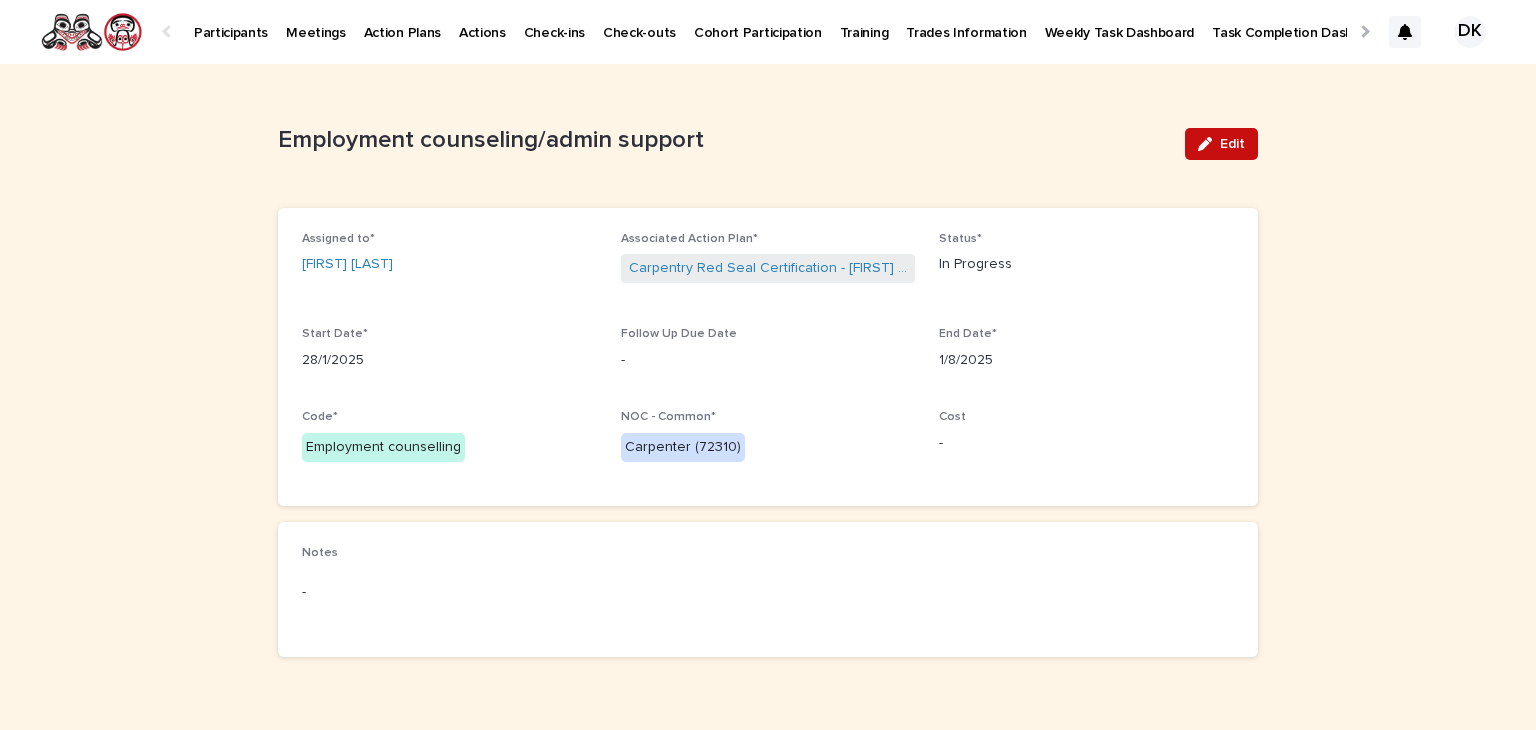 click on "Edit" at bounding box center (1232, 144) 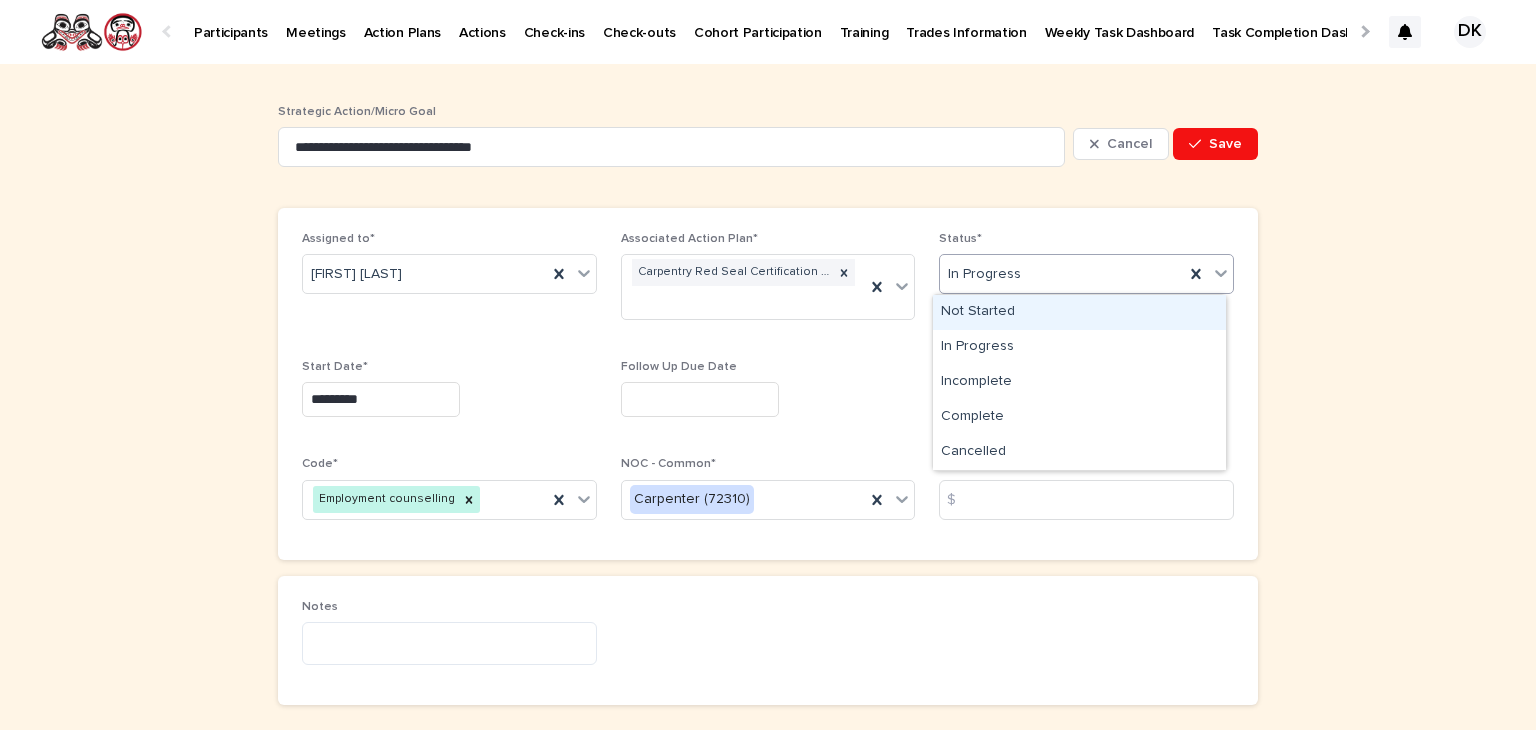 click 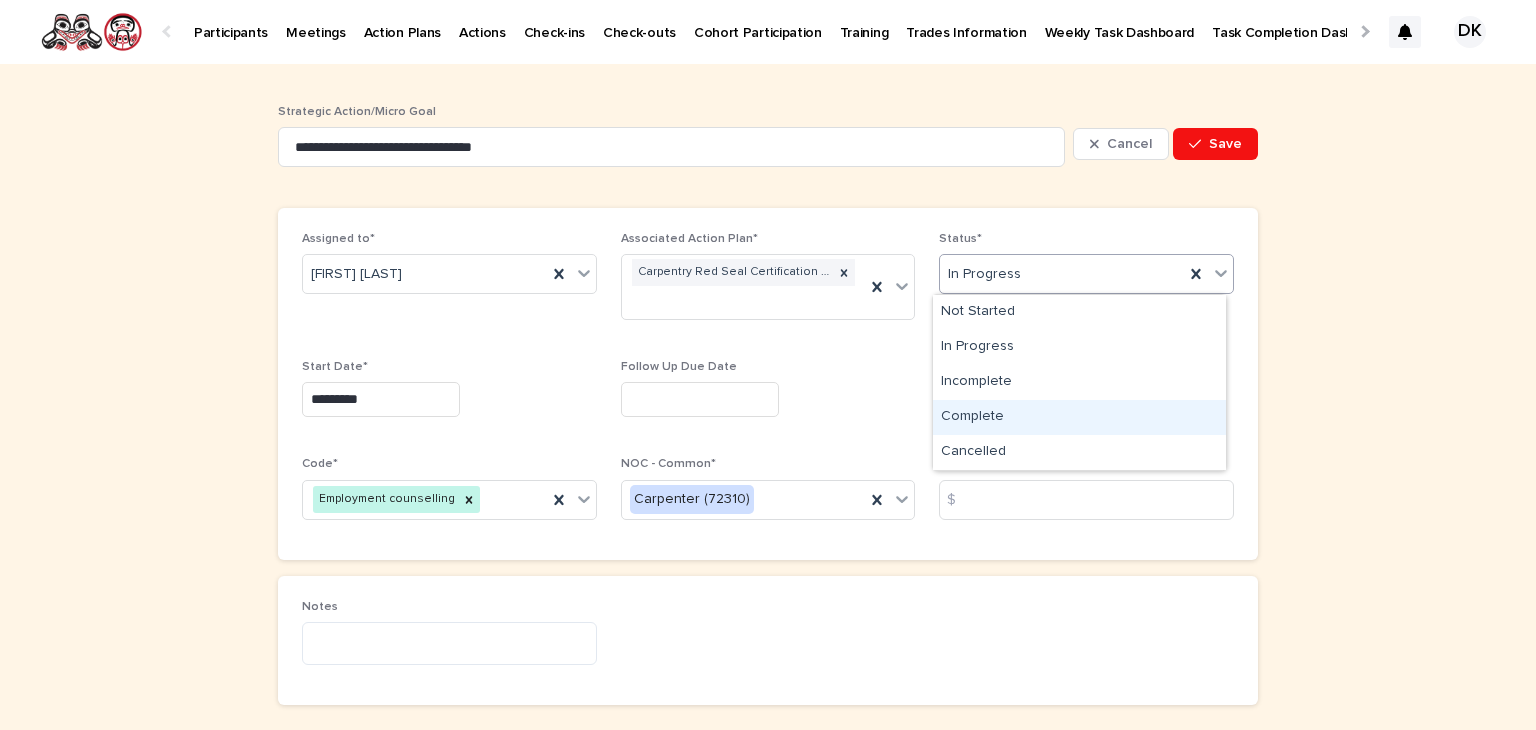 click on "Complete" at bounding box center (1079, 417) 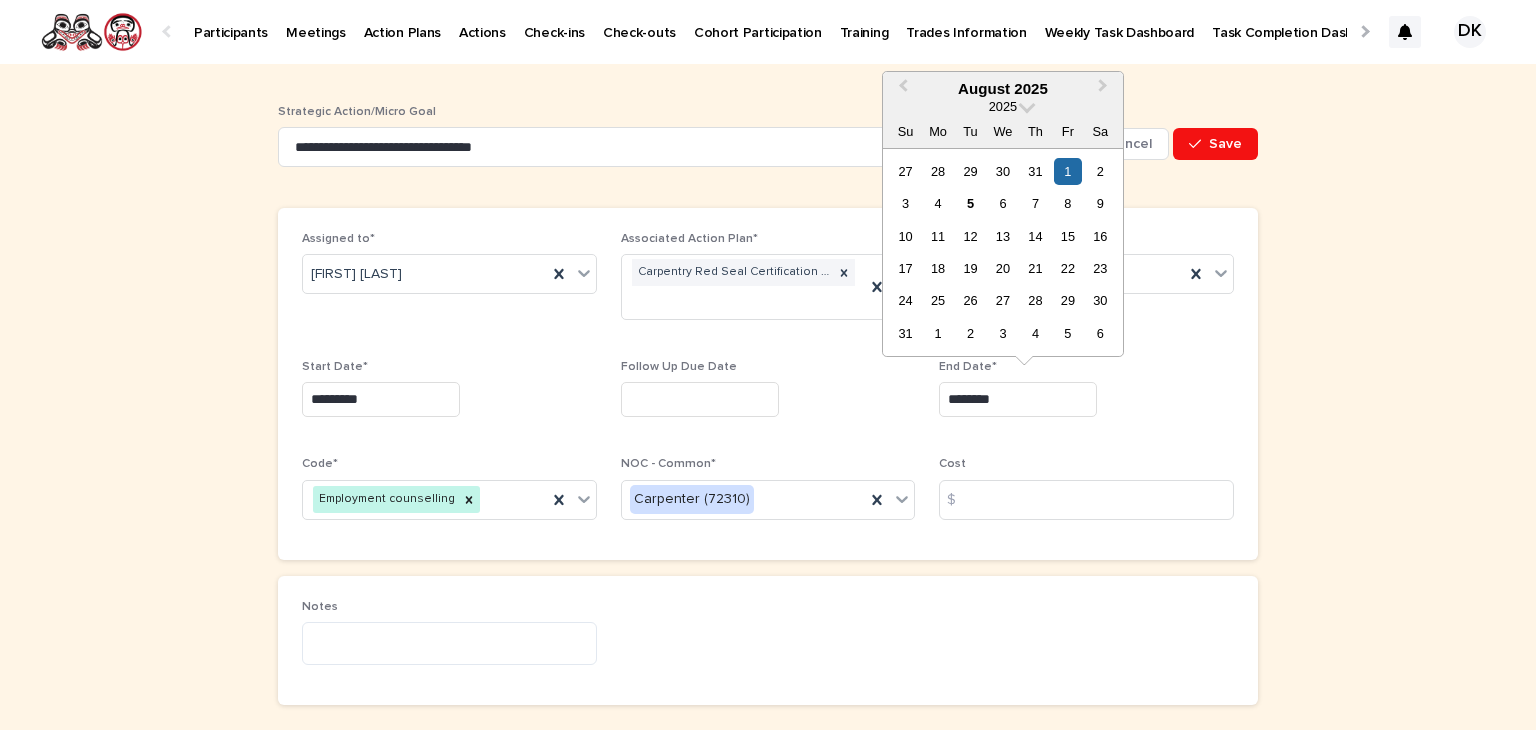 click on "********" at bounding box center [1018, 399] 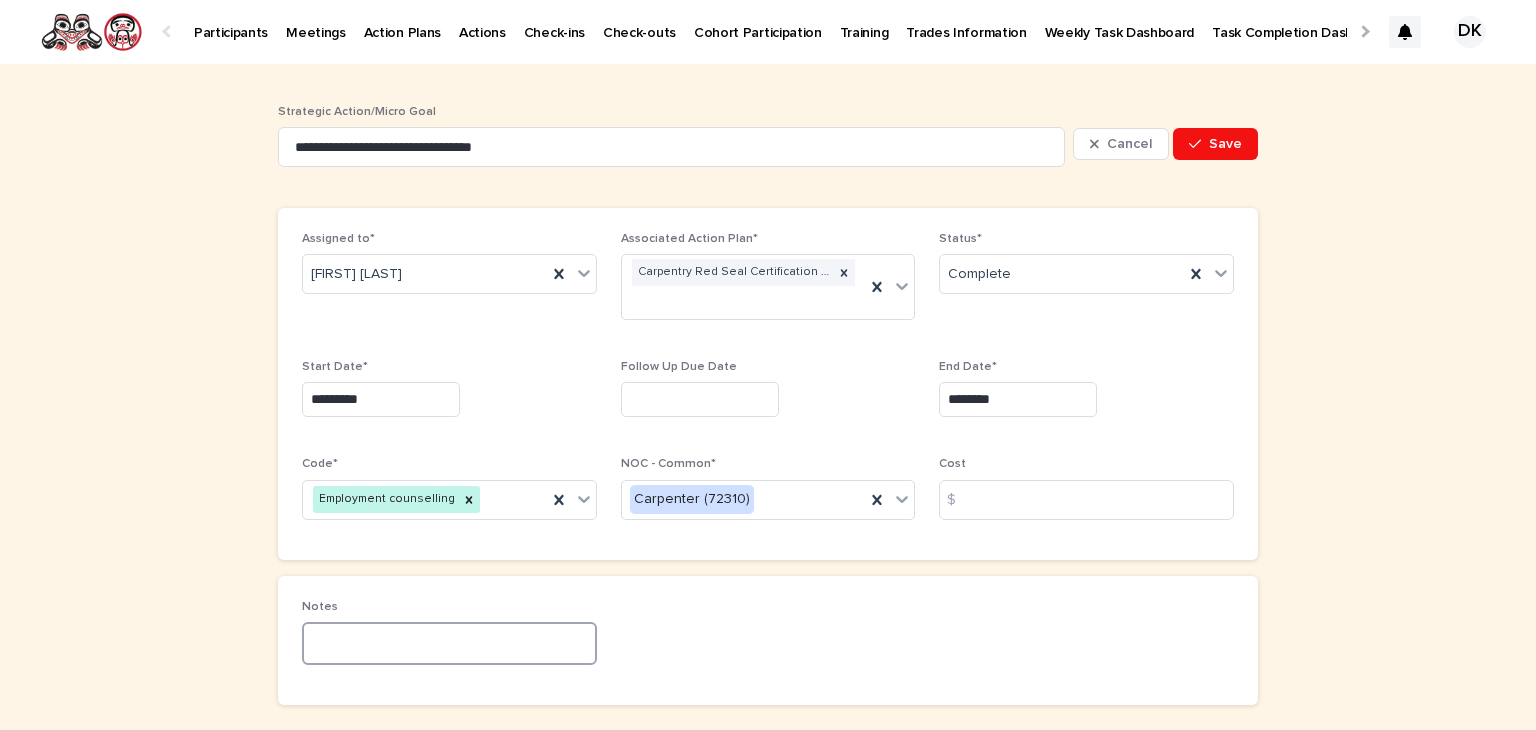 click at bounding box center [449, 643] 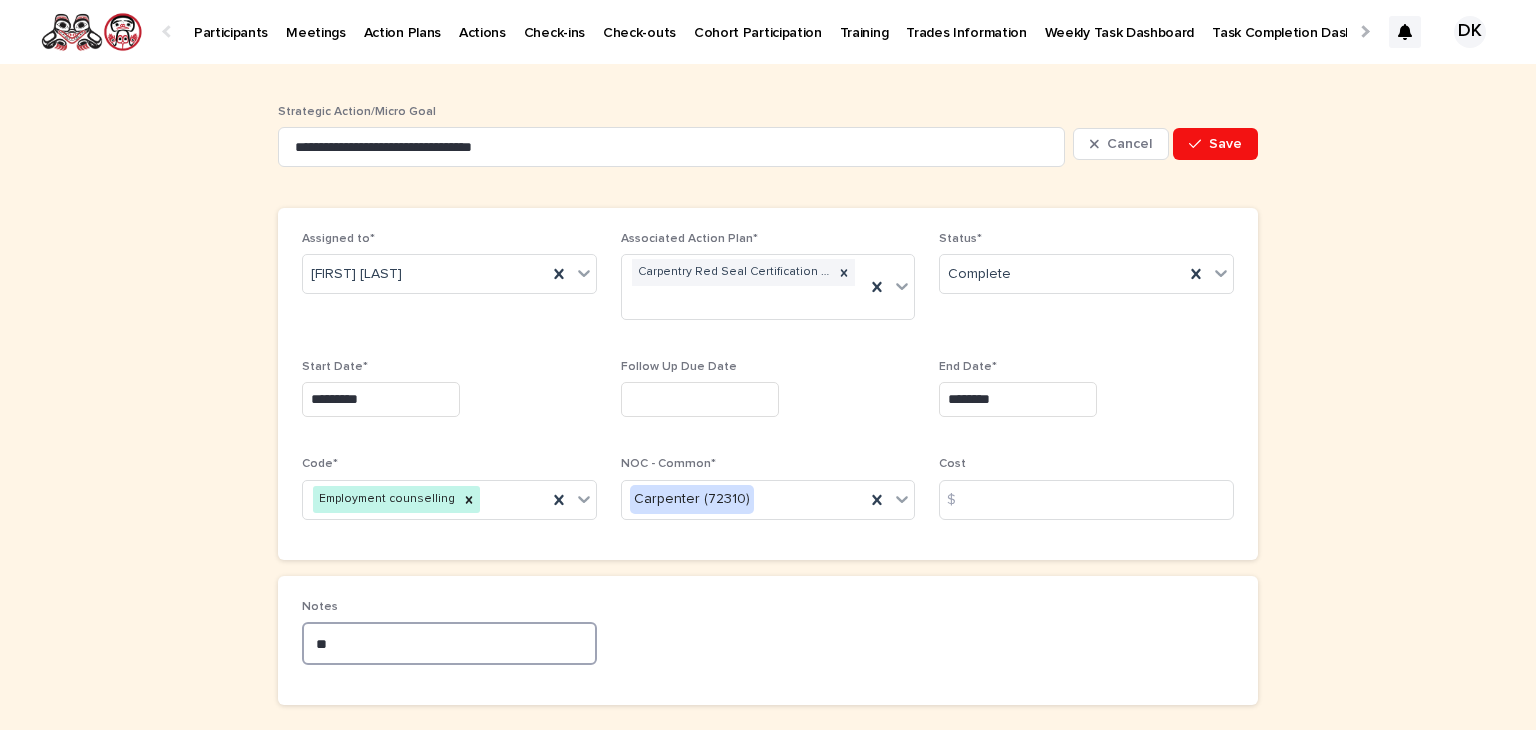 type on "*" 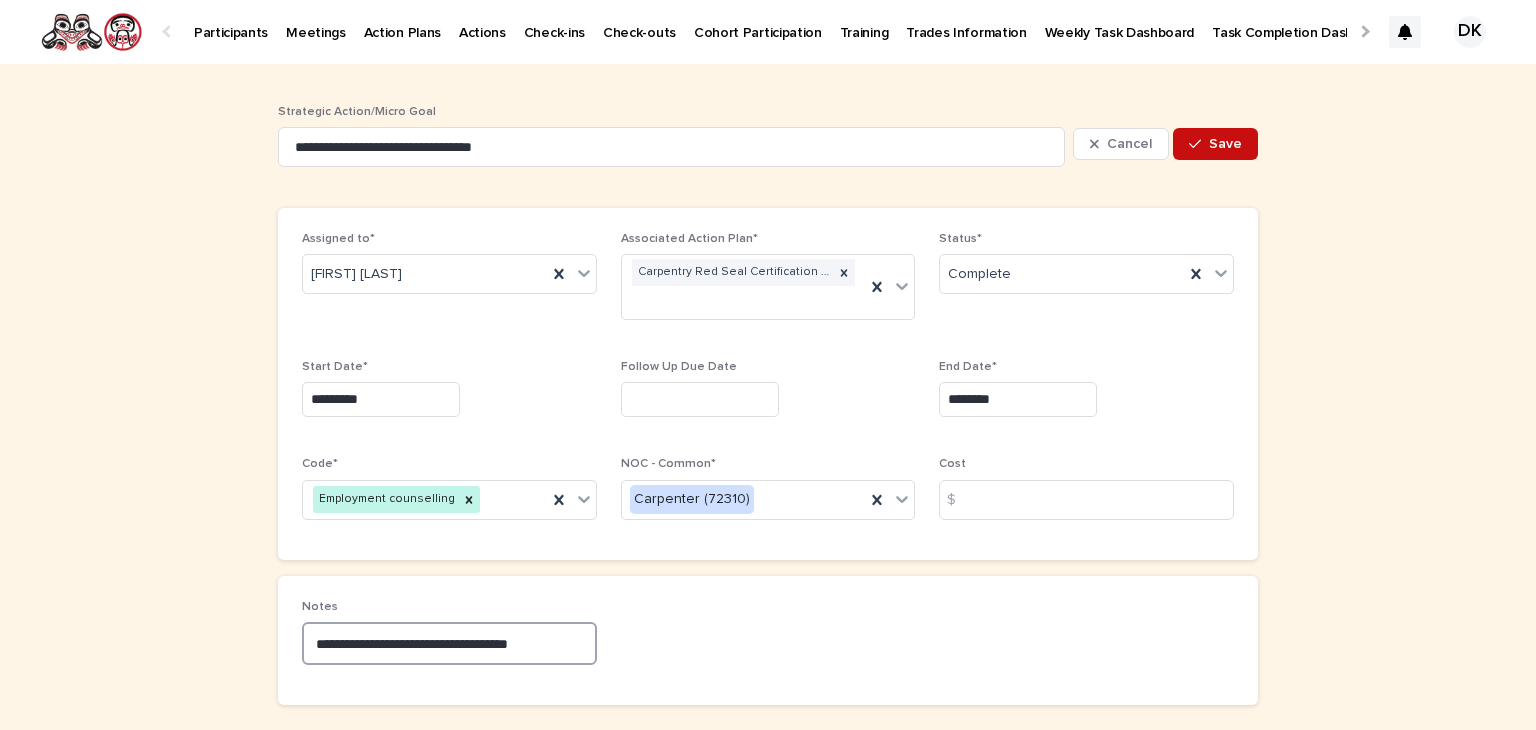 type on "**********" 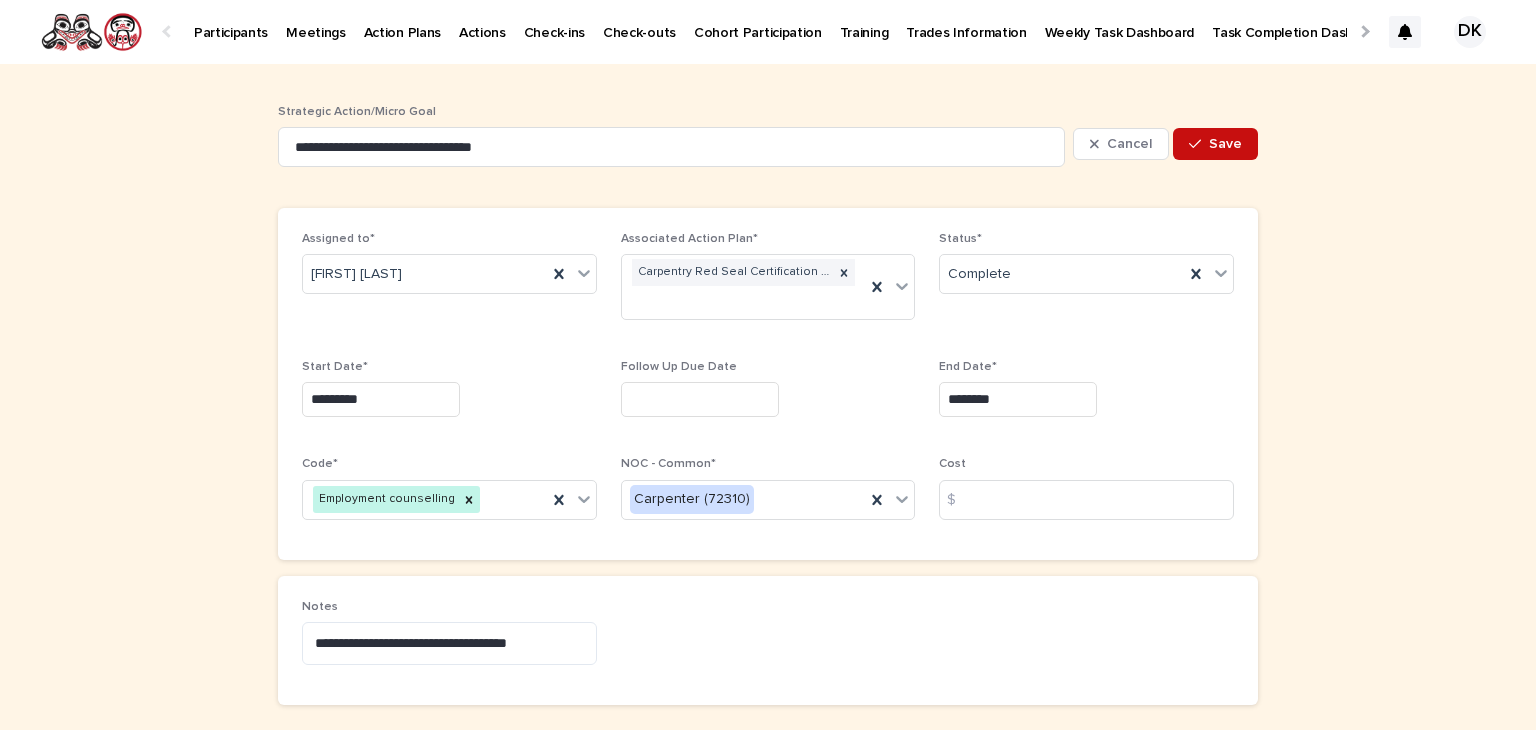 click on "Save" at bounding box center [1215, 144] 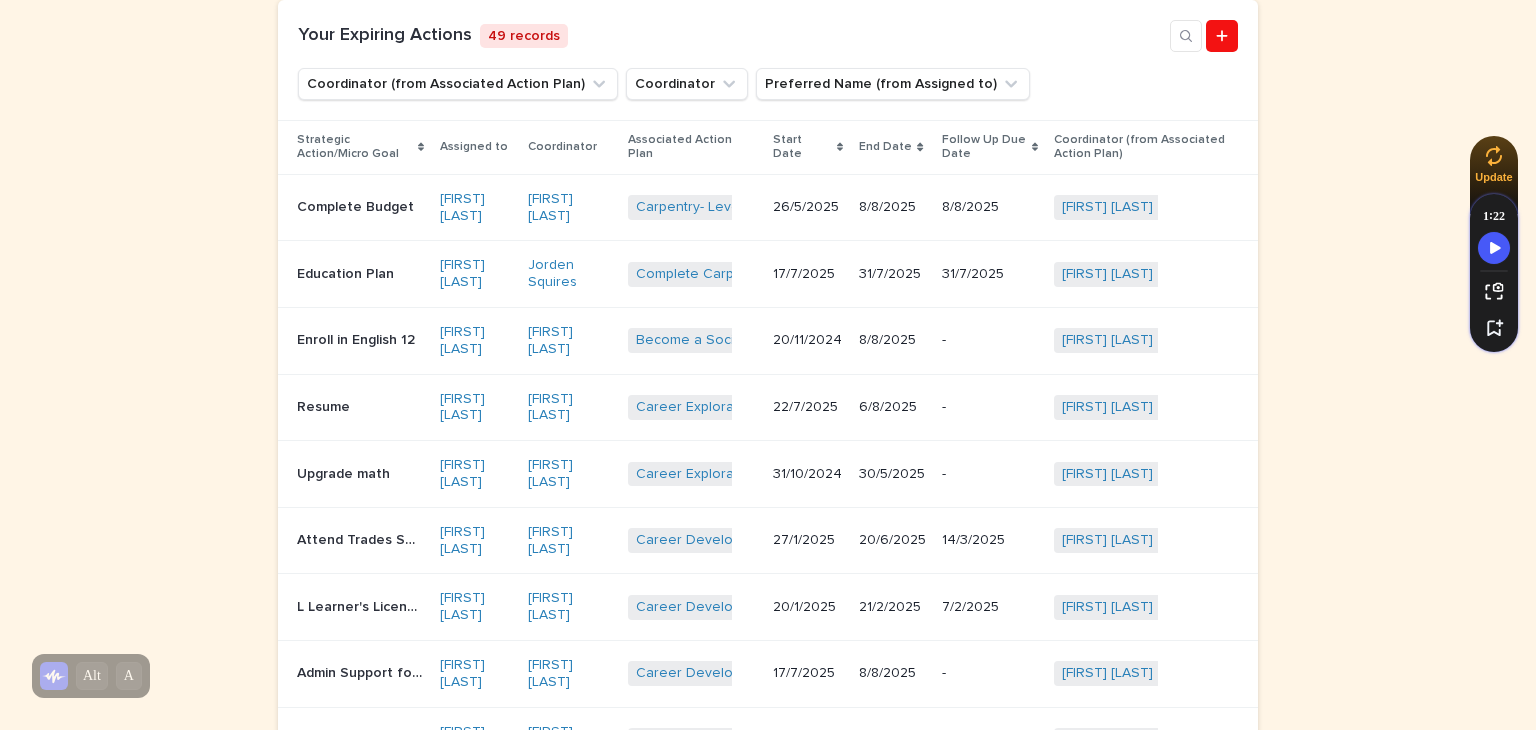scroll, scrollTop: 575, scrollLeft: 0, axis: vertical 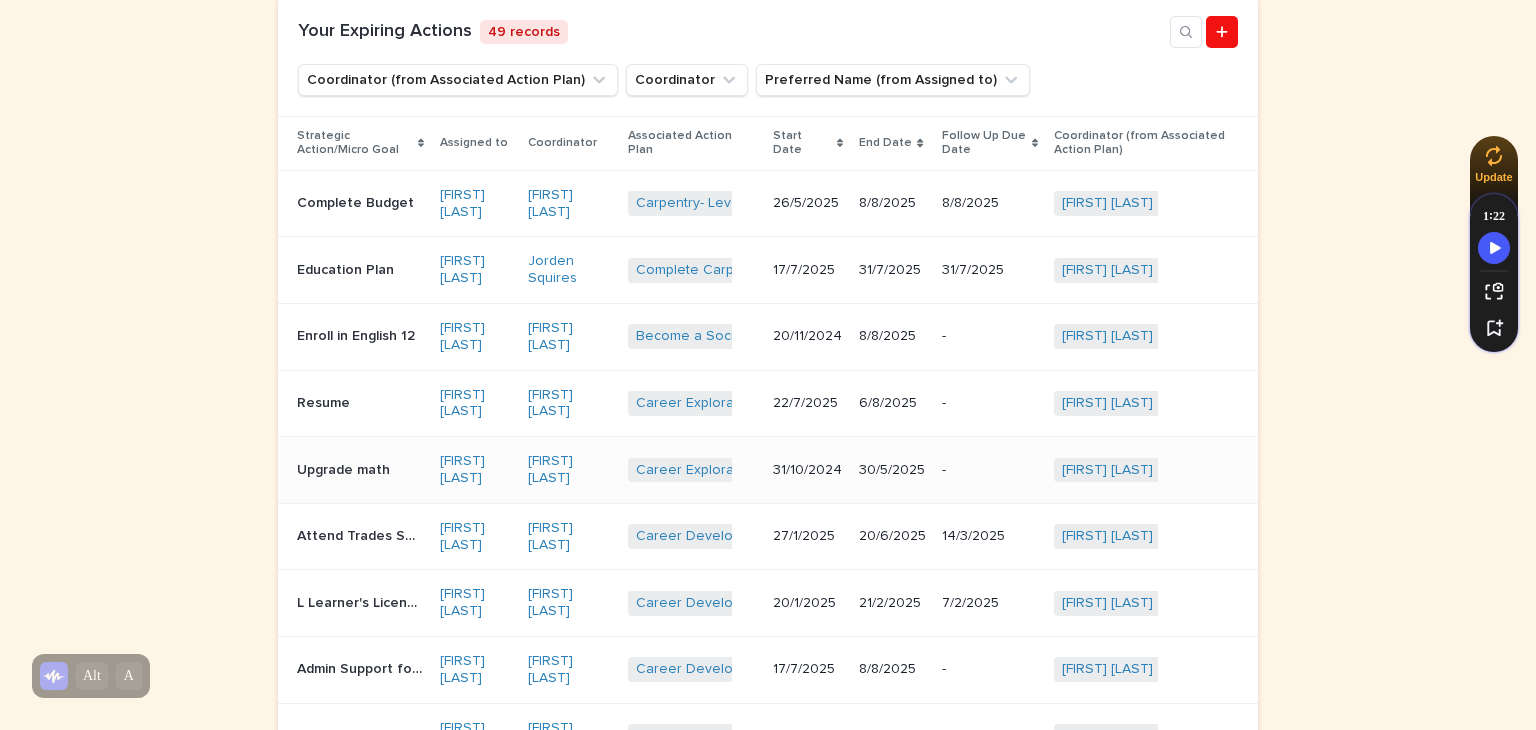 click on "Upgrade math" at bounding box center [345, 468] 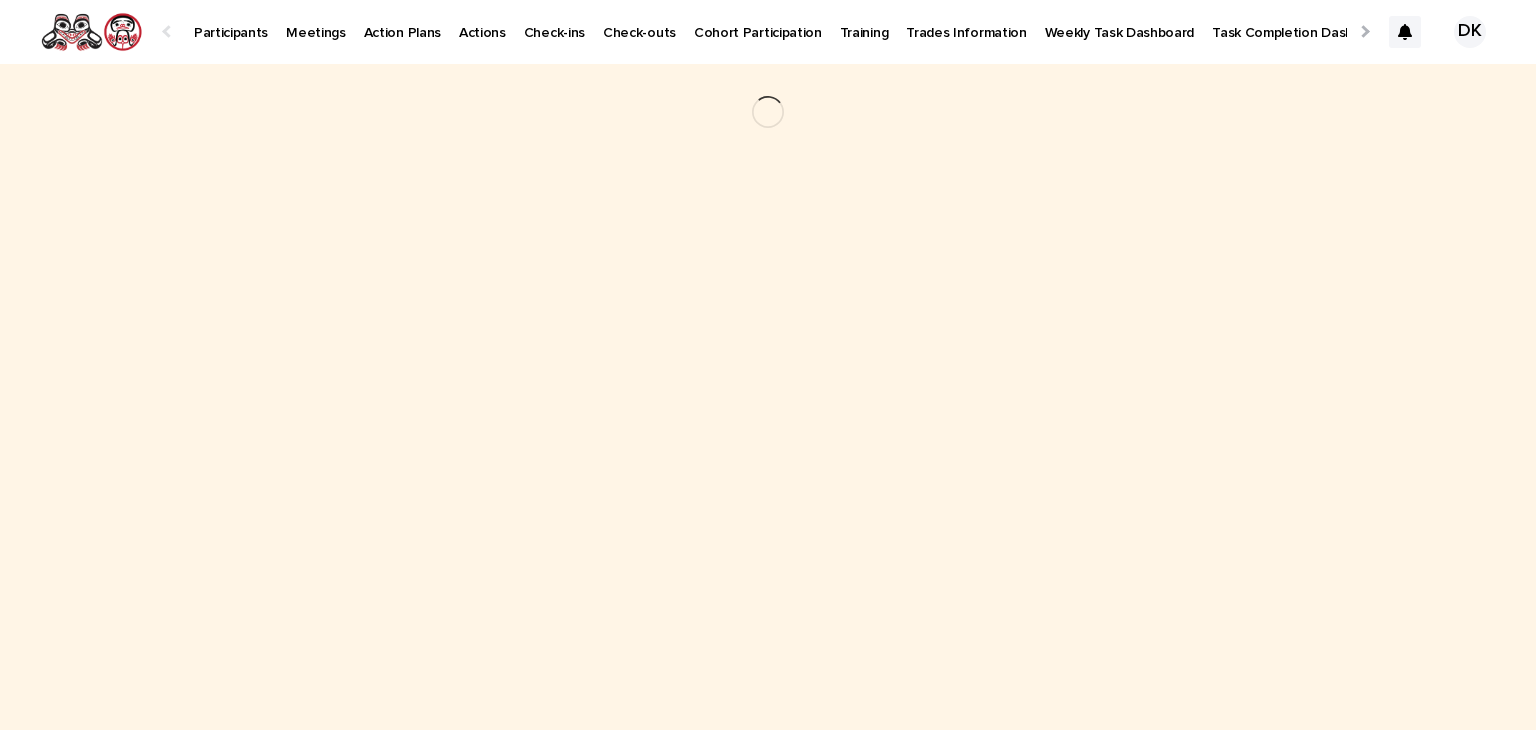 scroll, scrollTop: 0, scrollLeft: 0, axis: both 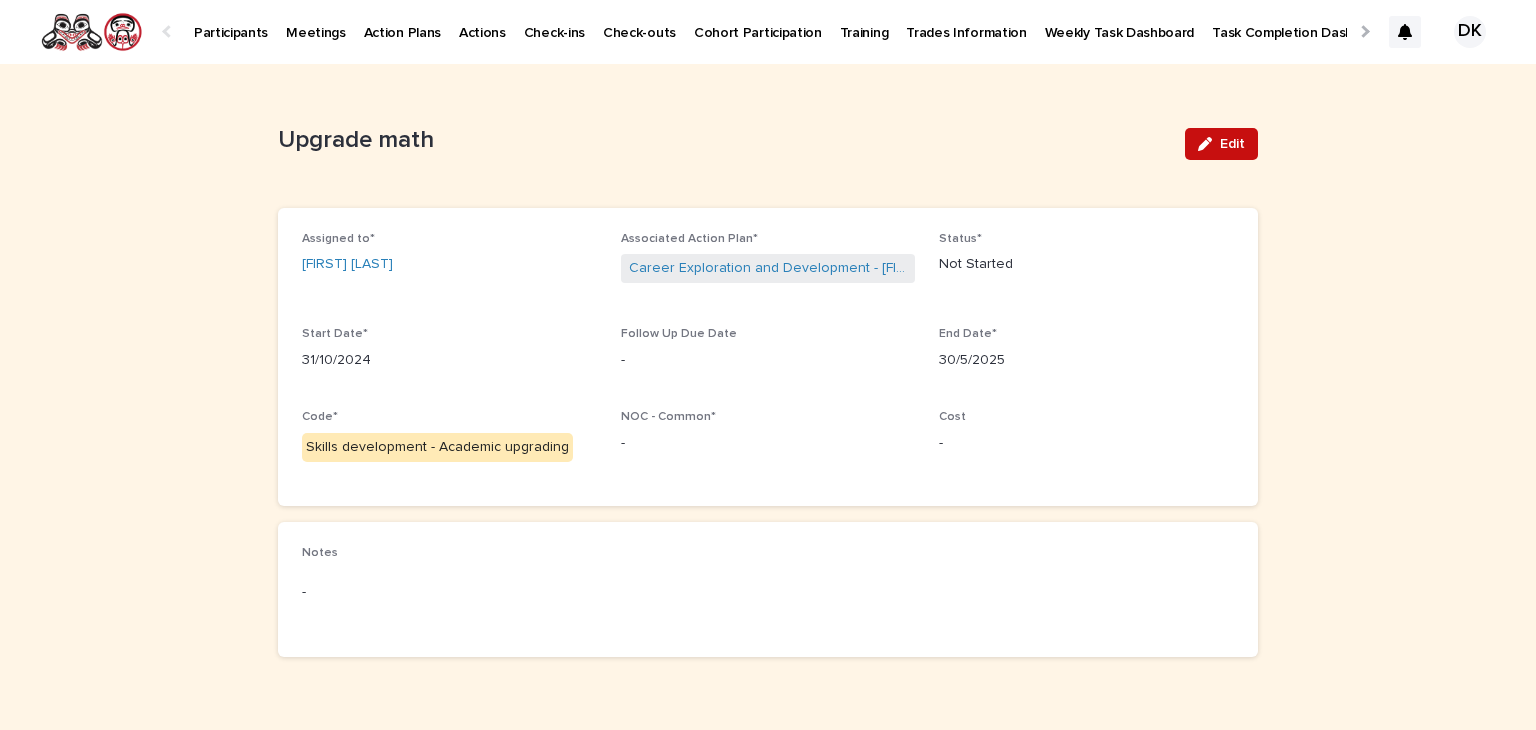 click on "Edit" at bounding box center [1232, 144] 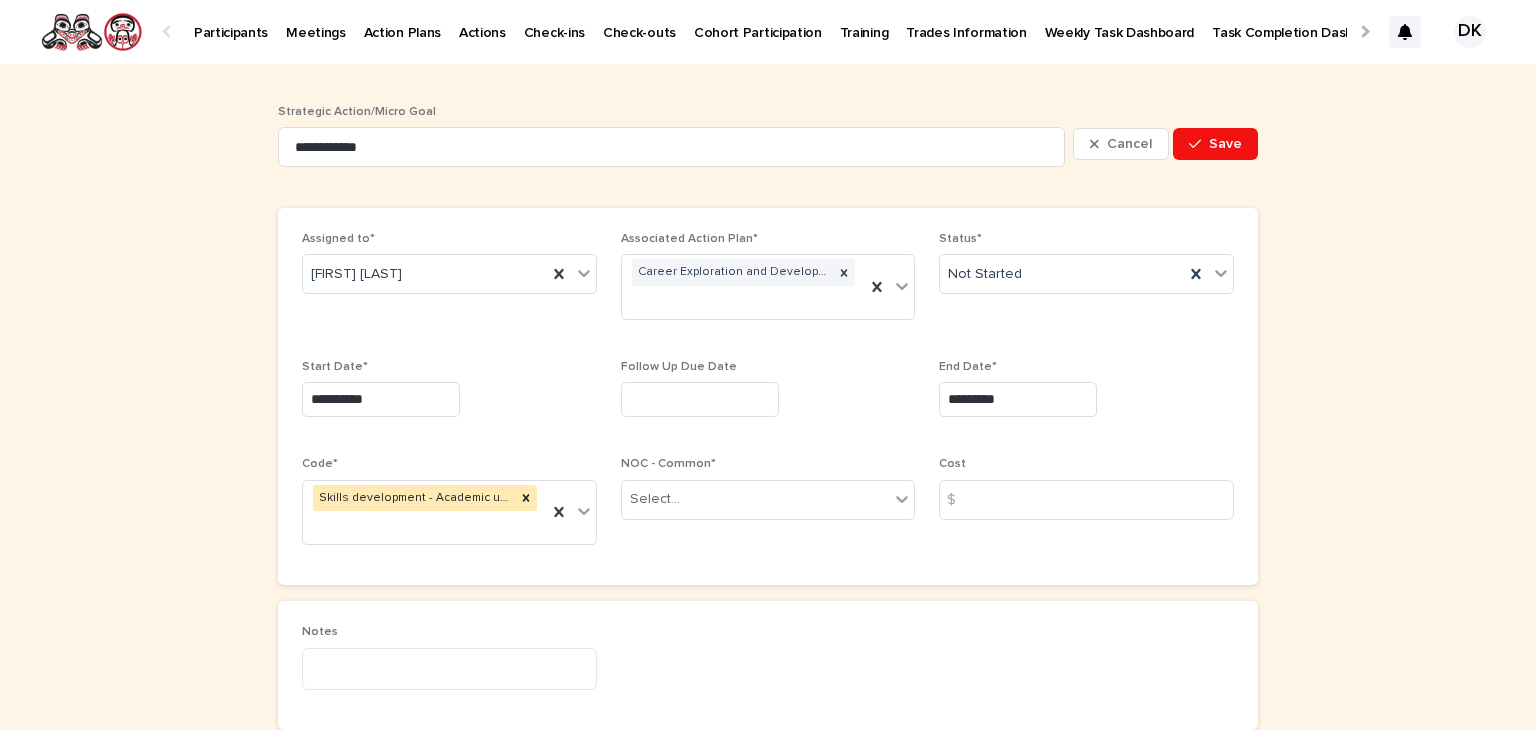 click on "*********" at bounding box center [1018, 399] 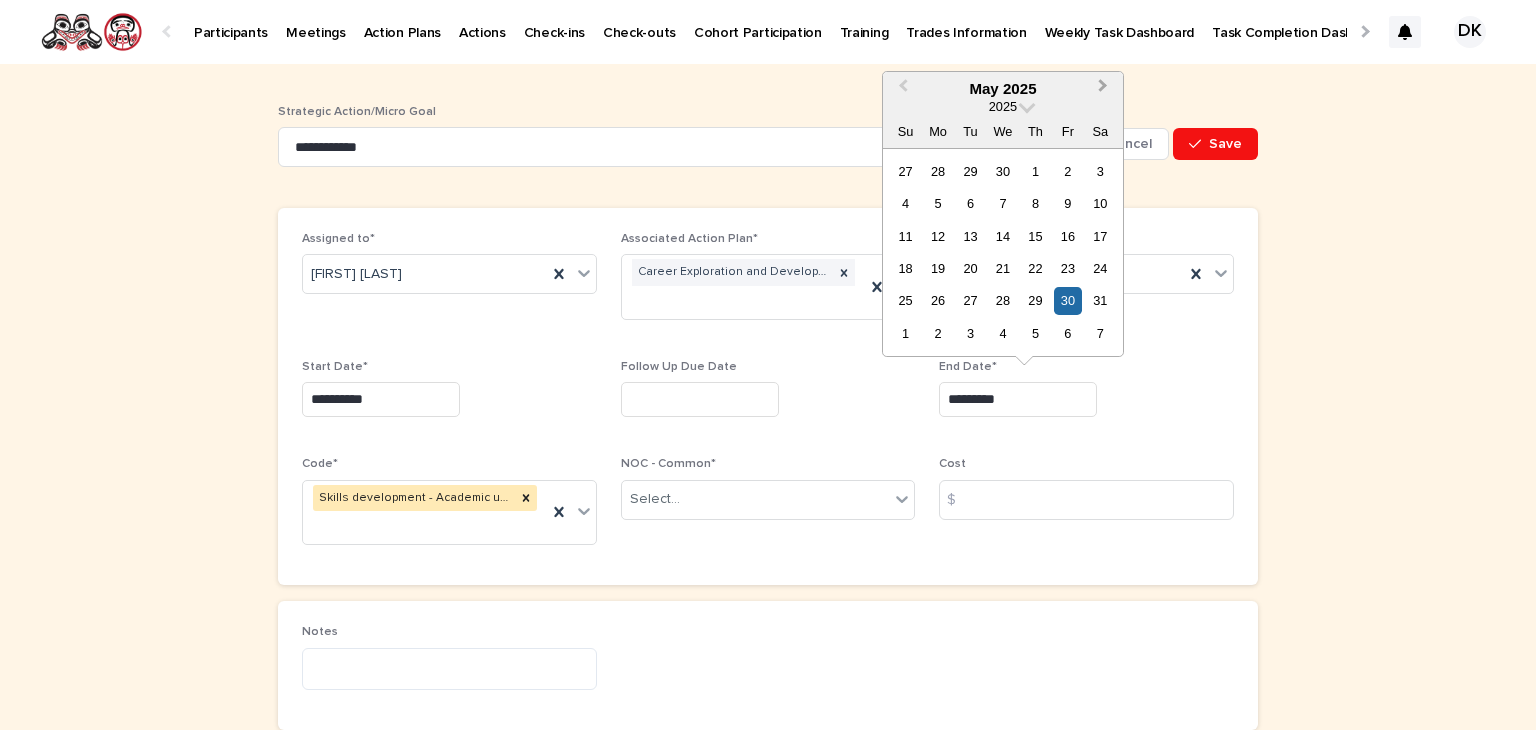 click on "Next Month" at bounding box center (1105, 90) 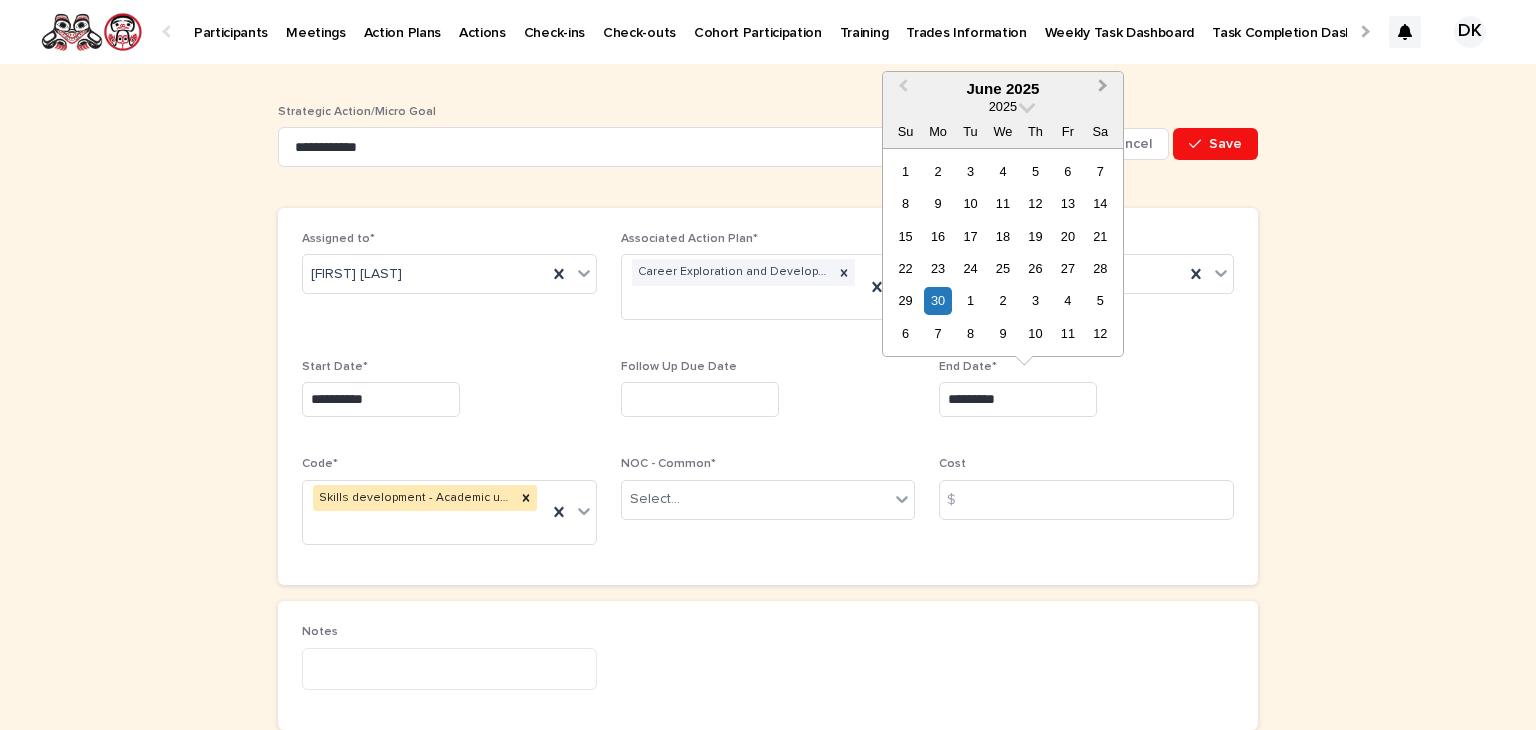 click on "Next Month" at bounding box center (1103, 88) 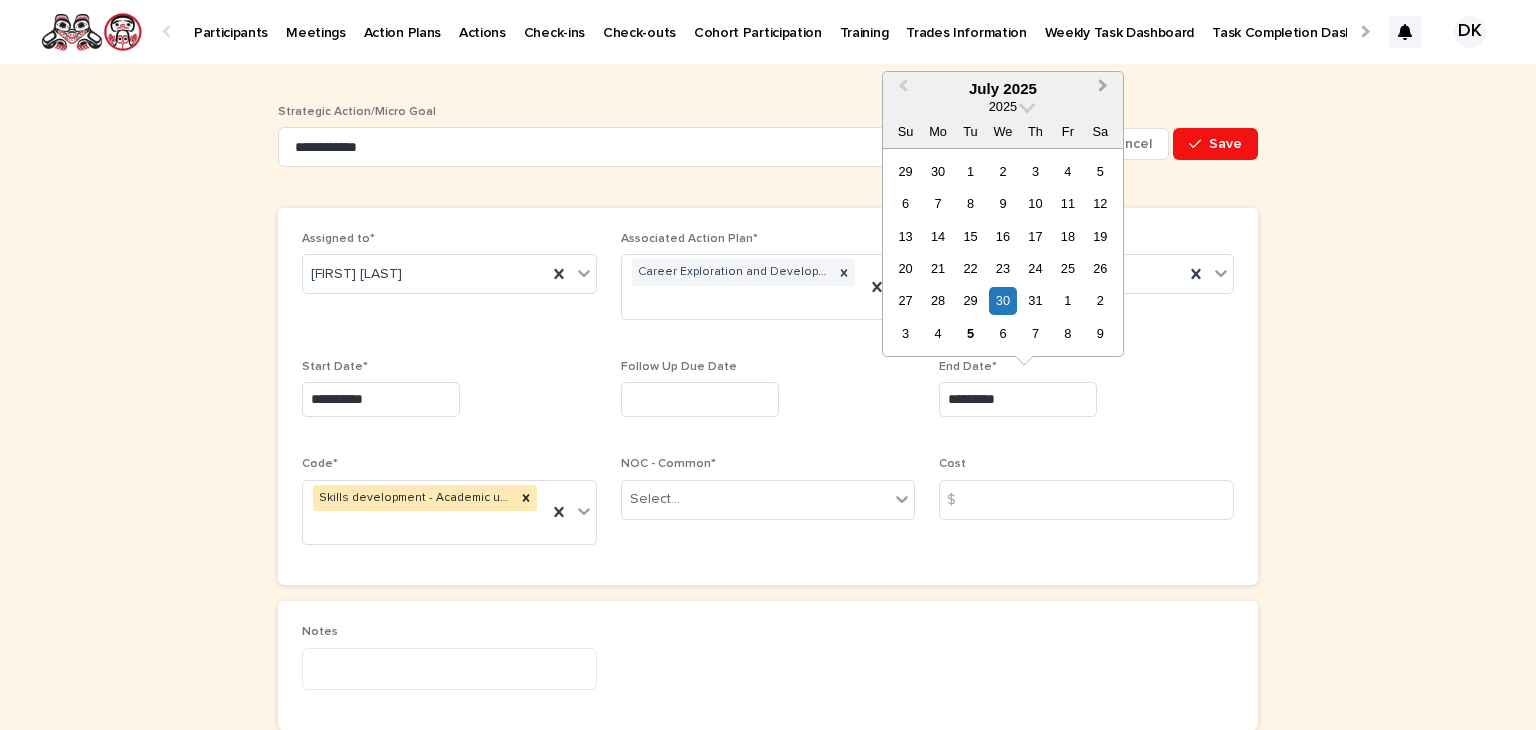 click on "Next Month" at bounding box center (1103, 88) 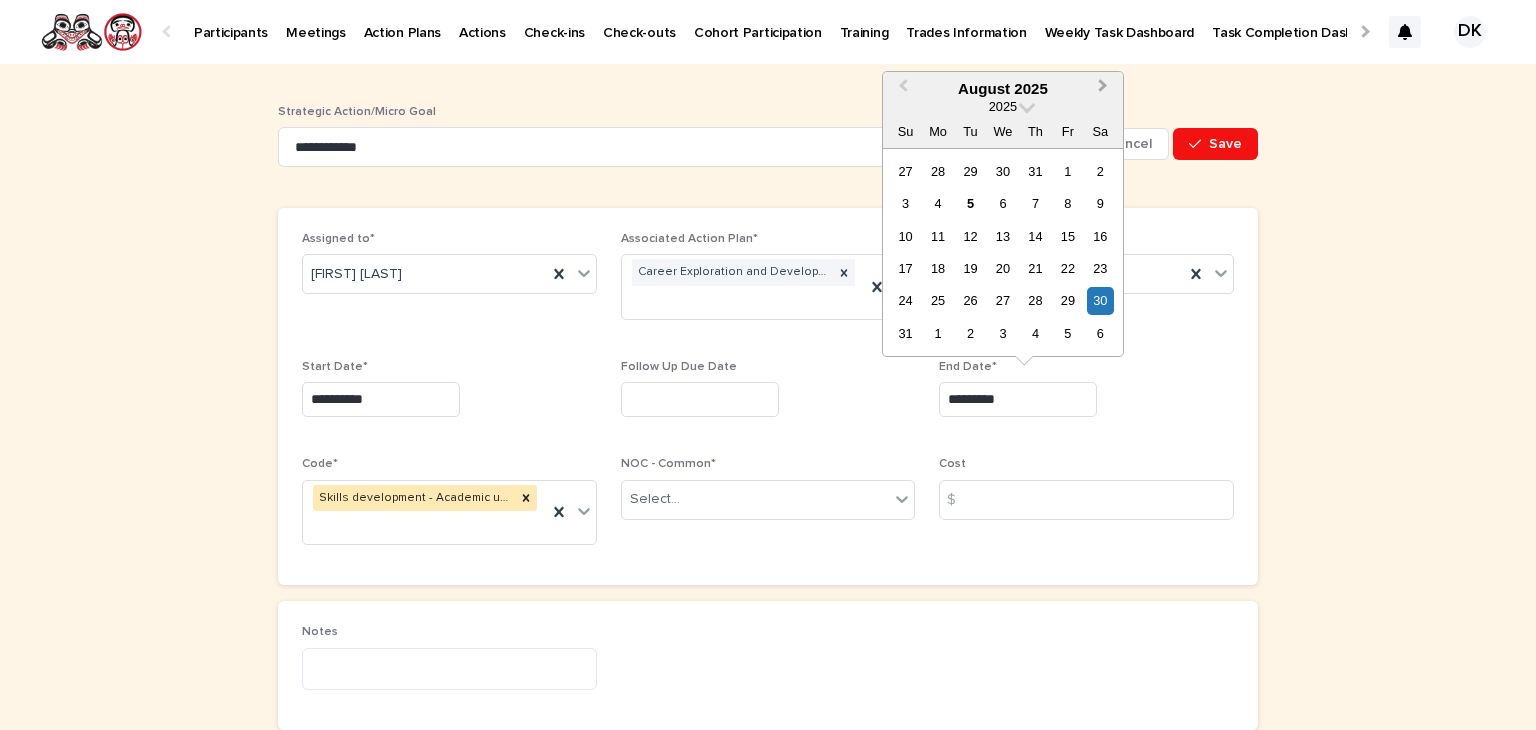 click on "Next Month" at bounding box center (1103, 88) 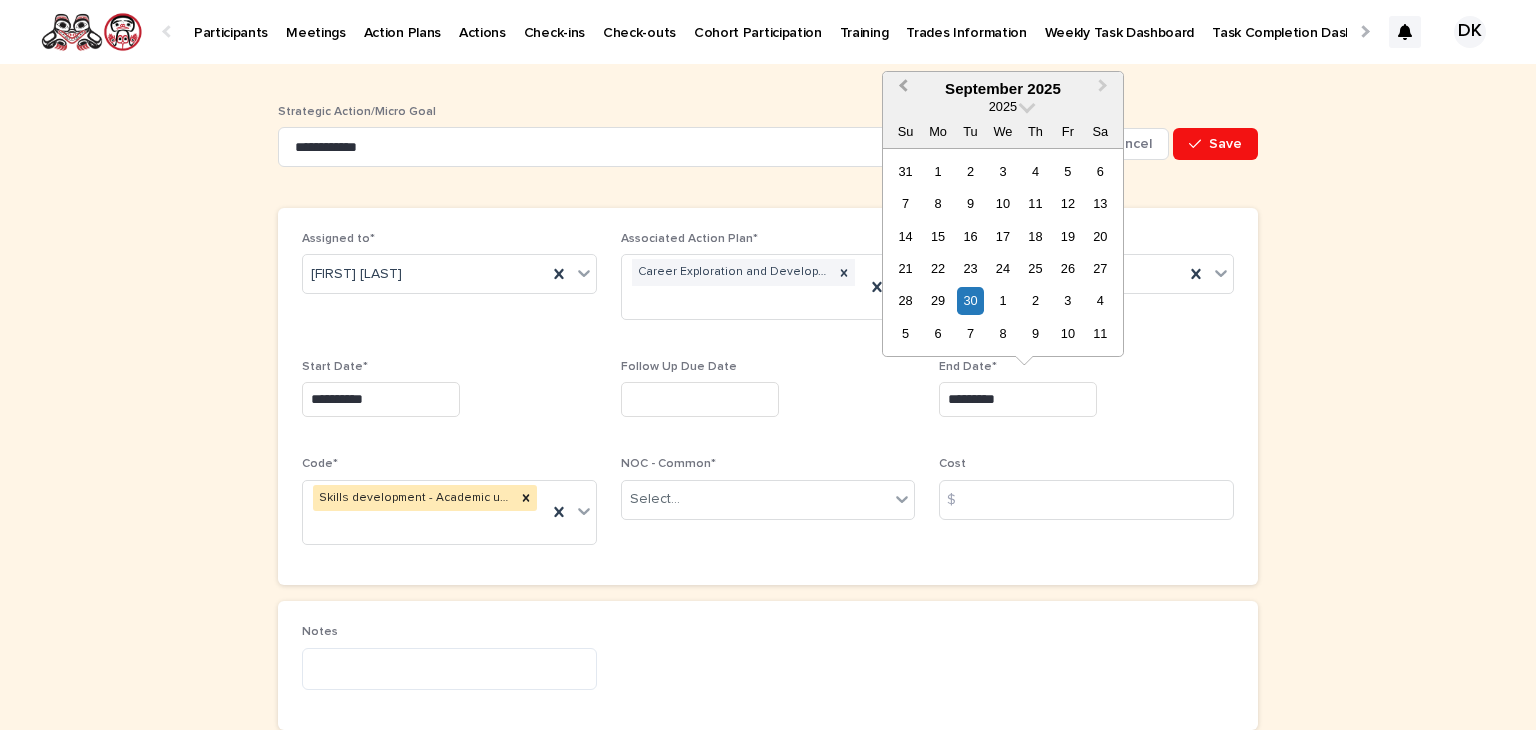 click on "Previous Month" at bounding box center [901, 90] 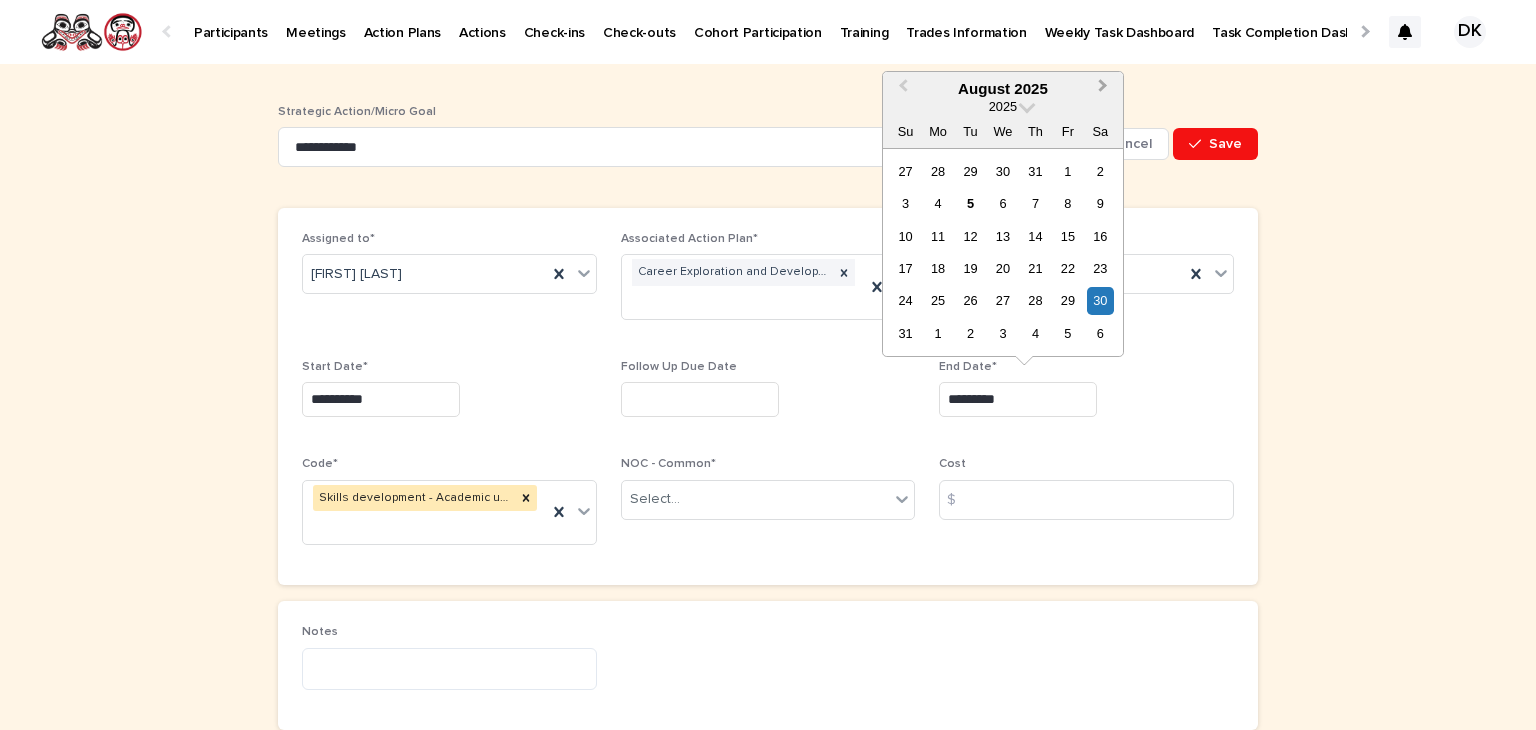 click on "Next Month" at bounding box center [1105, 90] 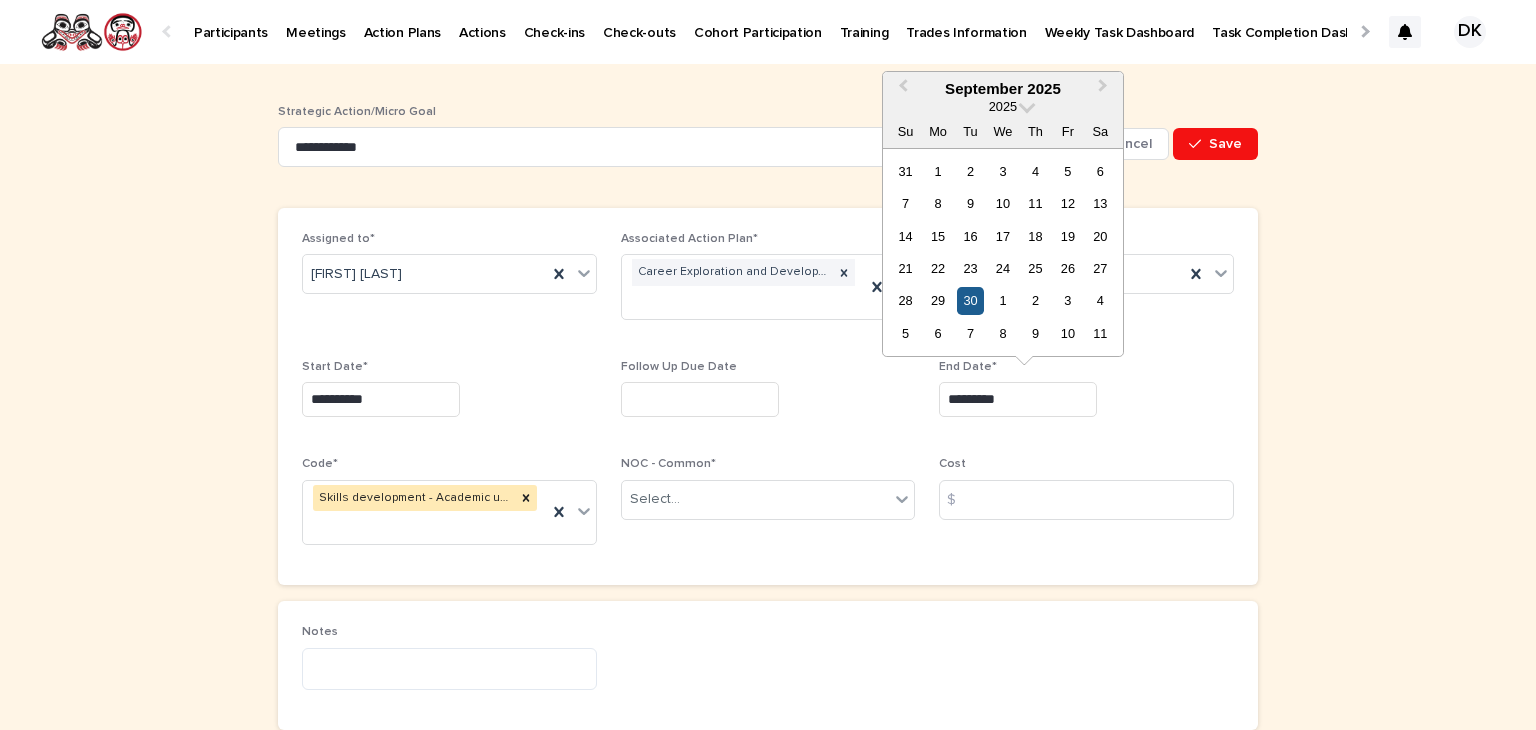 click on "30" at bounding box center (970, 300) 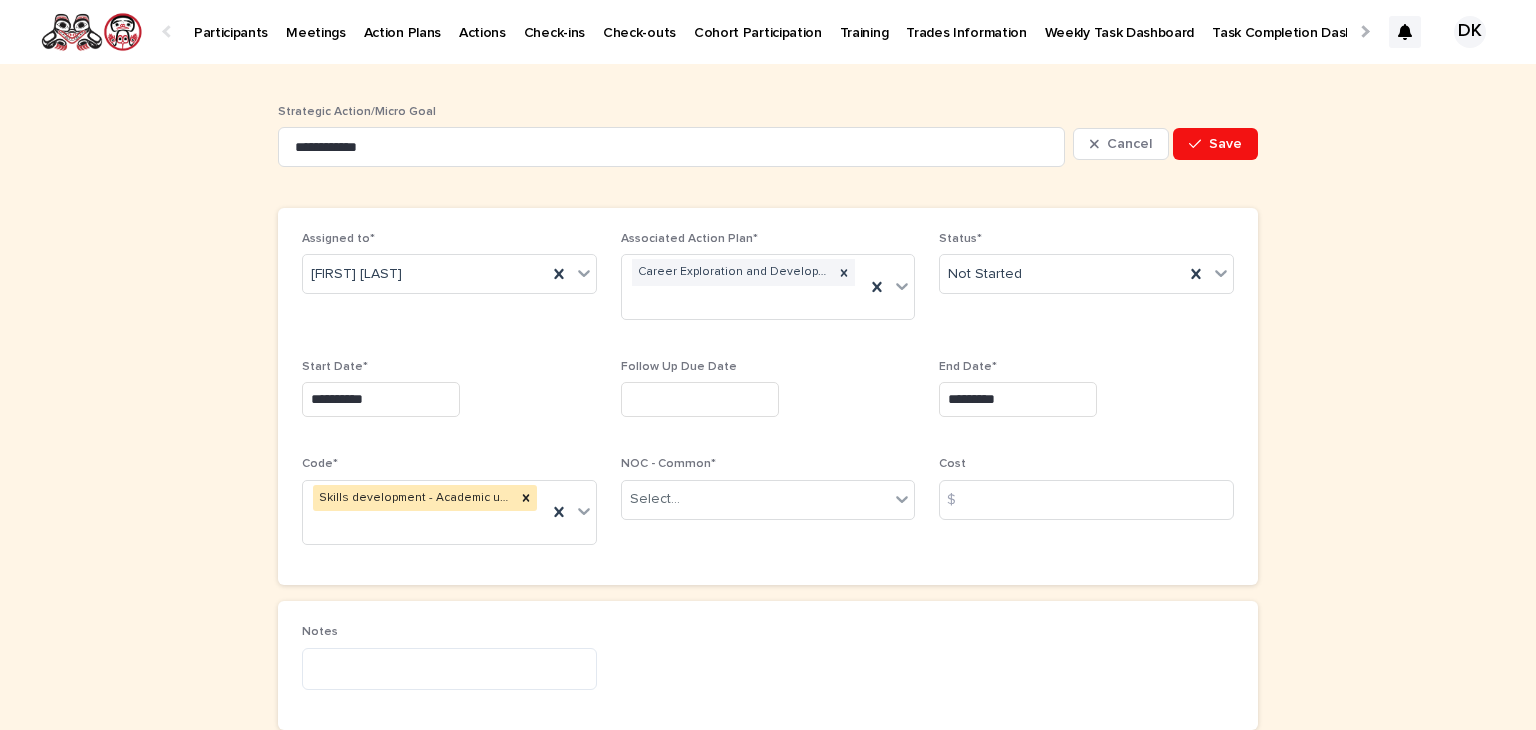 type on "*********" 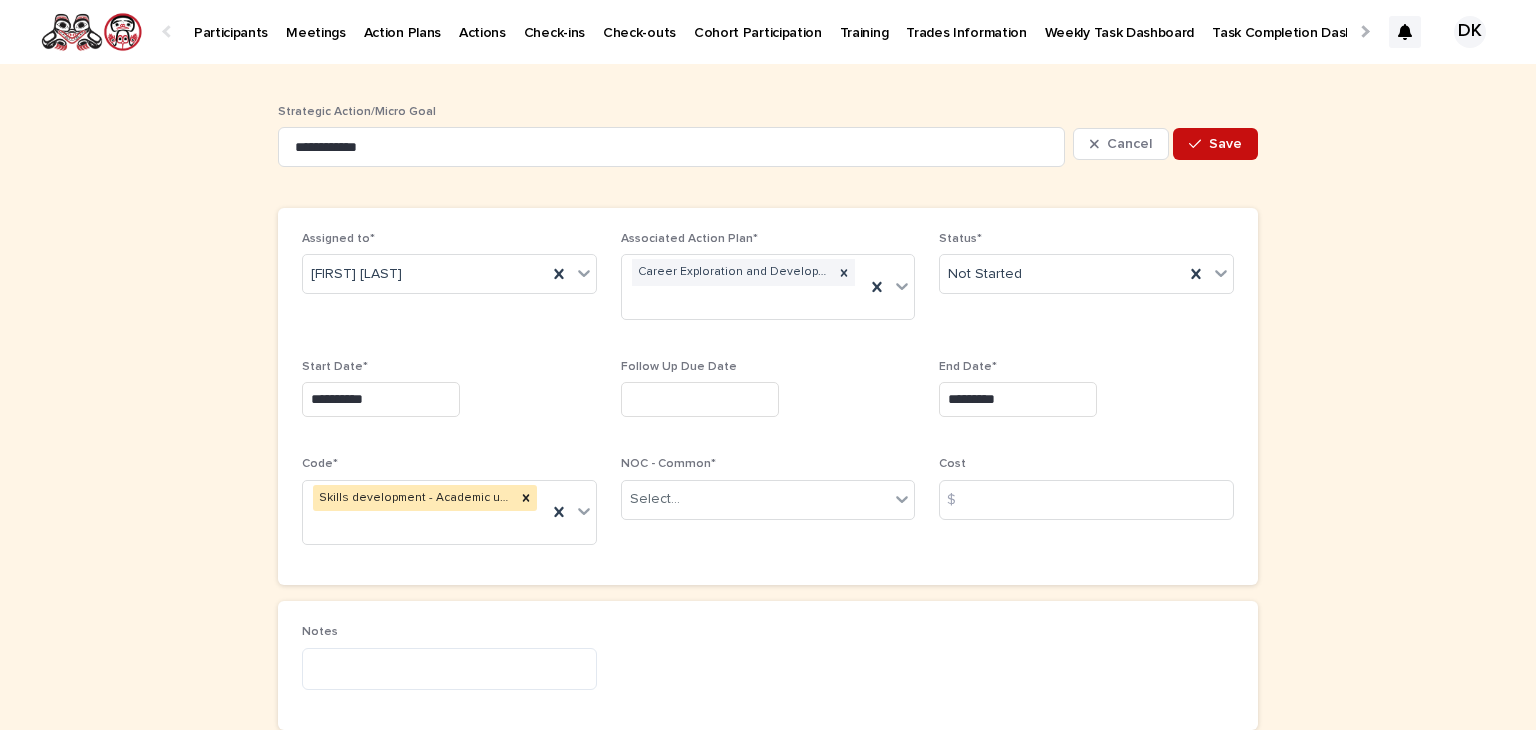 click on "Save" at bounding box center [1225, 144] 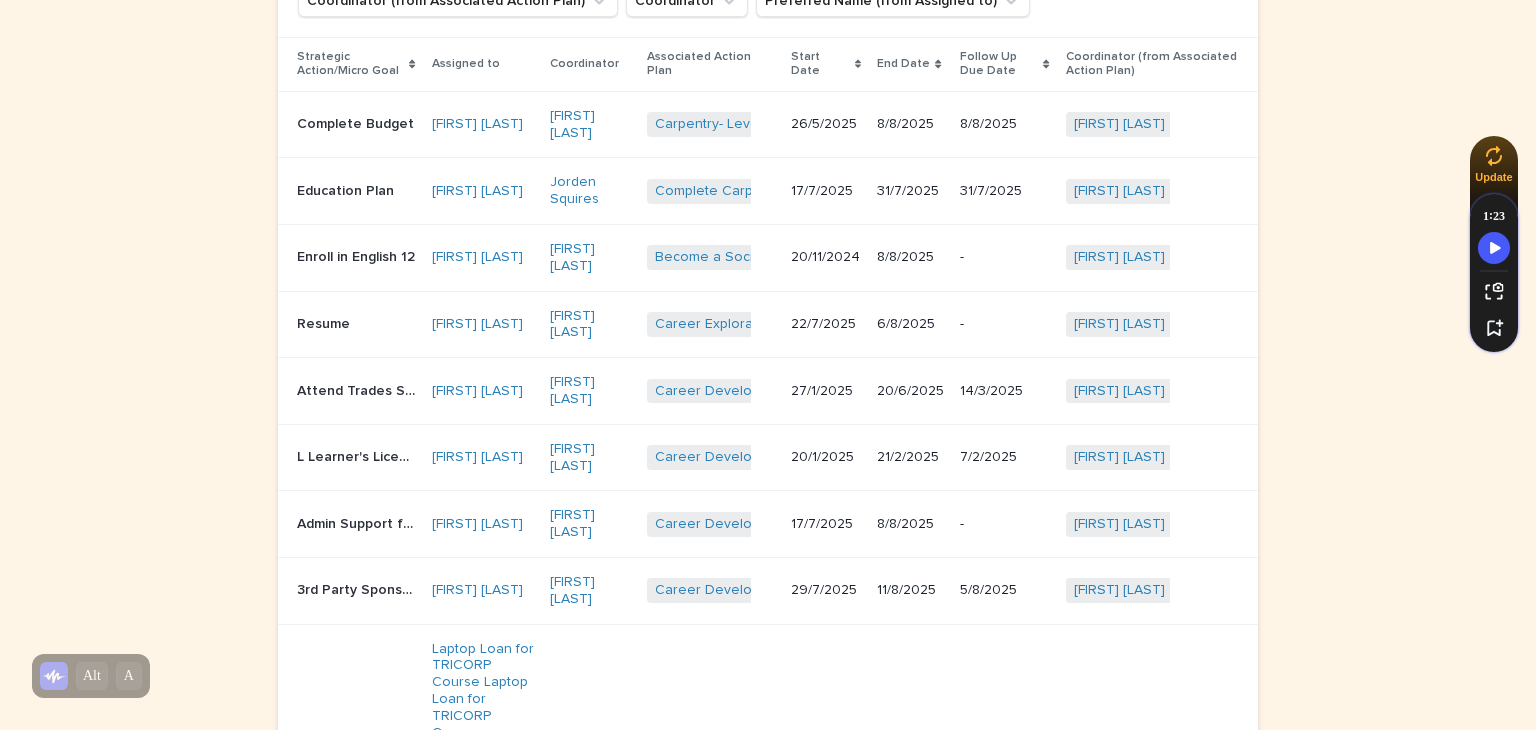 scroll, scrollTop: 655, scrollLeft: 0, axis: vertical 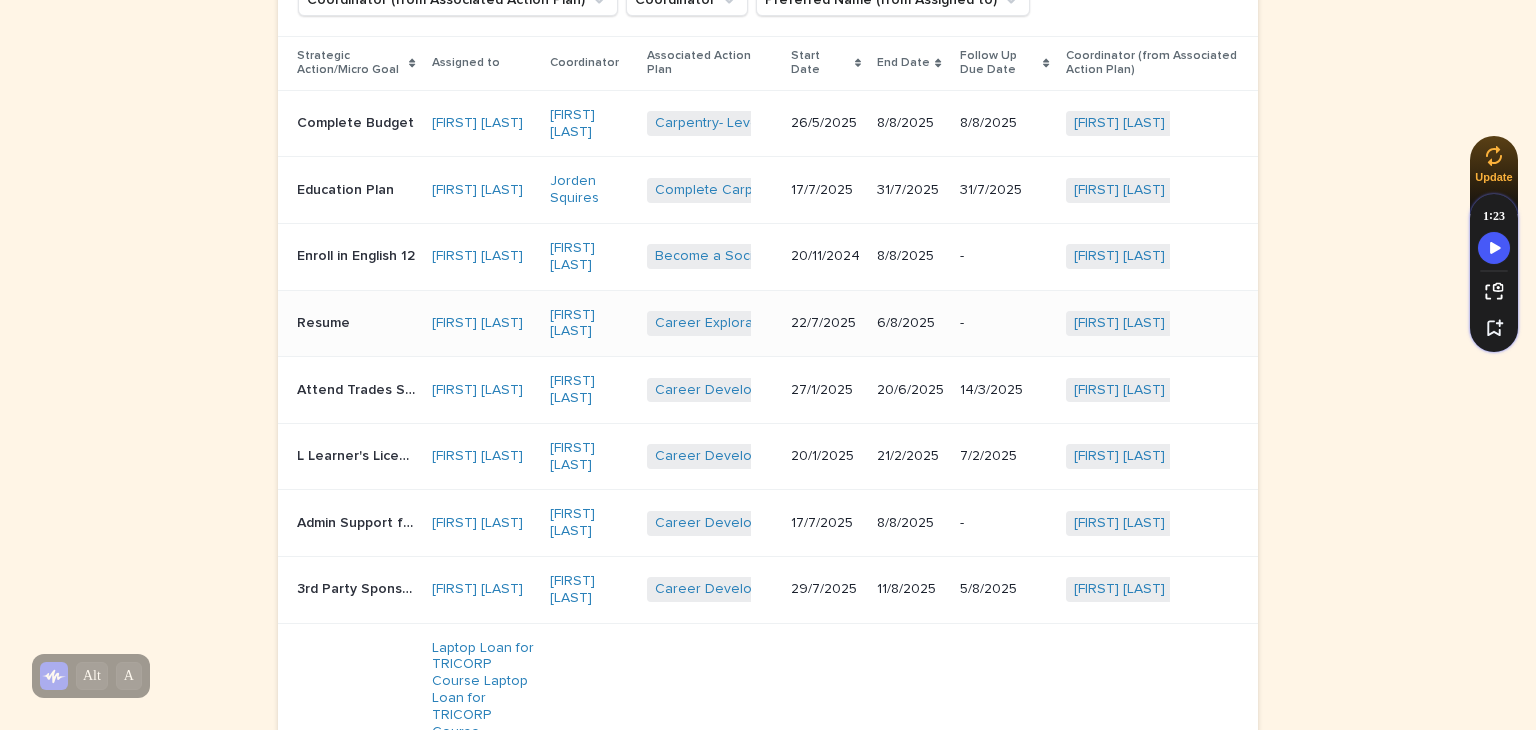 click on "Resume" at bounding box center (325, 321) 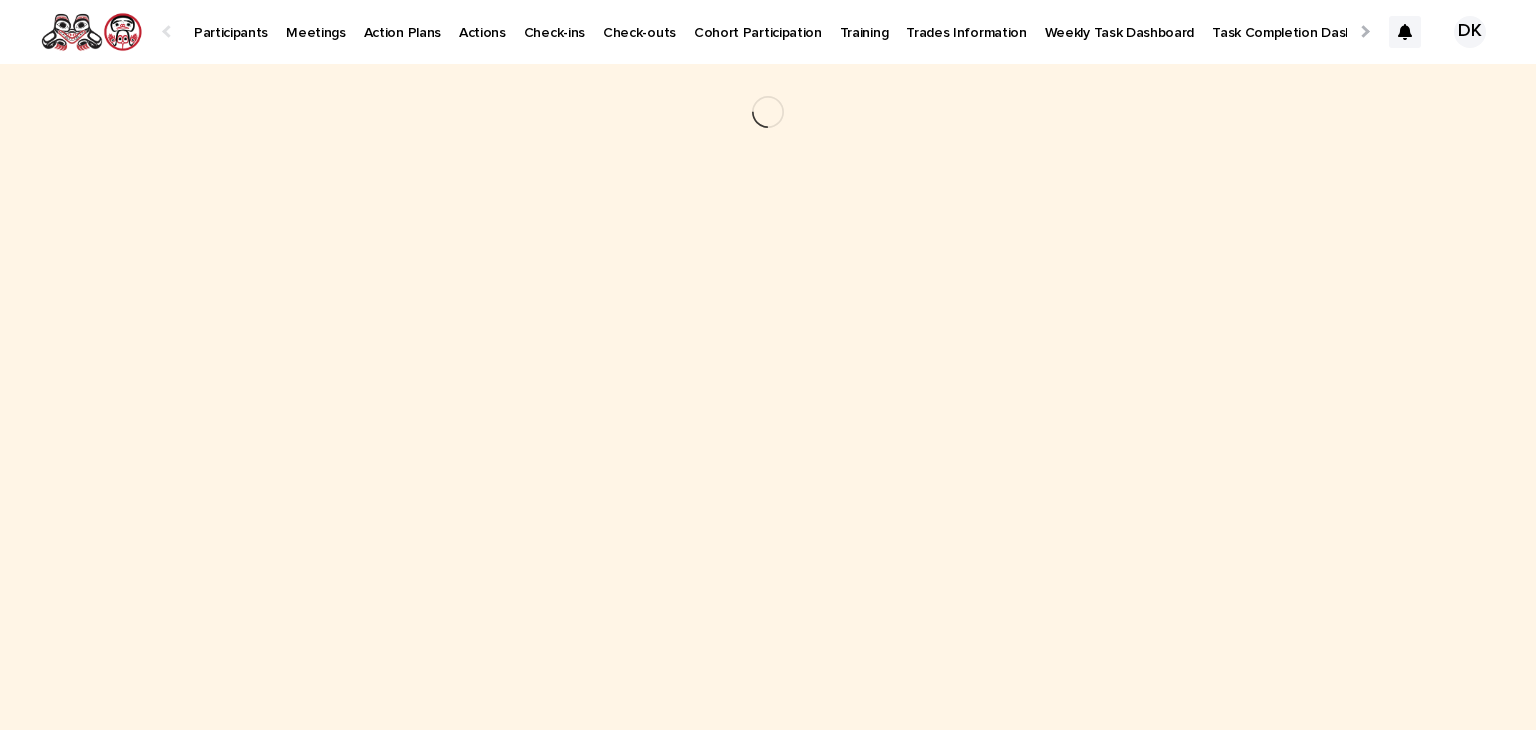 scroll, scrollTop: 0, scrollLeft: 0, axis: both 